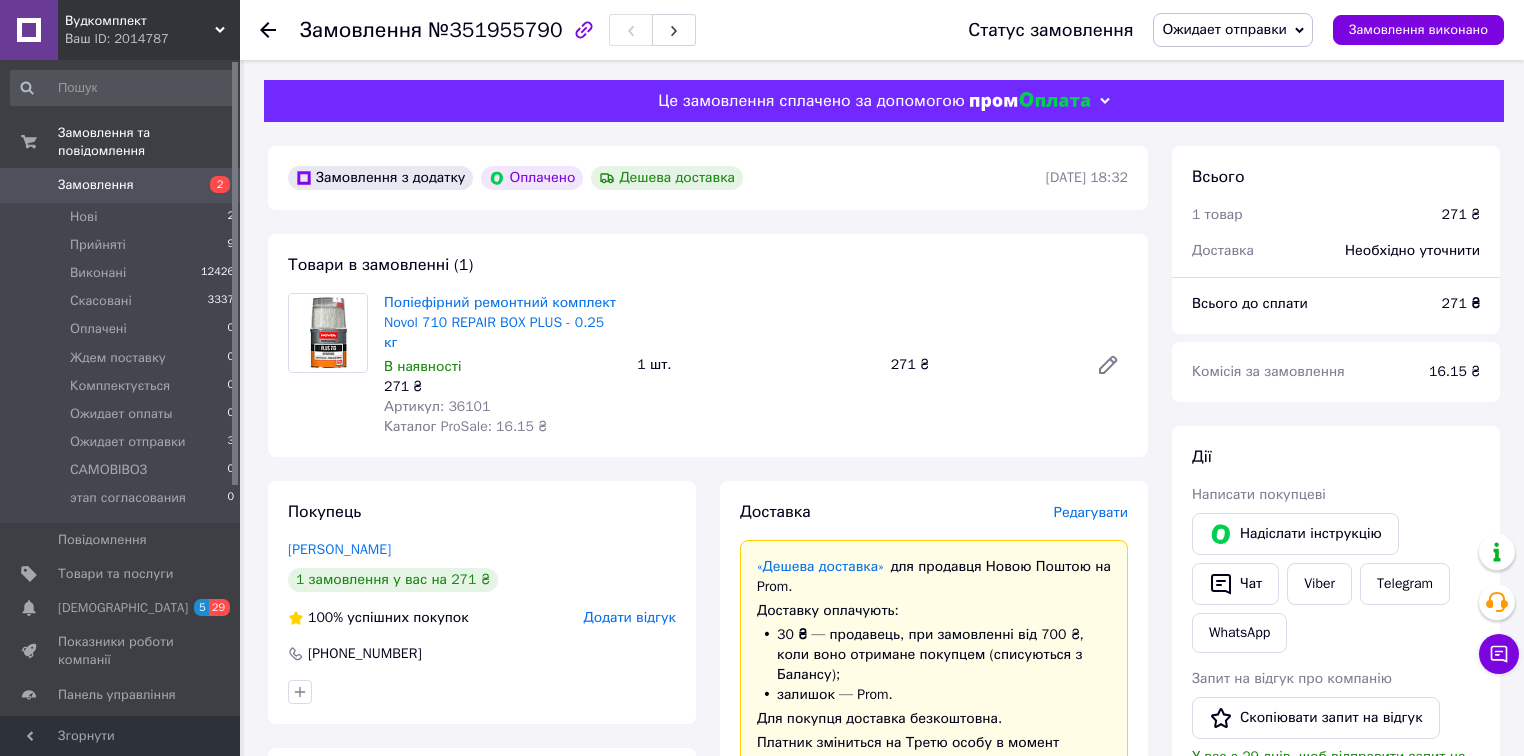 scroll, scrollTop: 0, scrollLeft: 0, axis: both 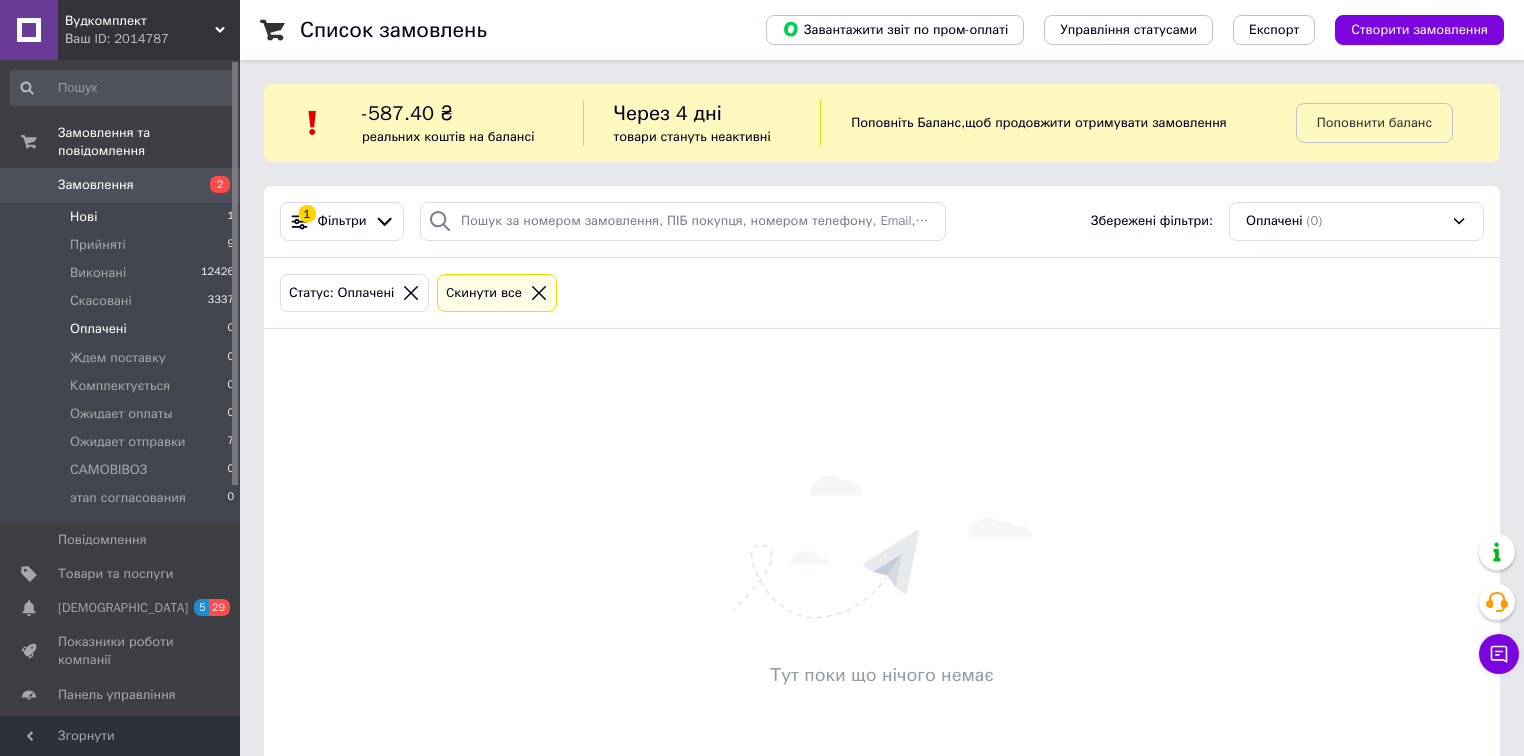 click on "Нові" at bounding box center (83, 217) 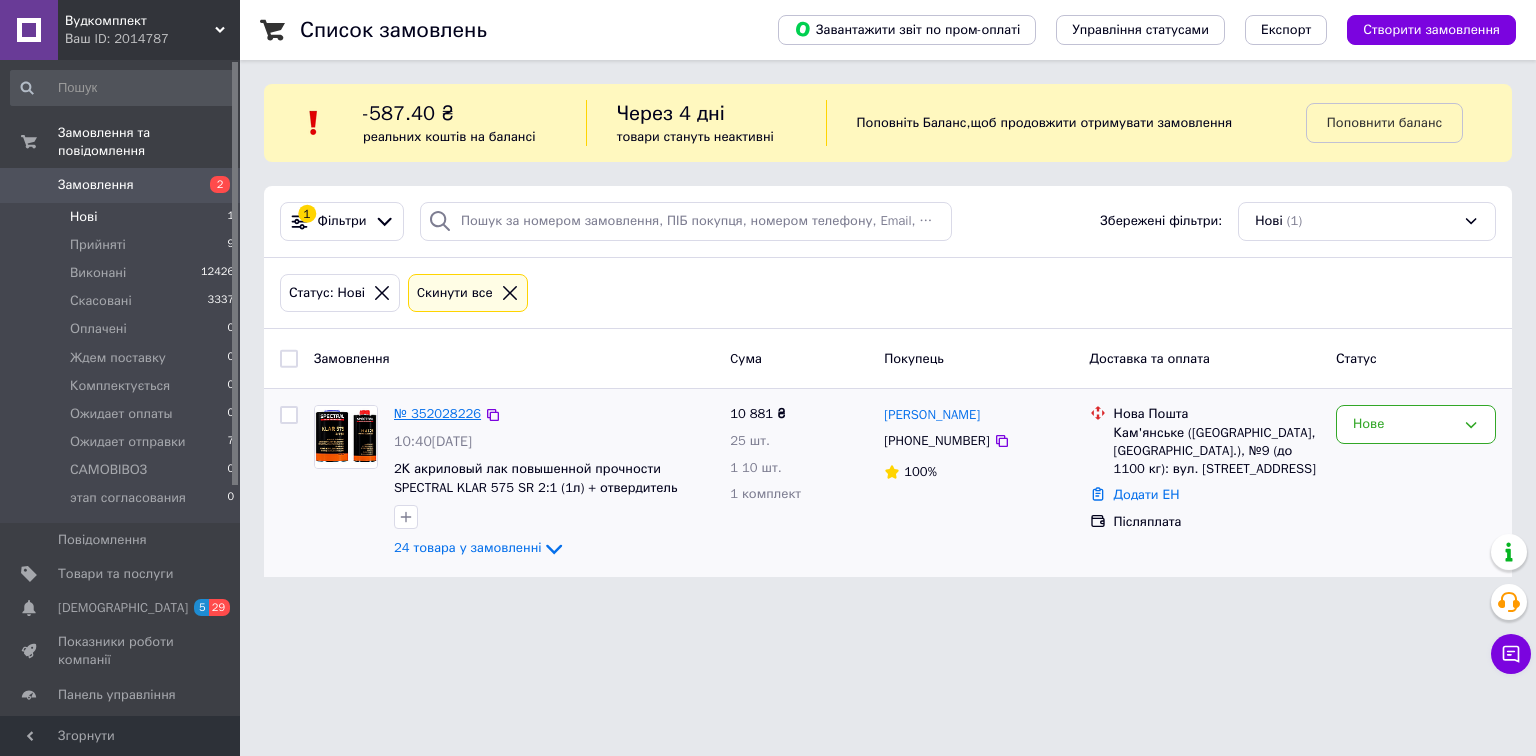 click on "№ 352028226" at bounding box center (437, 413) 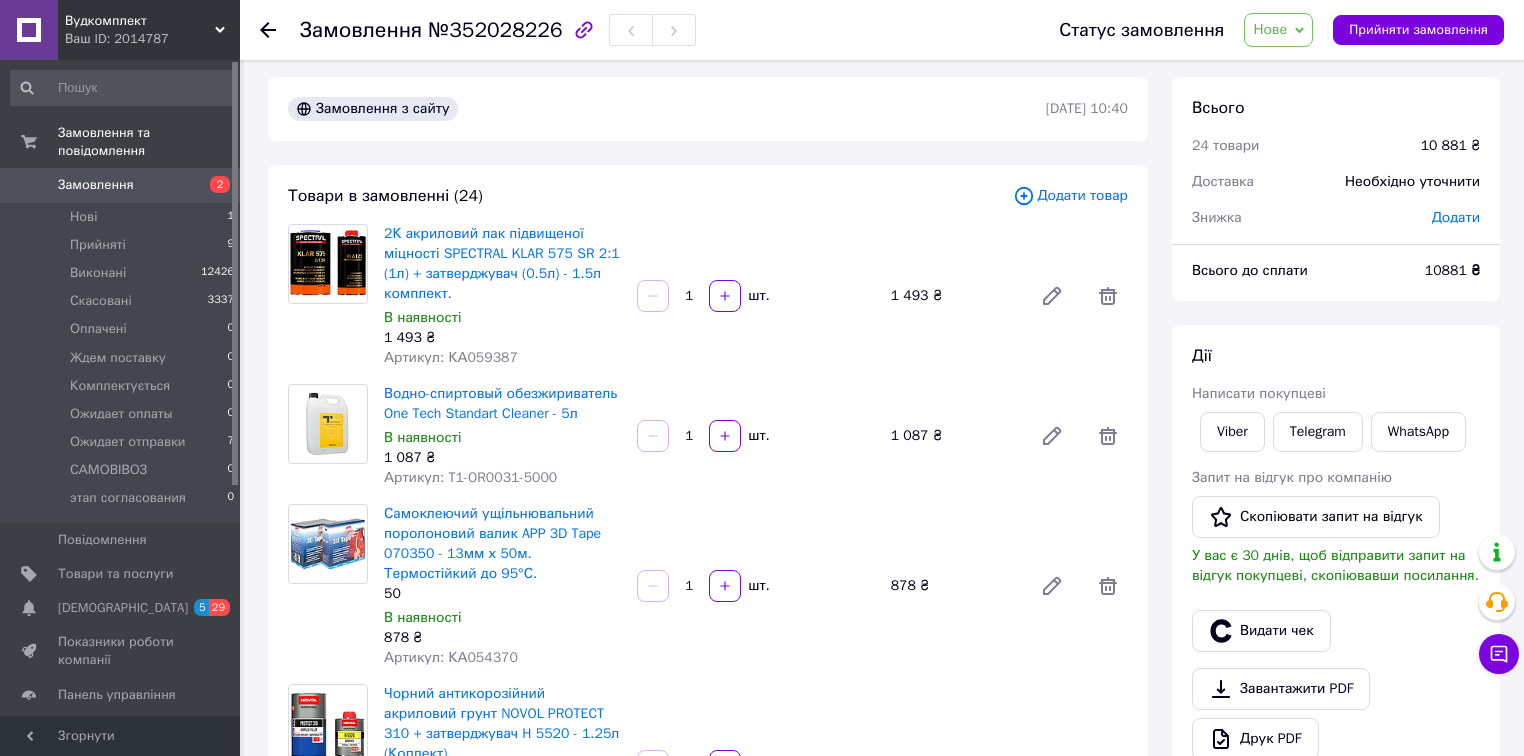 scroll, scrollTop: 0, scrollLeft: 0, axis: both 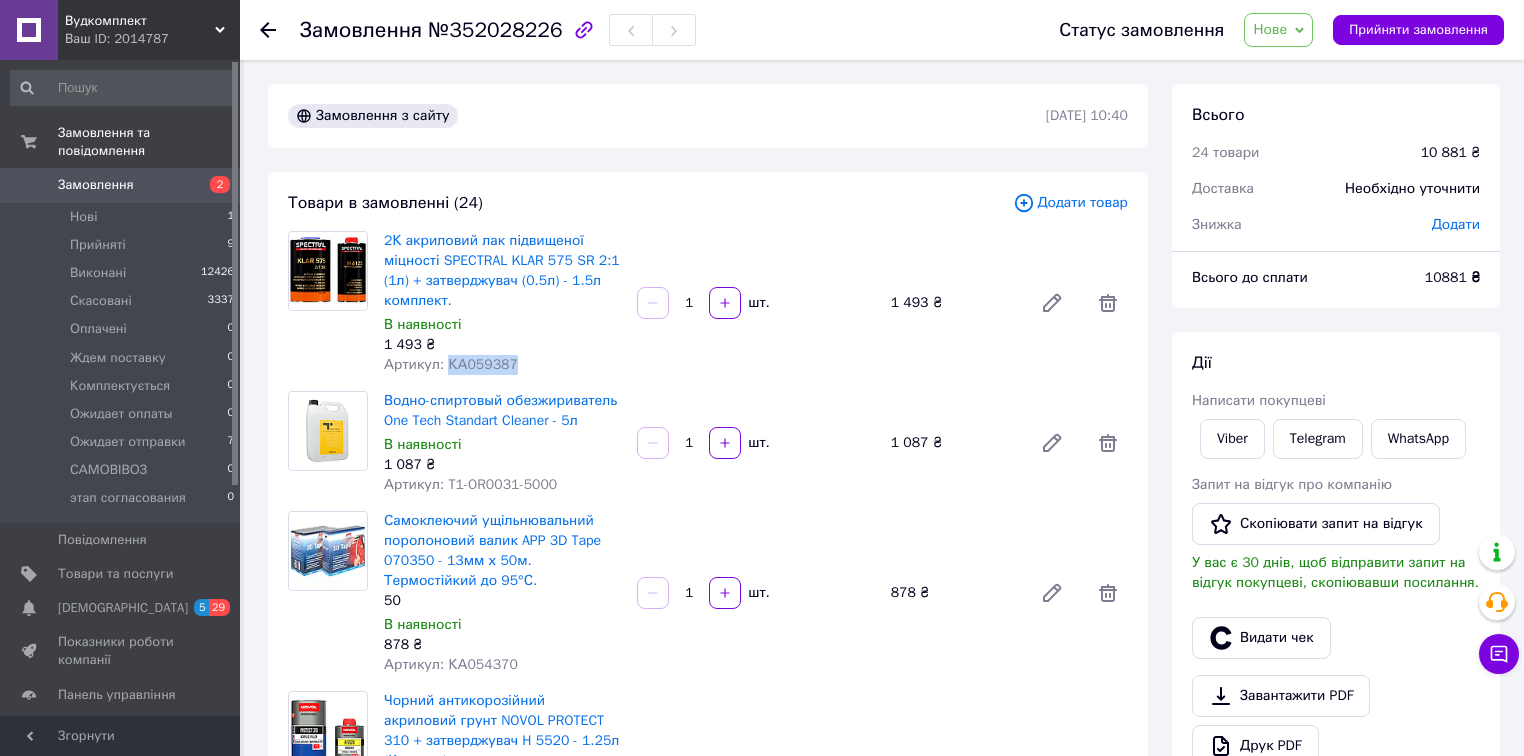 drag, startPoint x: 444, startPoint y: 364, endPoint x: 521, endPoint y: 362, distance: 77.02597 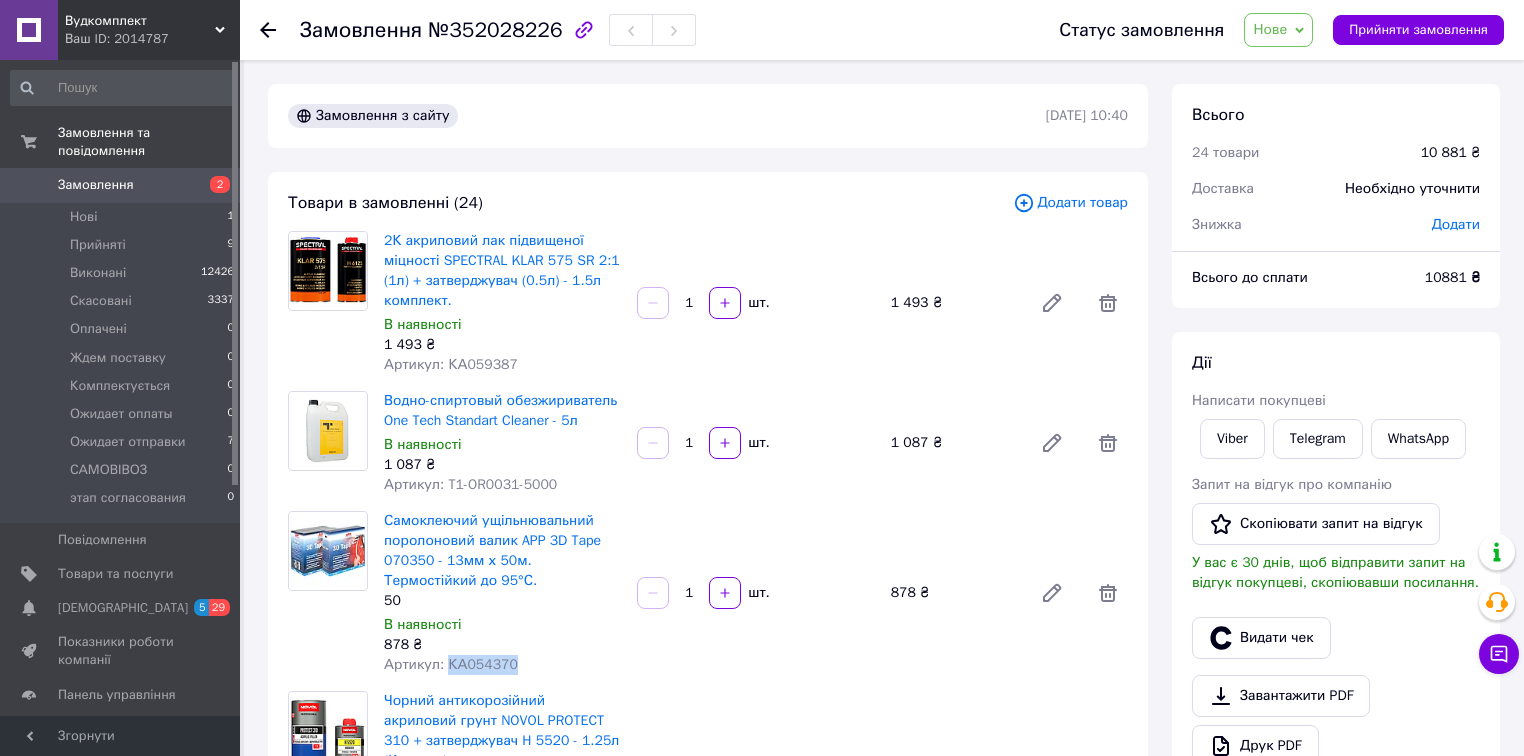 drag, startPoint x: 443, startPoint y: 665, endPoint x: 512, endPoint y: 669, distance: 69.115845 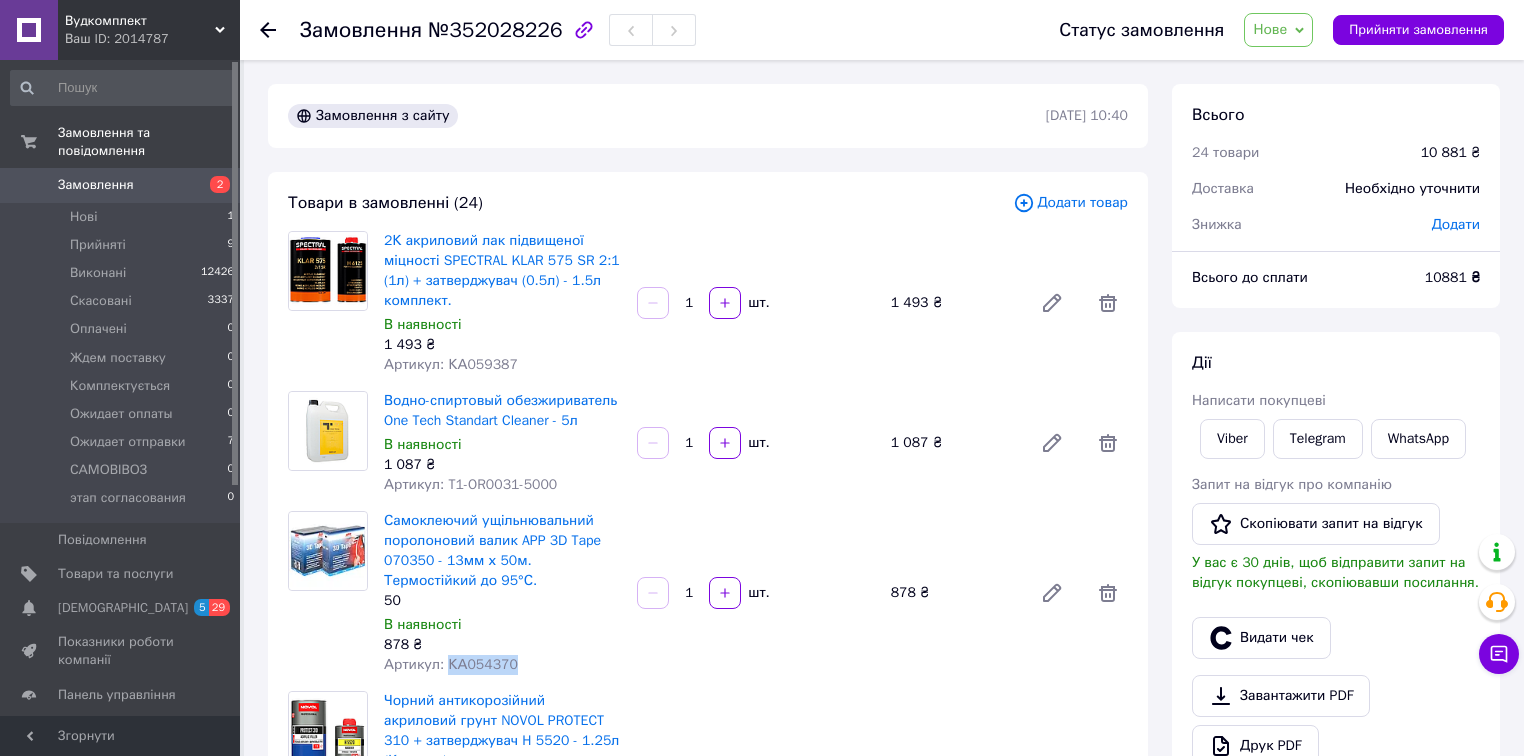 copy on "КА054370" 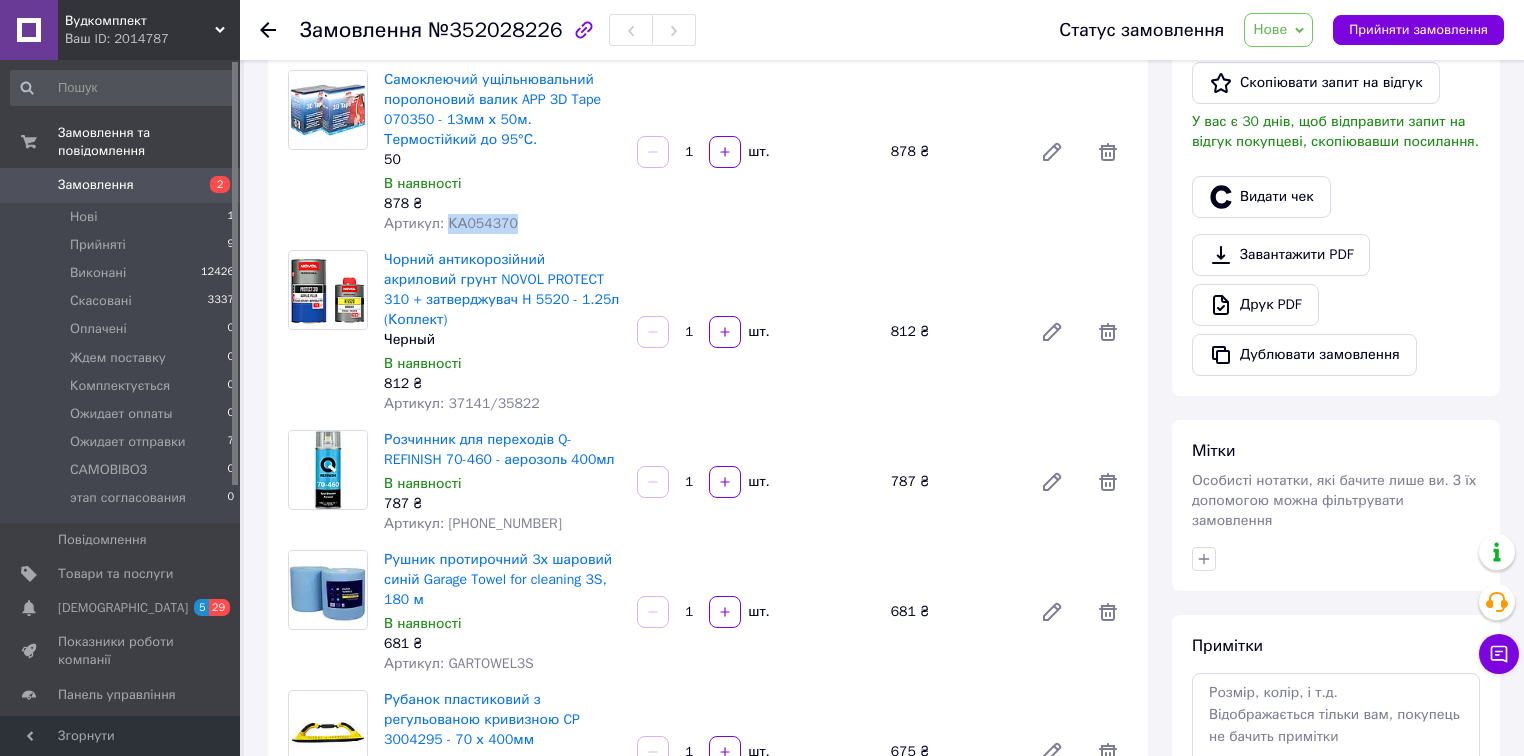 scroll, scrollTop: 480, scrollLeft: 0, axis: vertical 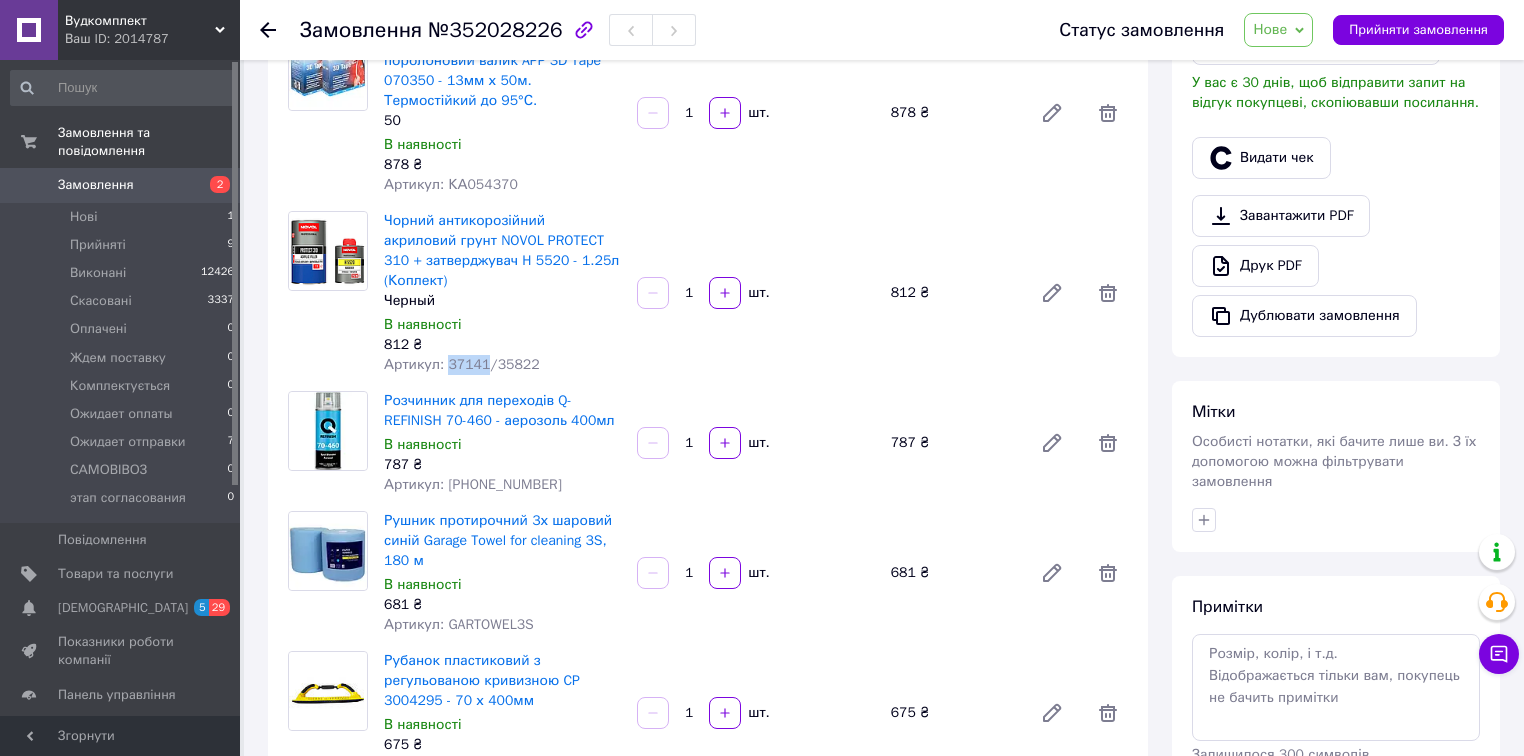 drag, startPoint x: 443, startPoint y: 360, endPoint x: 478, endPoint y: 365, distance: 35.35534 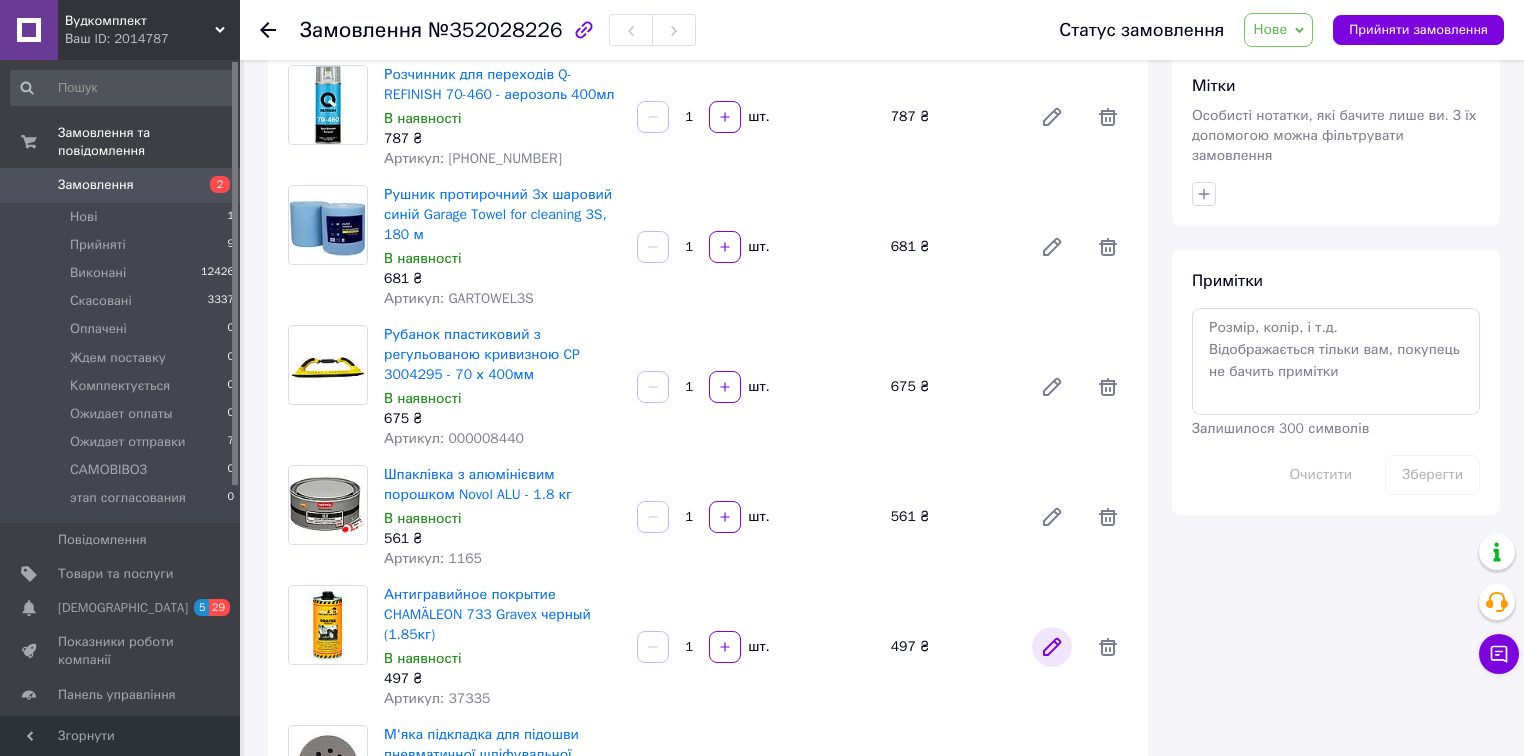 scroll, scrollTop: 800, scrollLeft: 0, axis: vertical 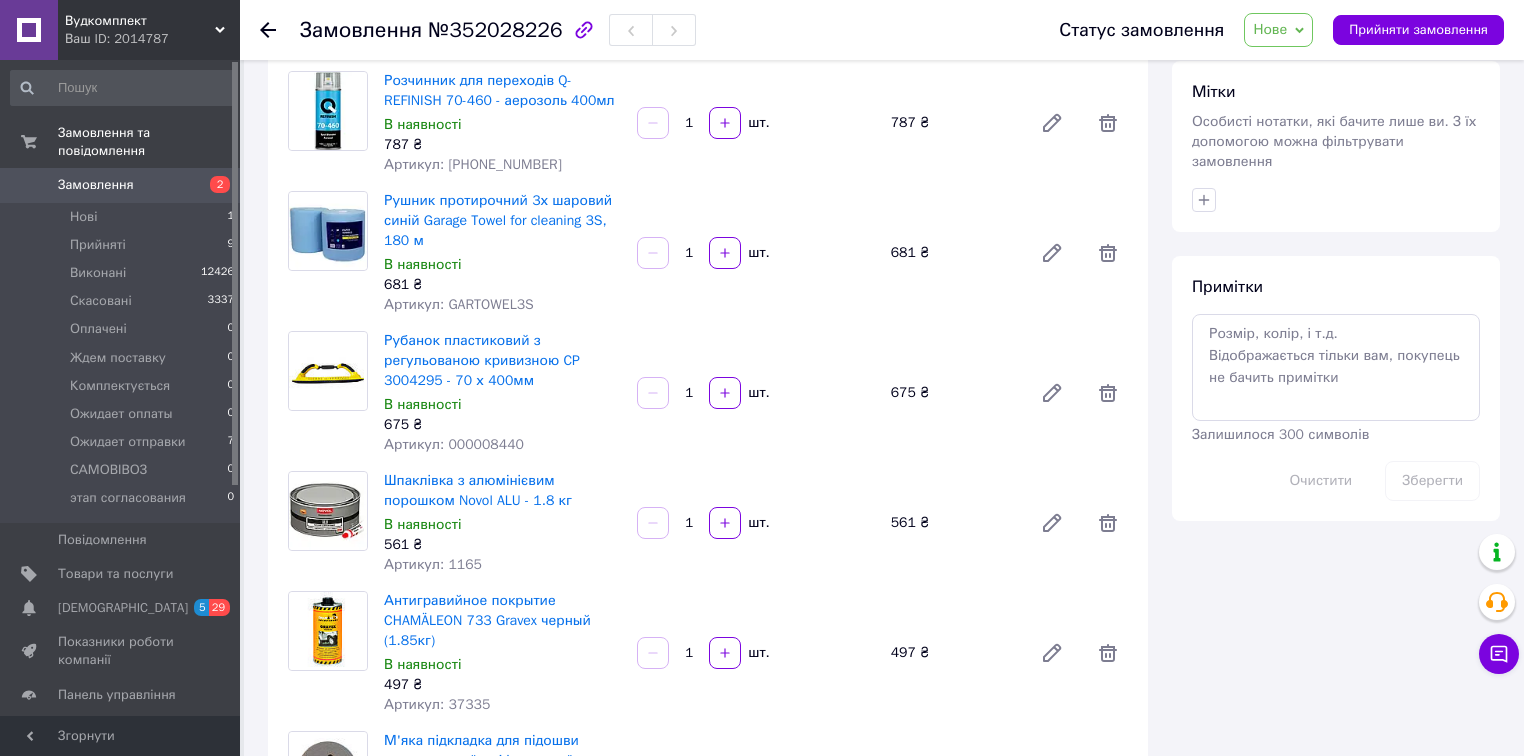 click on "Нове" at bounding box center [1270, 29] 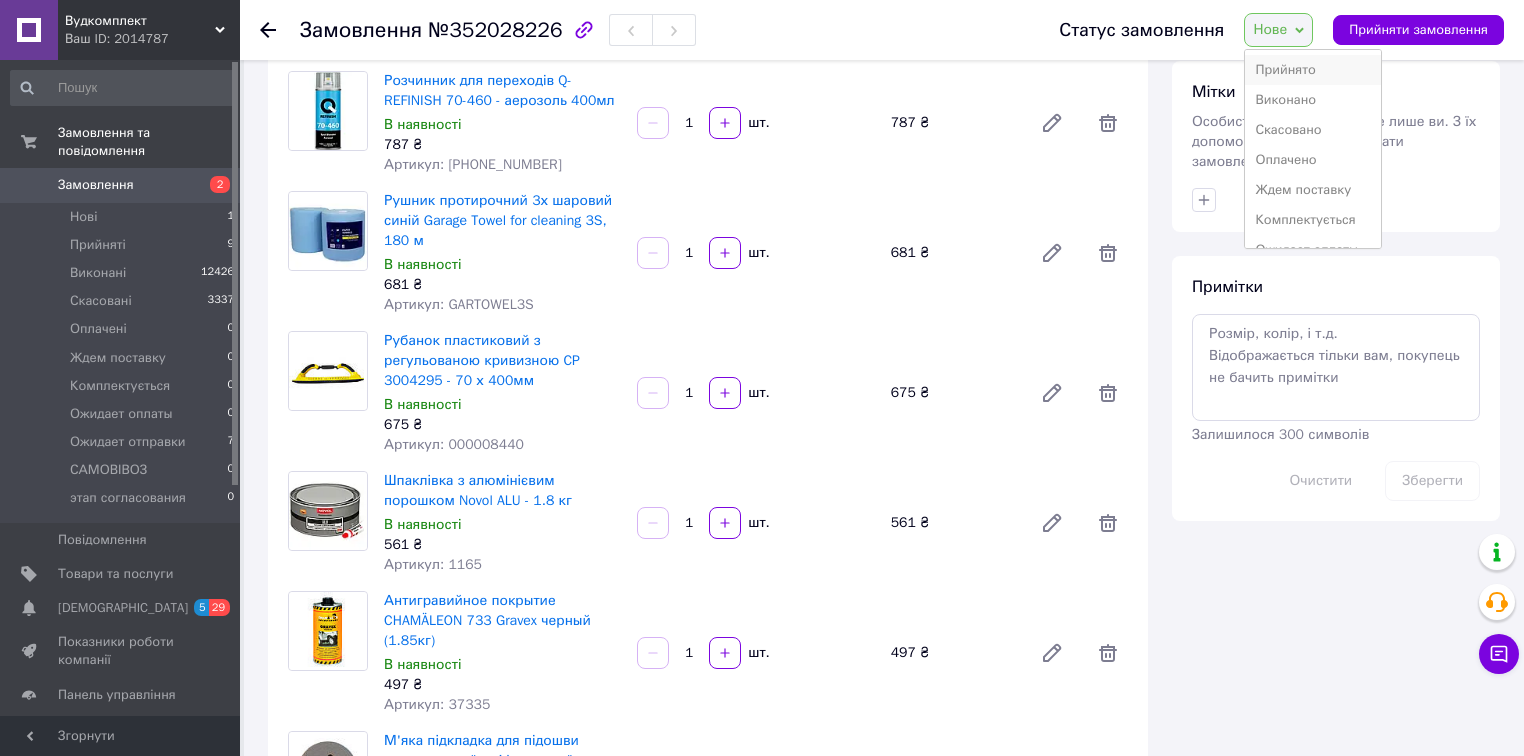click on "Прийнято" at bounding box center (1313, 70) 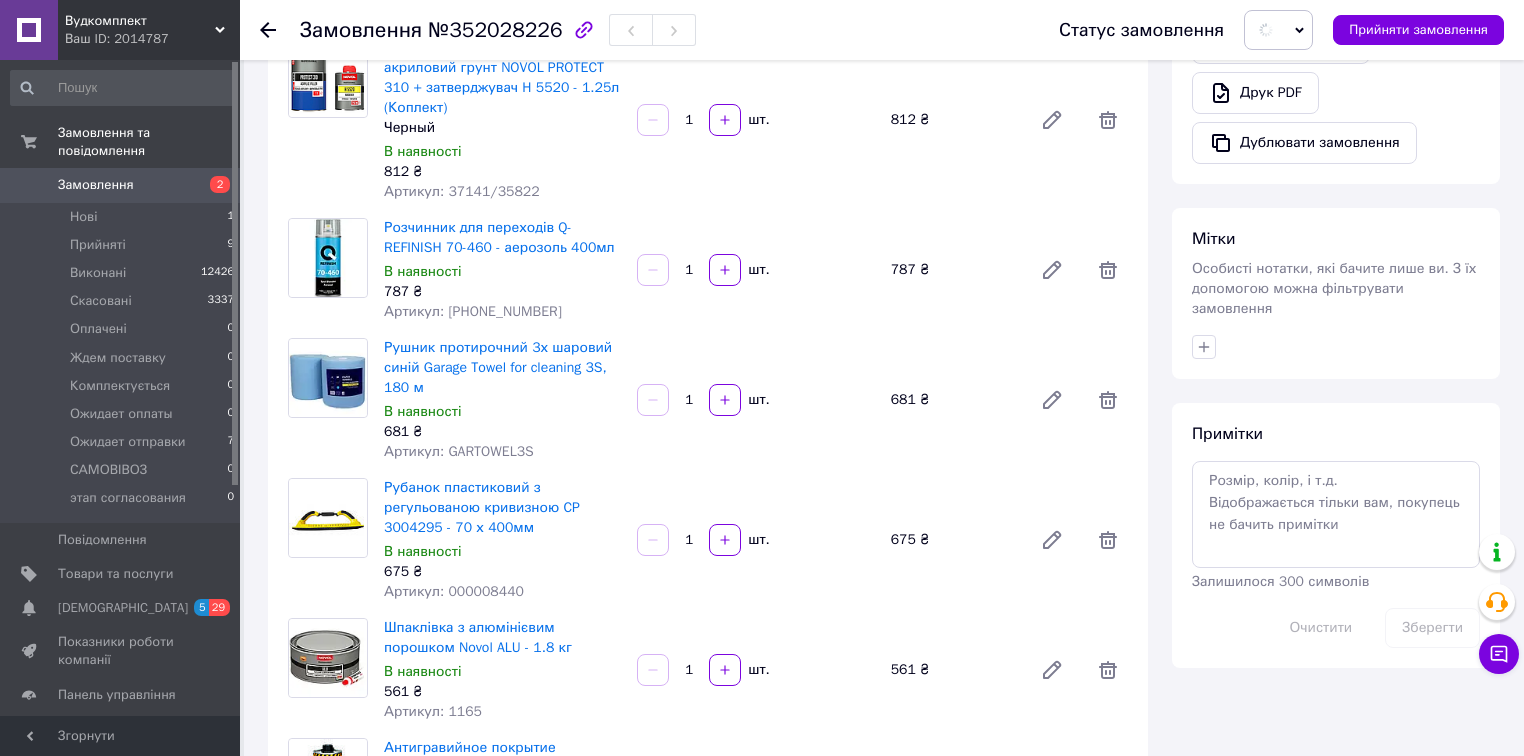 scroll, scrollTop: 480, scrollLeft: 0, axis: vertical 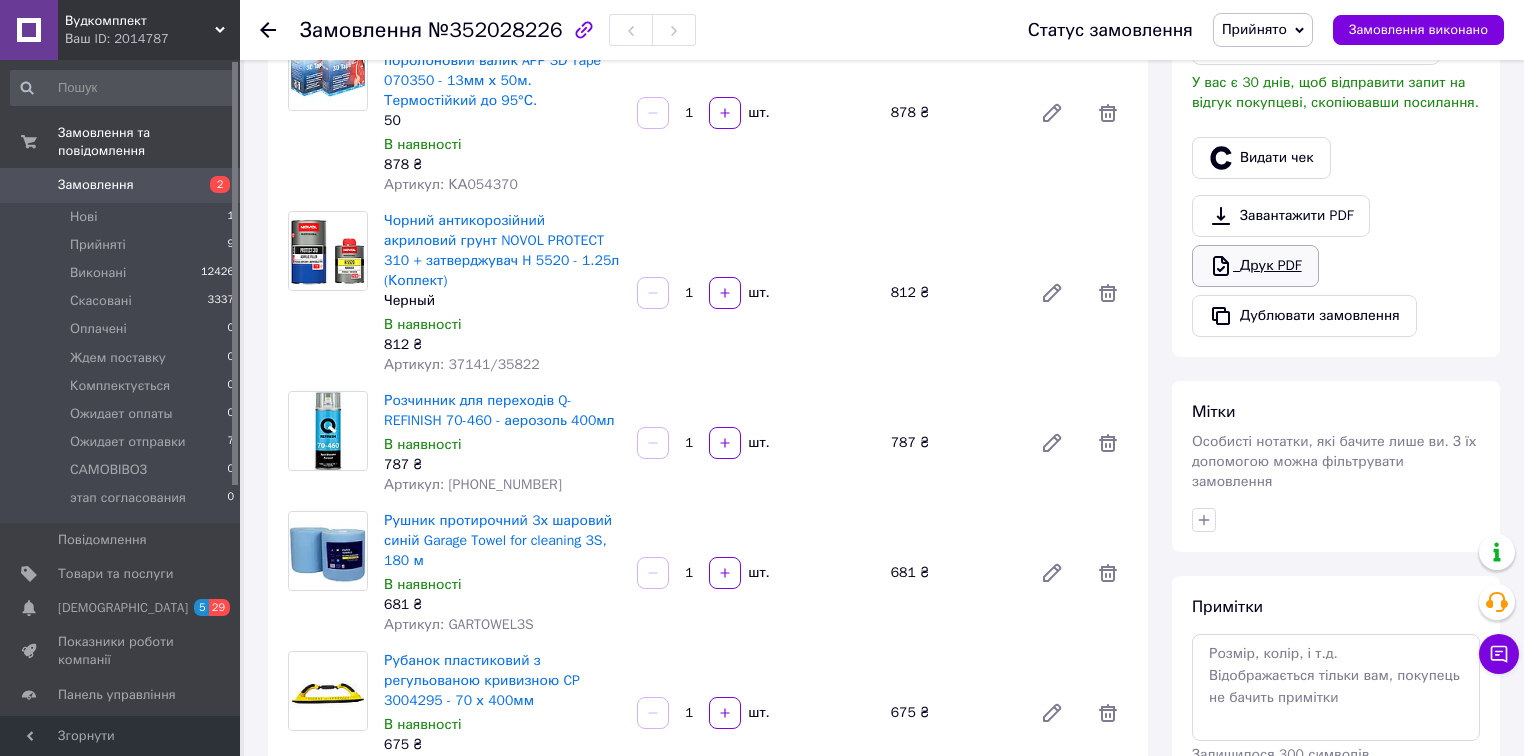 click on "Друк PDF" at bounding box center (1255, 266) 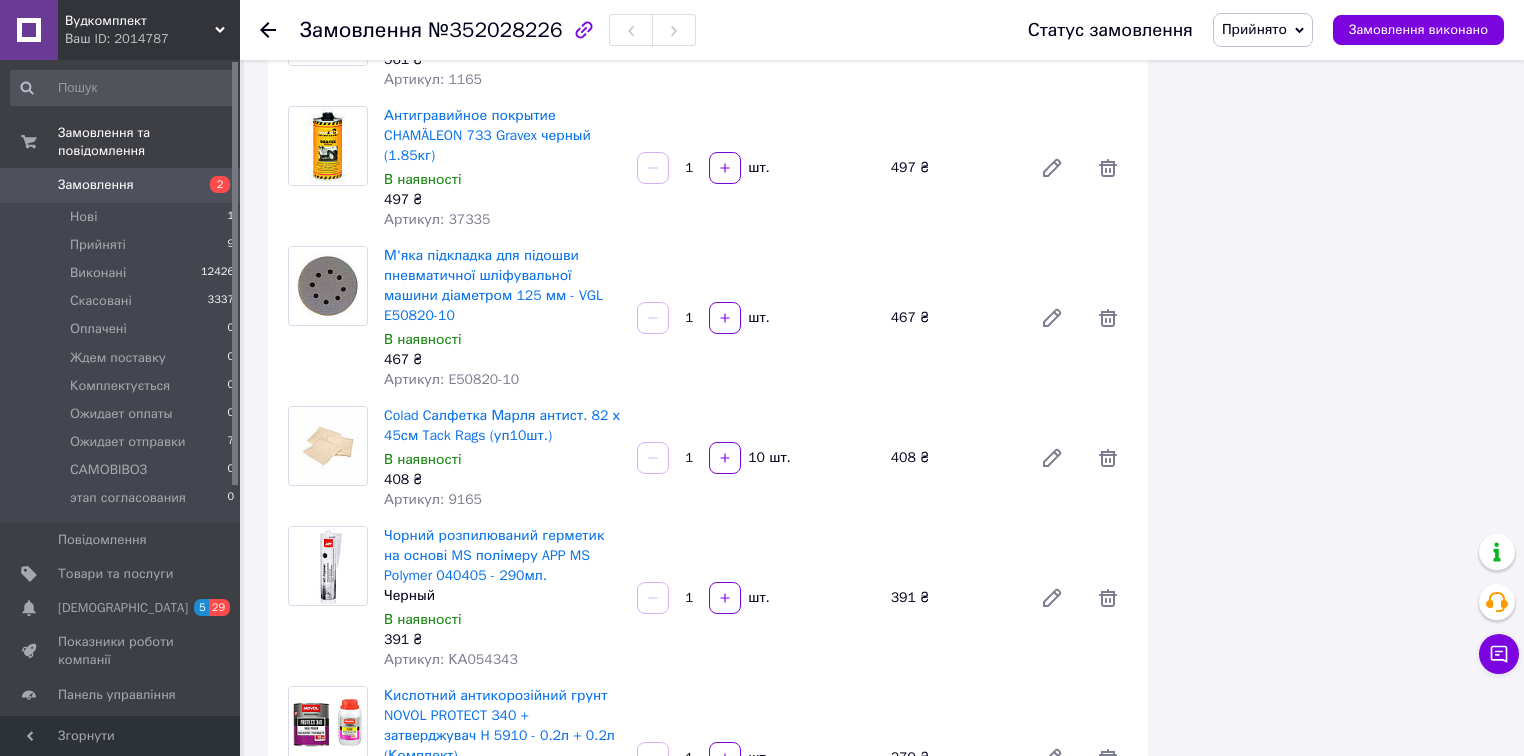 scroll, scrollTop: 1360, scrollLeft: 0, axis: vertical 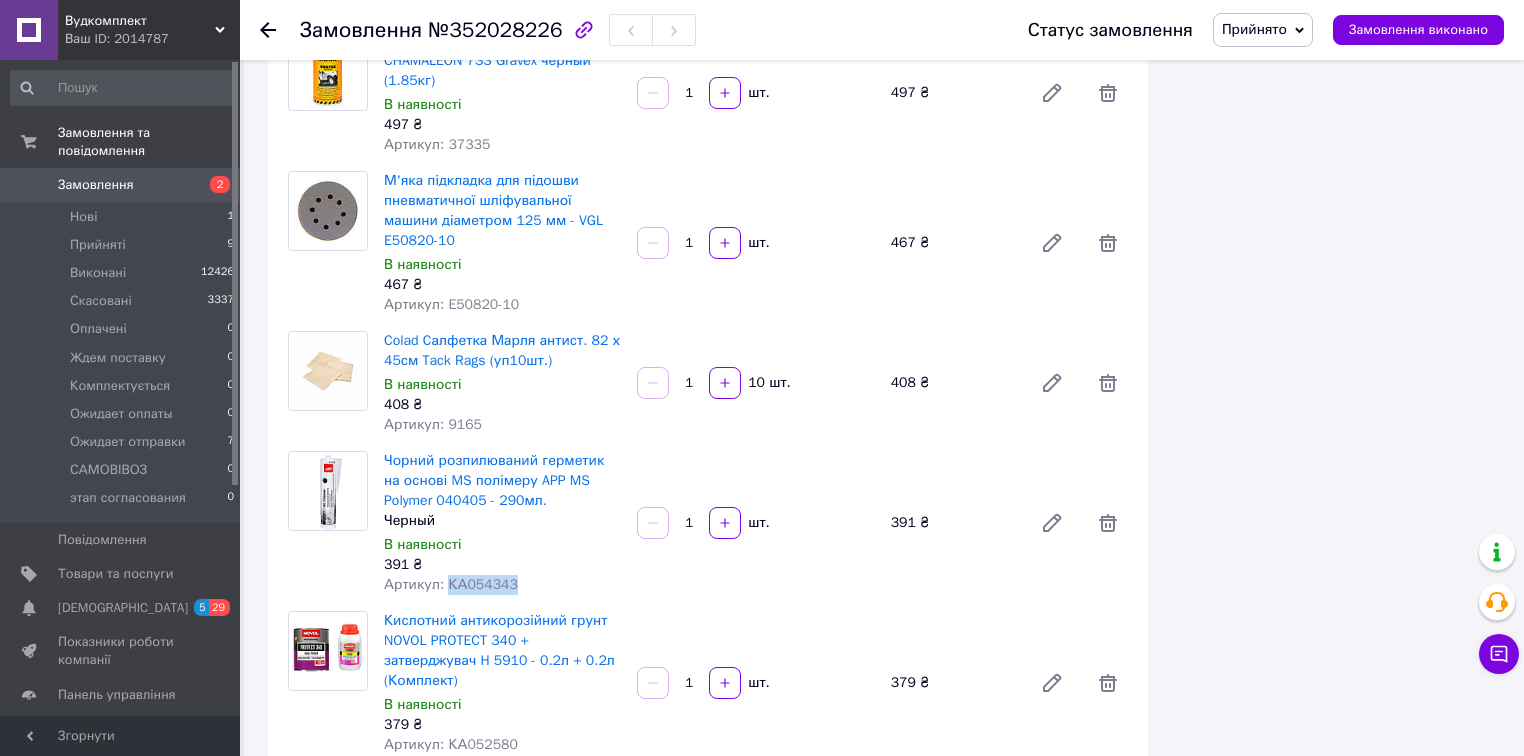 drag, startPoint x: 442, startPoint y: 561, endPoint x: 519, endPoint y: 564, distance: 77.05842 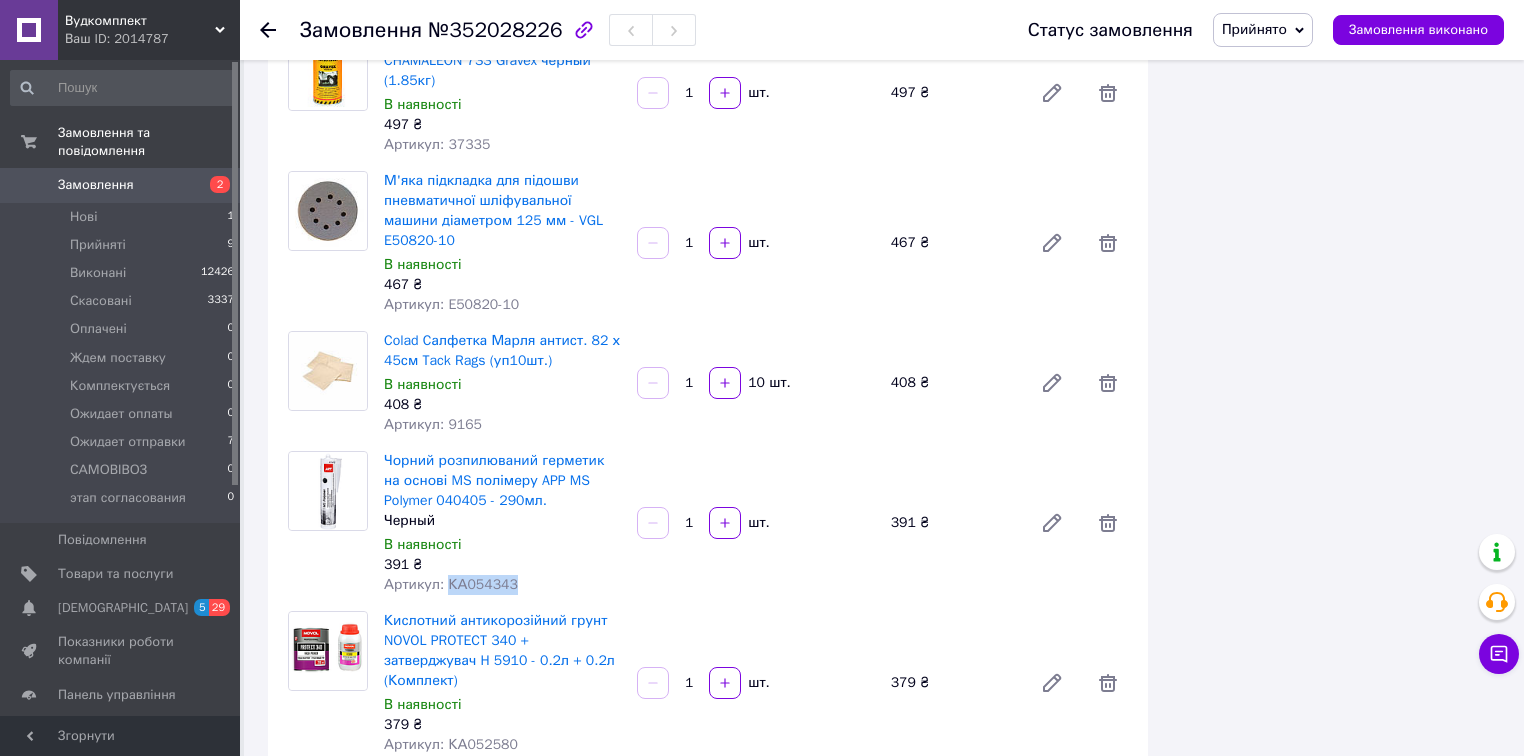 copy on "КА054343" 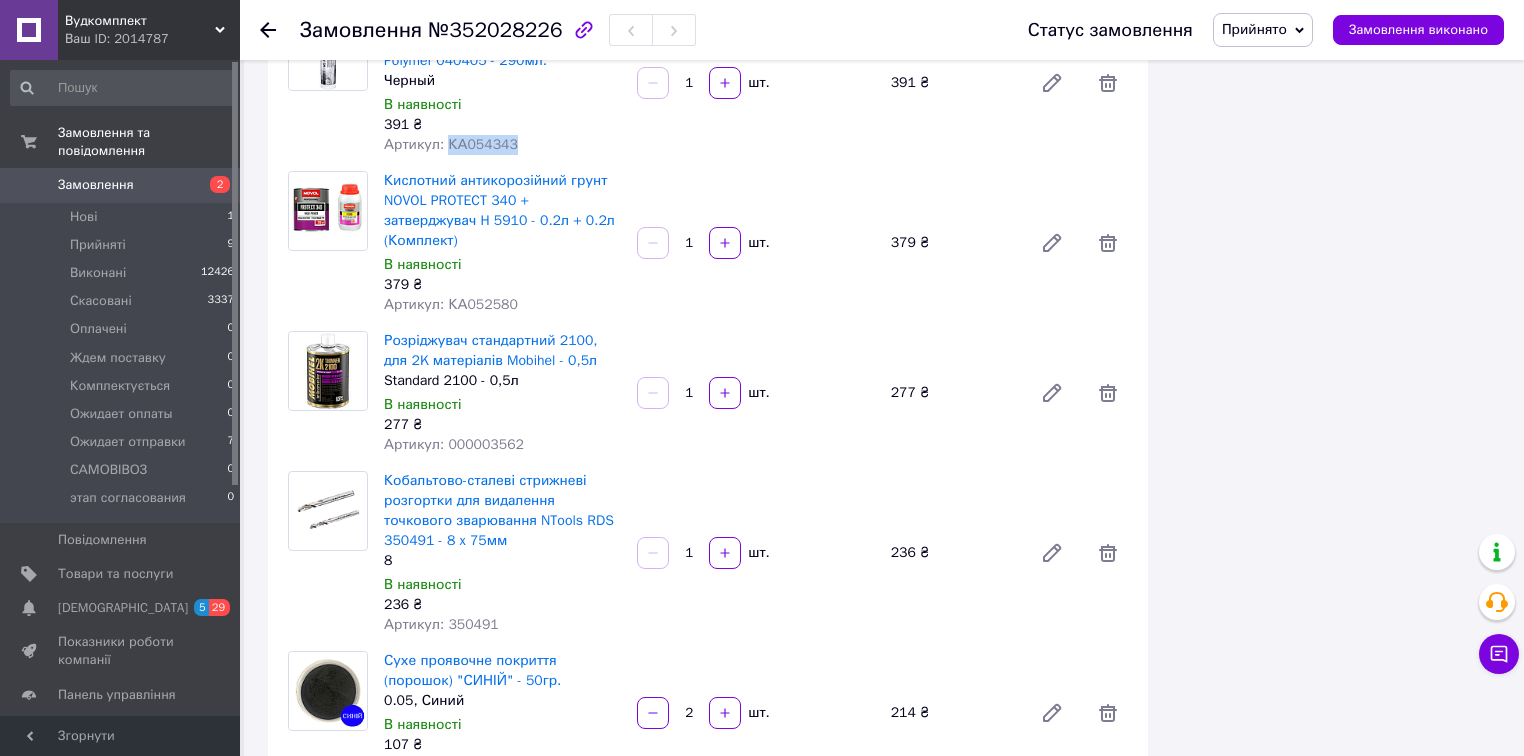 scroll, scrollTop: 1680, scrollLeft: 0, axis: vertical 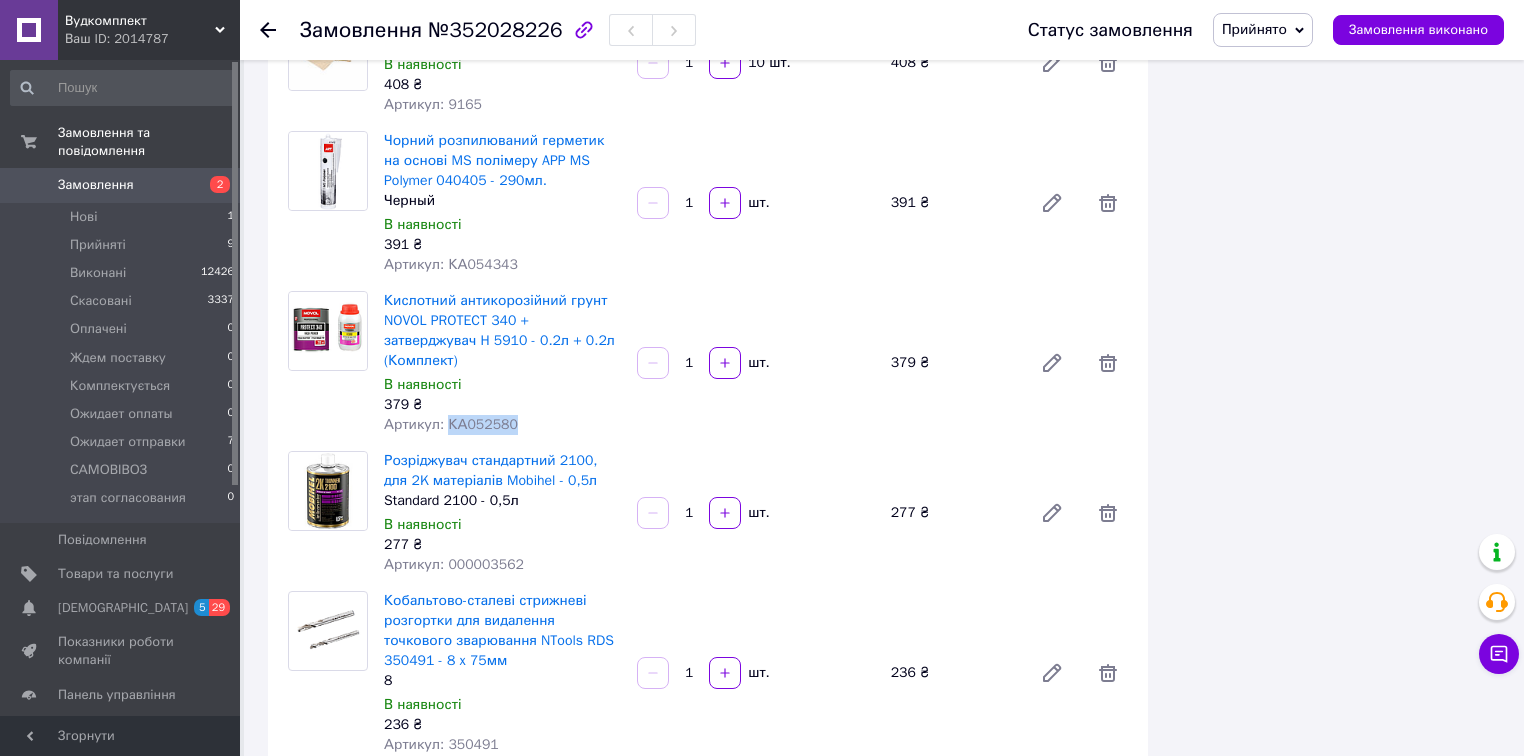 drag, startPoint x: 445, startPoint y: 408, endPoint x: 516, endPoint y: 402, distance: 71.25307 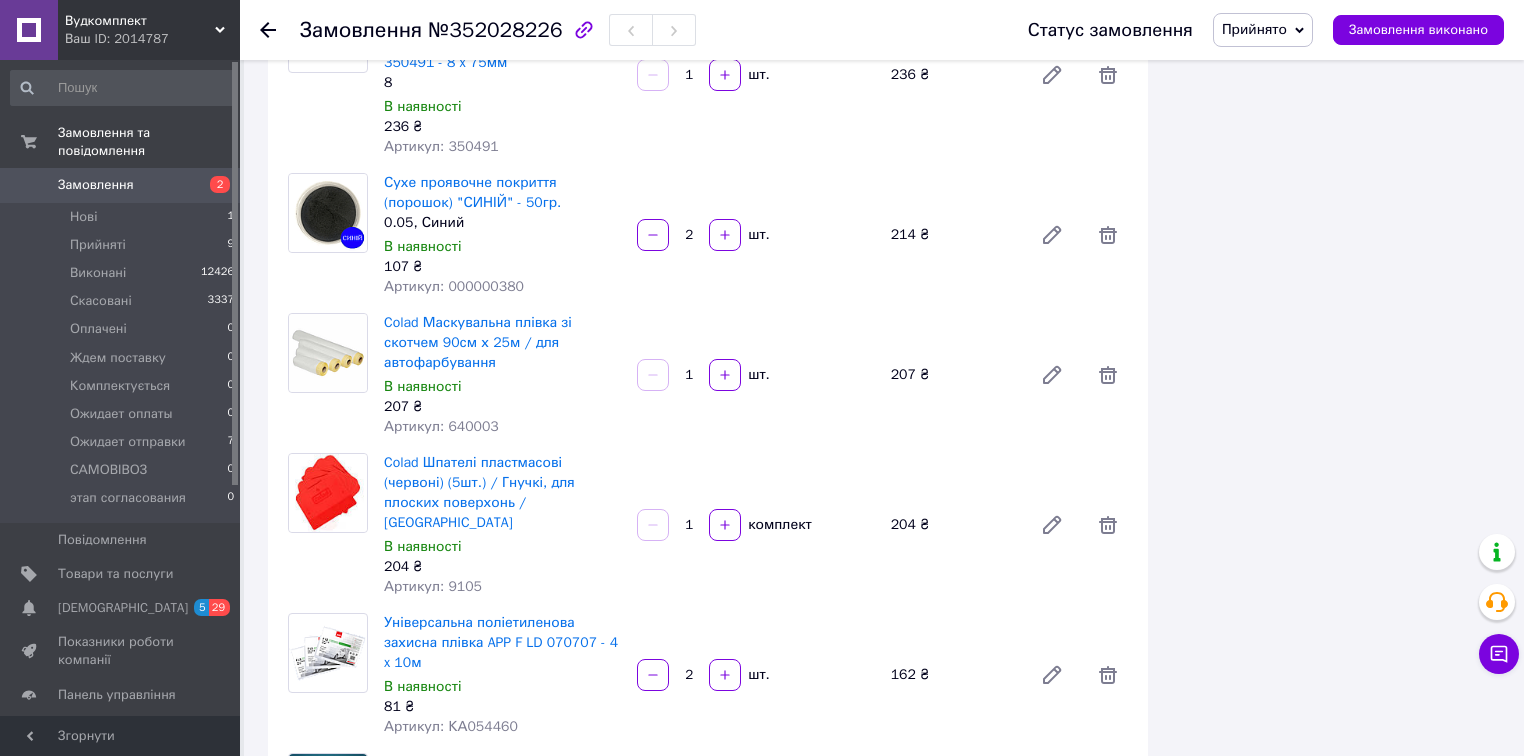 scroll, scrollTop: 2320, scrollLeft: 0, axis: vertical 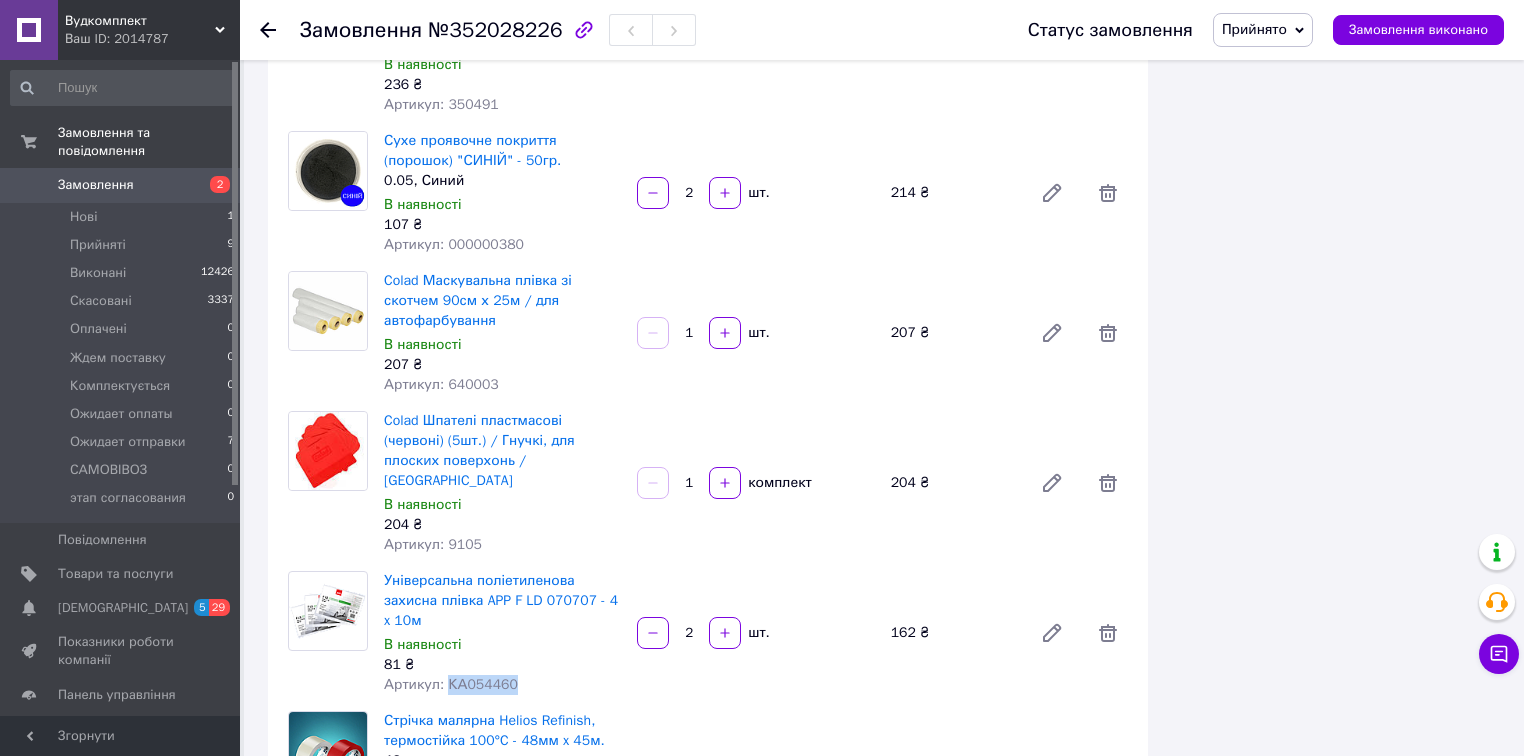 drag, startPoint x: 445, startPoint y: 622, endPoint x: 517, endPoint y: 632, distance: 72.691124 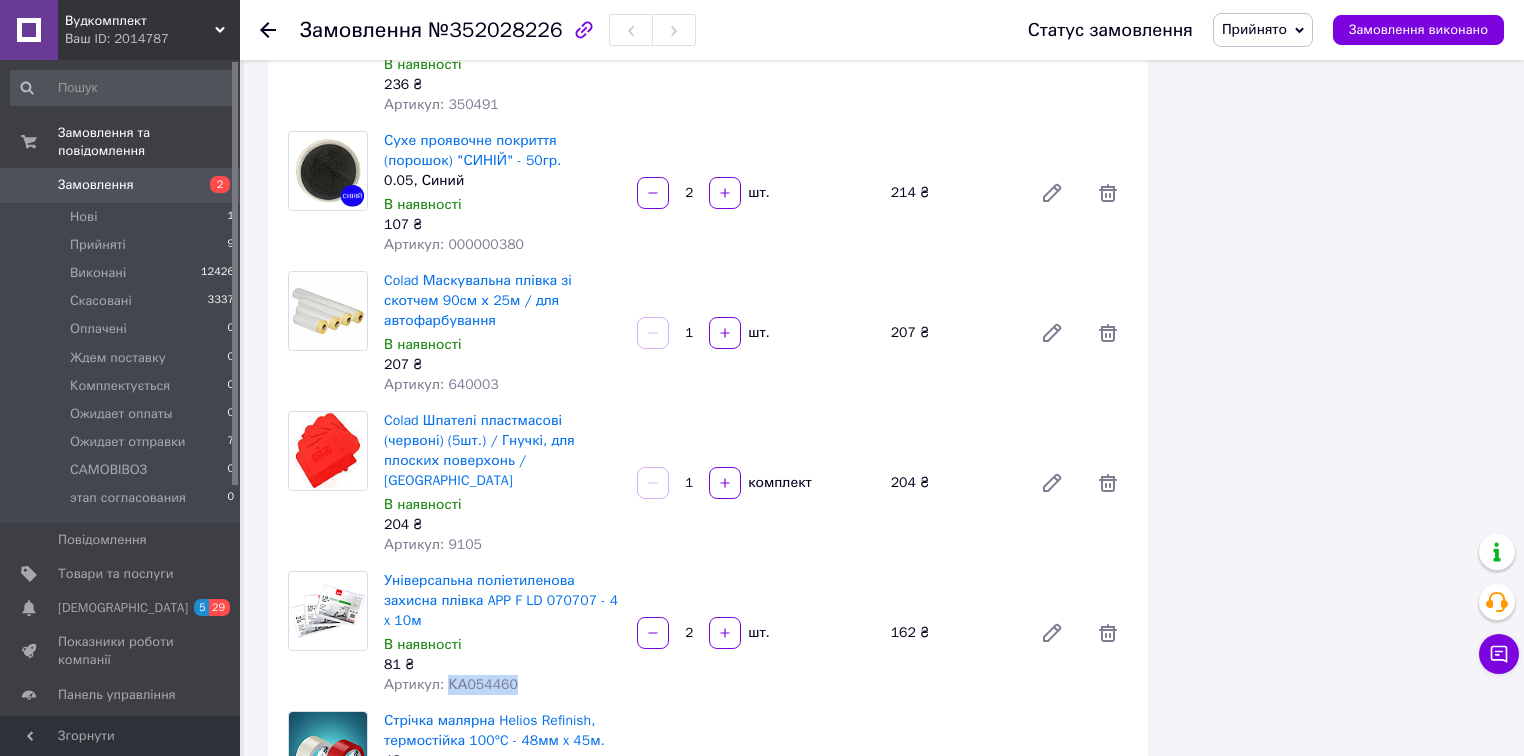 copy on "КА054460" 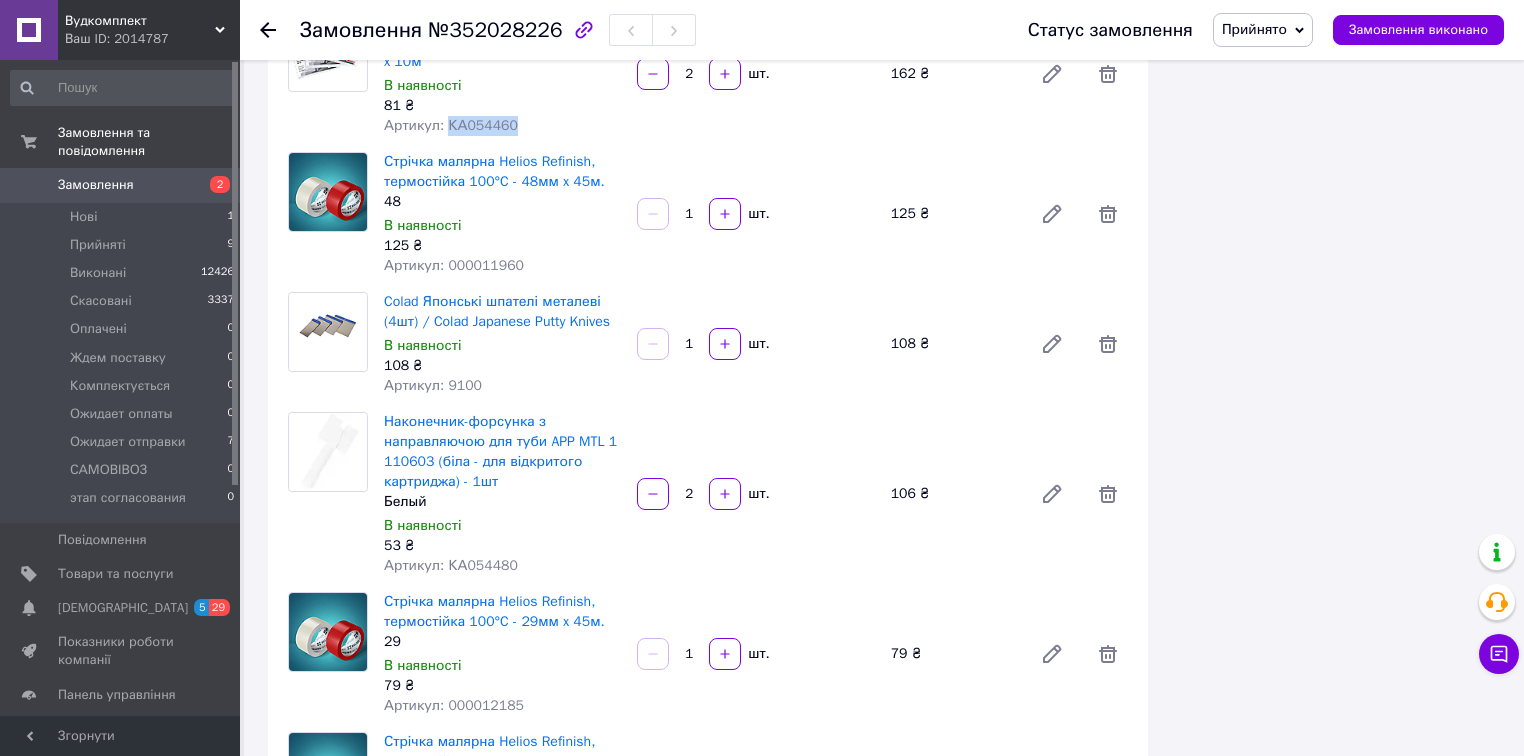scroll, scrollTop: 2880, scrollLeft: 0, axis: vertical 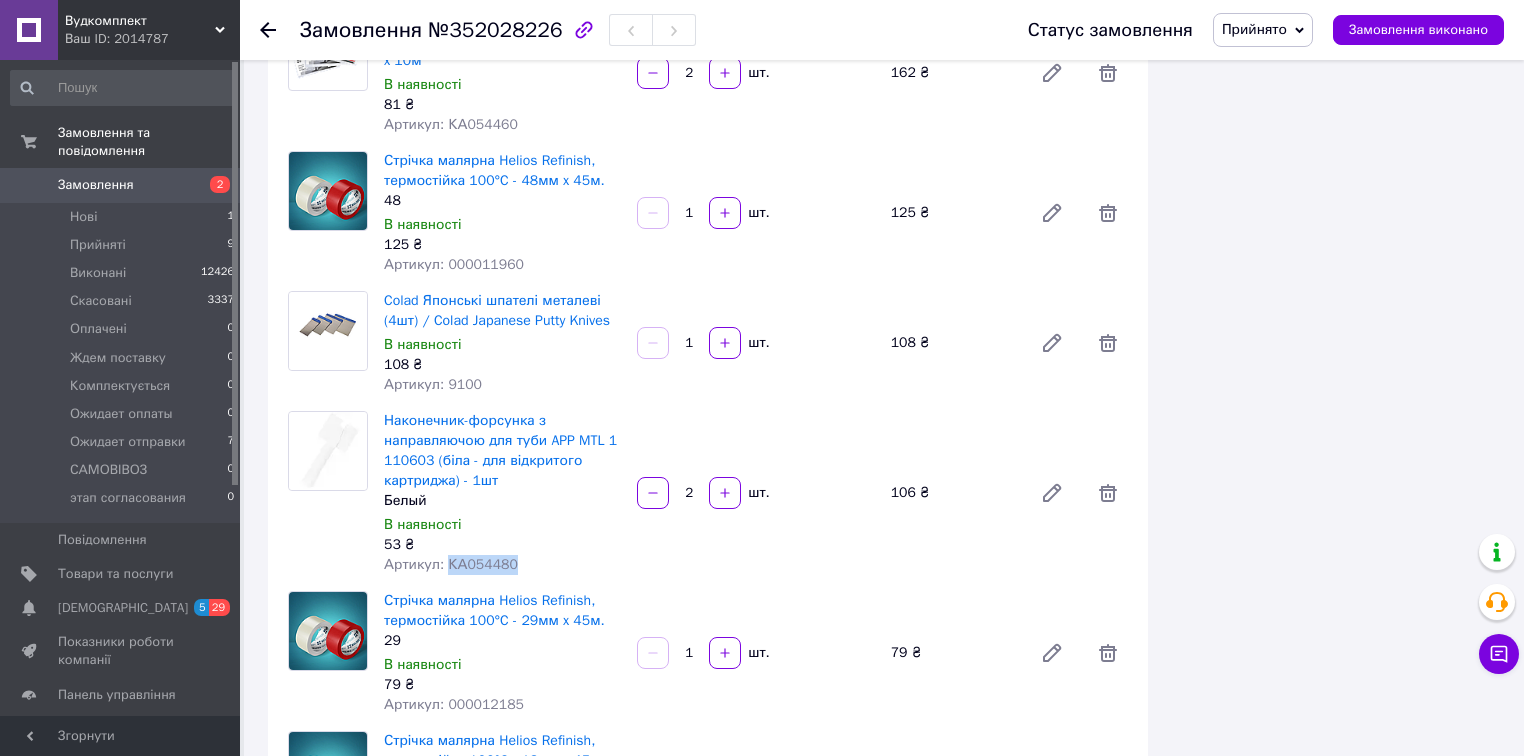 drag, startPoint x: 444, startPoint y: 507, endPoint x: 524, endPoint y: 506, distance: 80.00625 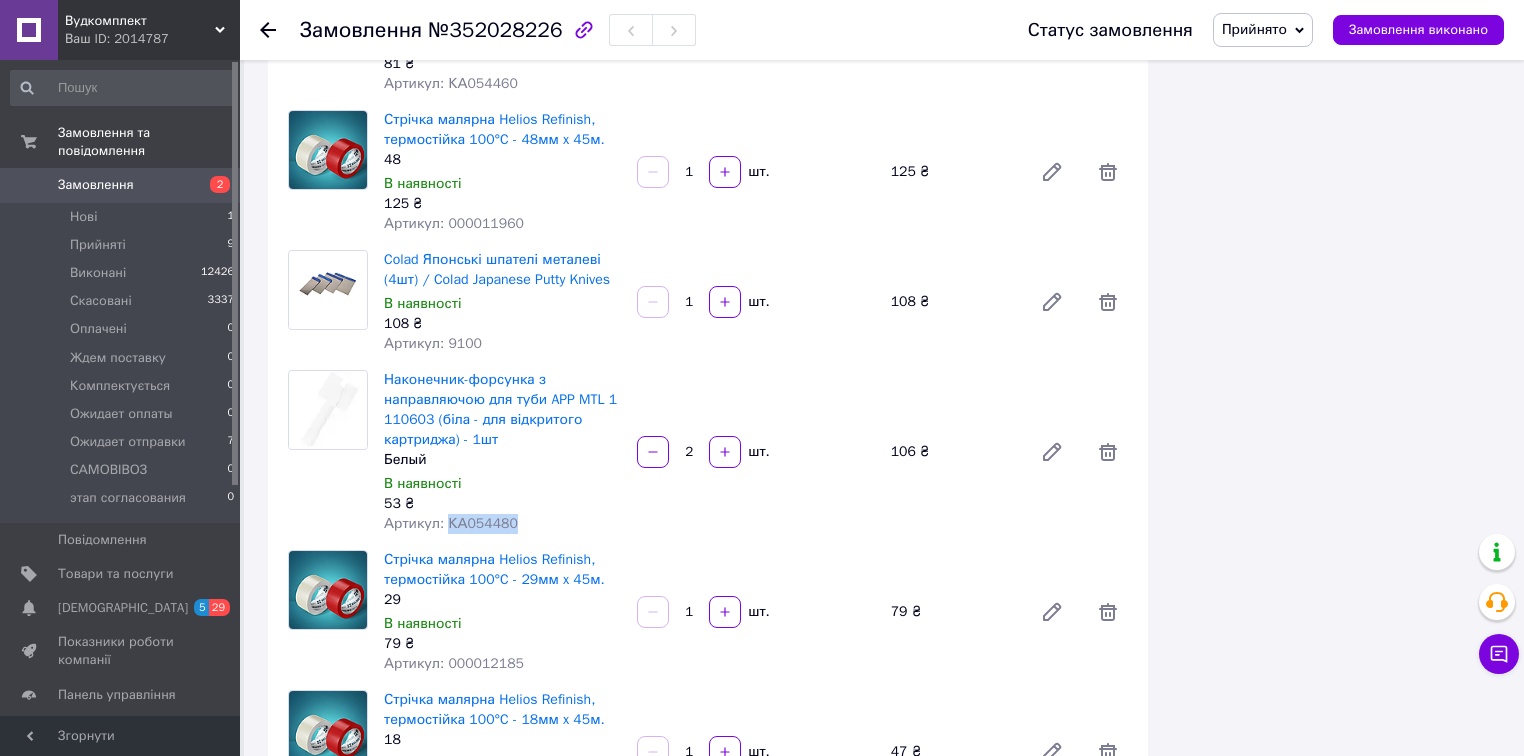scroll, scrollTop: 2880, scrollLeft: 0, axis: vertical 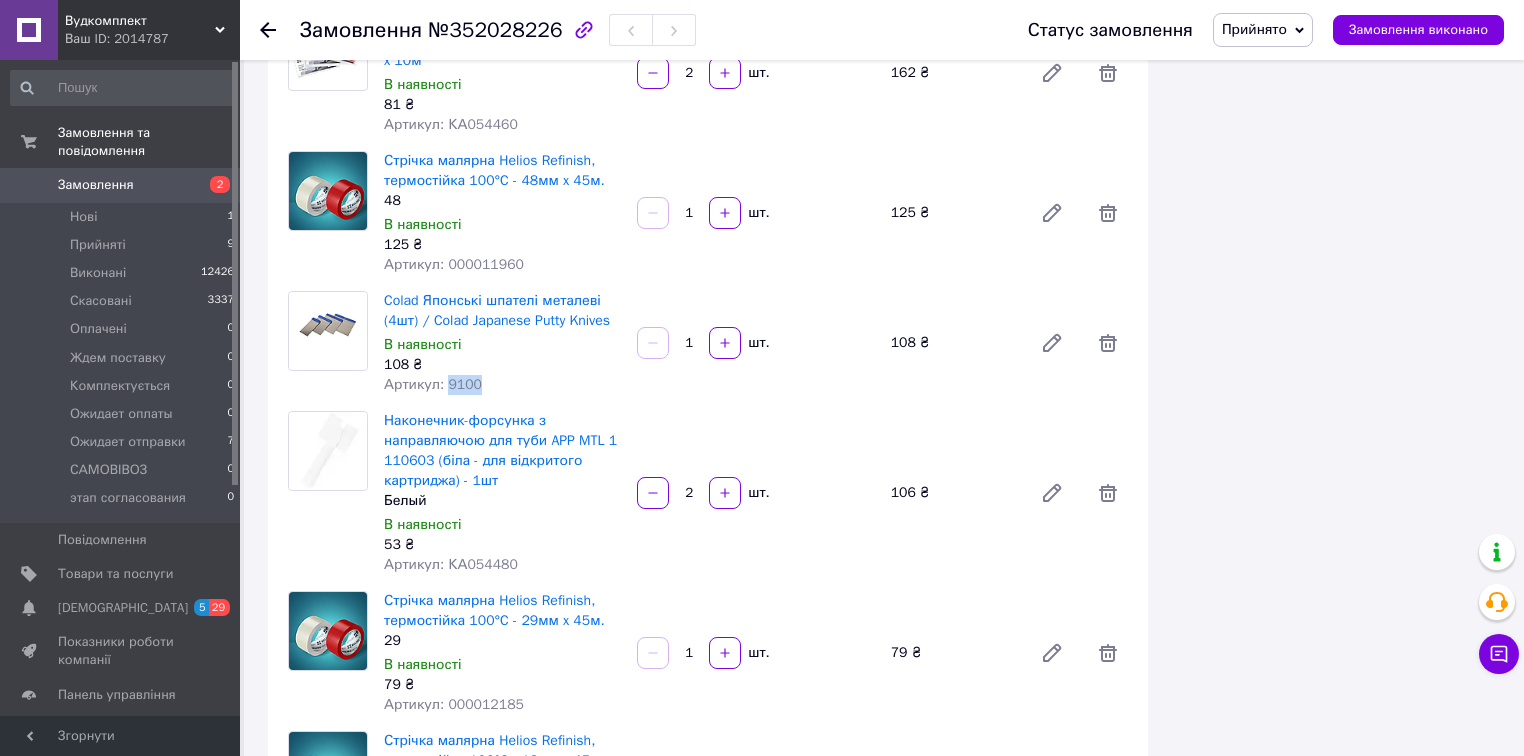 drag, startPoint x: 442, startPoint y: 324, endPoint x: 481, endPoint y: 324, distance: 39 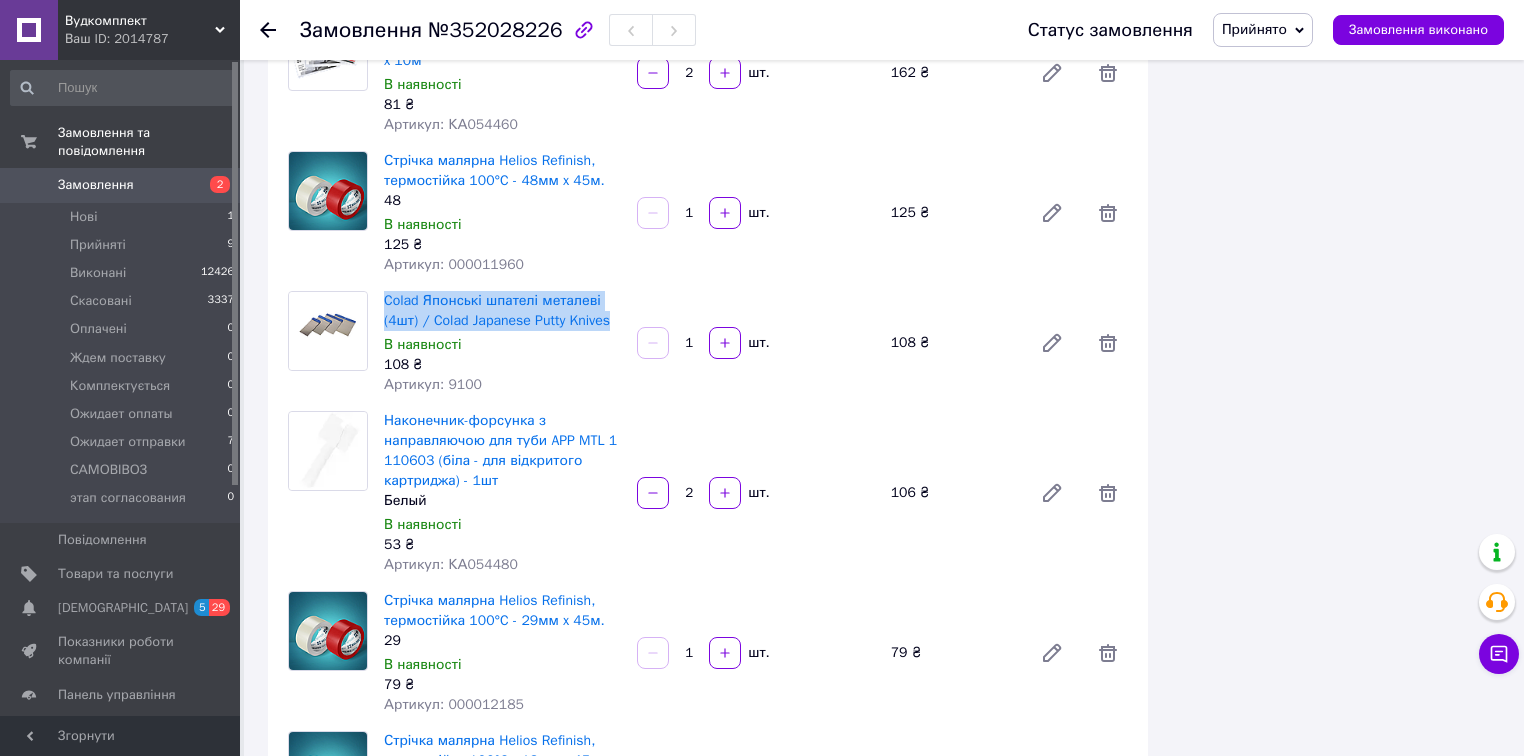 drag, startPoint x: 380, startPoint y: 237, endPoint x: 608, endPoint y: 254, distance: 228.63289 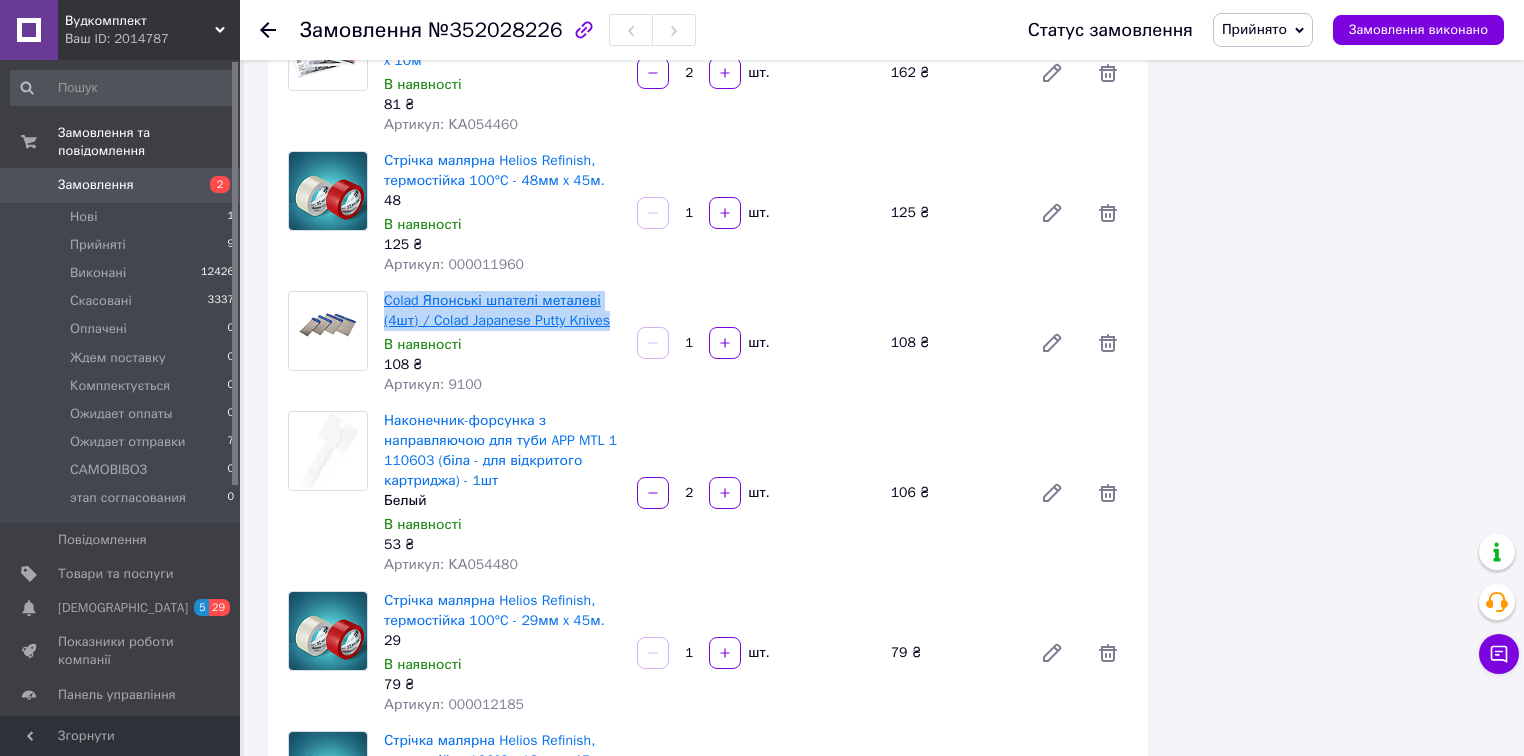 copy on "Colad Японські шпателі металеві (4шт) / Colad Japanese Putty Knives" 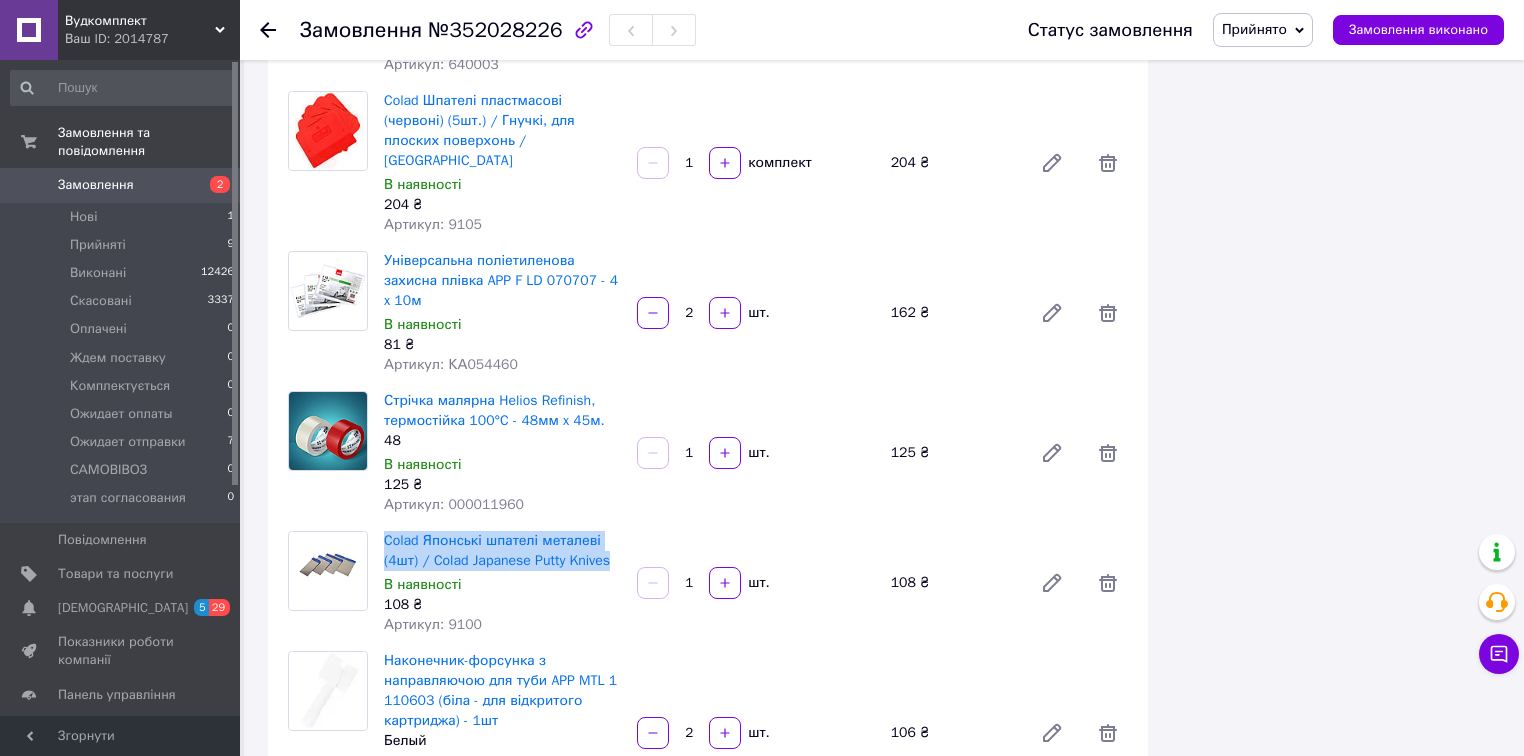 scroll, scrollTop: 2480, scrollLeft: 0, axis: vertical 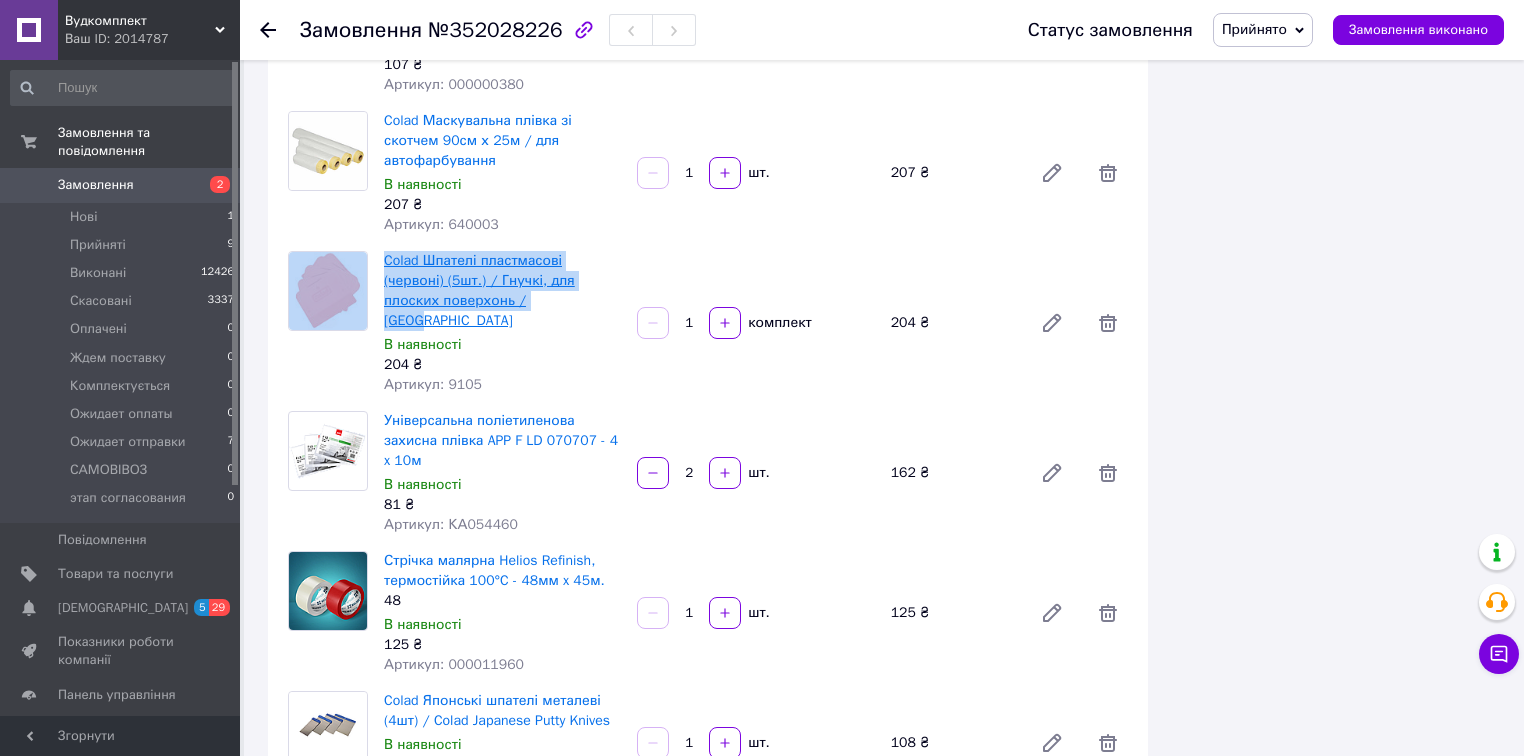 drag, startPoint x: 376, startPoint y: 230, endPoint x: 502, endPoint y: 282, distance: 136.30847 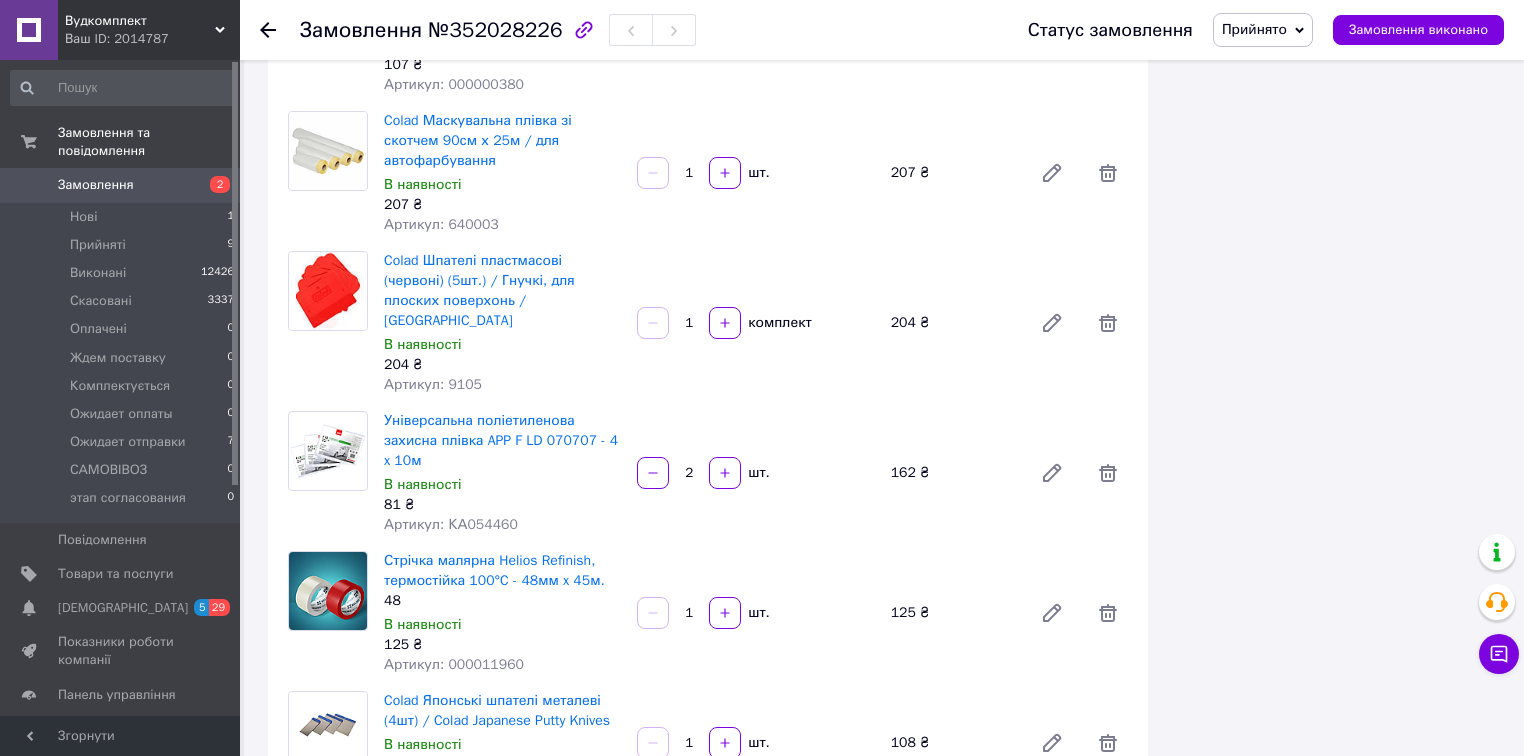 click on "Colad Шпателі пластмасові (червоні) (5шт.) / Гнучкі, для плоских поверхонь / [GEOGRAPHIC_DATA]" at bounding box center (502, 291) 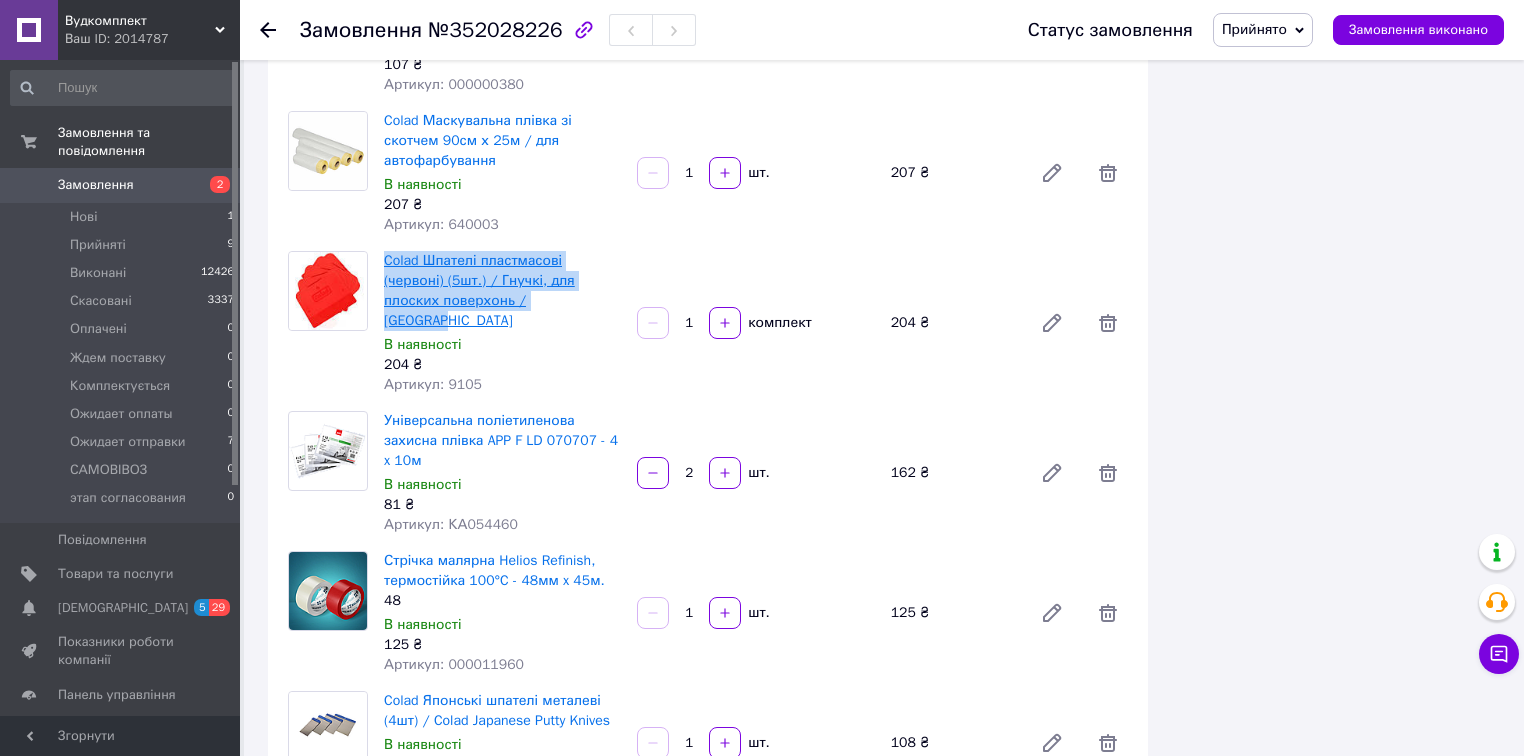drag, startPoint x: 541, startPoint y: 280, endPoint x: 384, endPoint y: 236, distance: 163.04907 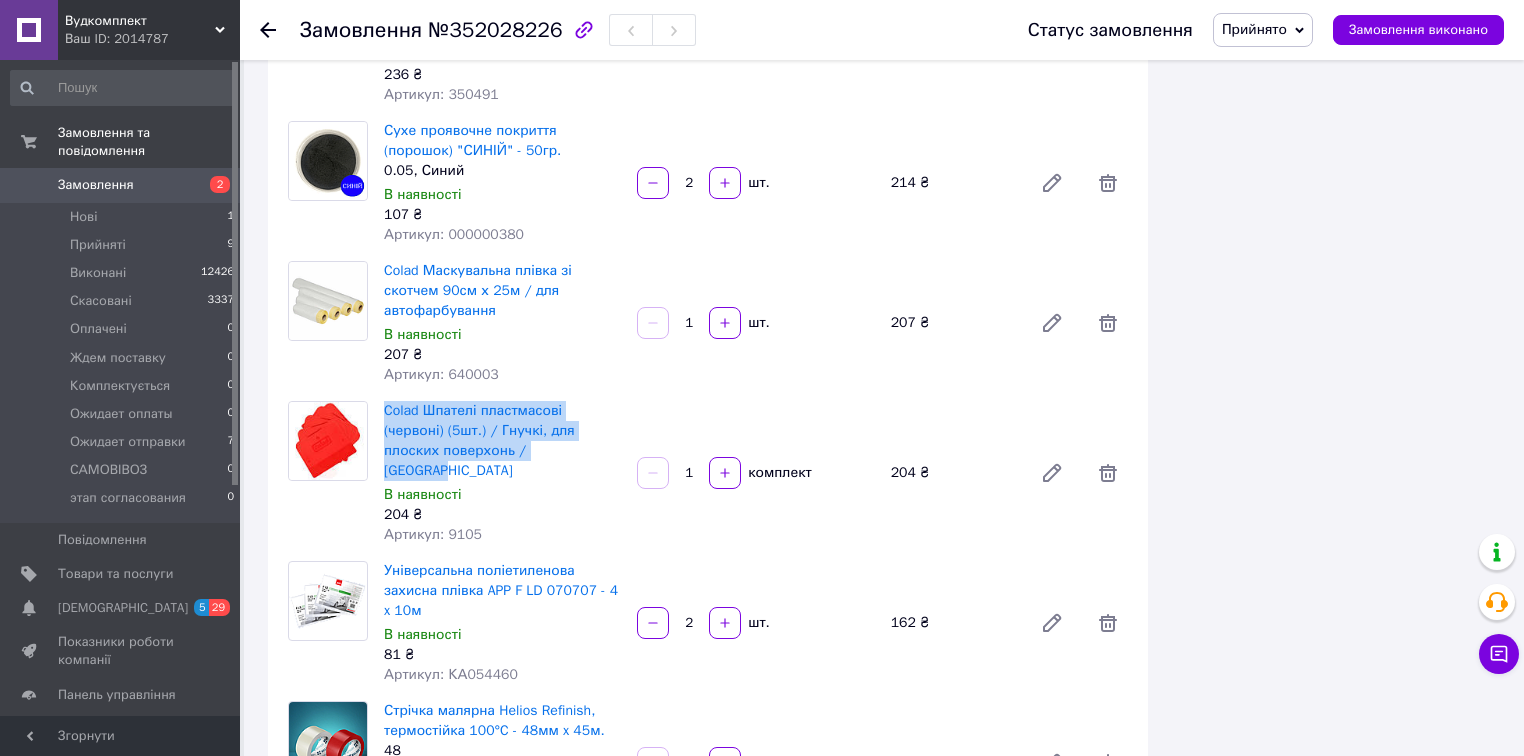 scroll, scrollTop: 2320, scrollLeft: 0, axis: vertical 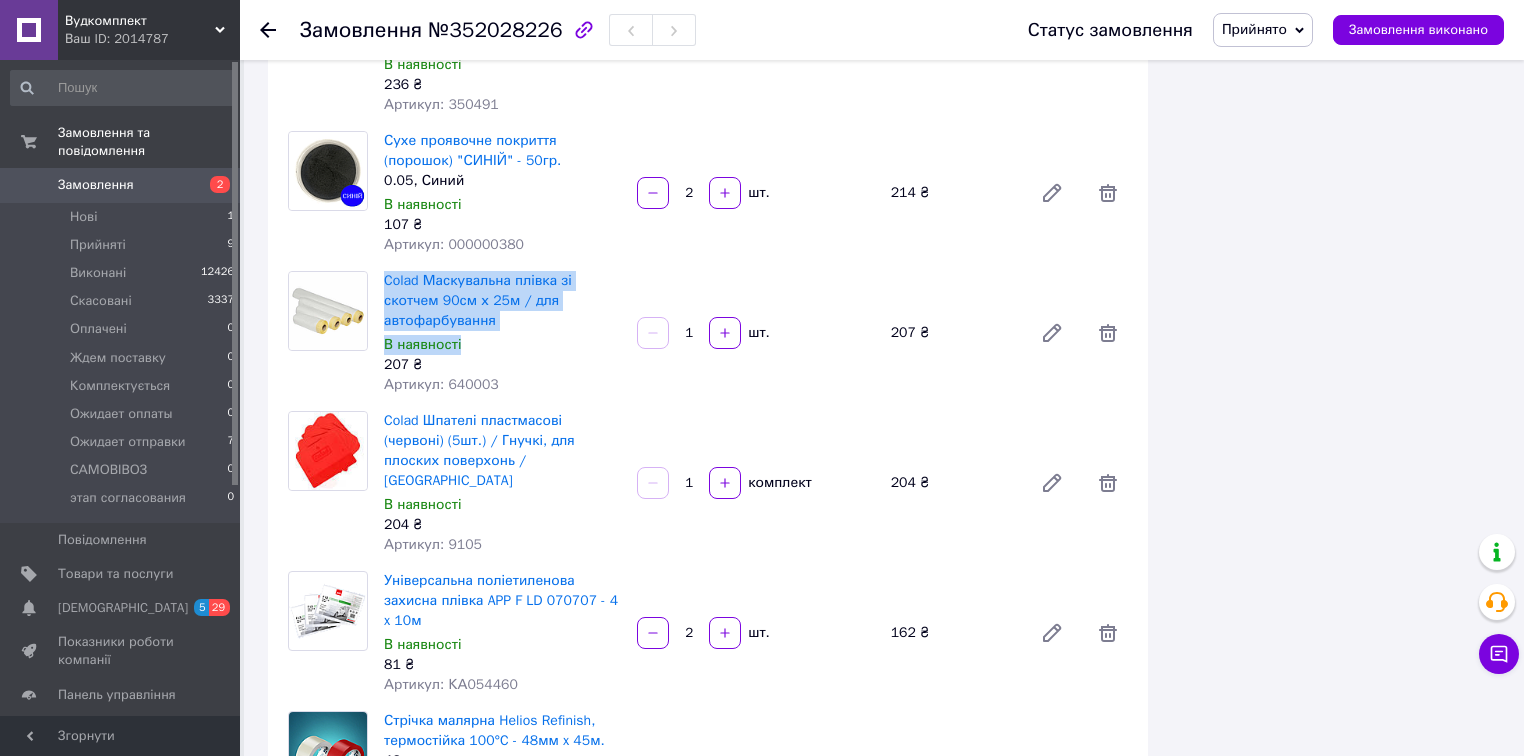 drag, startPoint x: 383, startPoint y: 261, endPoint x: 500, endPoint y: 314, distance: 128.44453 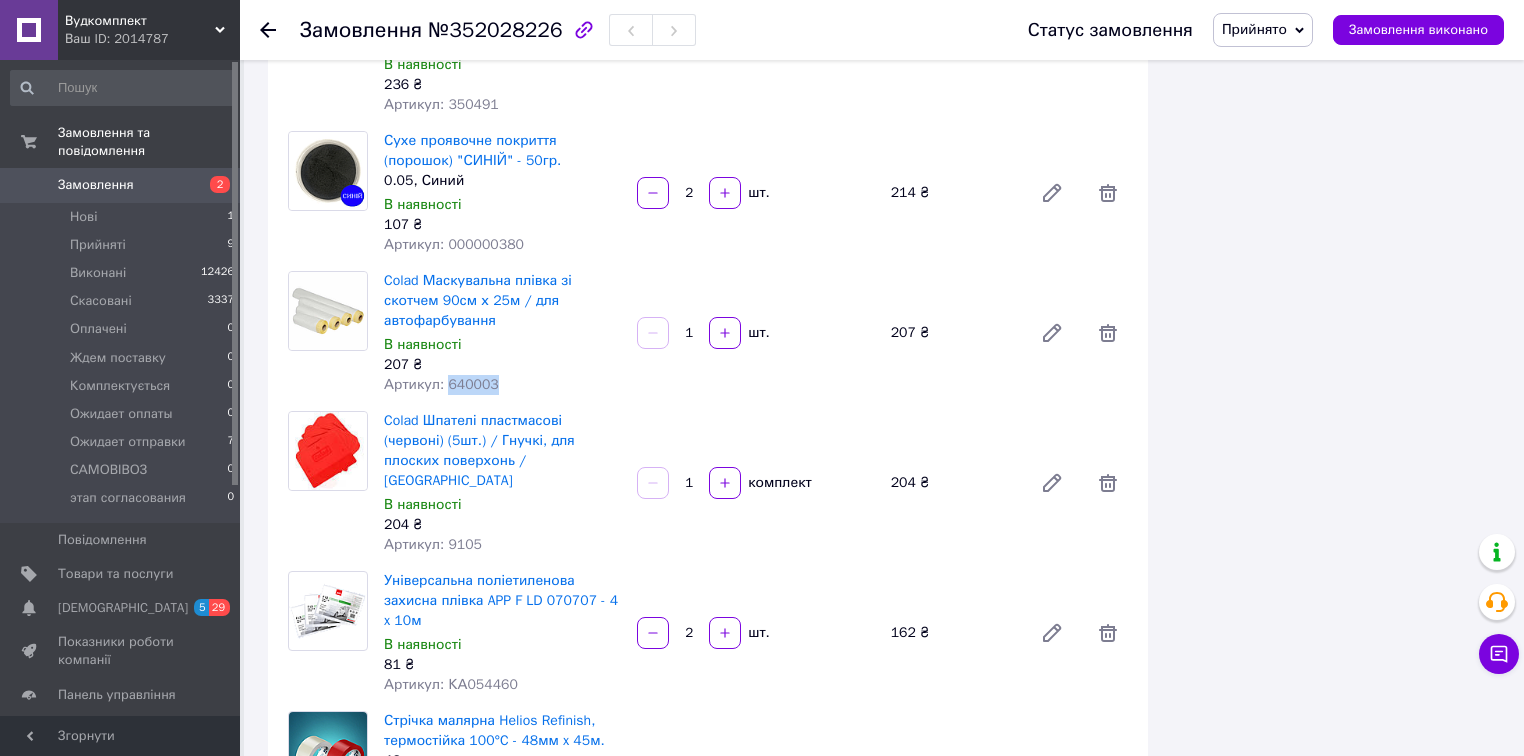 drag, startPoint x: 444, startPoint y: 364, endPoint x: 499, endPoint y: 368, distance: 55.145264 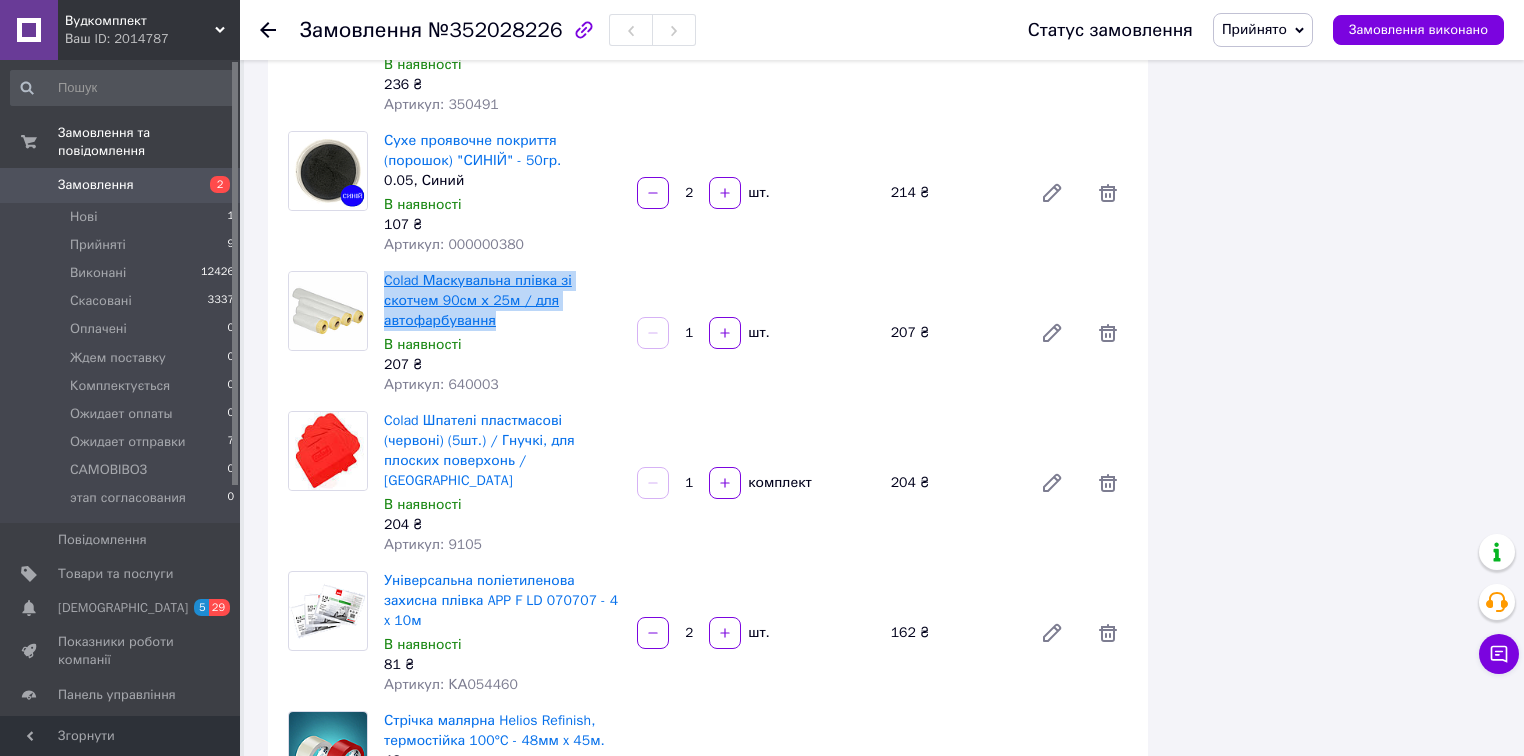 drag, startPoint x: 377, startPoint y: 253, endPoint x: 485, endPoint y: 304, distance: 119.43617 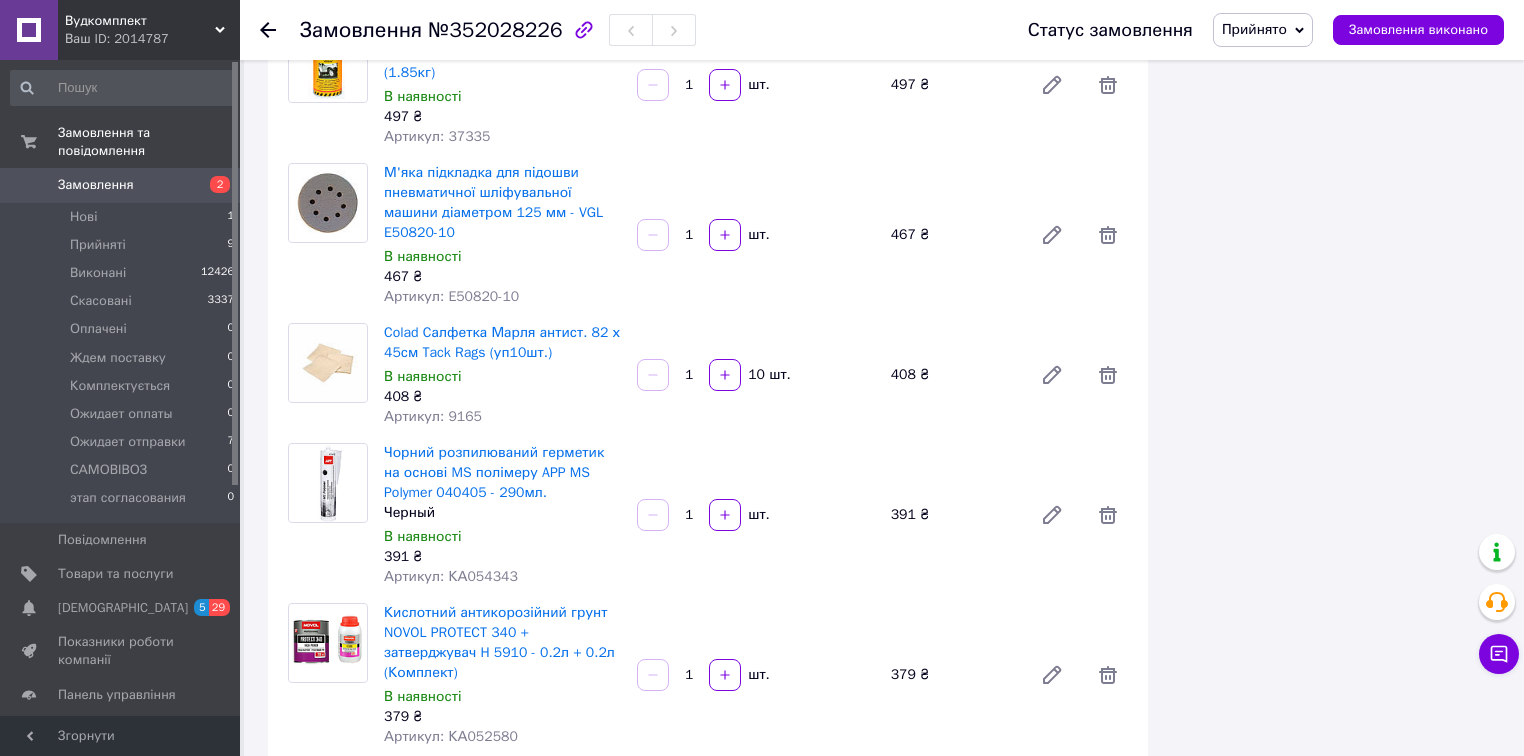 scroll, scrollTop: 1360, scrollLeft: 0, axis: vertical 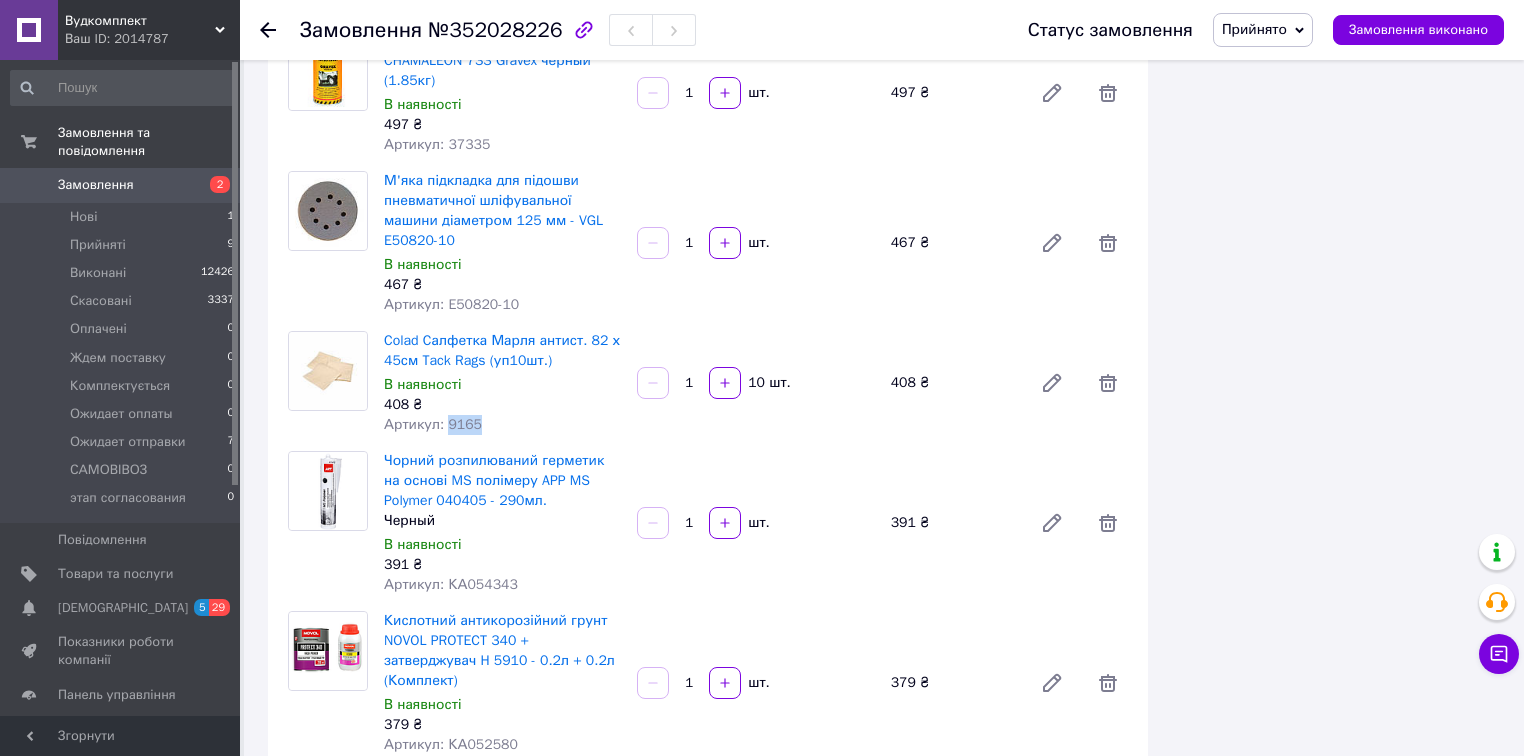 drag, startPoint x: 442, startPoint y: 407, endPoint x: 489, endPoint y: 411, distance: 47.169907 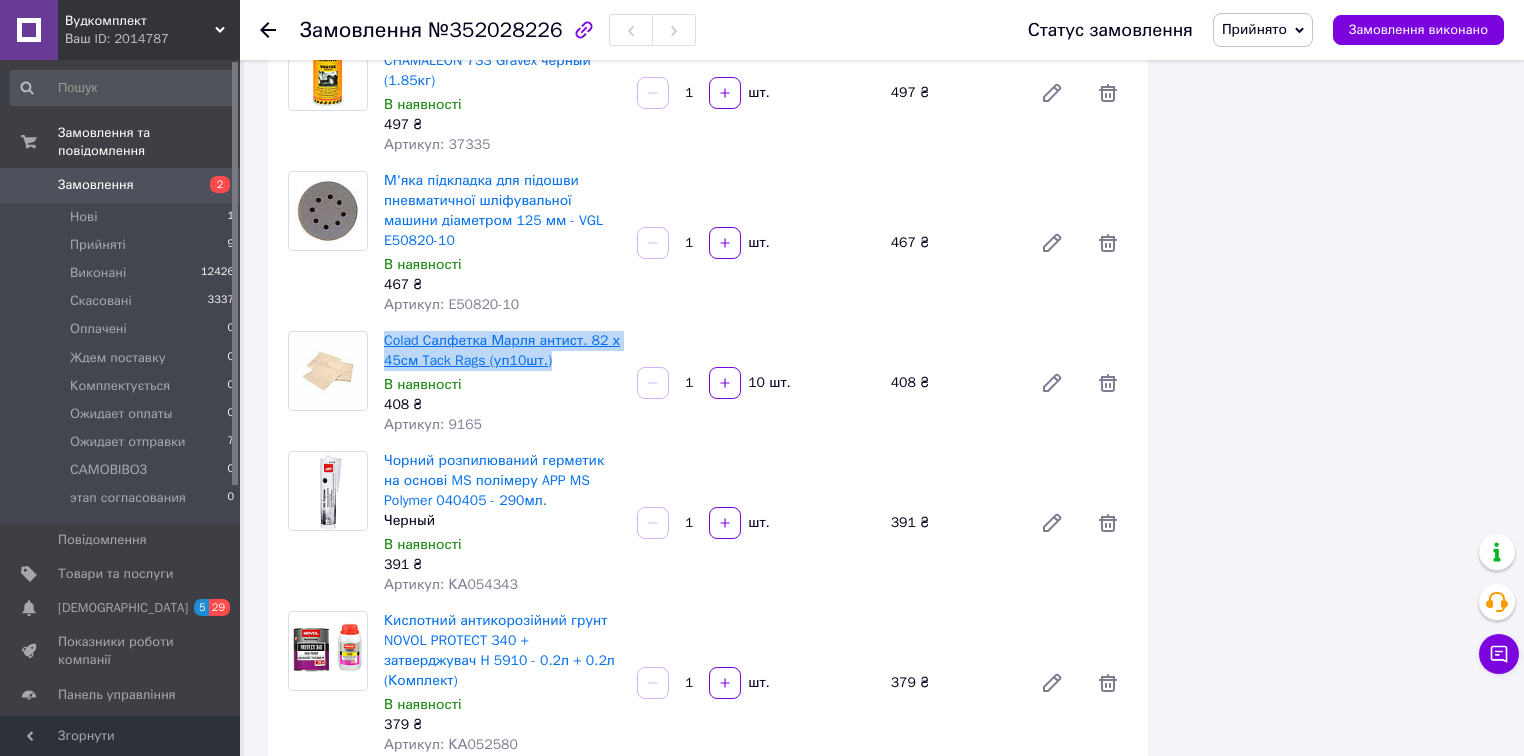 drag, startPoint x: 389, startPoint y: 321, endPoint x: 527, endPoint y: 345, distance: 140.07141 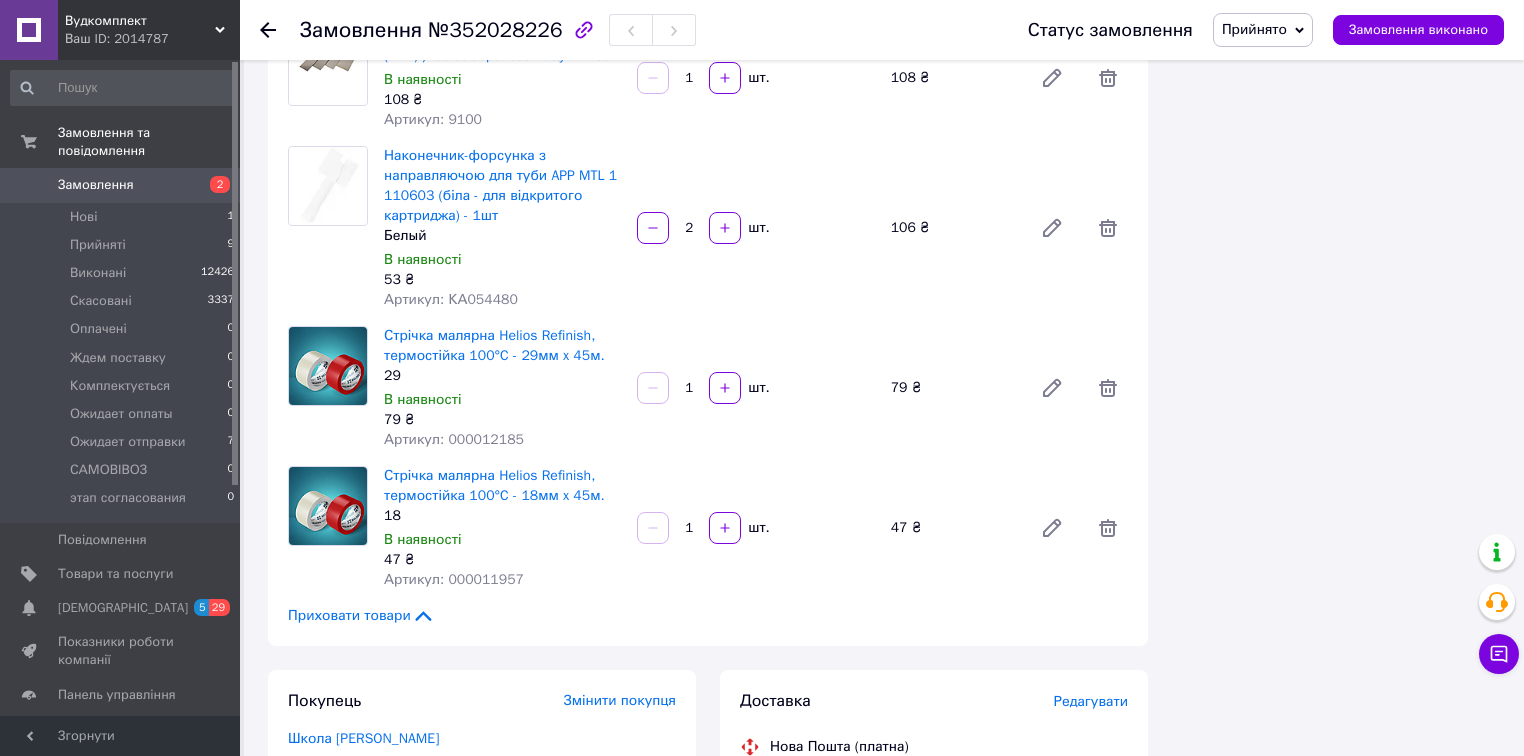 scroll, scrollTop: 3280, scrollLeft: 0, axis: vertical 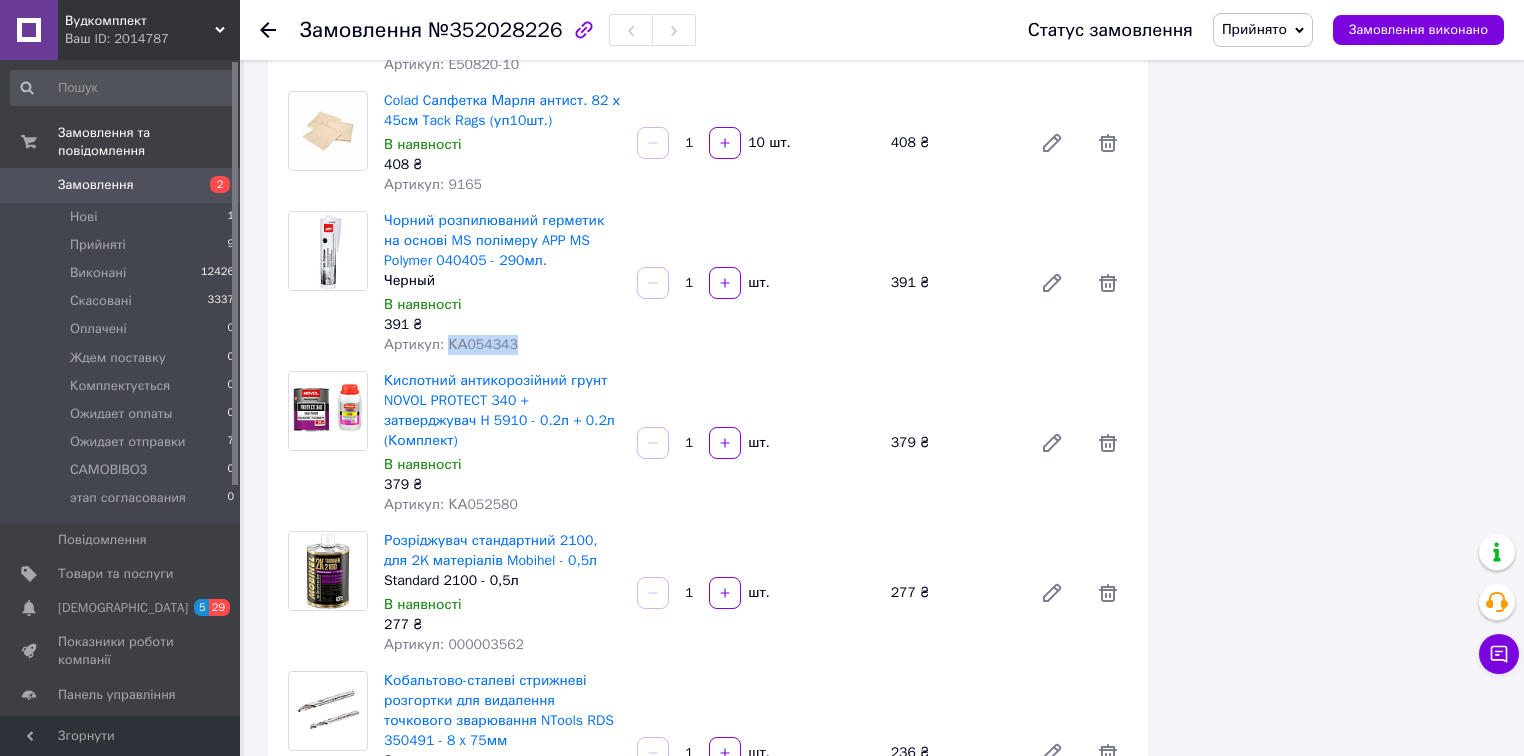 drag, startPoint x: 445, startPoint y: 324, endPoint x: 531, endPoint y: 329, distance: 86.145226 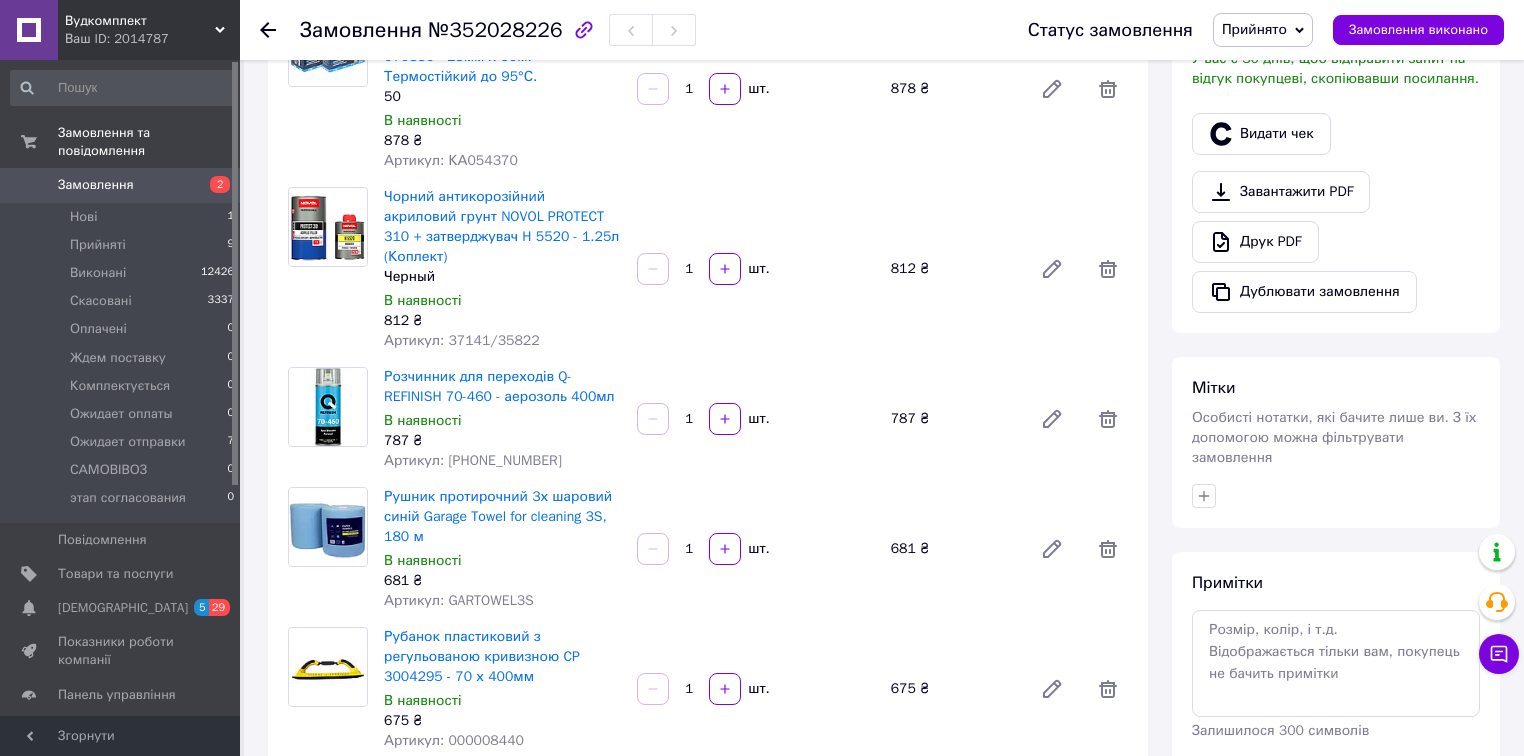 scroll, scrollTop: 720, scrollLeft: 0, axis: vertical 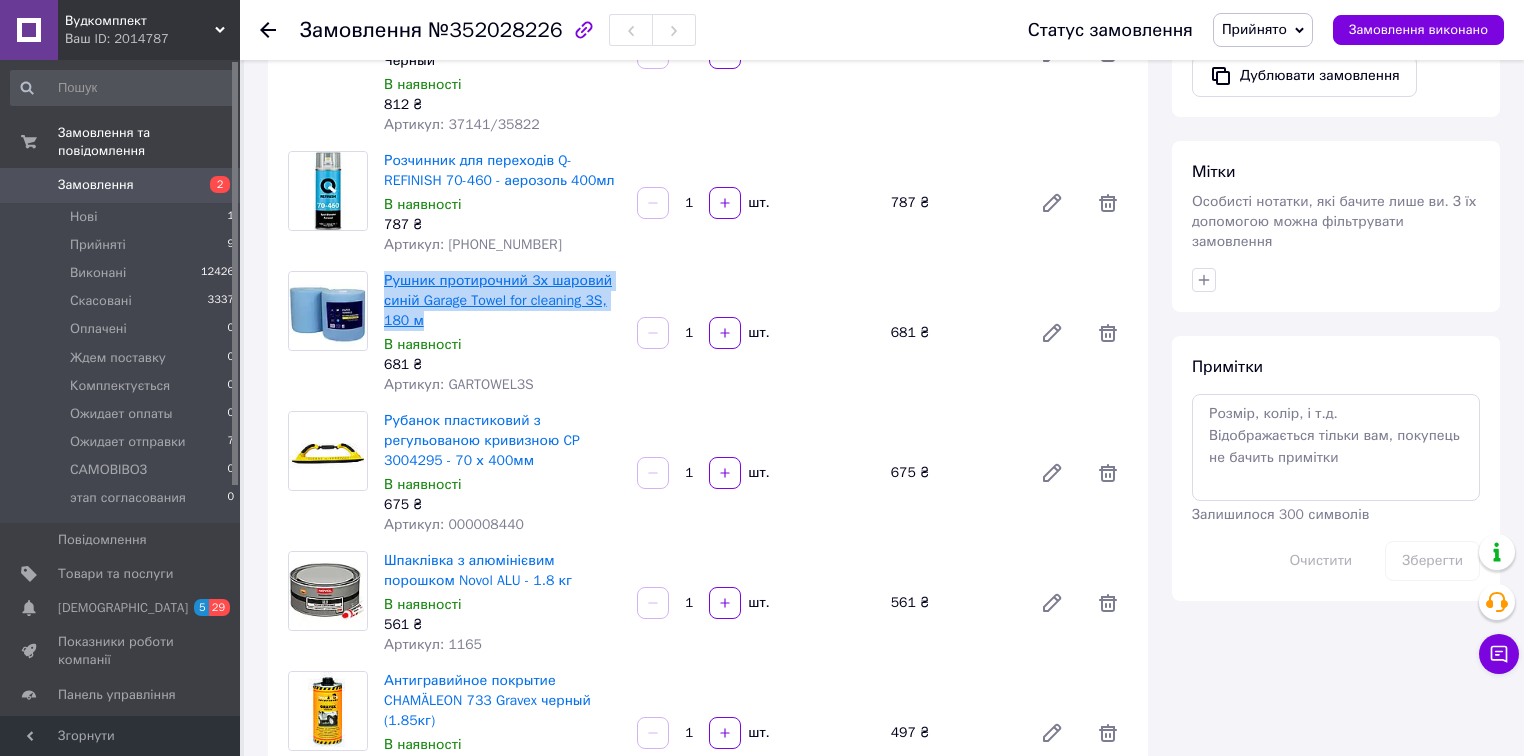 drag, startPoint x: 434, startPoint y: 324, endPoint x: 385, endPoint y: 285, distance: 62.625874 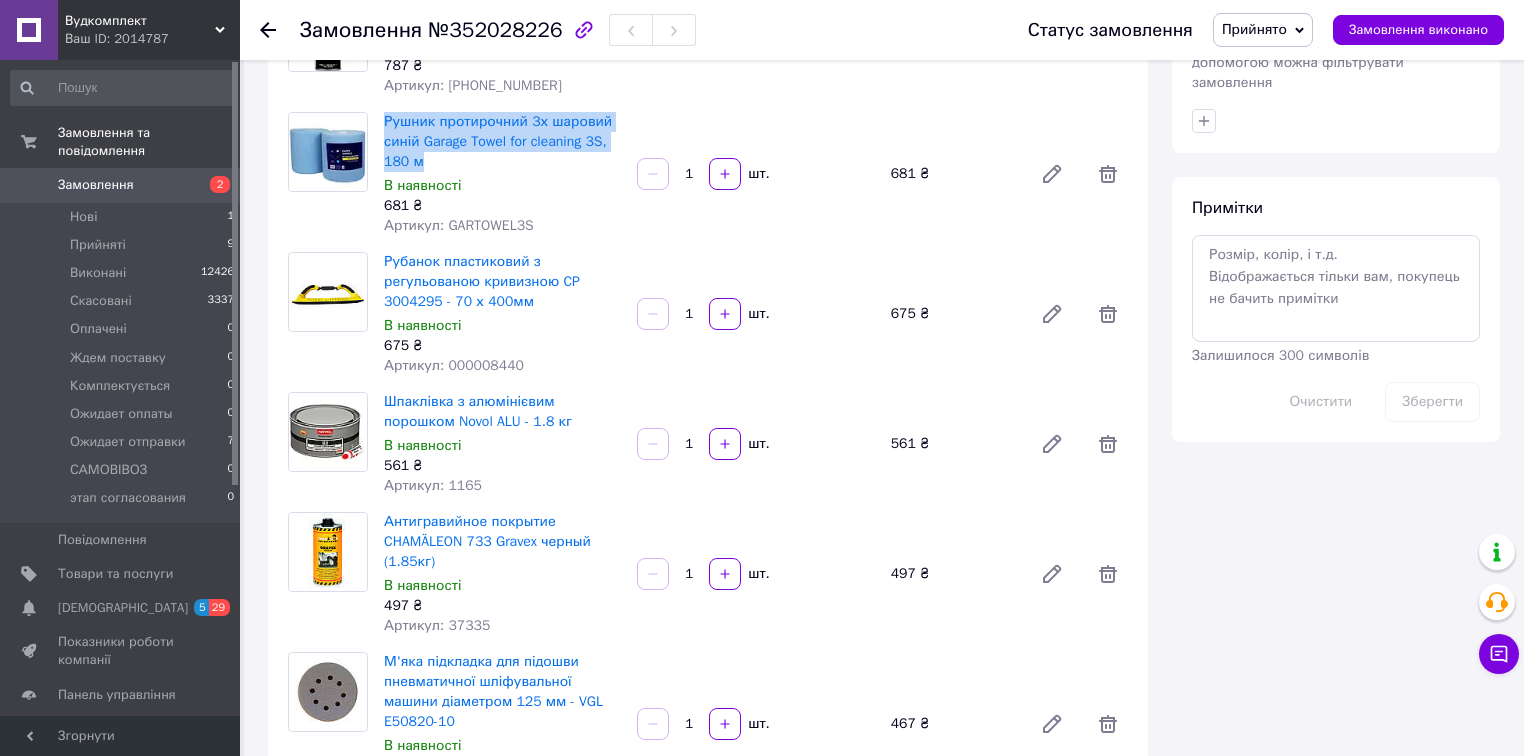 scroll, scrollTop: 880, scrollLeft: 0, axis: vertical 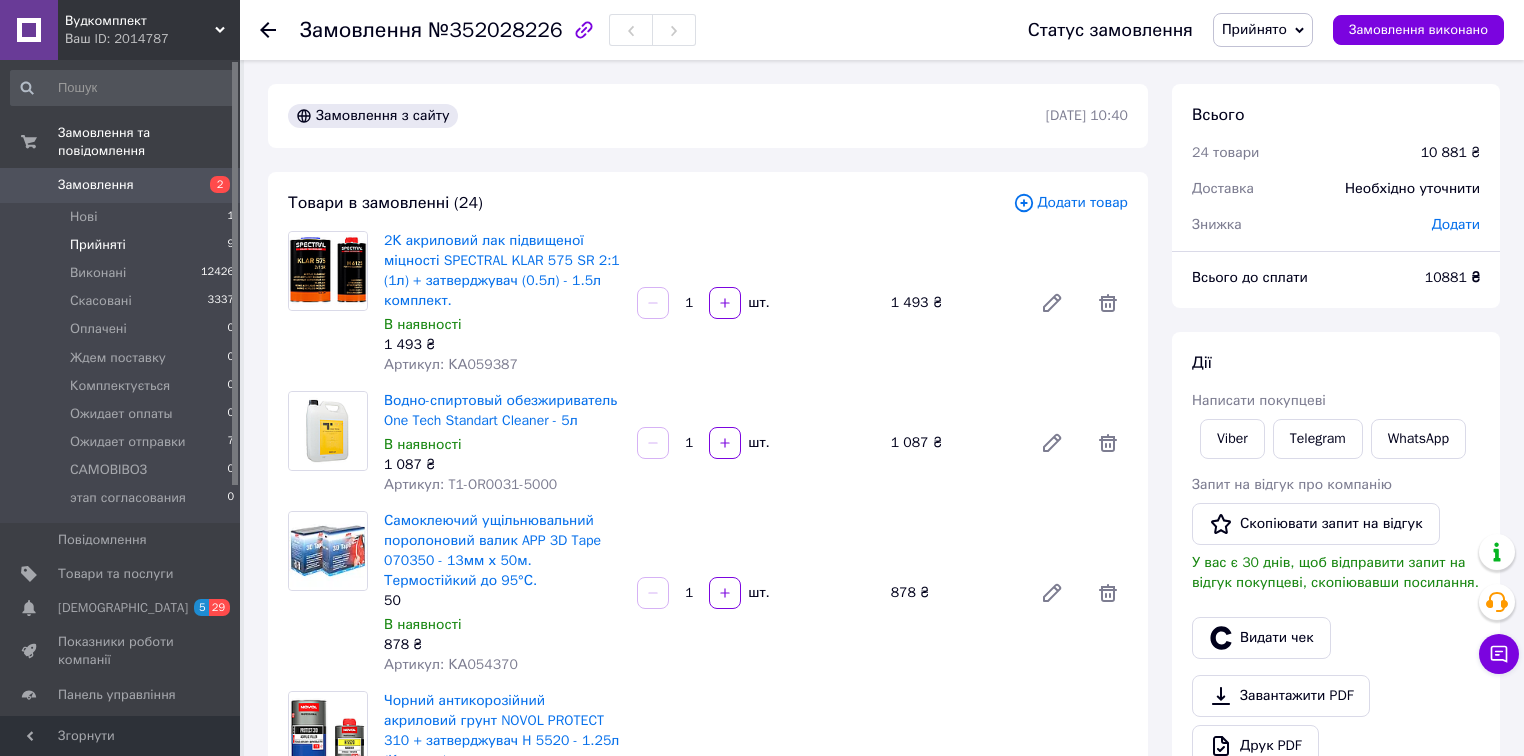 click on "Прийняті" at bounding box center (98, 245) 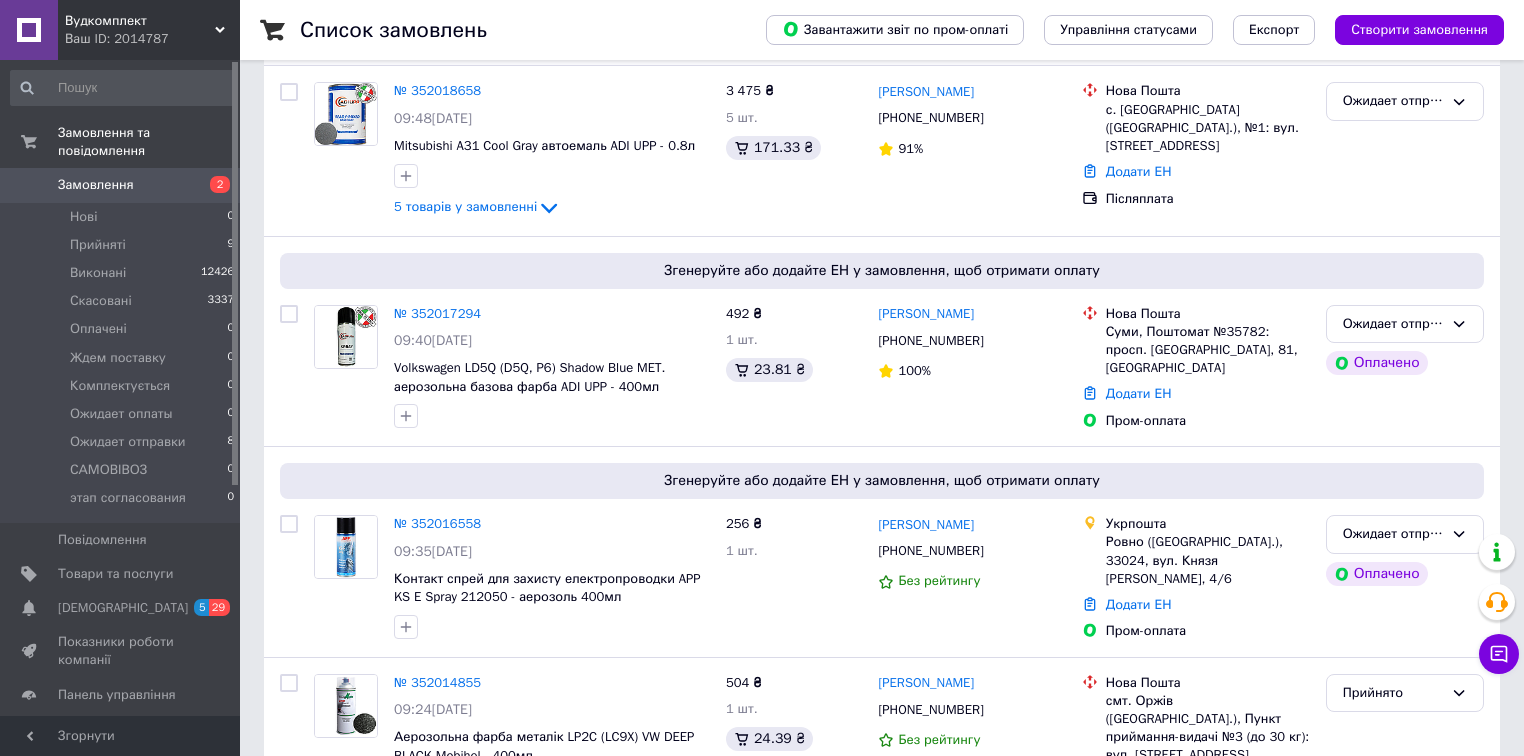 scroll, scrollTop: 480, scrollLeft: 0, axis: vertical 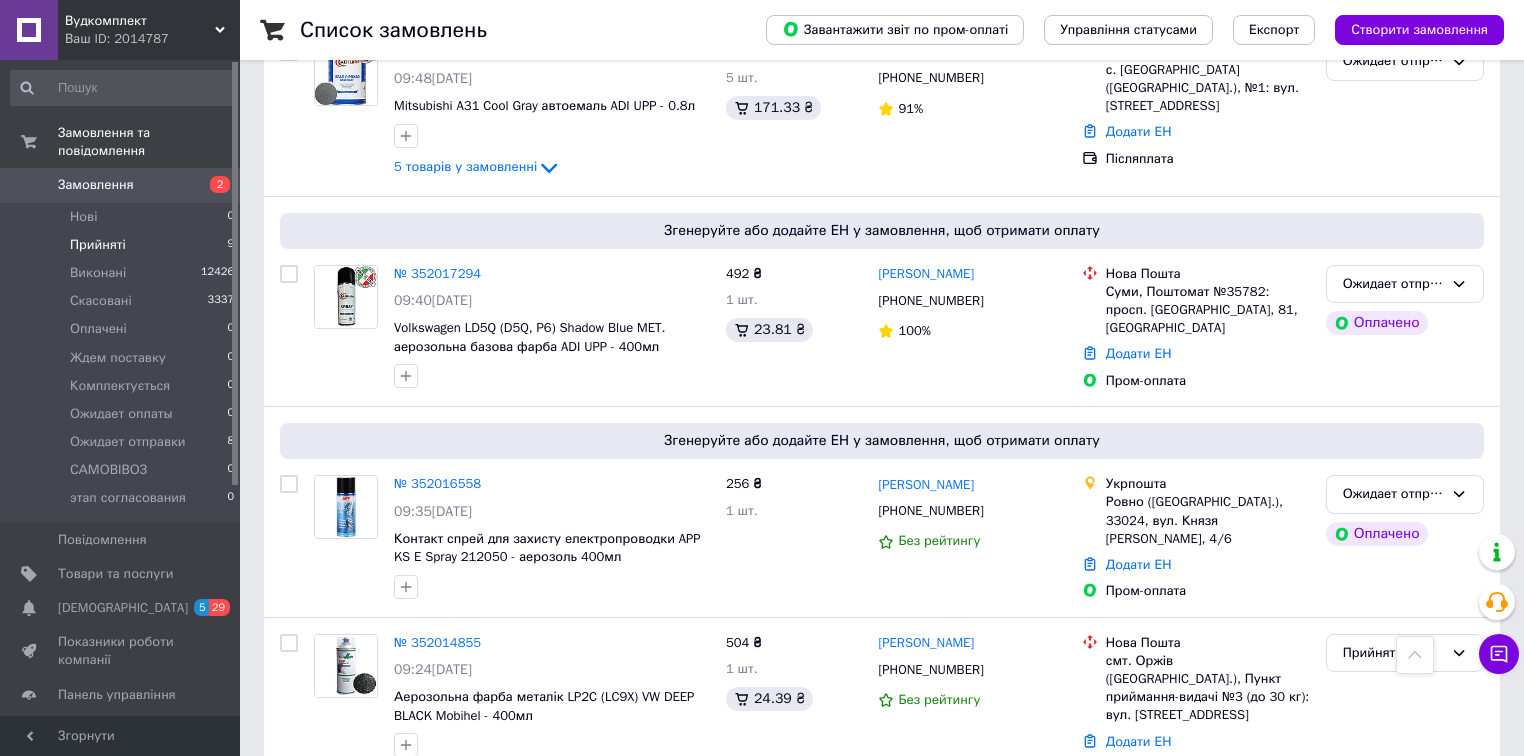 click on "Прийняті 9" at bounding box center (123, 245) 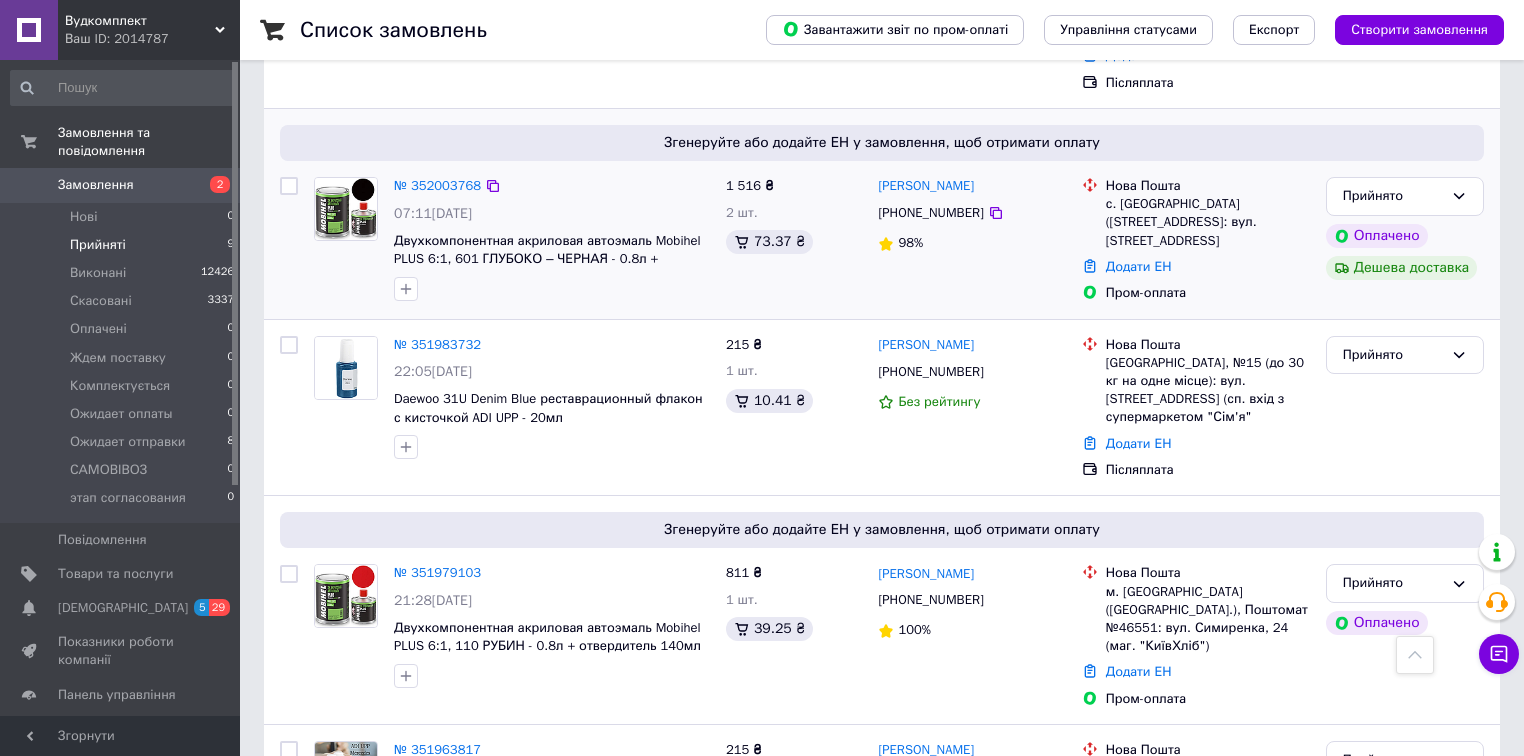scroll, scrollTop: 1259, scrollLeft: 0, axis: vertical 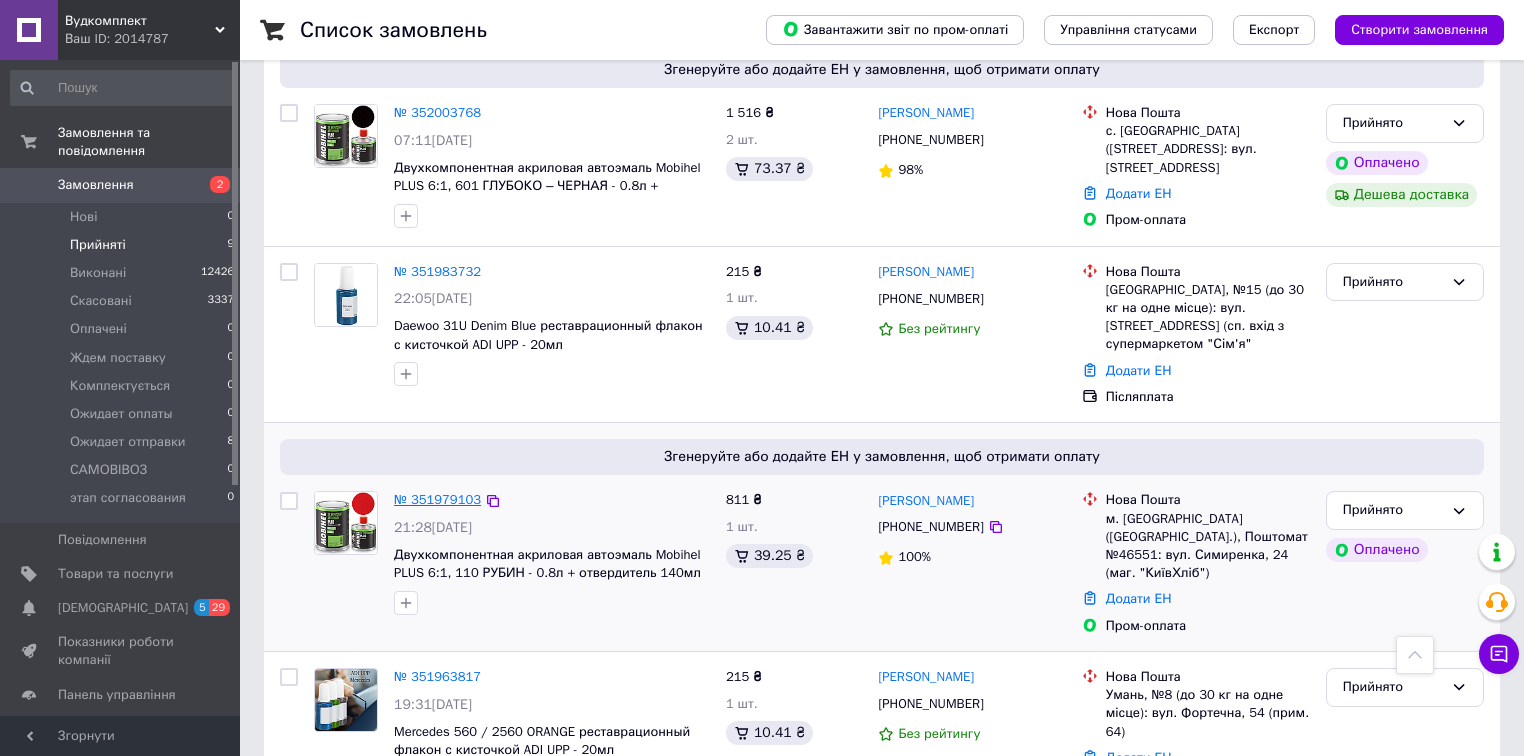 click on "№ 351979103" at bounding box center (437, 499) 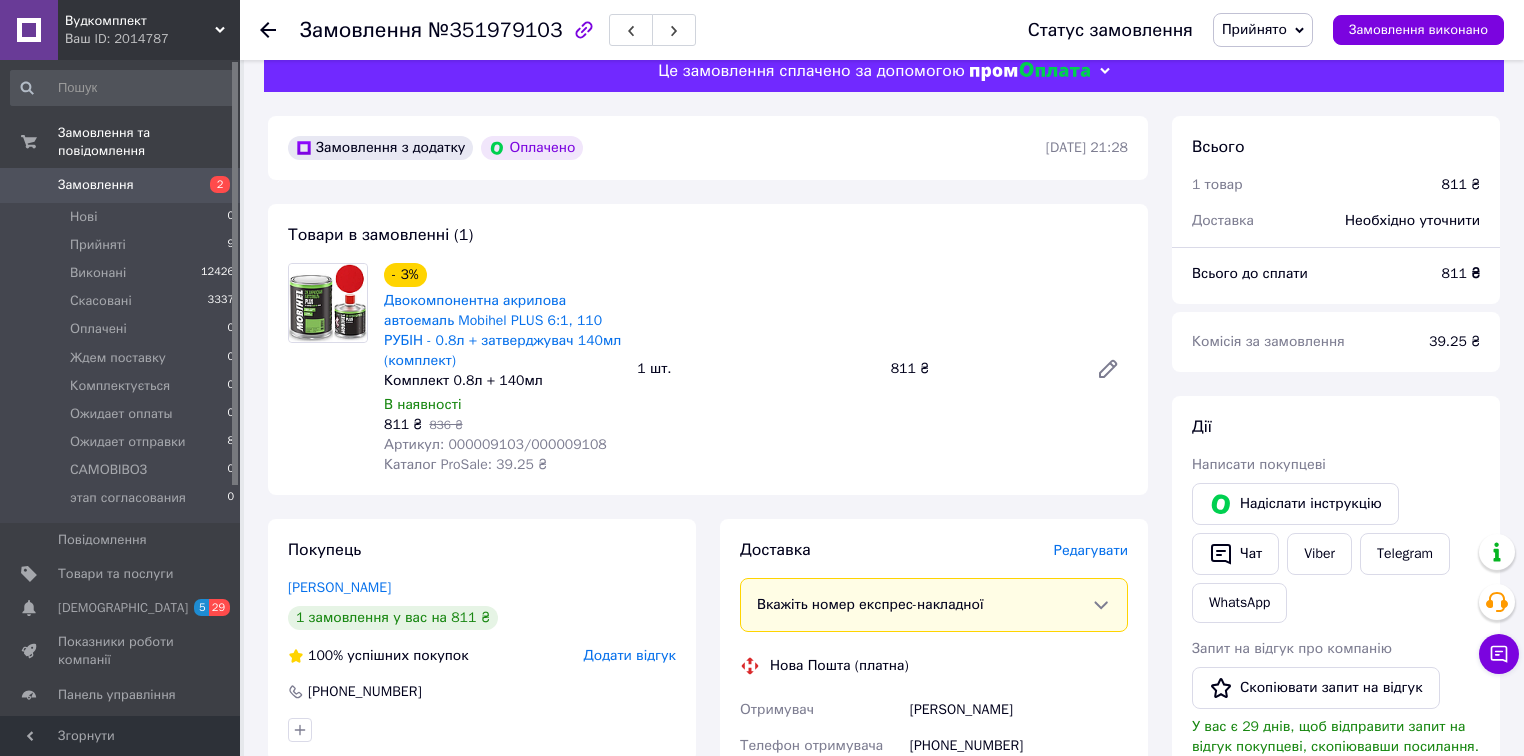 scroll, scrollTop: 0, scrollLeft: 0, axis: both 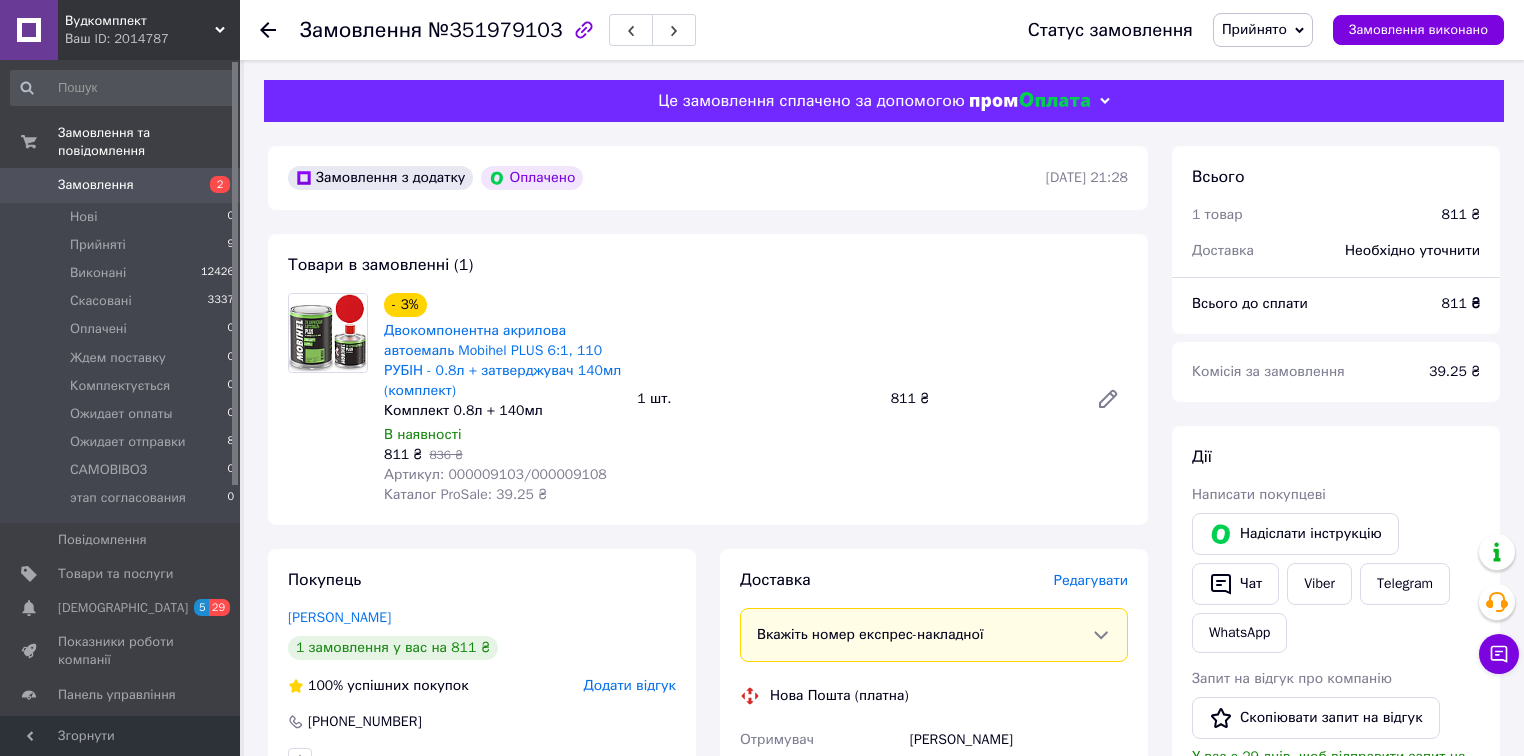 click on "Прийнято" at bounding box center [1254, 29] 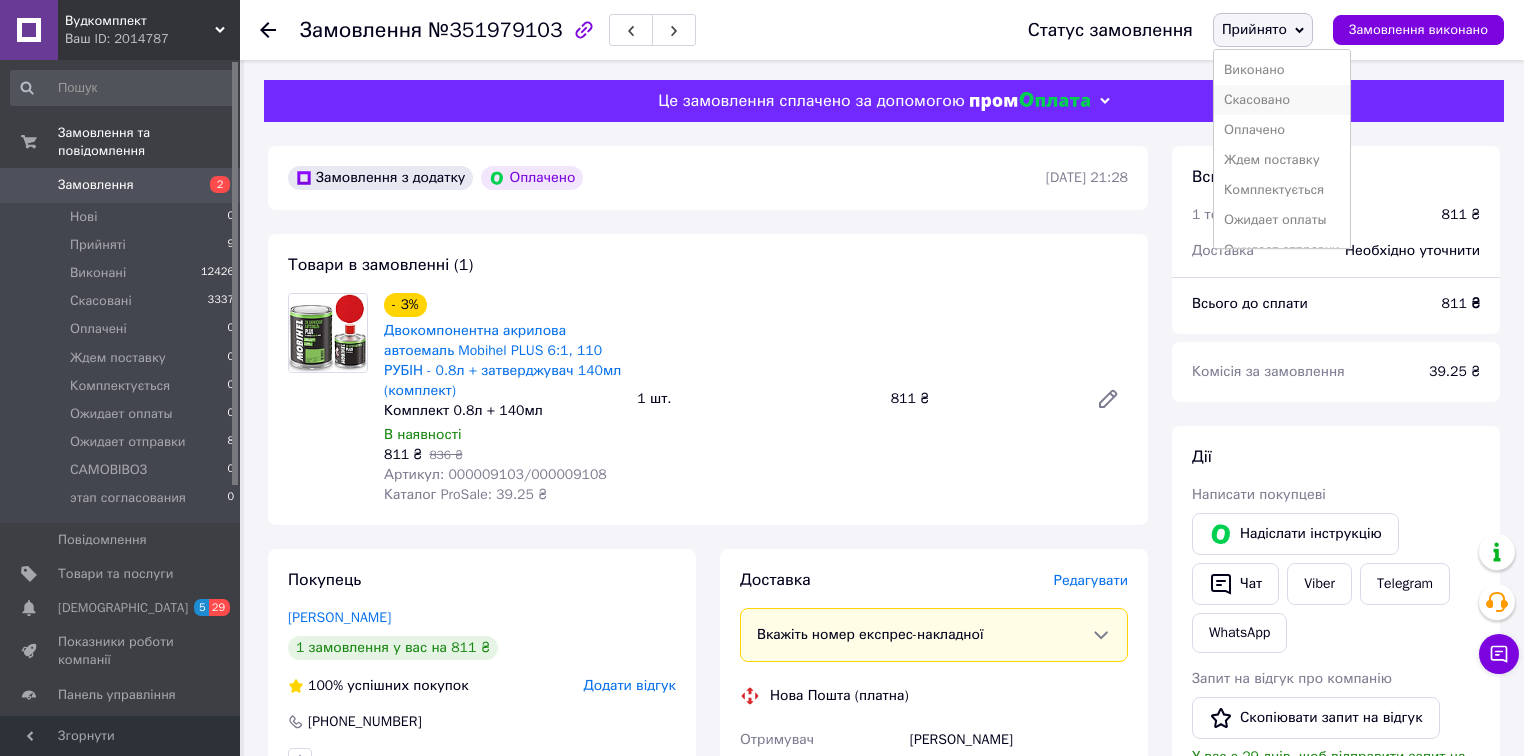 click on "Скасовано" at bounding box center (1282, 100) 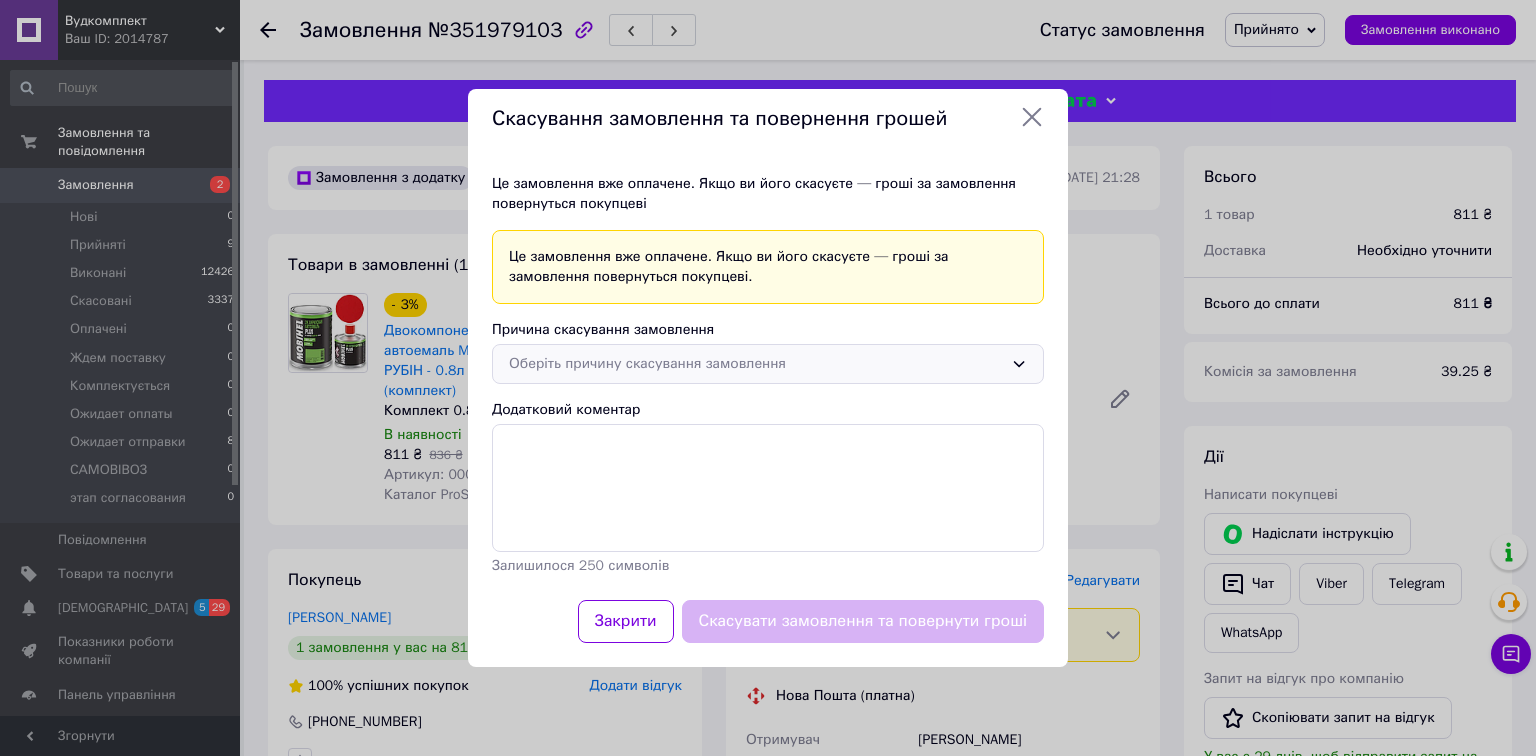 click on "Оберіть причину скасування замовлення" at bounding box center (756, 364) 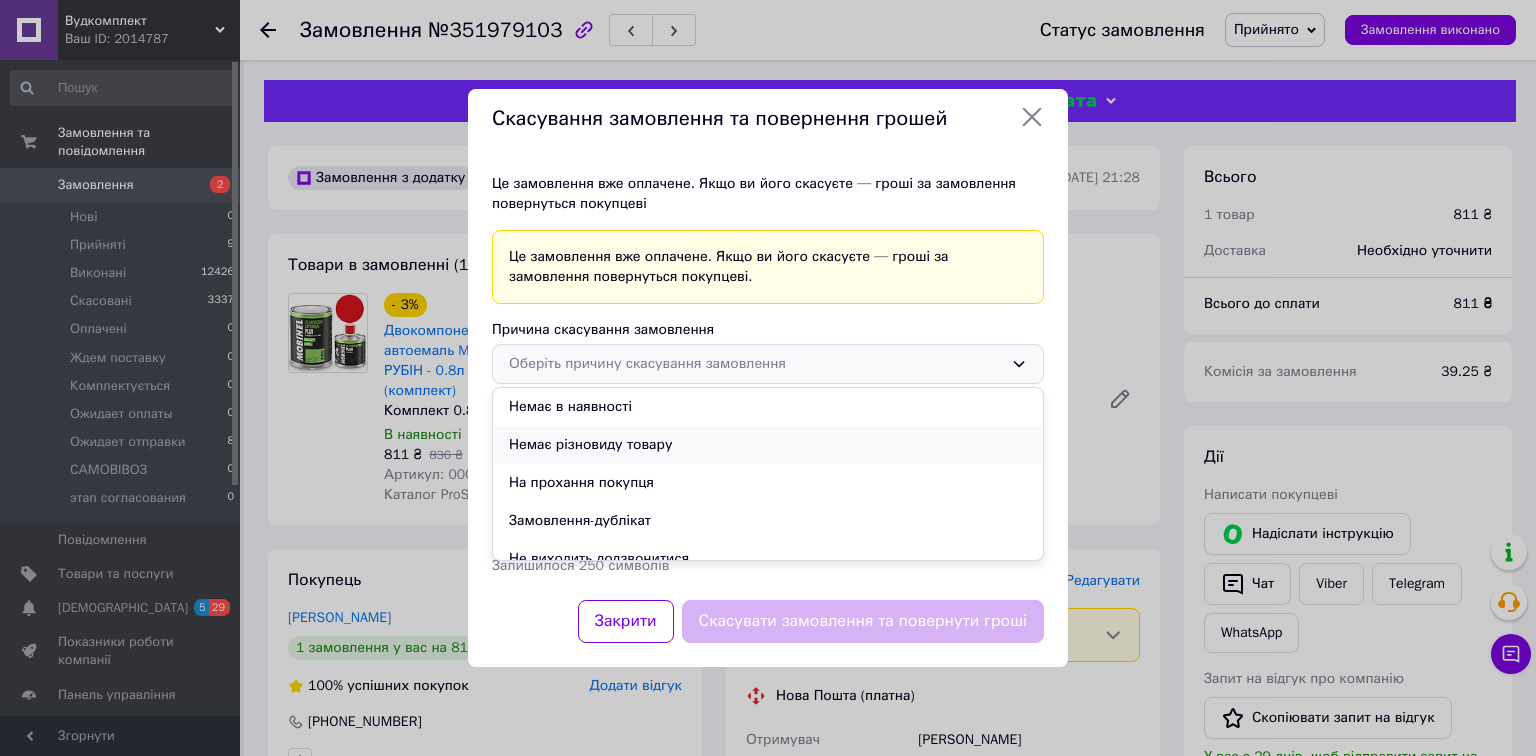 click on "Немає різновиду товару" at bounding box center [768, 445] 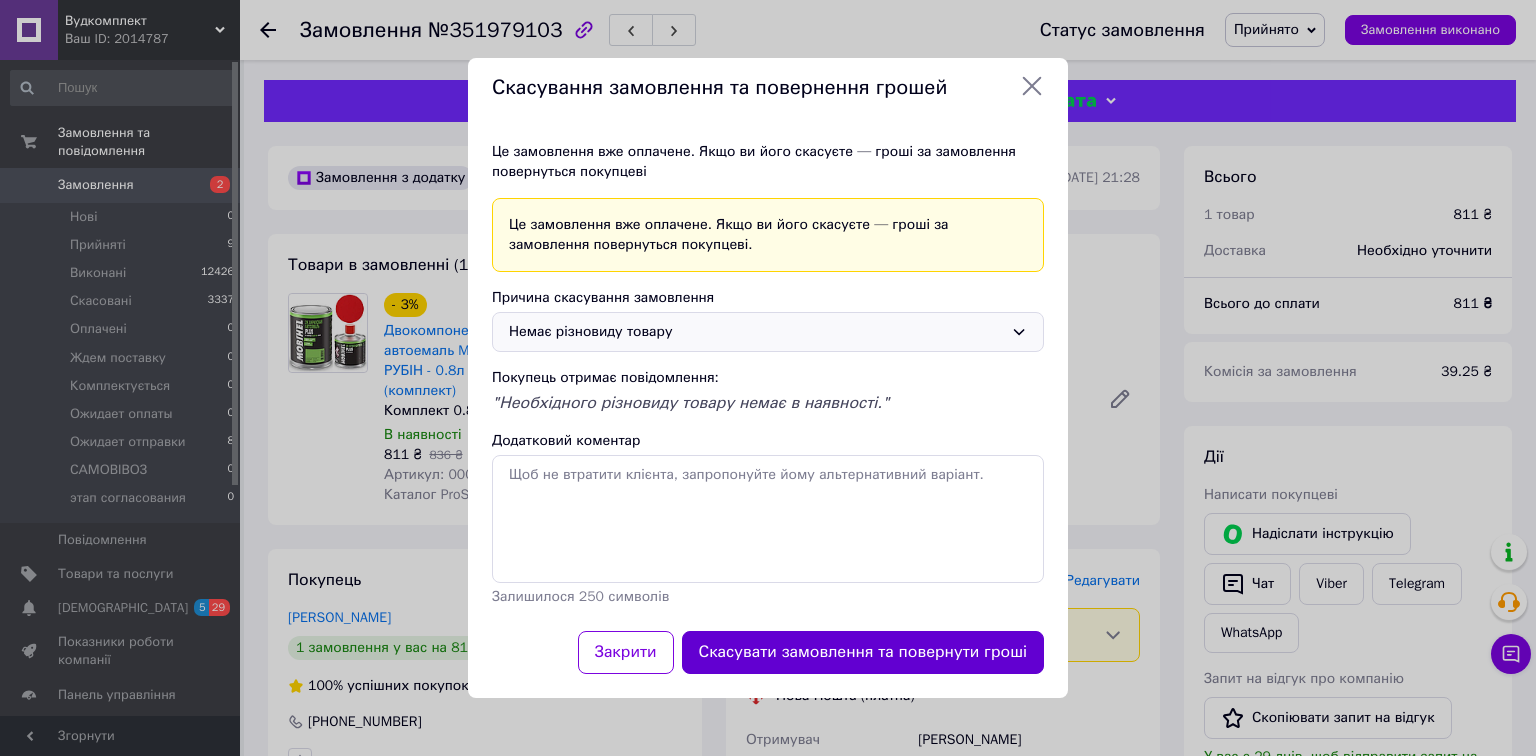 click on "Скасувати замовлення та повернути гроші" at bounding box center (863, 652) 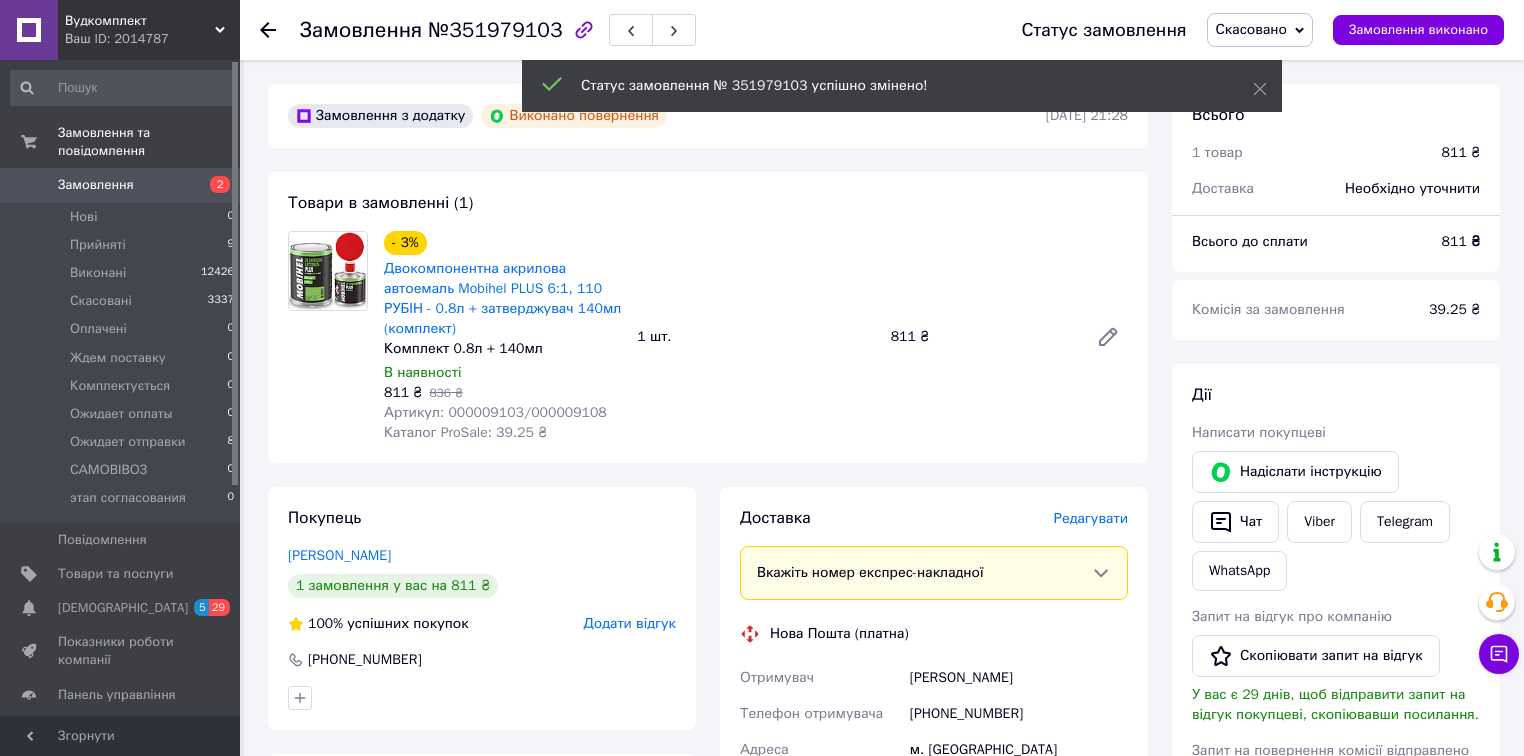 click 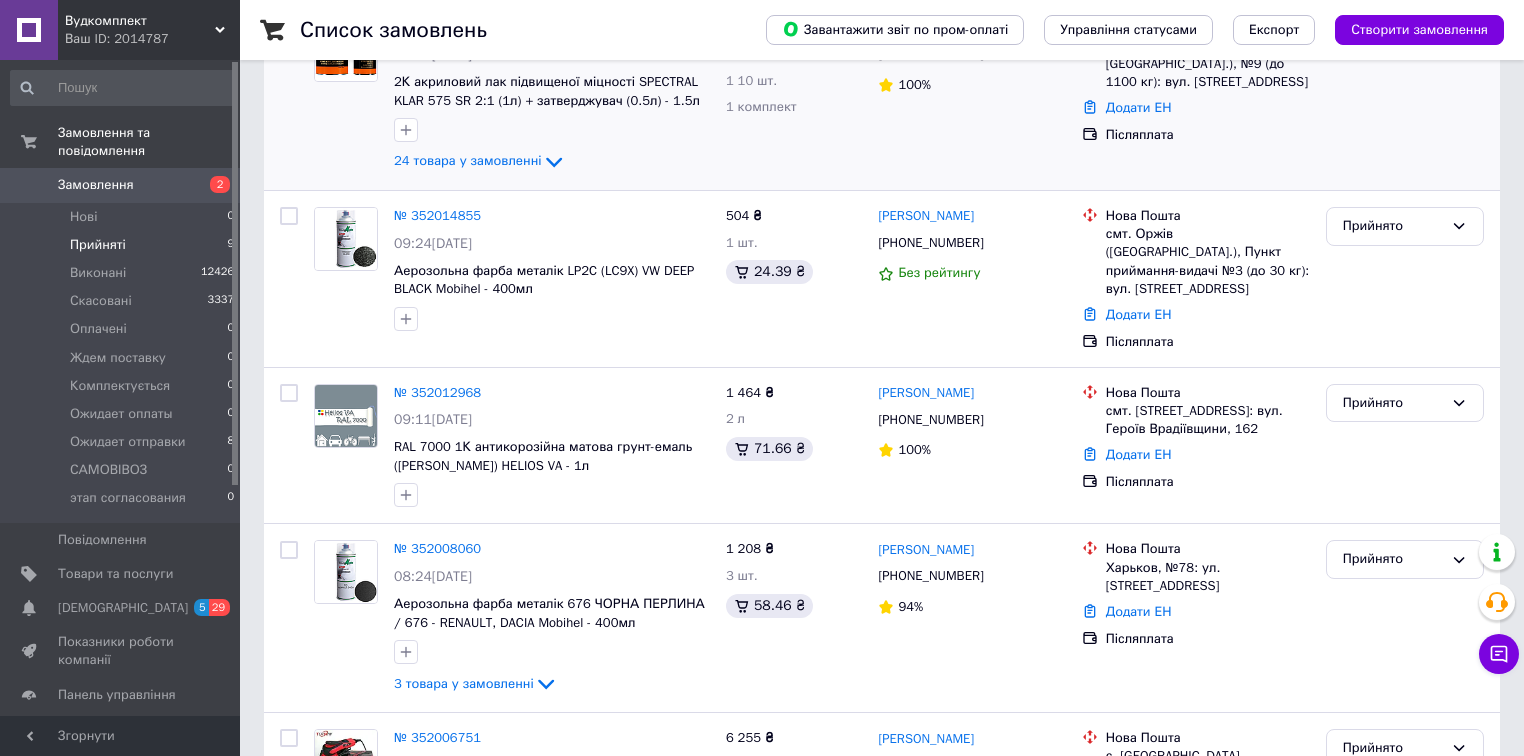 scroll, scrollTop: 400, scrollLeft: 0, axis: vertical 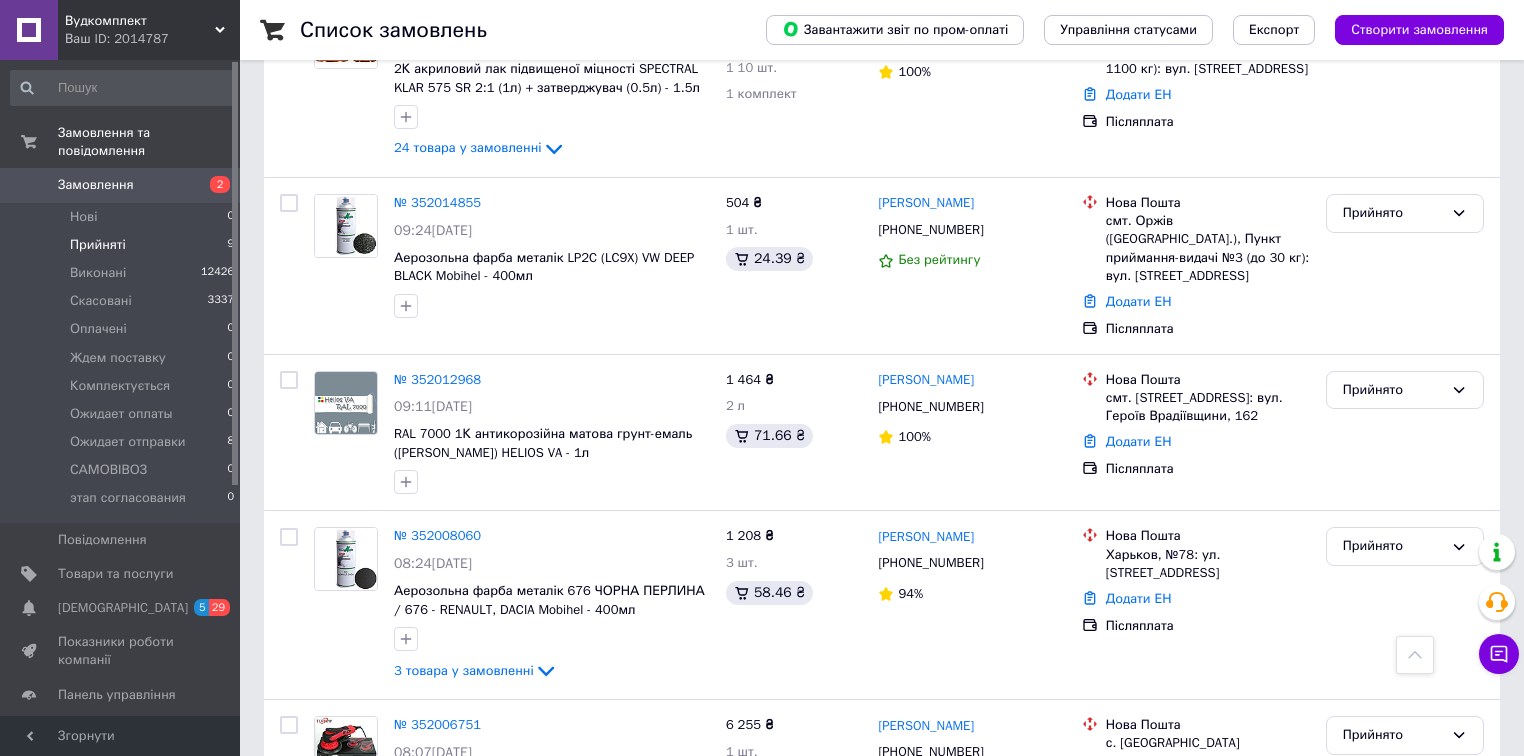 click on "Прийняті" at bounding box center [98, 245] 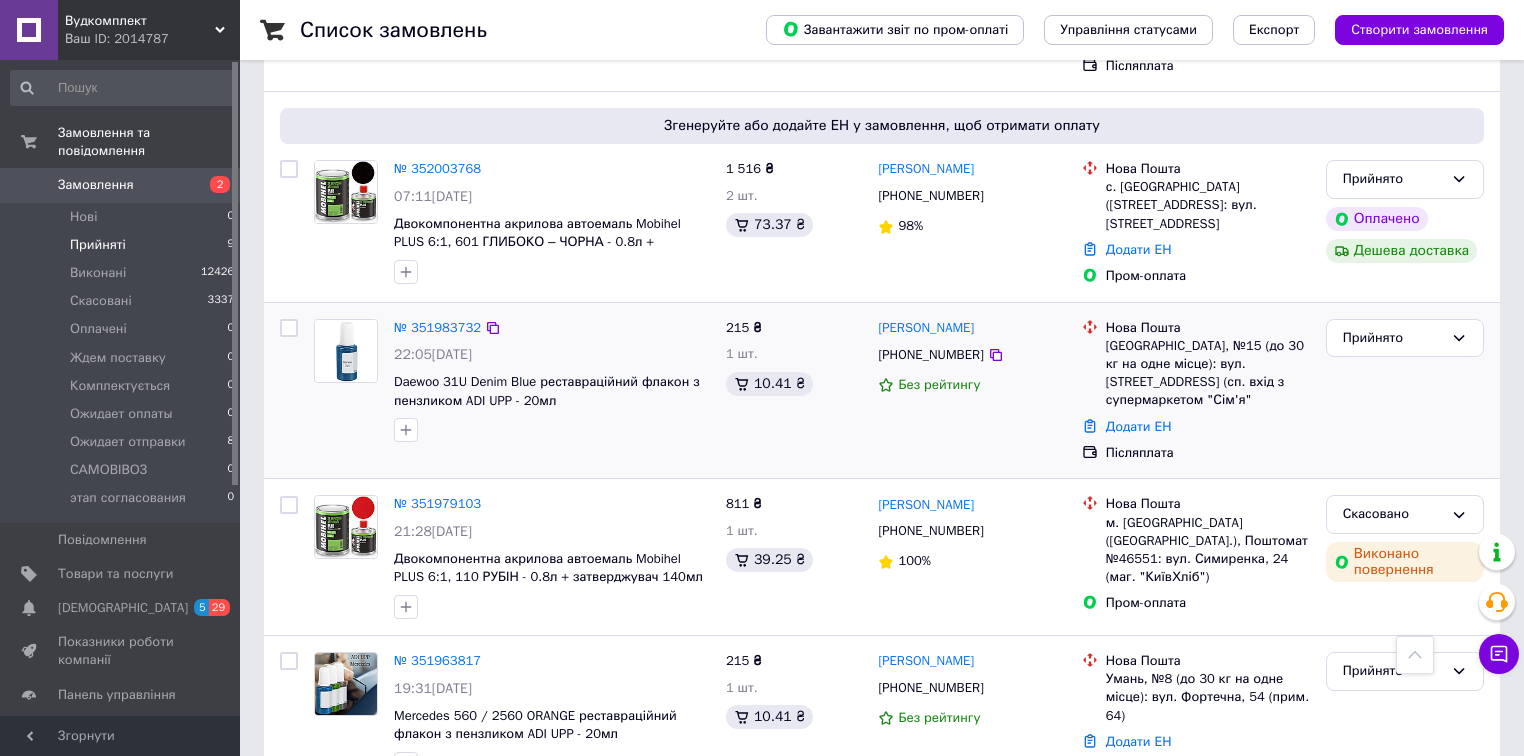 scroll, scrollTop: 1205, scrollLeft: 0, axis: vertical 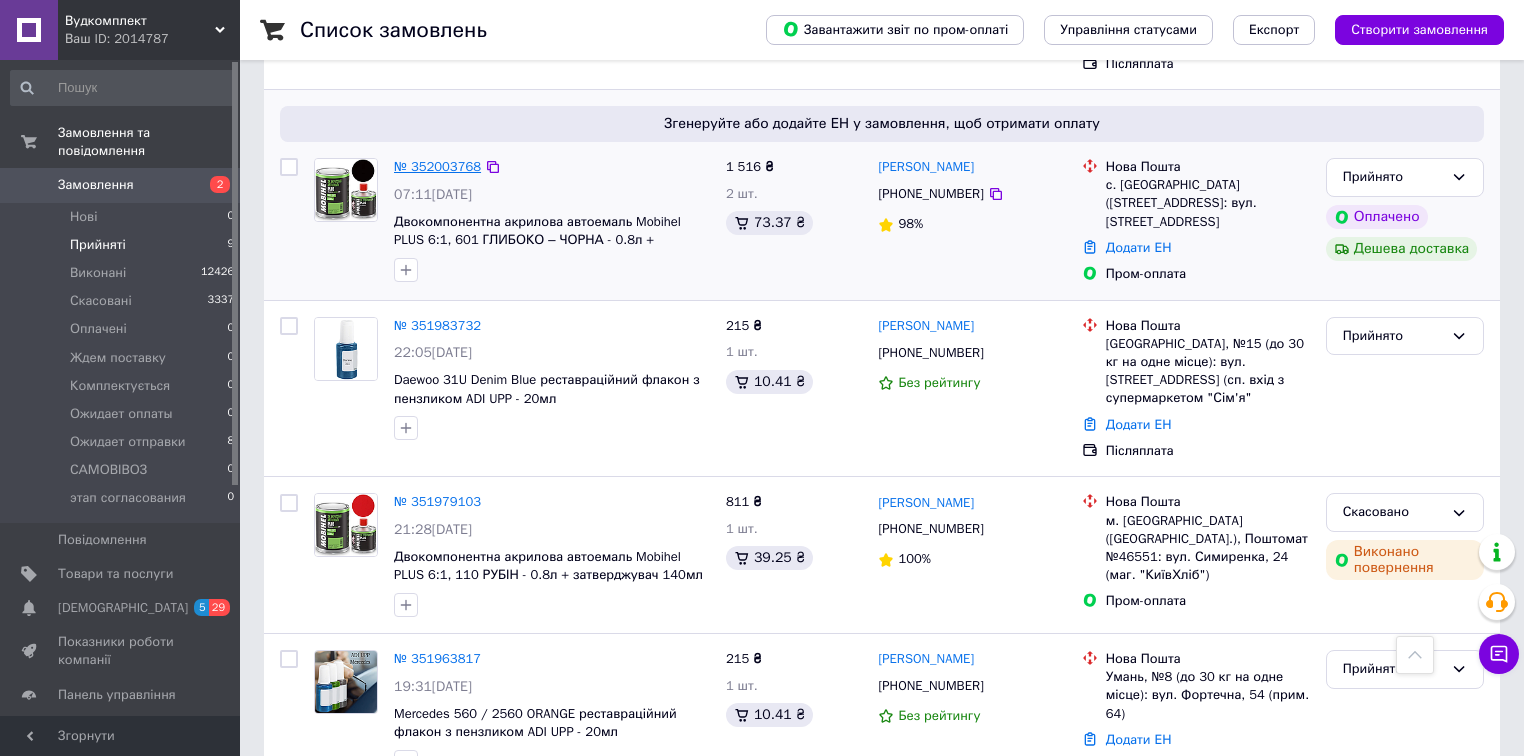 click on "№ 352003768" at bounding box center [437, 166] 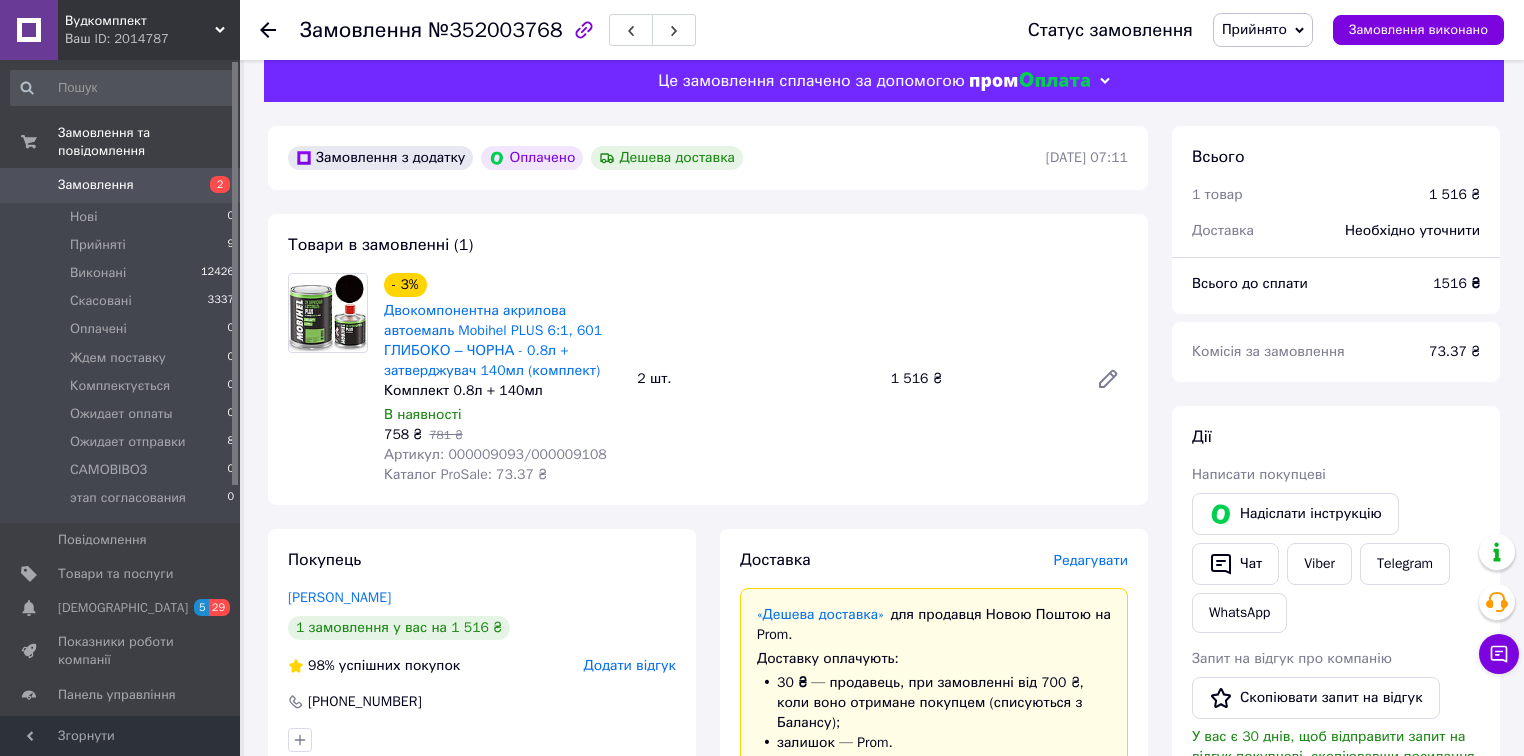 scroll, scrollTop: 0, scrollLeft: 0, axis: both 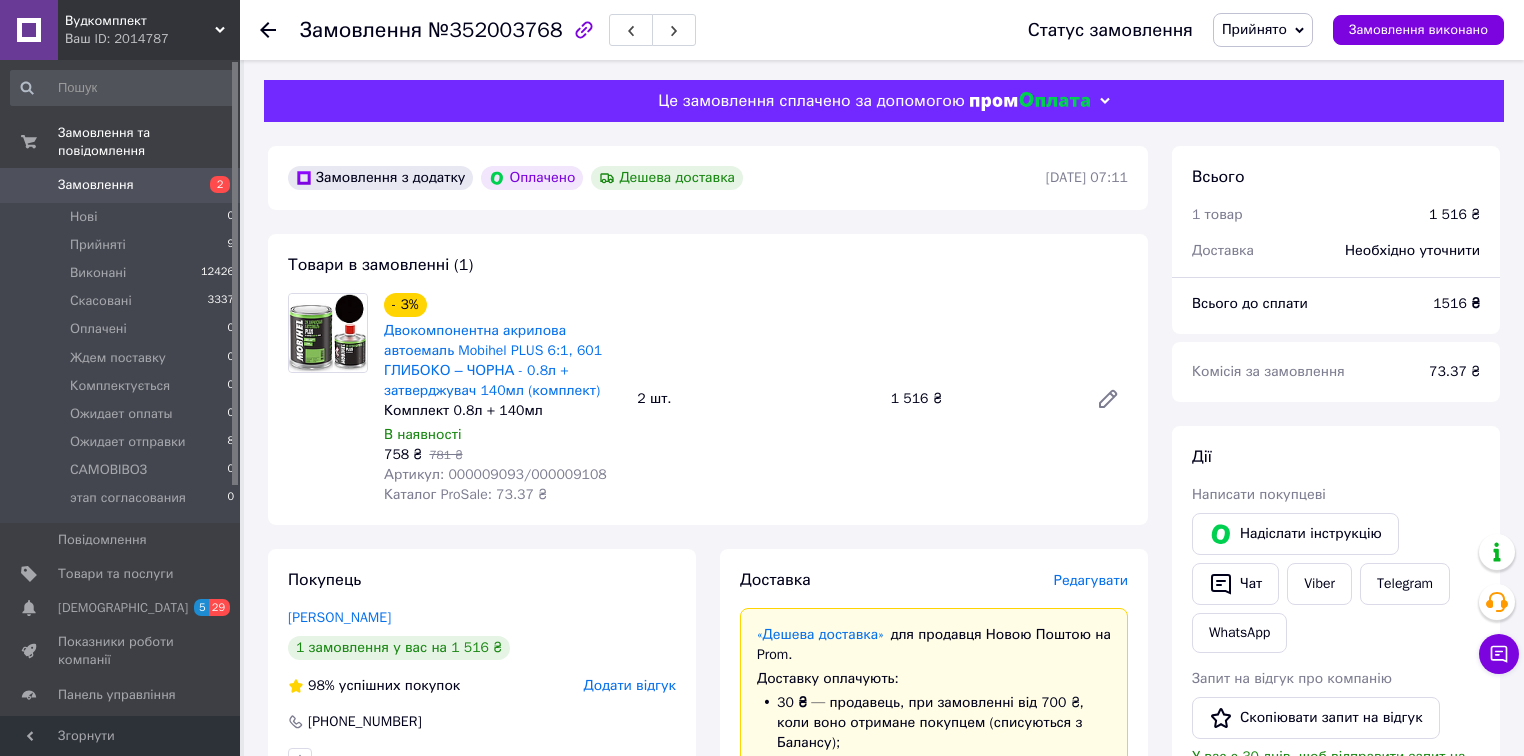click on "Двокомпонентна акрилова автоемаль Mobihel PLUS 6:1, 601 ГЛИБОКО – ЧОРНА - 0.8л + затверджувач 140мл (комплект)" at bounding box center (502, 361) 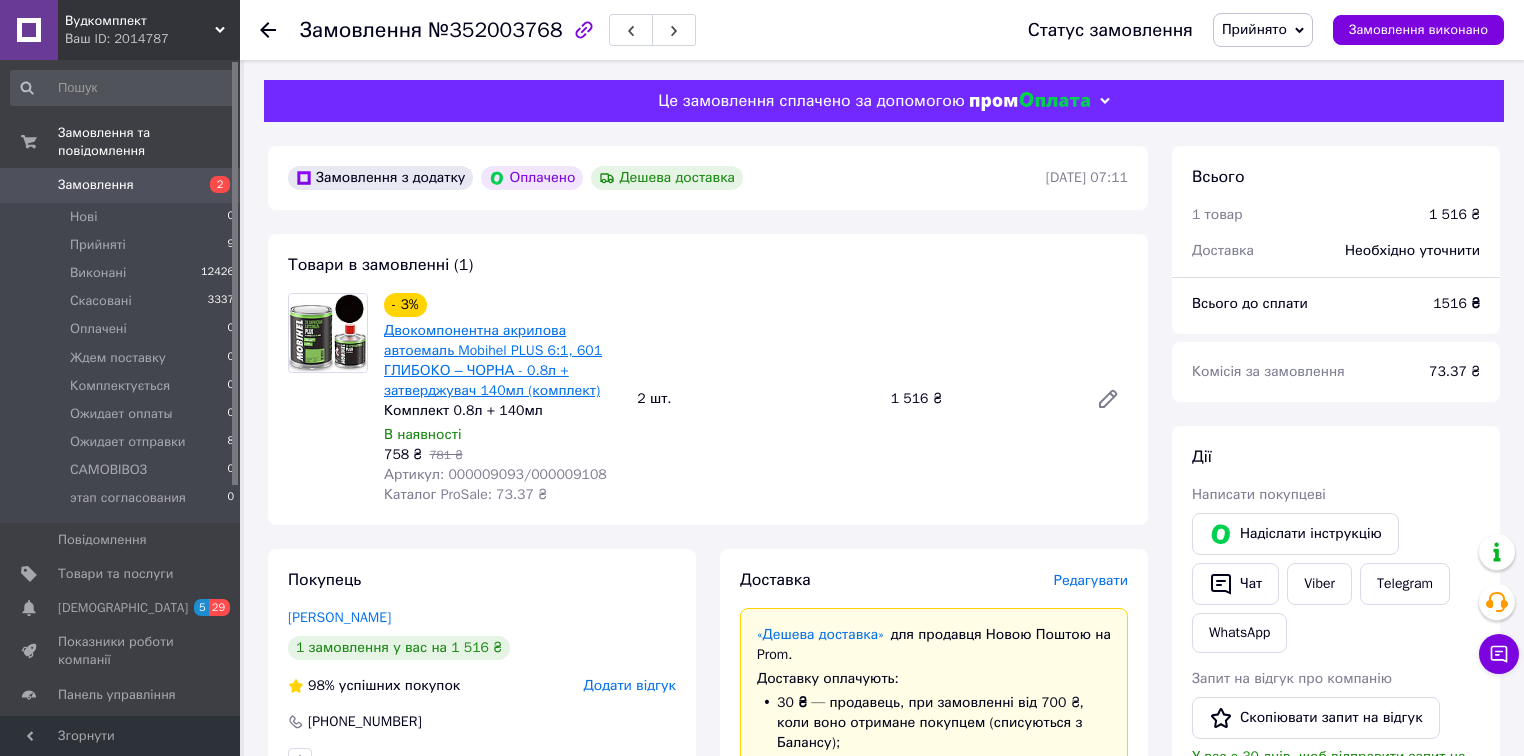 click on "Двокомпонентна акрилова автоемаль Mobihel PLUS 6:1, 601 ГЛИБОКО – ЧОРНА - 0.8л + затверджувач 140мл (комплект)" at bounding box center [493, 360] 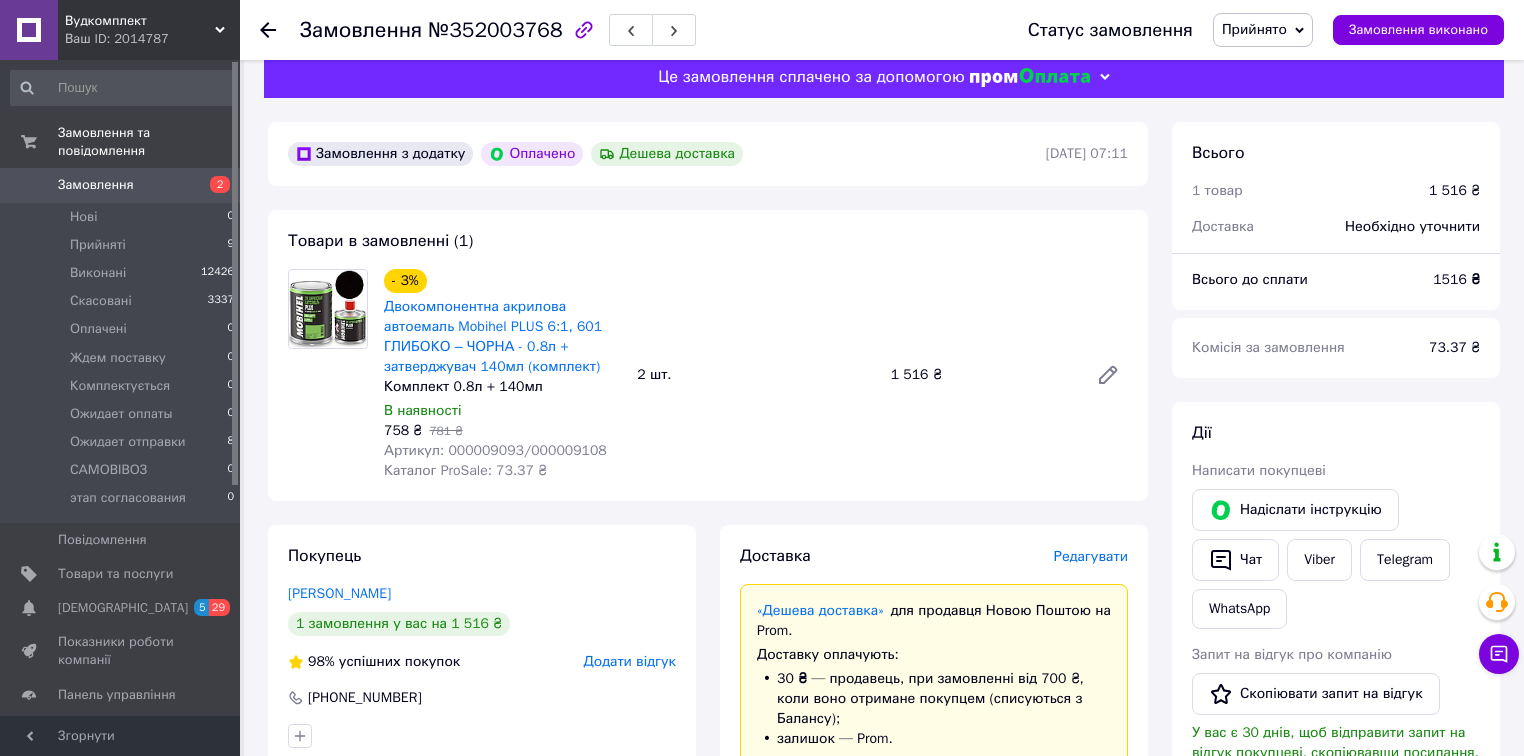 scroll, scrollTop: 0, scrollLeft: 0, axis: both 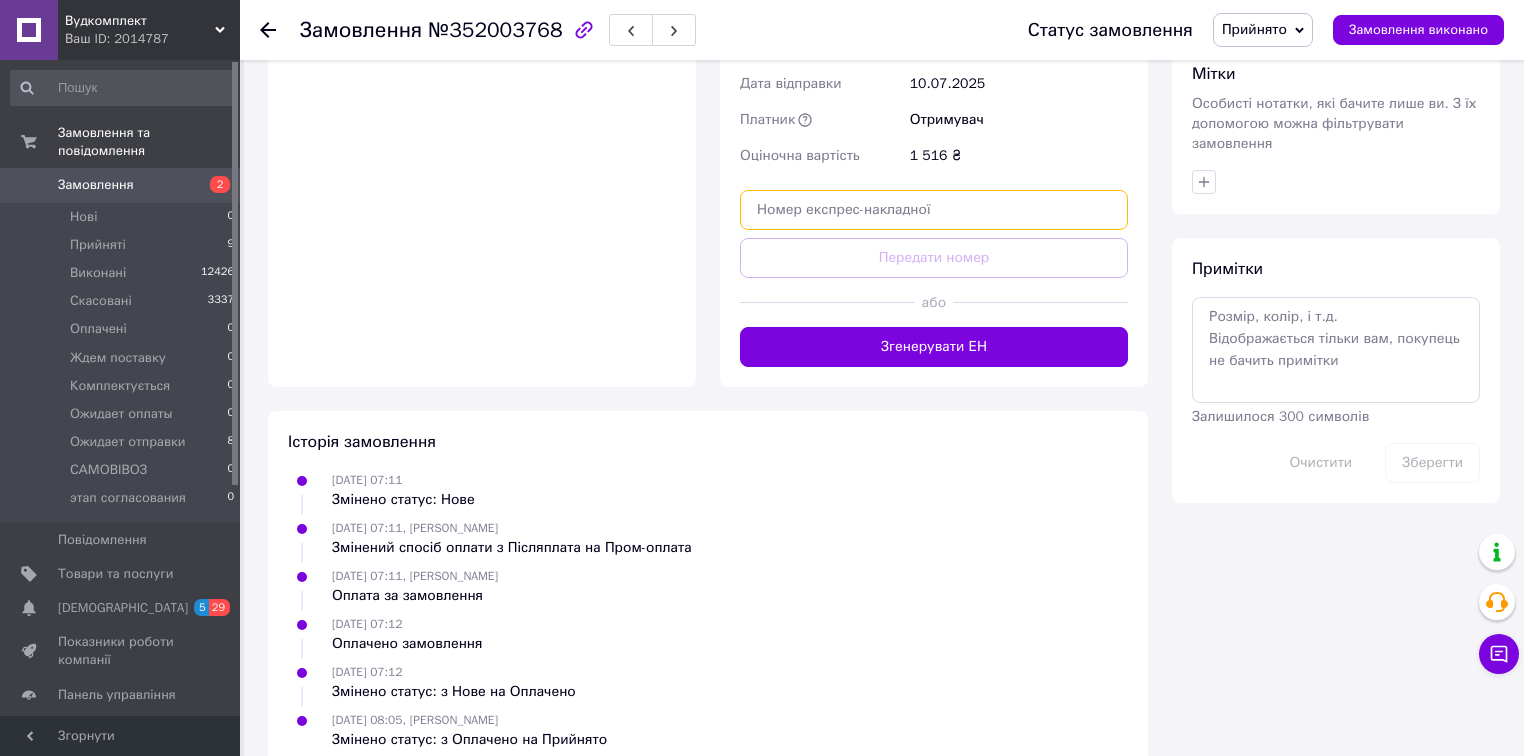 paste on "20451202864094" 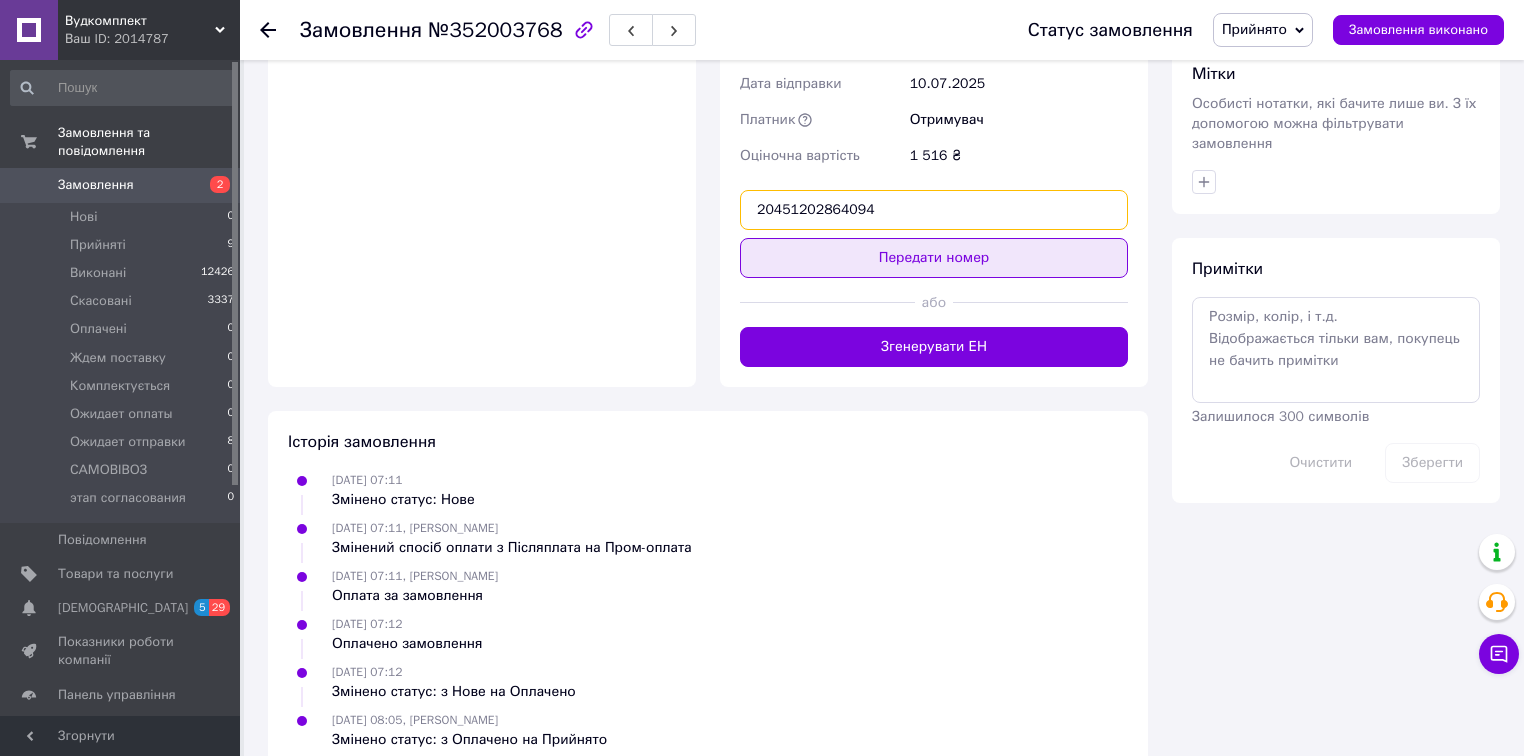 type on "20451202864094" 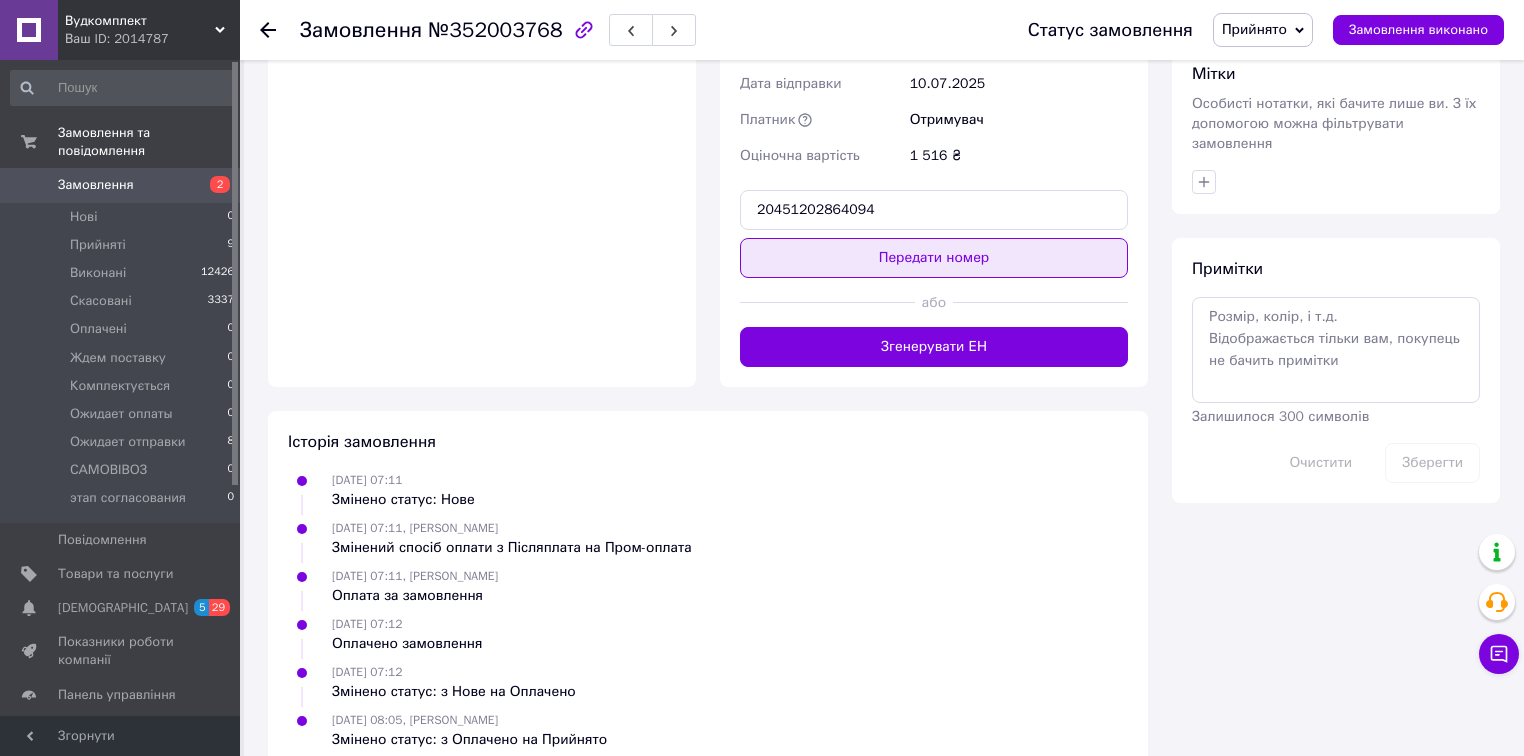 click on "Передати номер" at bounding box center (934, 258) 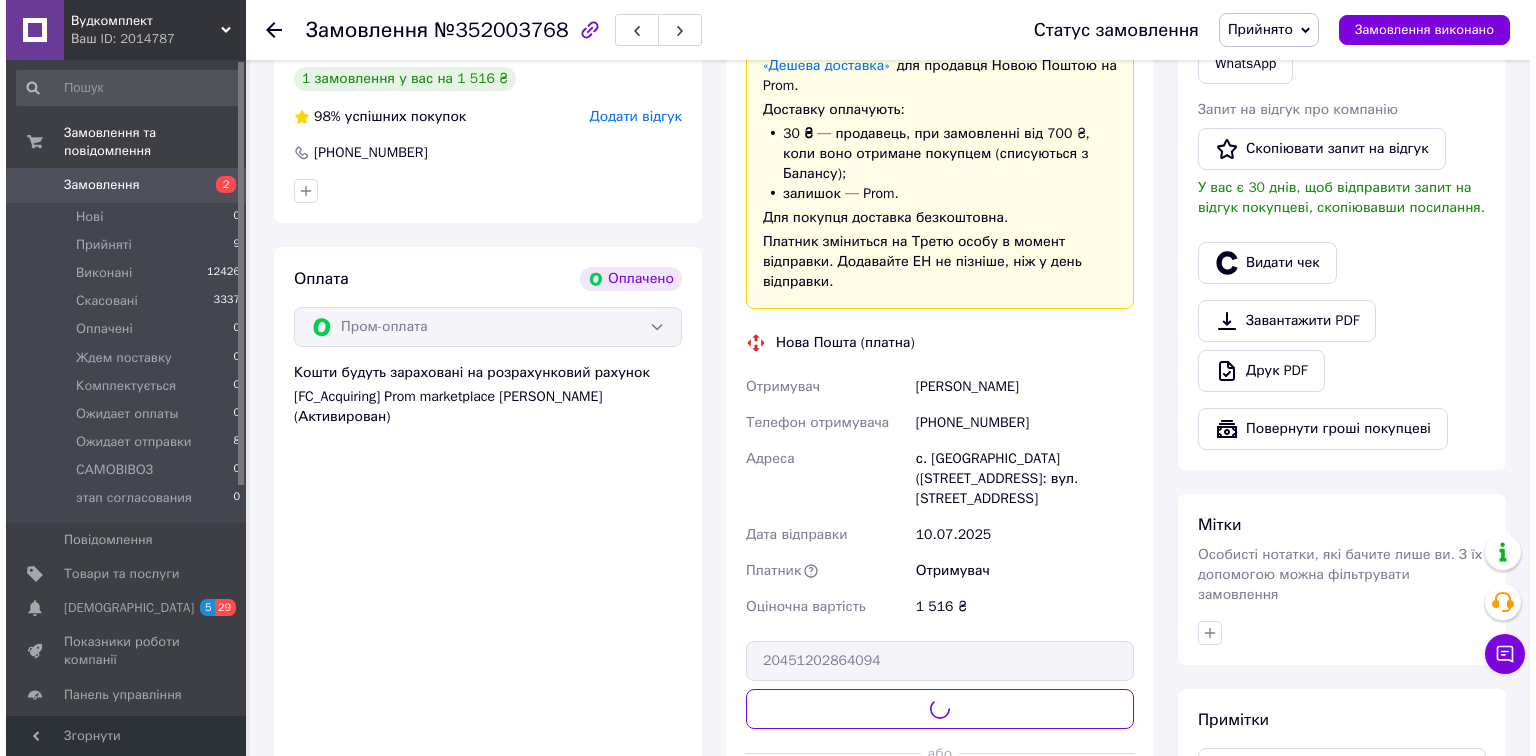 scroll, scrollTop: 540, scrollLeft: 0, axis: vertical 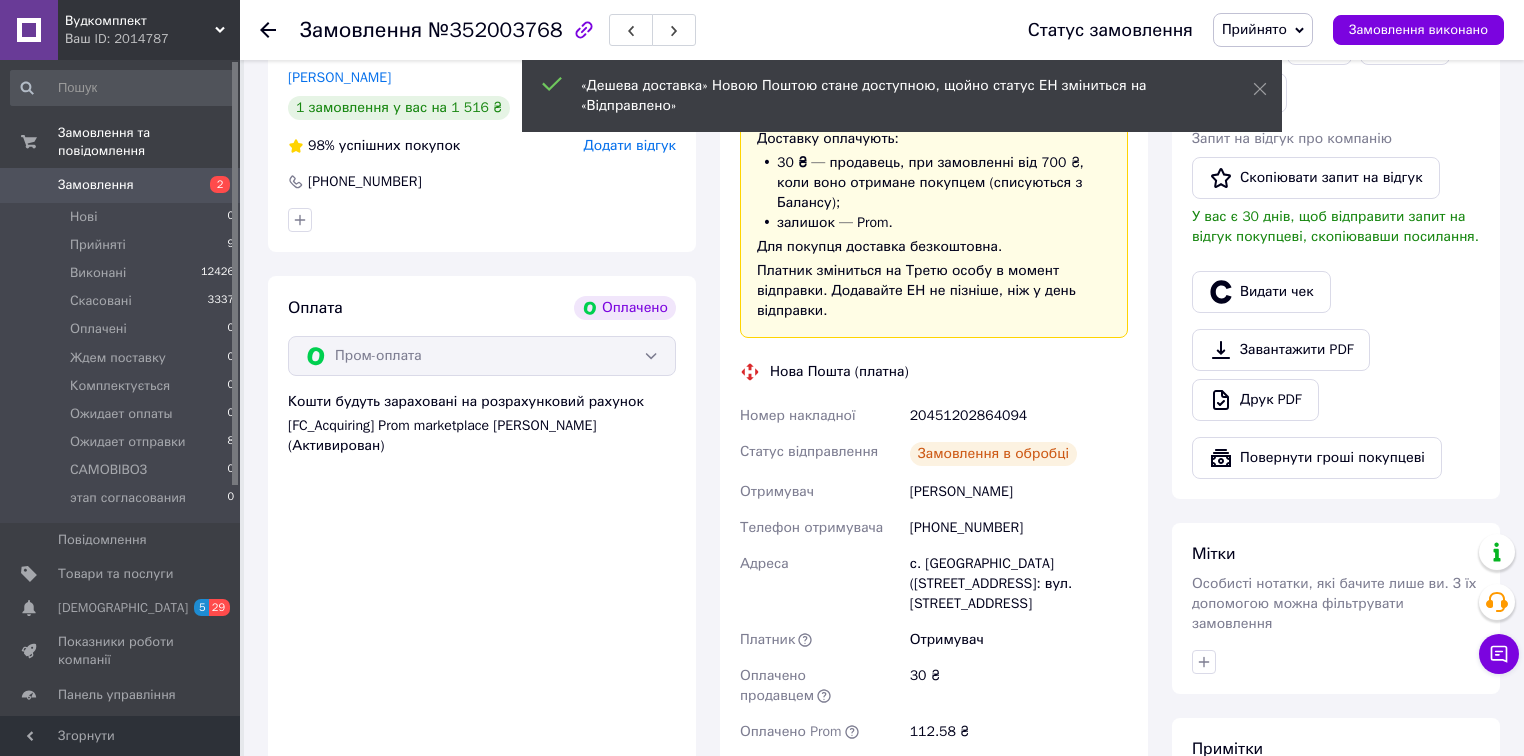 click on "Видати чек" at bounding box center (1261, 292) 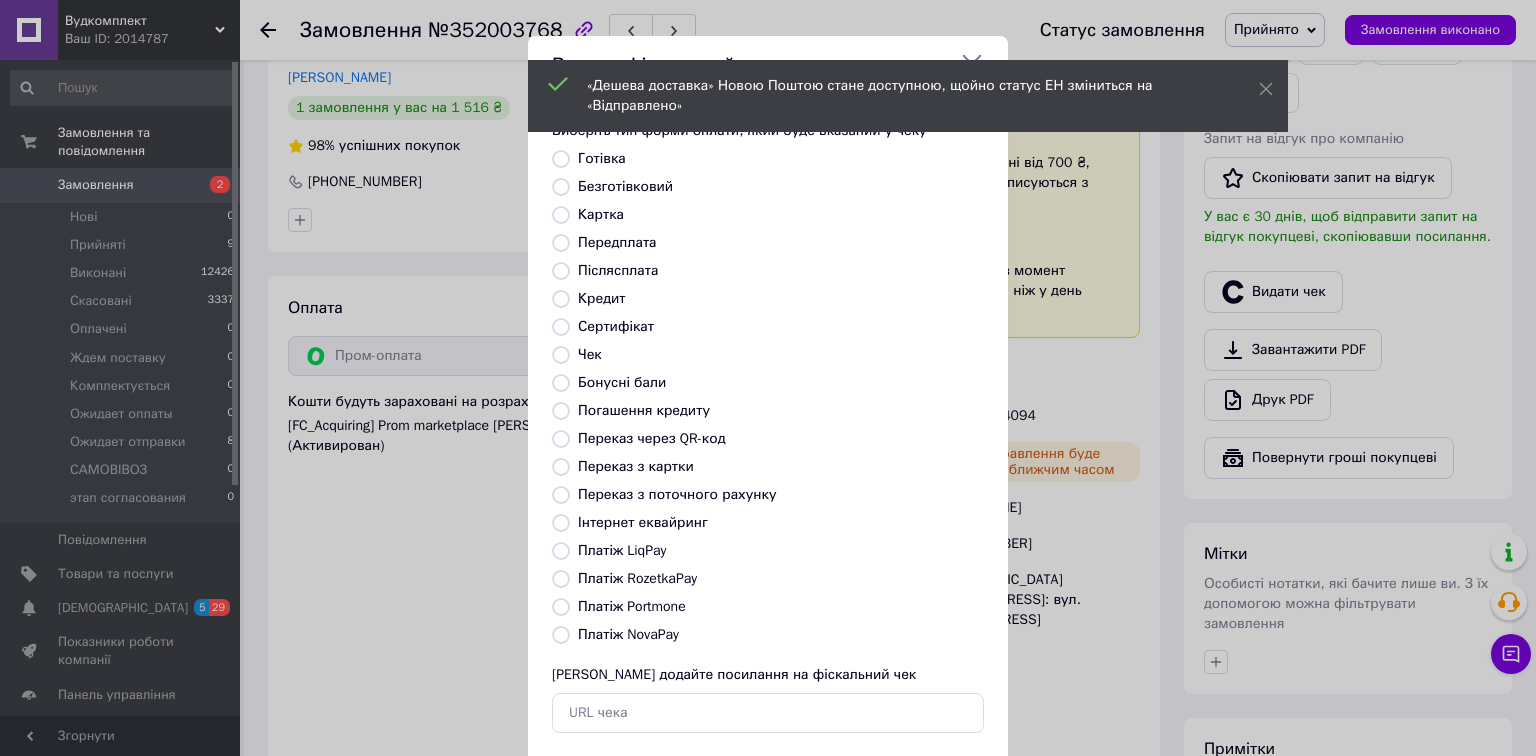 click on "Платіж RozetkaPay" at bounding box center [561, 579] 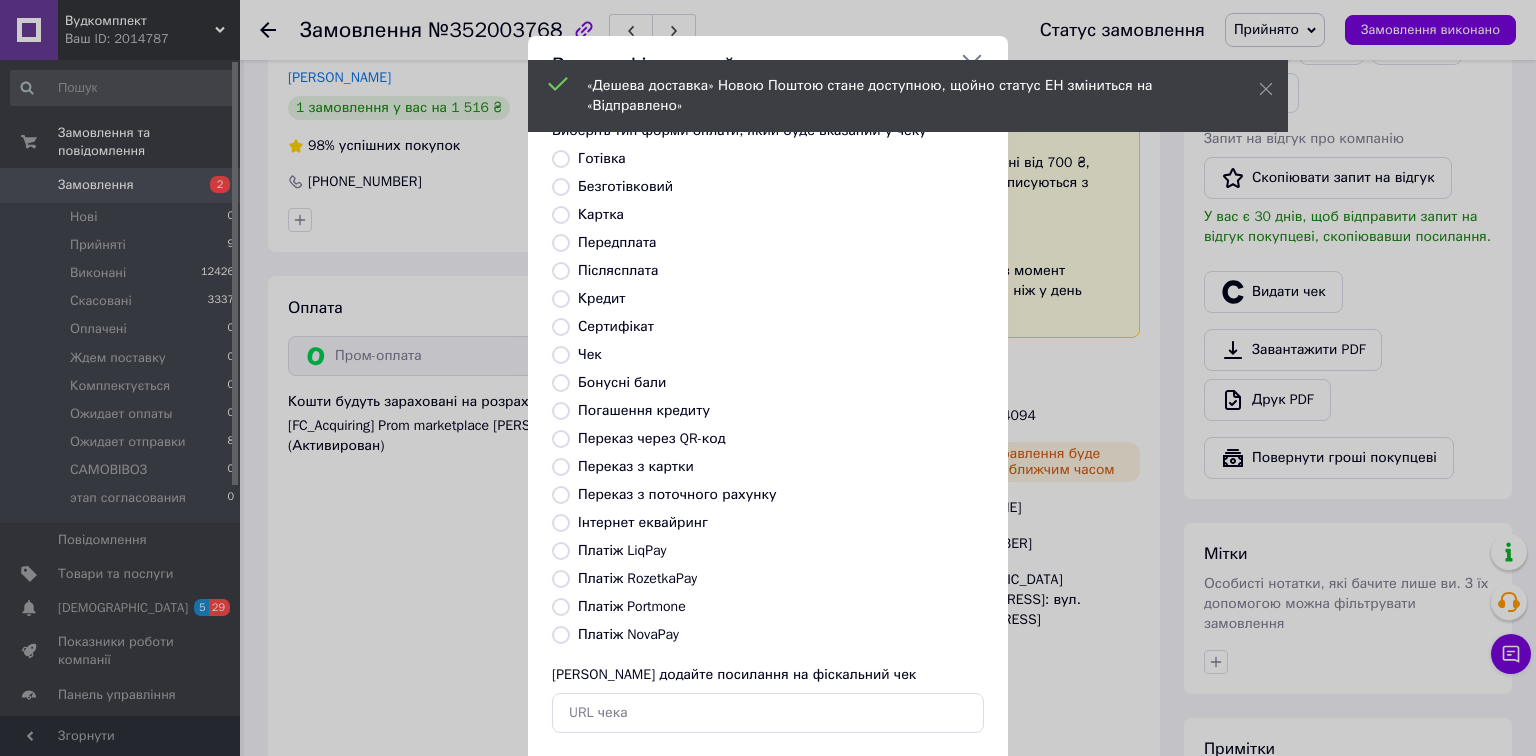 radio on "true" 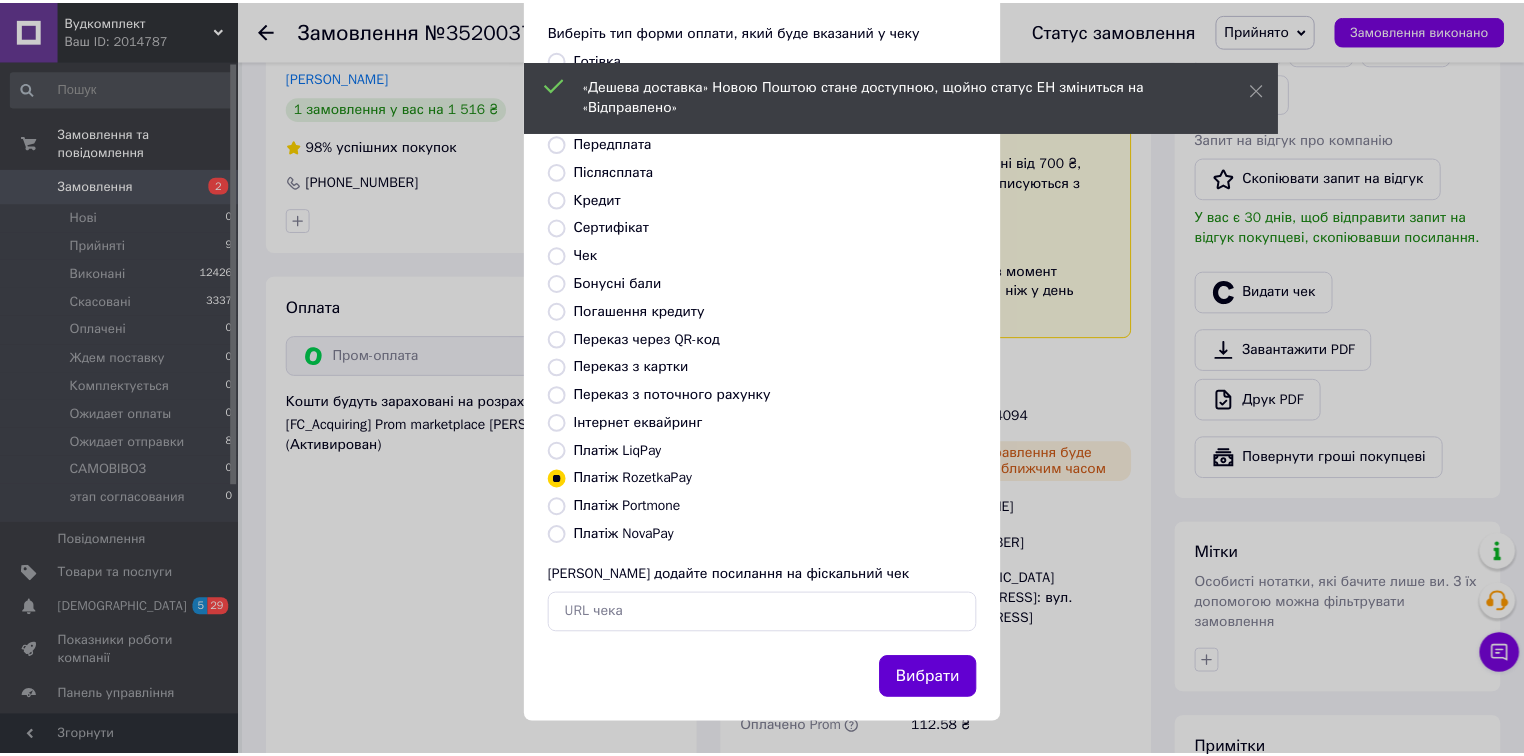 scroll, scrollTop: 102, scrollLeft: 0, axis: vertical 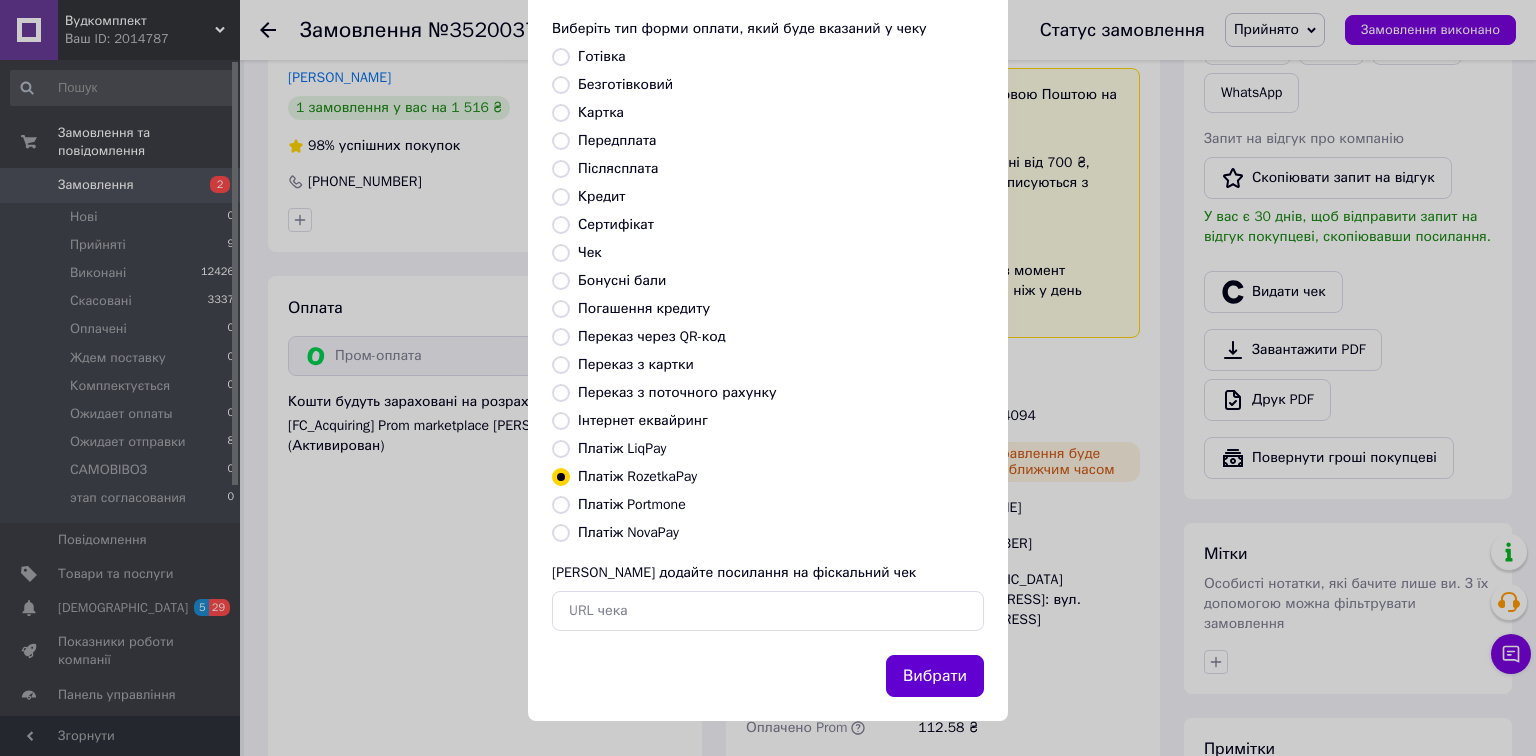 click on "Вибрати" at bounding box center (935, 676) 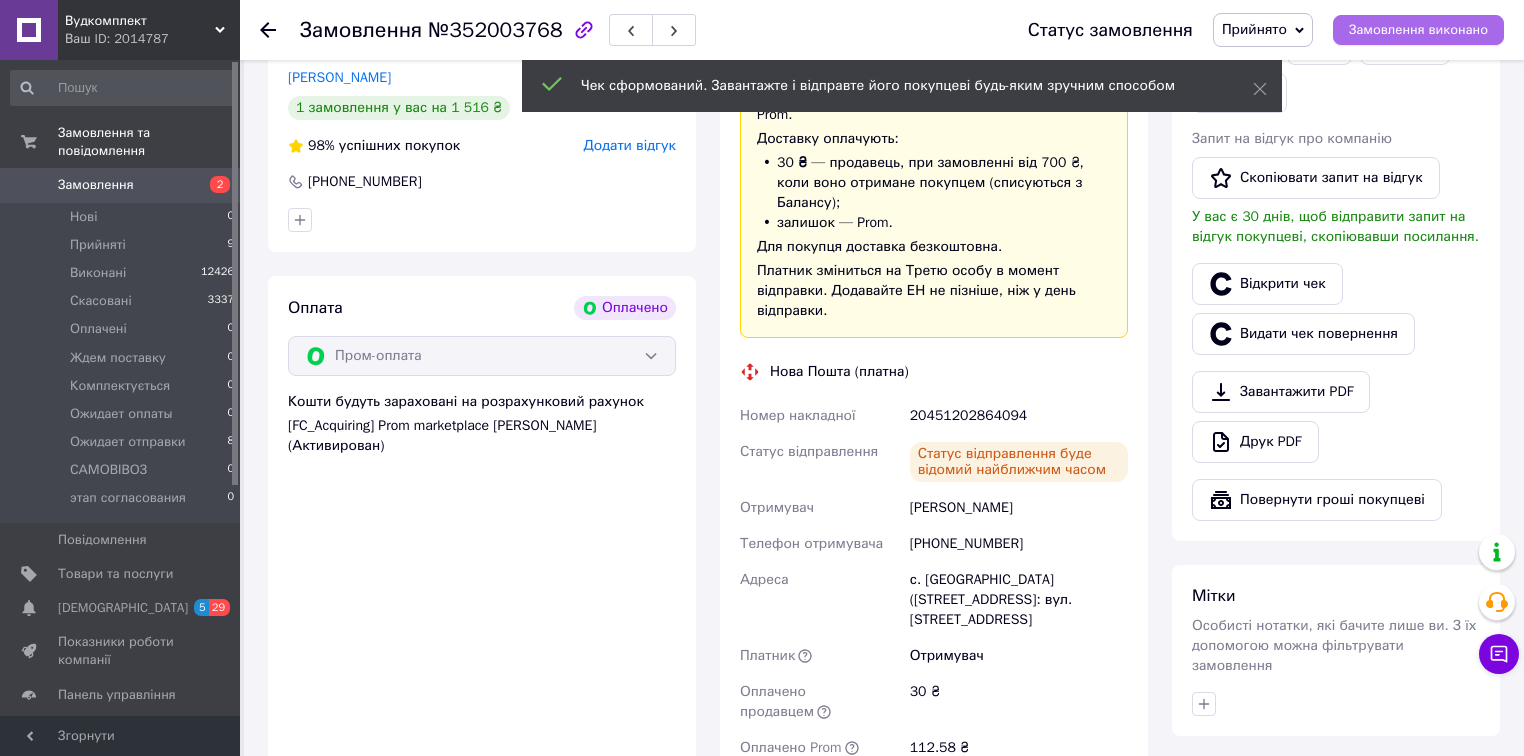 click on "Замовлення виконано" at bounding box center (1418, 30) 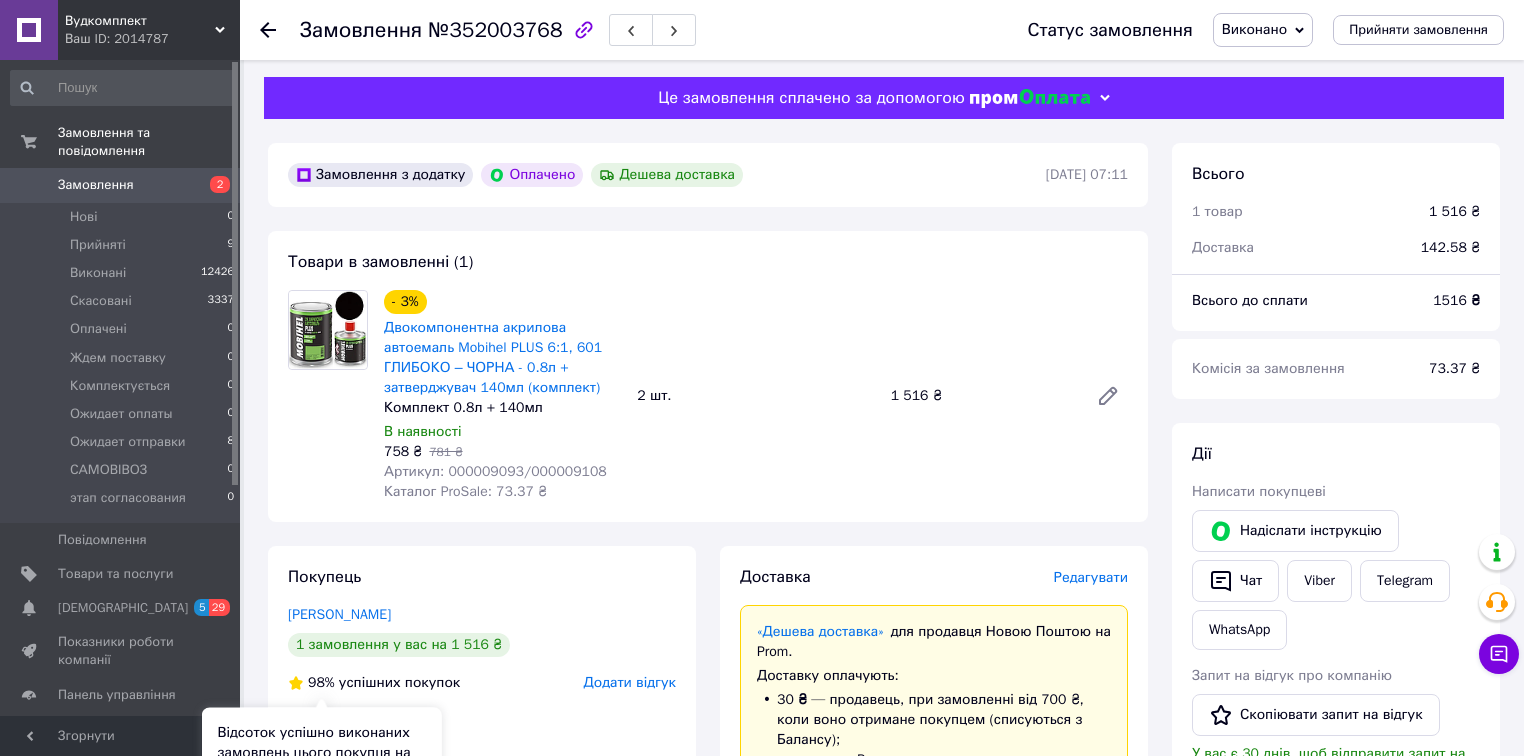 scroll, scrollTop: 0, scrollLeft: 0, axis: both 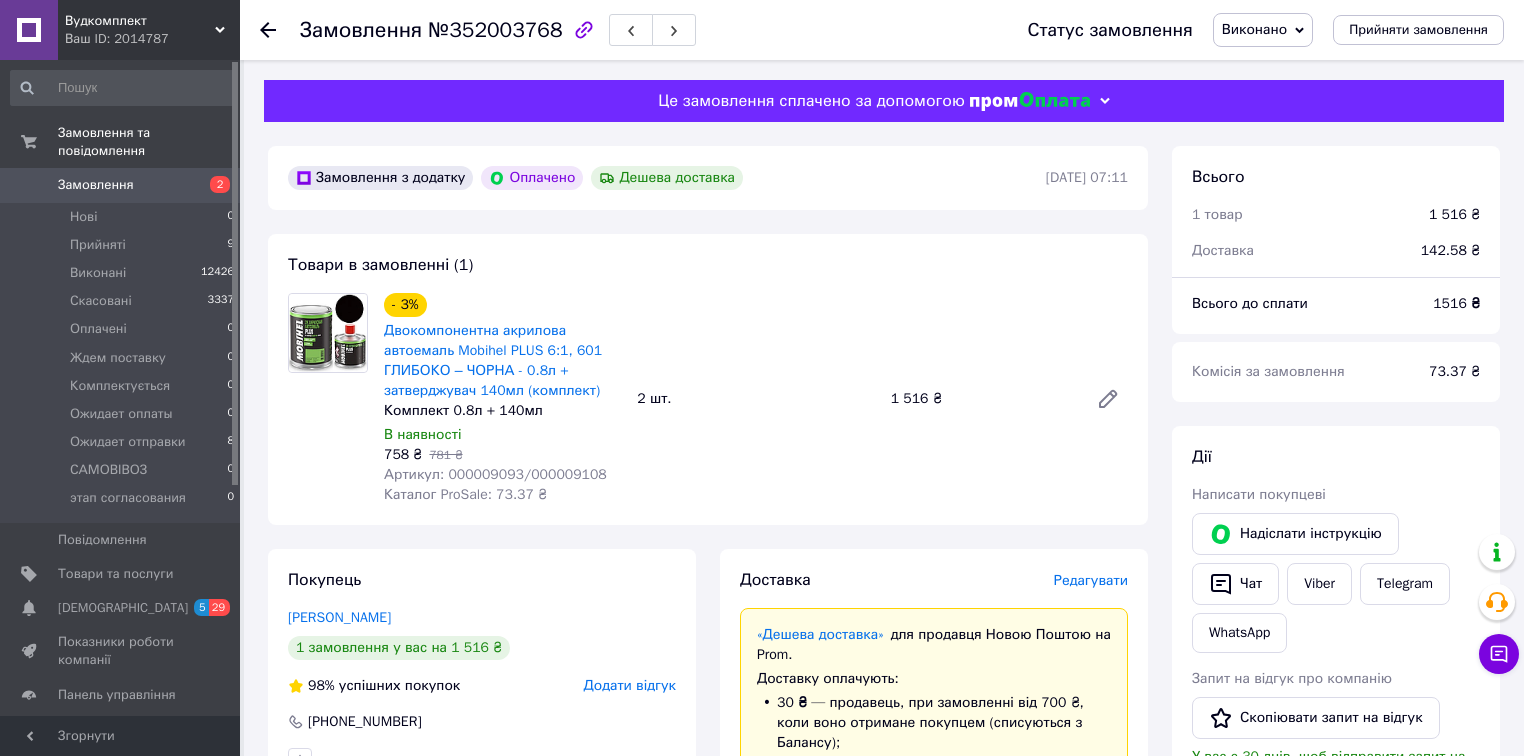 click 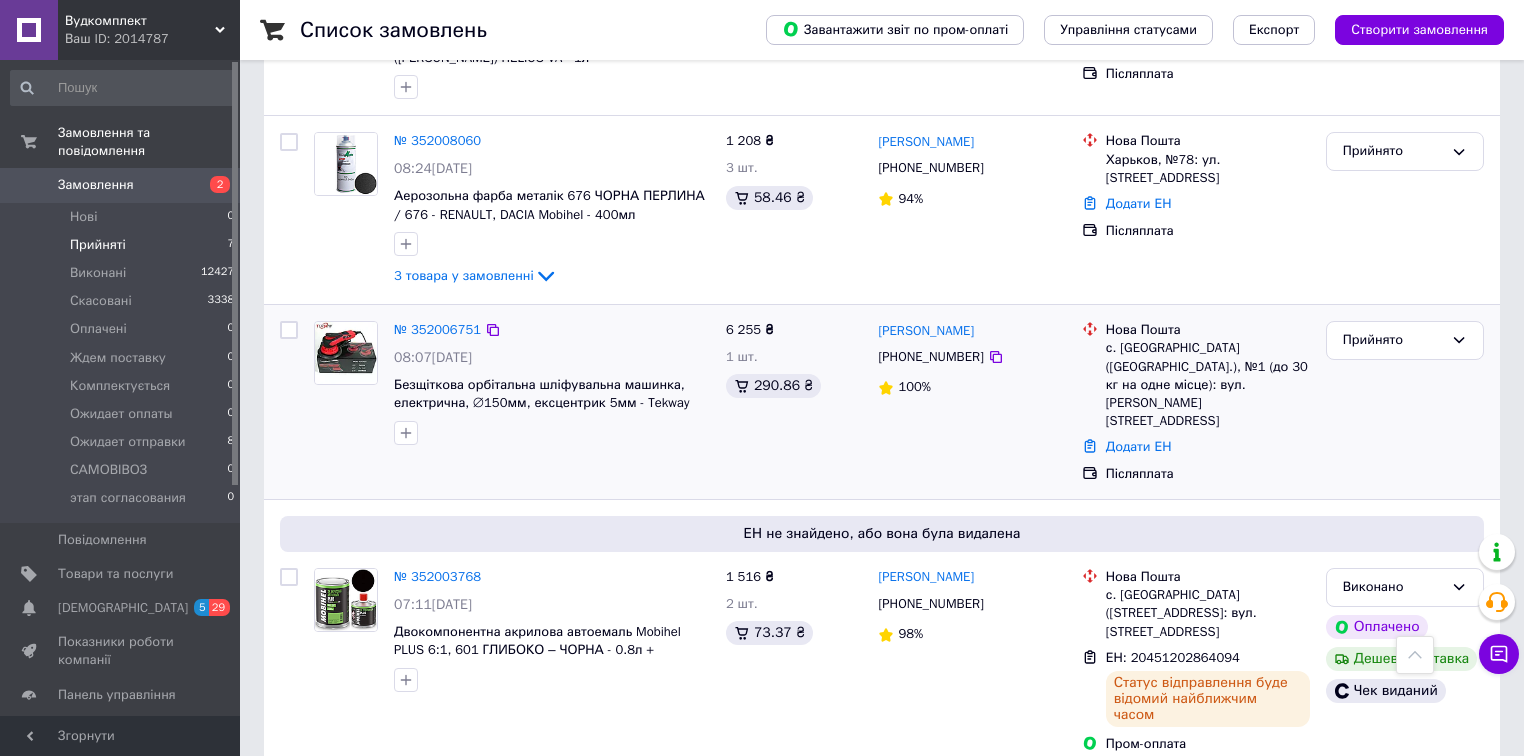 scroll, scrollTop: 800, scrollLeft: 0, axis: vertical 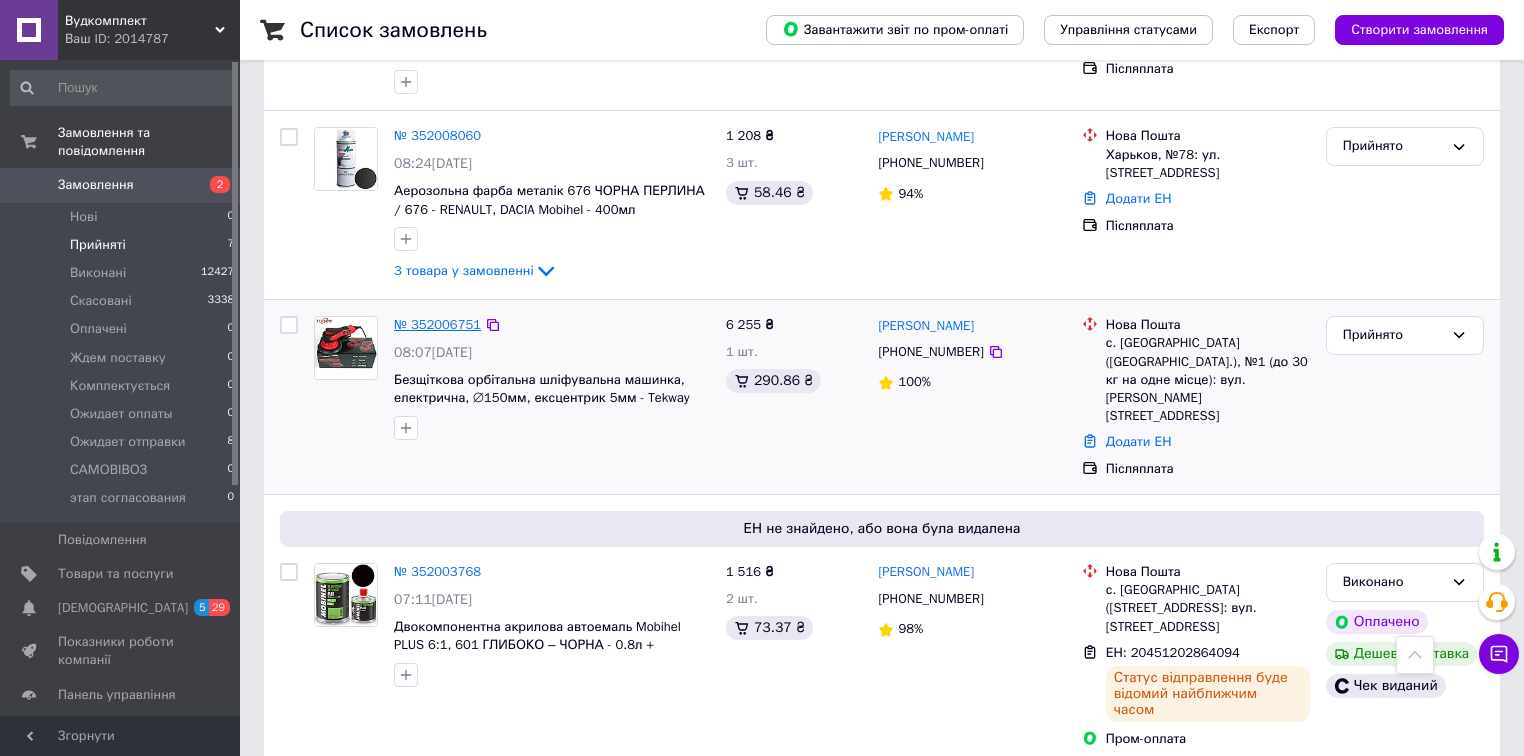 click on "№ 352006751" at bounding box center (437, 324) 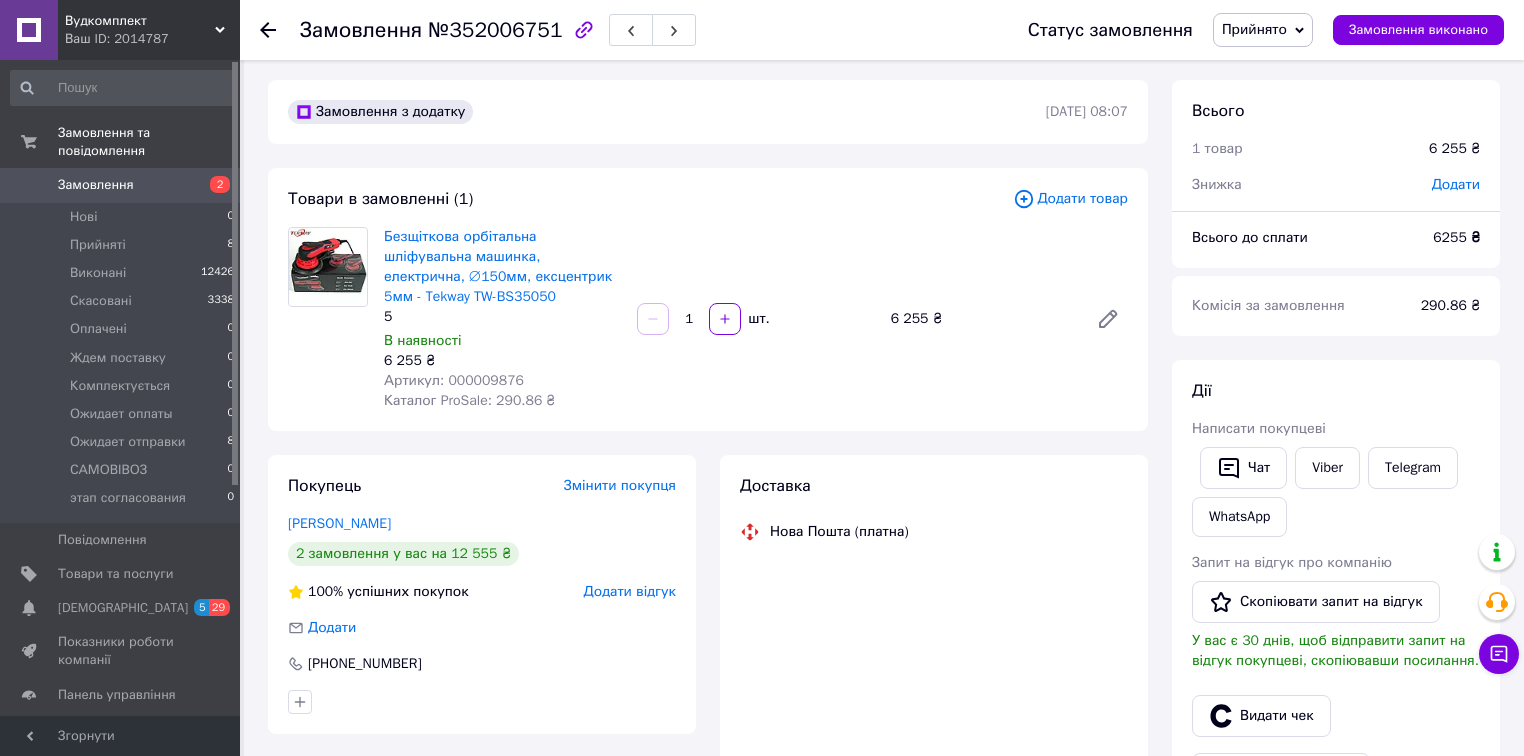 scroll, scrollTop: 0, scrollLeft: 0, axis: both 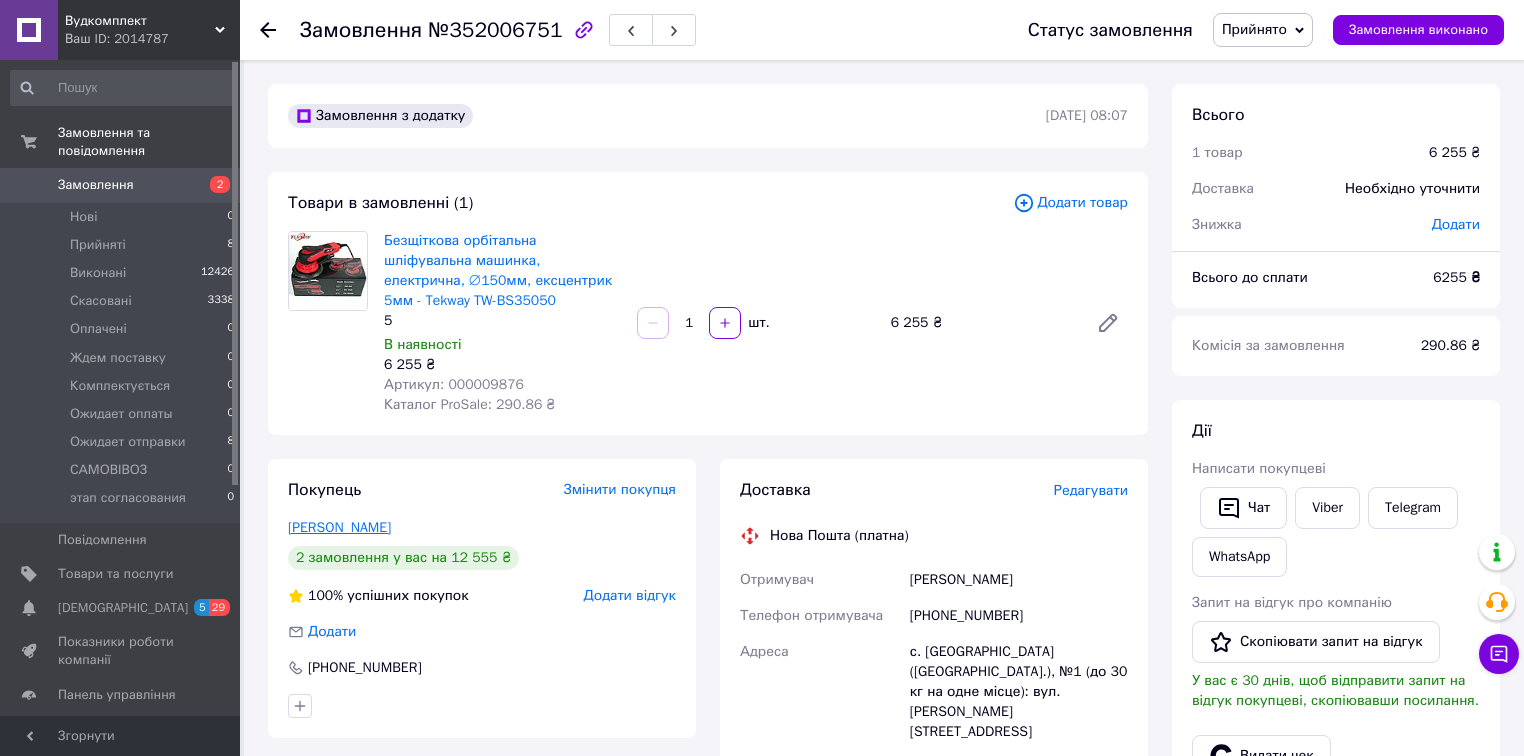 click on "[PERSON_NAME]" at bounding box center (339, 527) 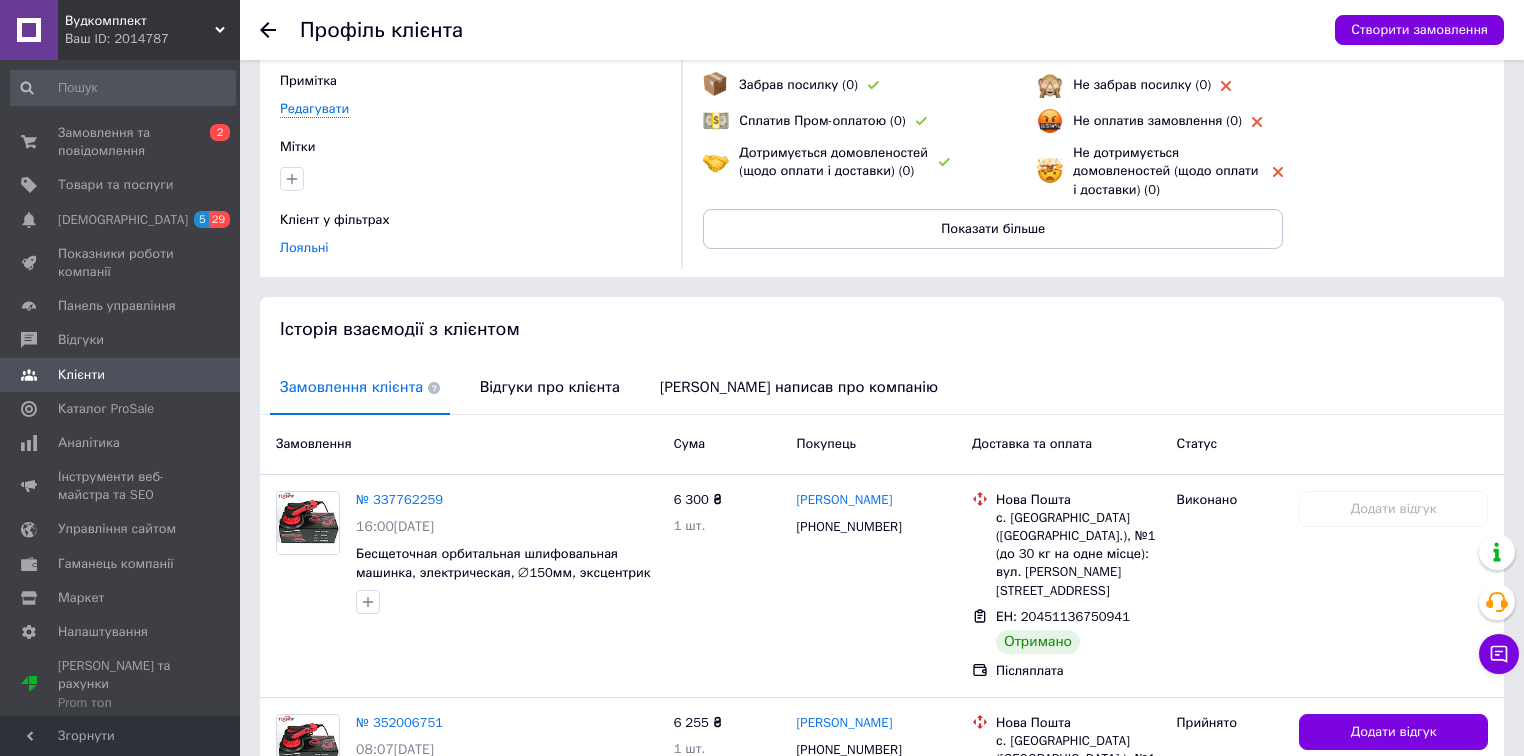 scroll, scrollTop: 308, scrollLeft: 0, axis: vertical 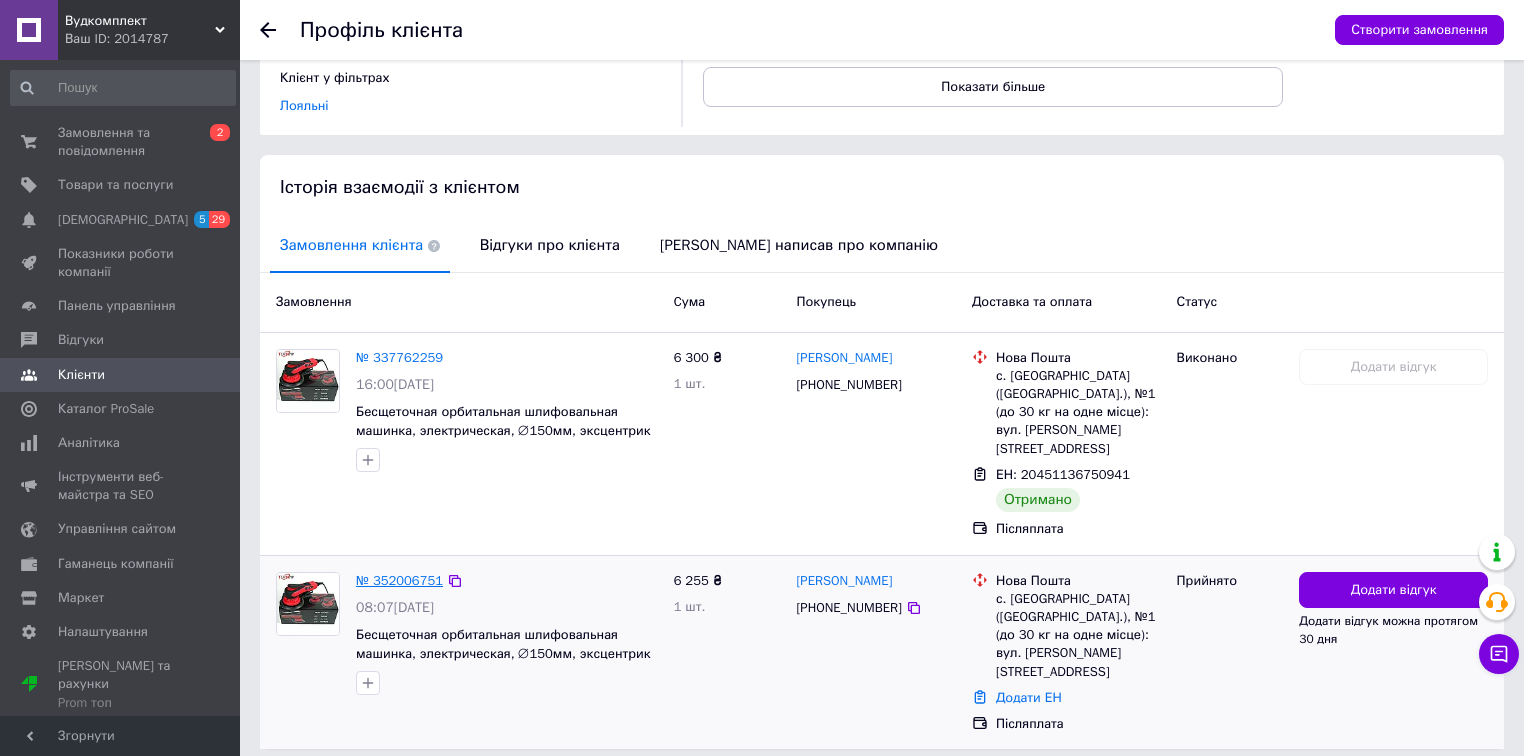 click on "№ 352006751" at bounding box center (399, 580) 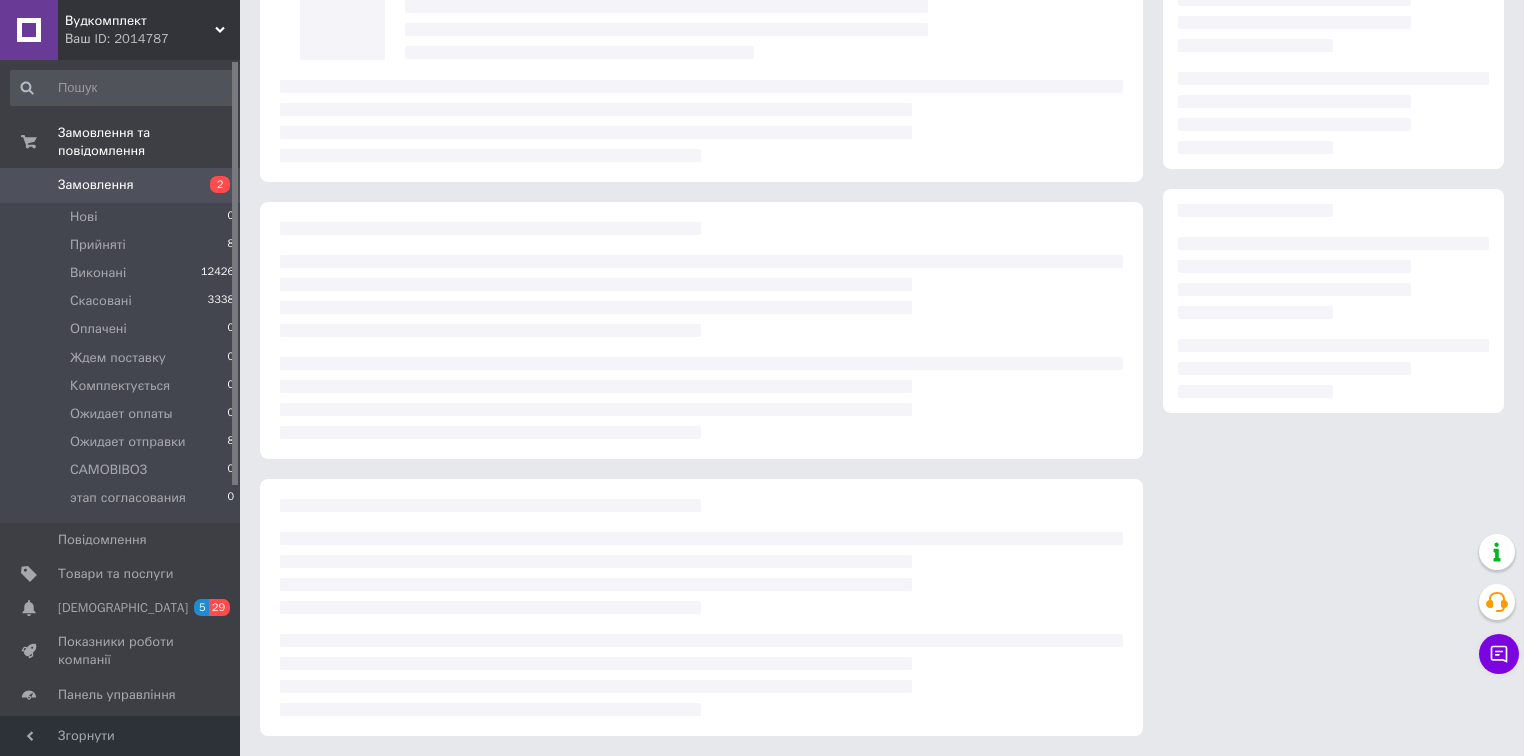 scroll, scrollTop: 0, scrollLeft: 0, axis: both 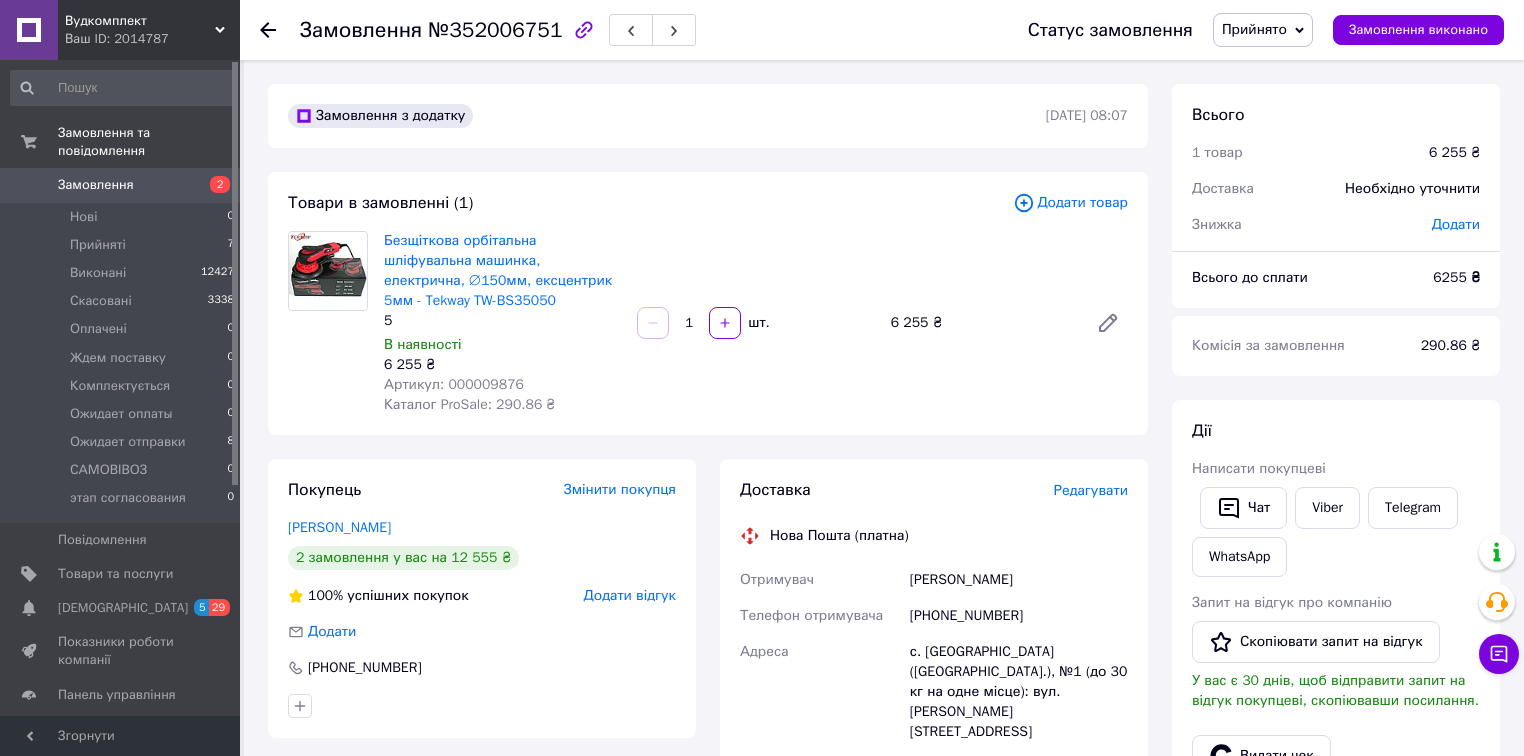 click 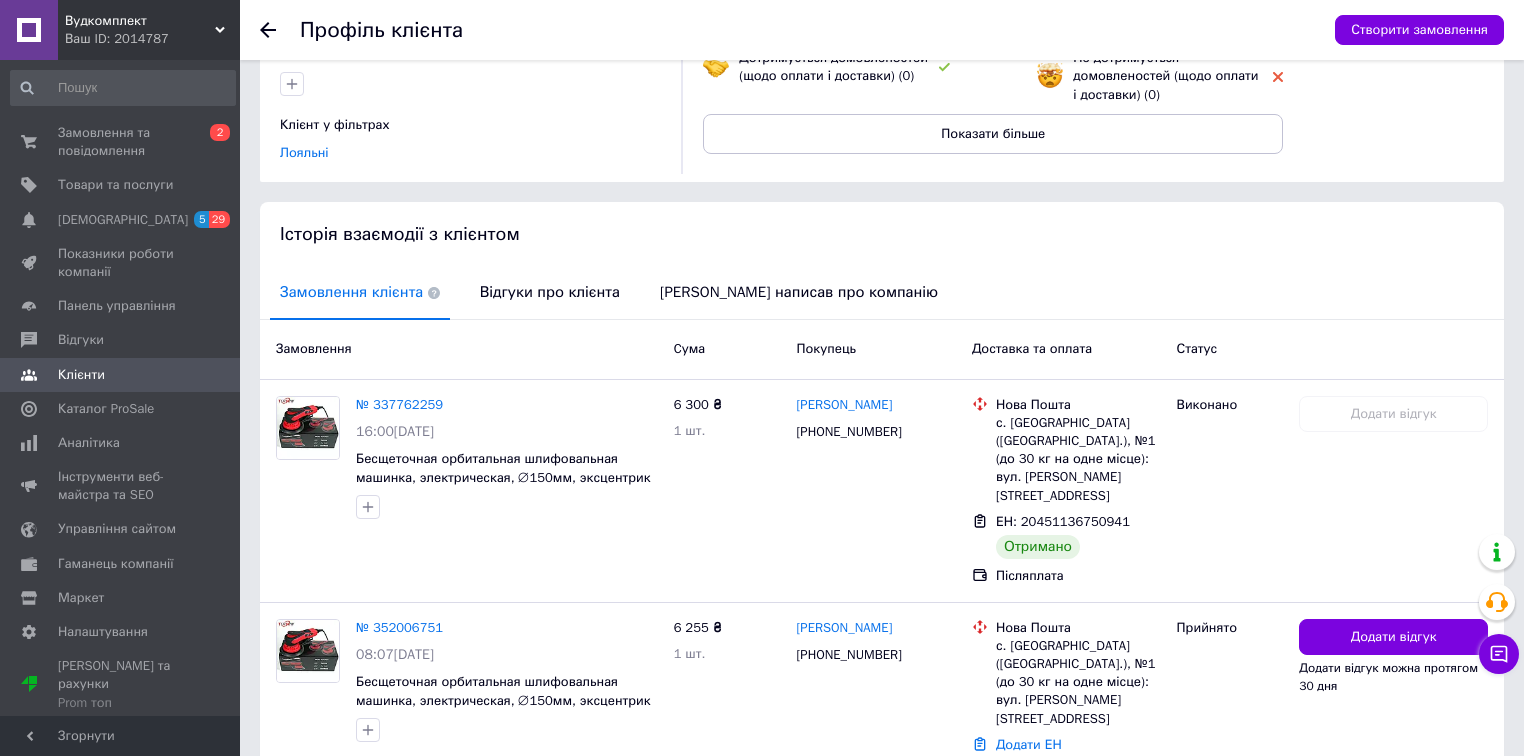 scroll, scrollTop: 308, scrollLeft: 0, axis: vertical 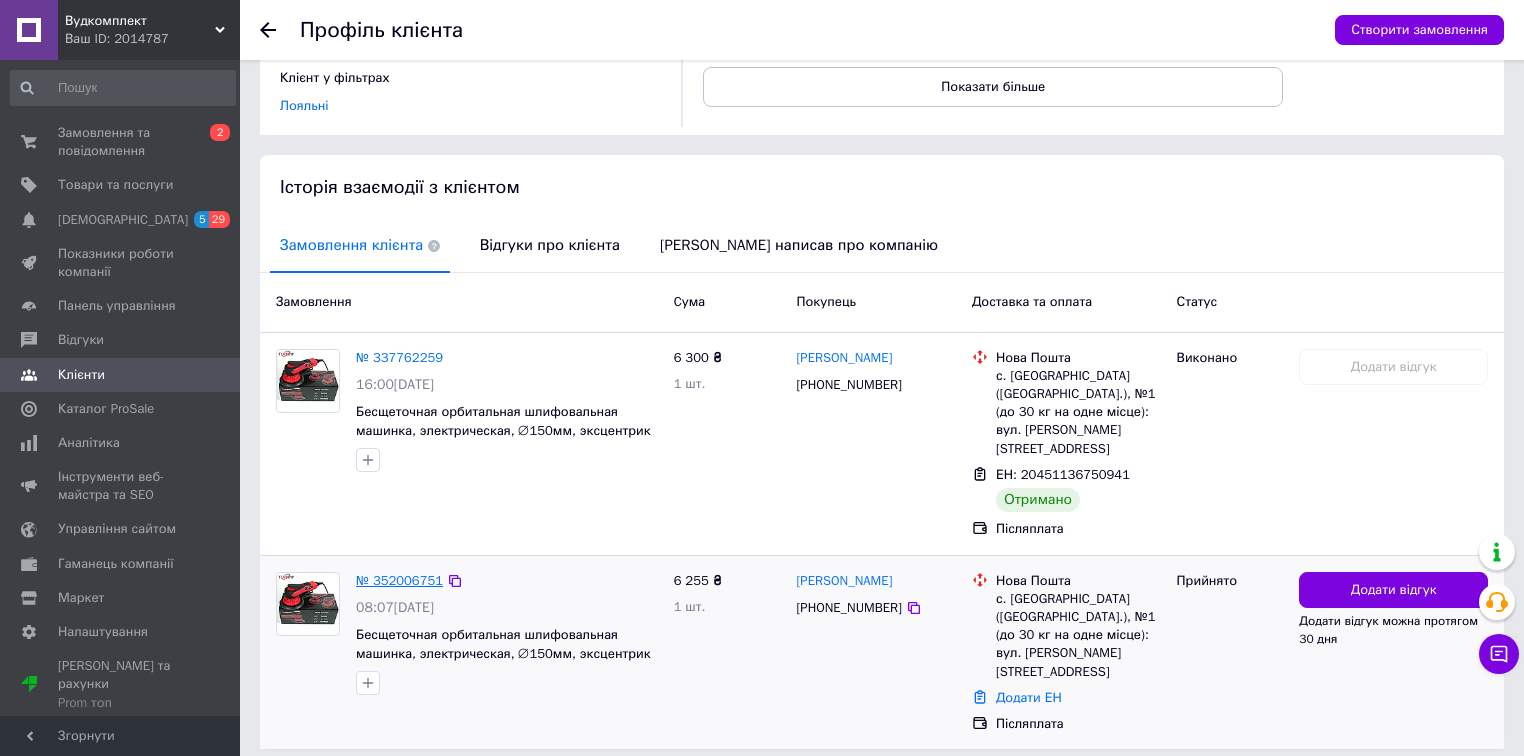 click on "№ 352006751" at bounding box center (399, 580) 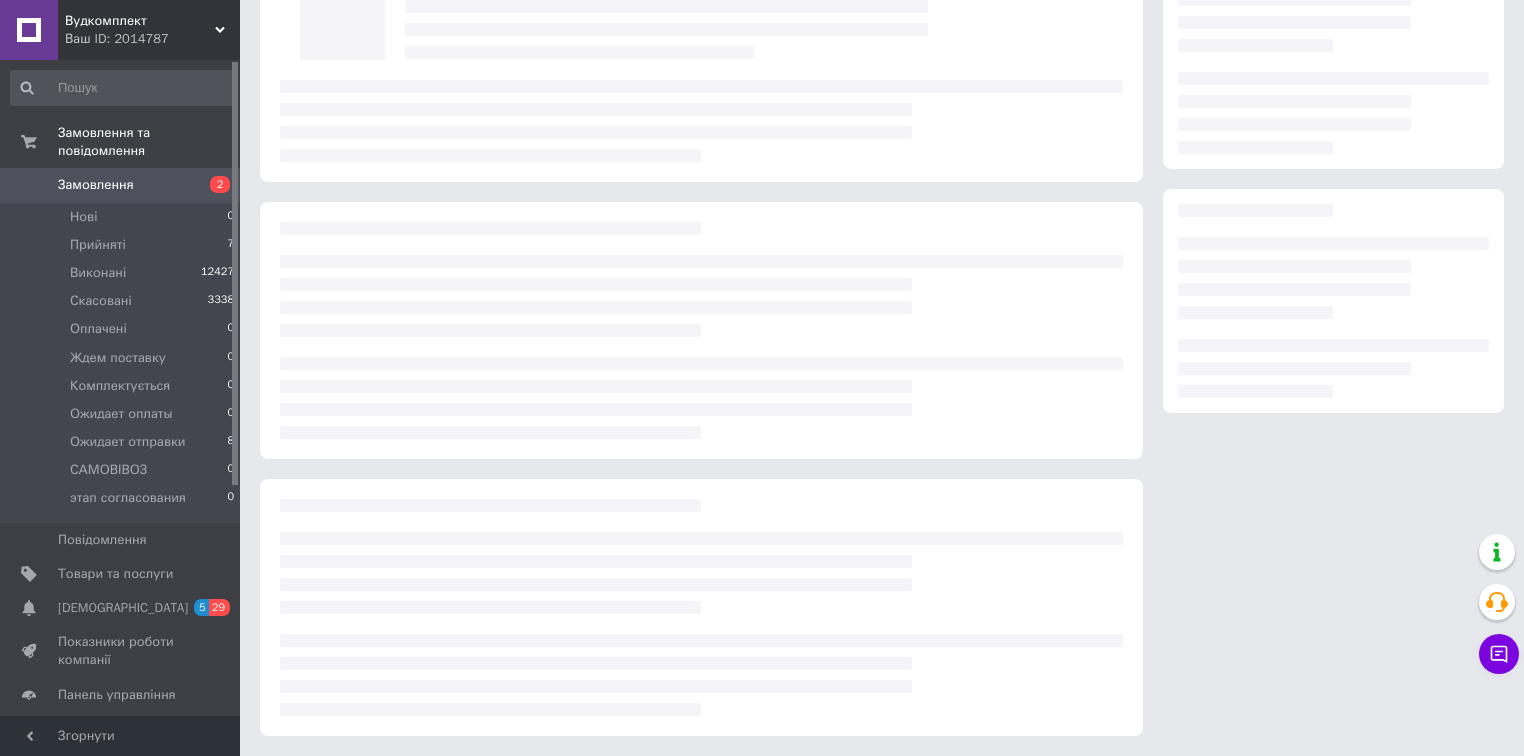 scroll, scrollTop: 0, scrollLeft: 0, axis: both 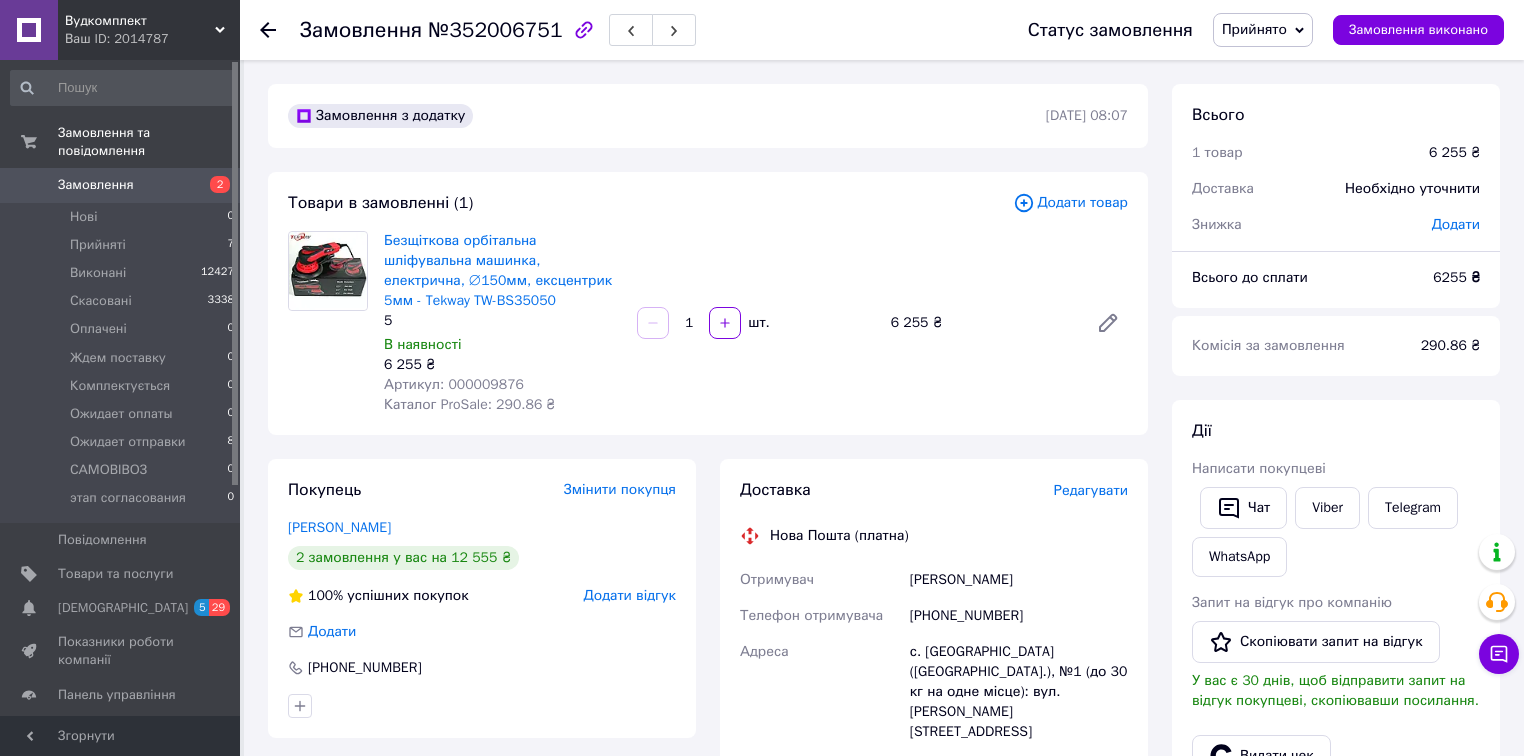 click 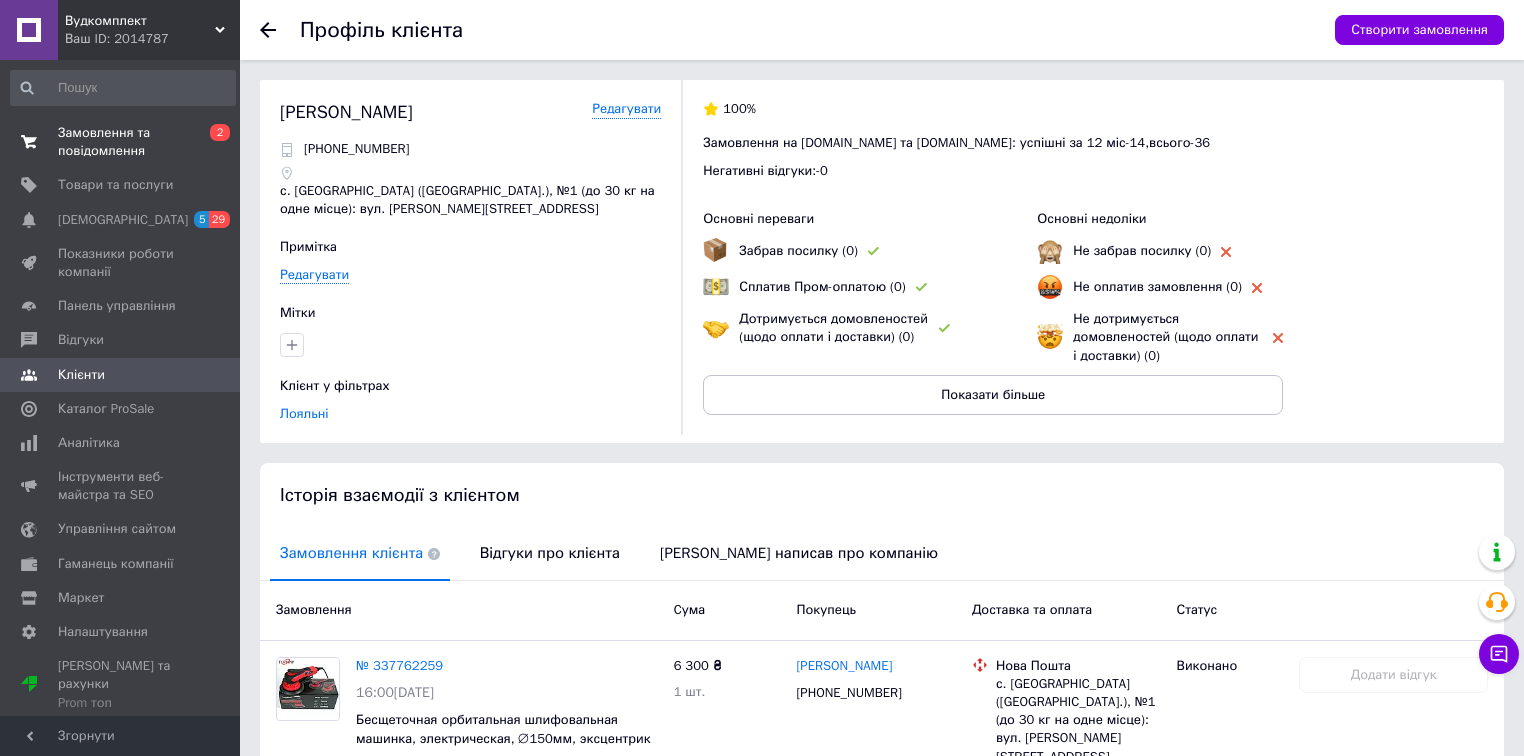 click on "Замовлення та повідомлення" at bounding box center (121, 142) 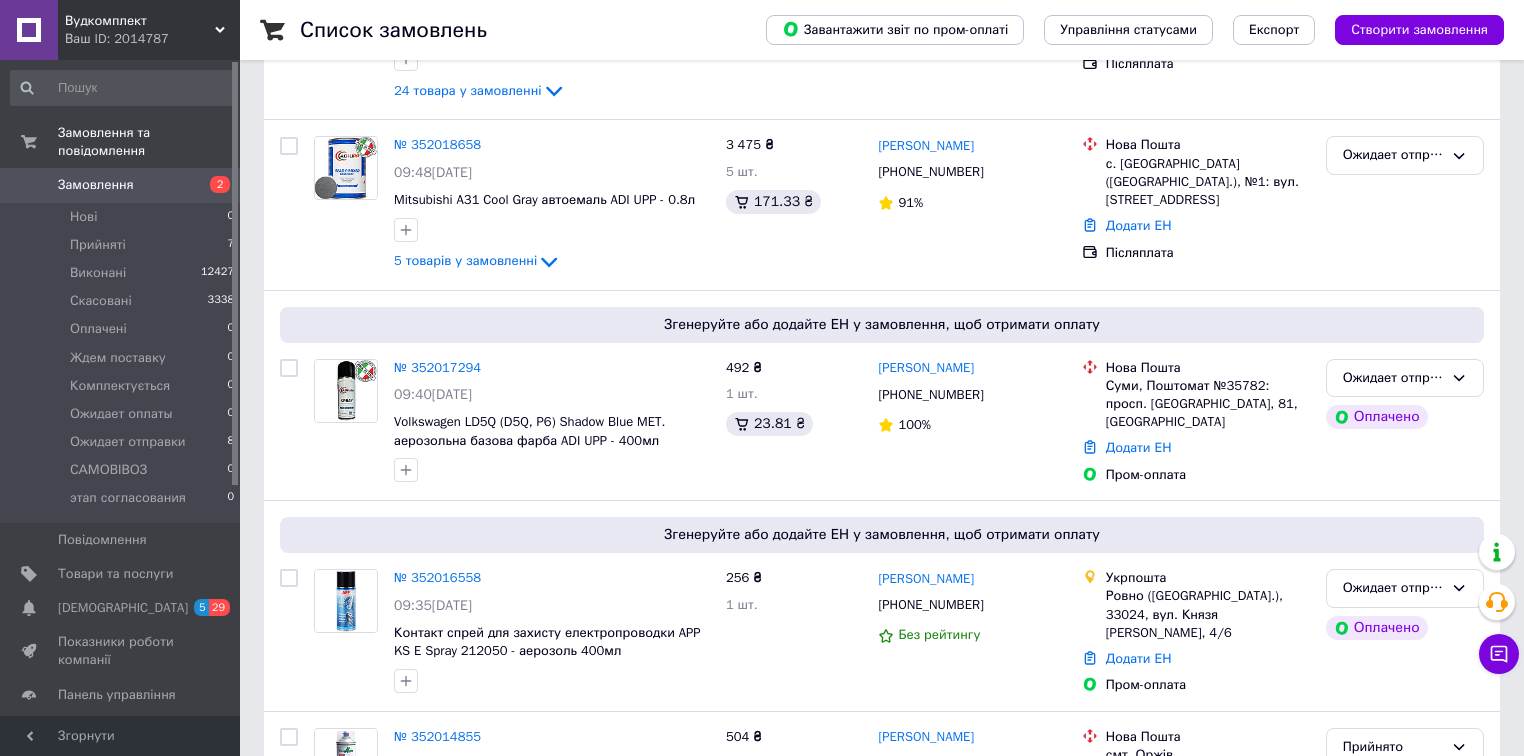 scroll, scrollTop: 480, scrollLeft: 0, axis: vertical 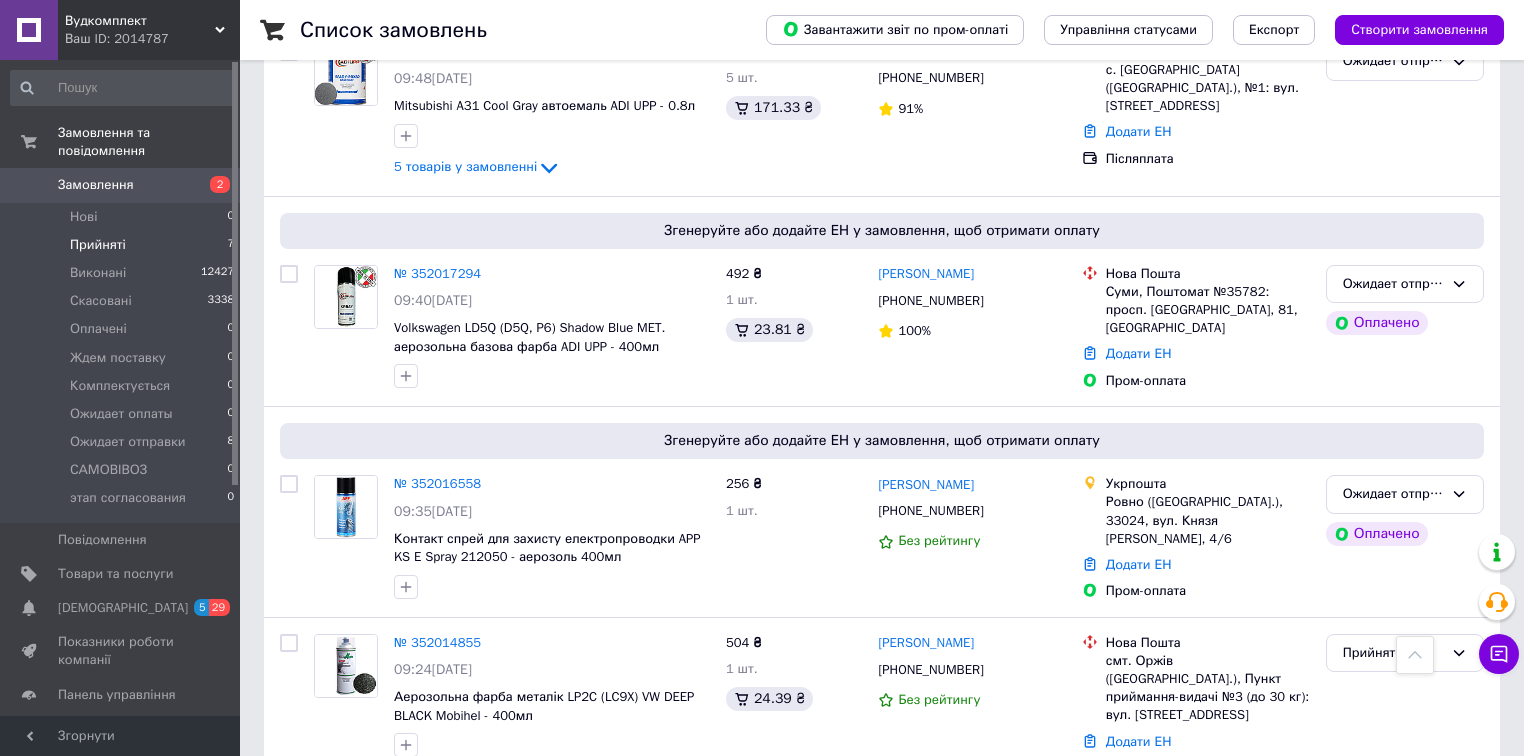 click on "Прийняті" at bounding box center (98, 245) 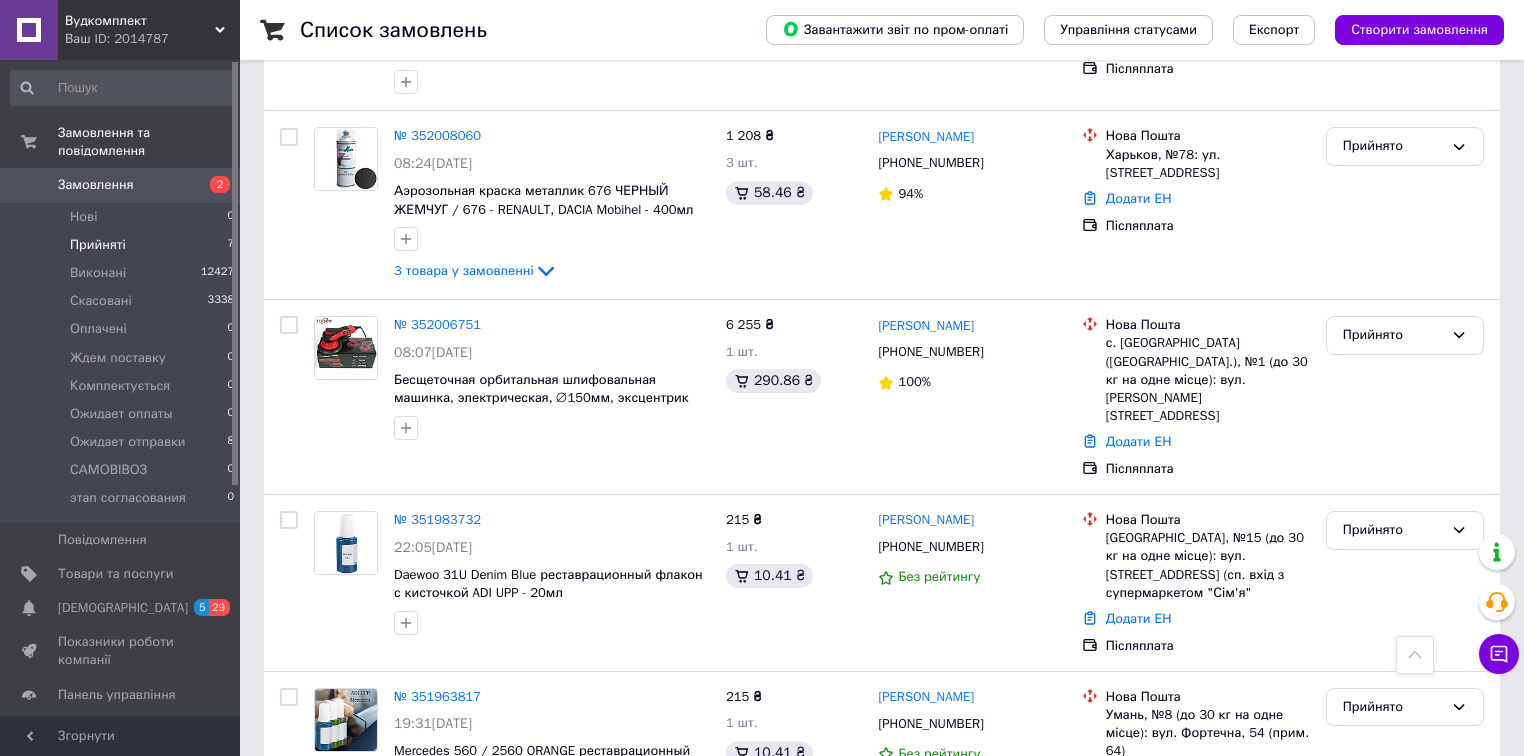 scroll, scrollTop: 840, scrollLeft: 0, axis: vertical 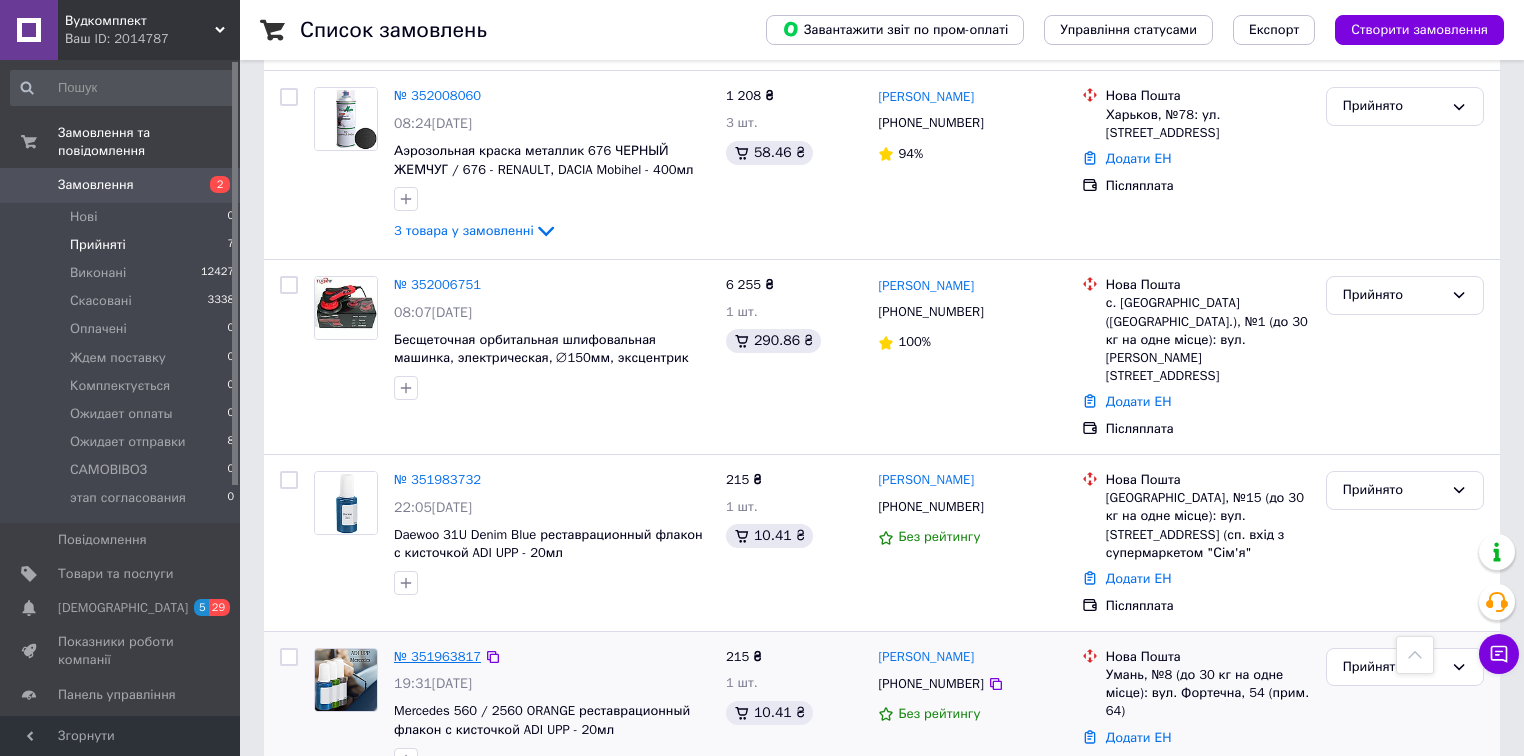 click on "№ 351963817" at bounding box center [437, 656] 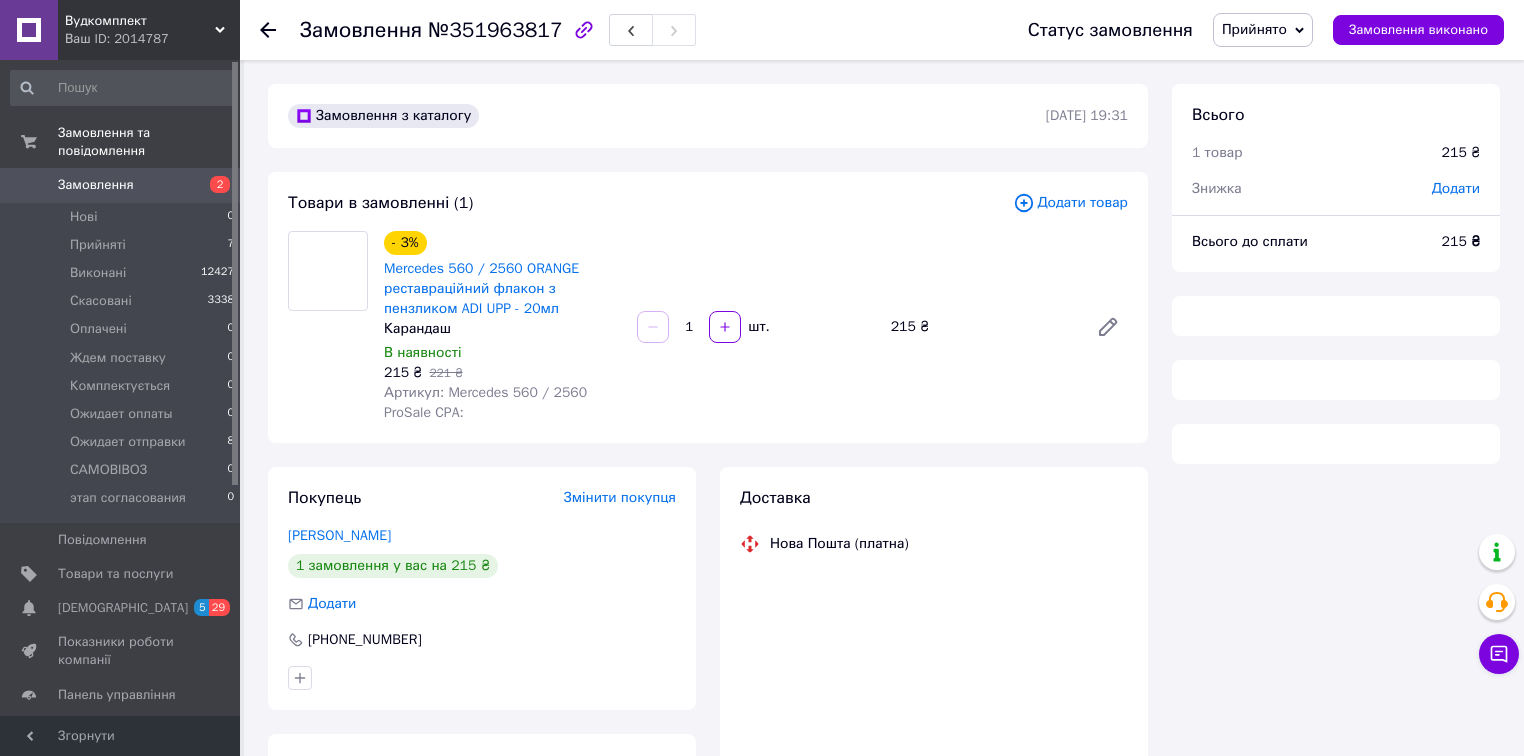 scroll, scrollTop: 0, scrollLeft: 0, axis: both 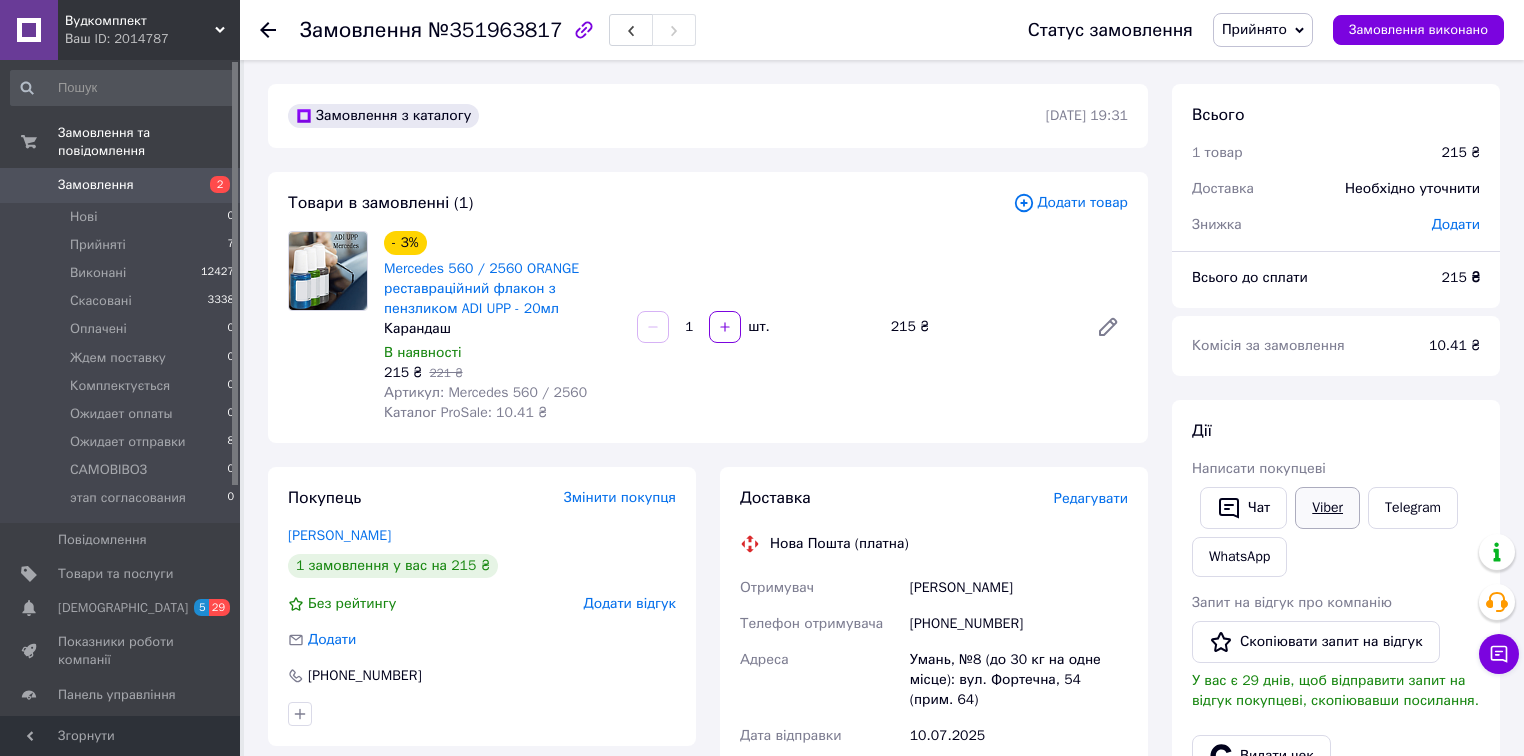 click on "Viber" at bounding box center [1327, 508] 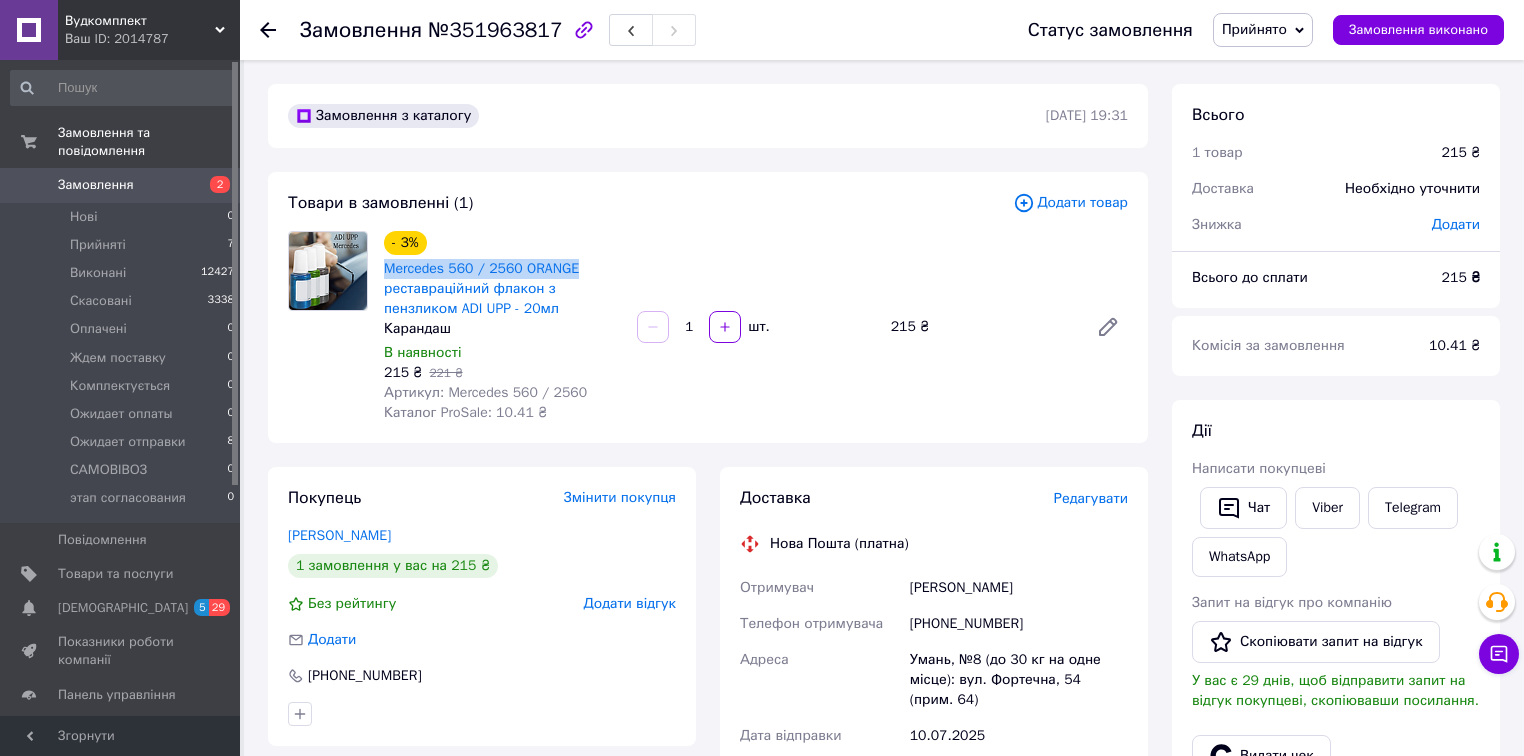 drag, startPoint x: 376, startPoint y: 268, endPoint x: 578, endPoint y: 274, distance: 202.0891 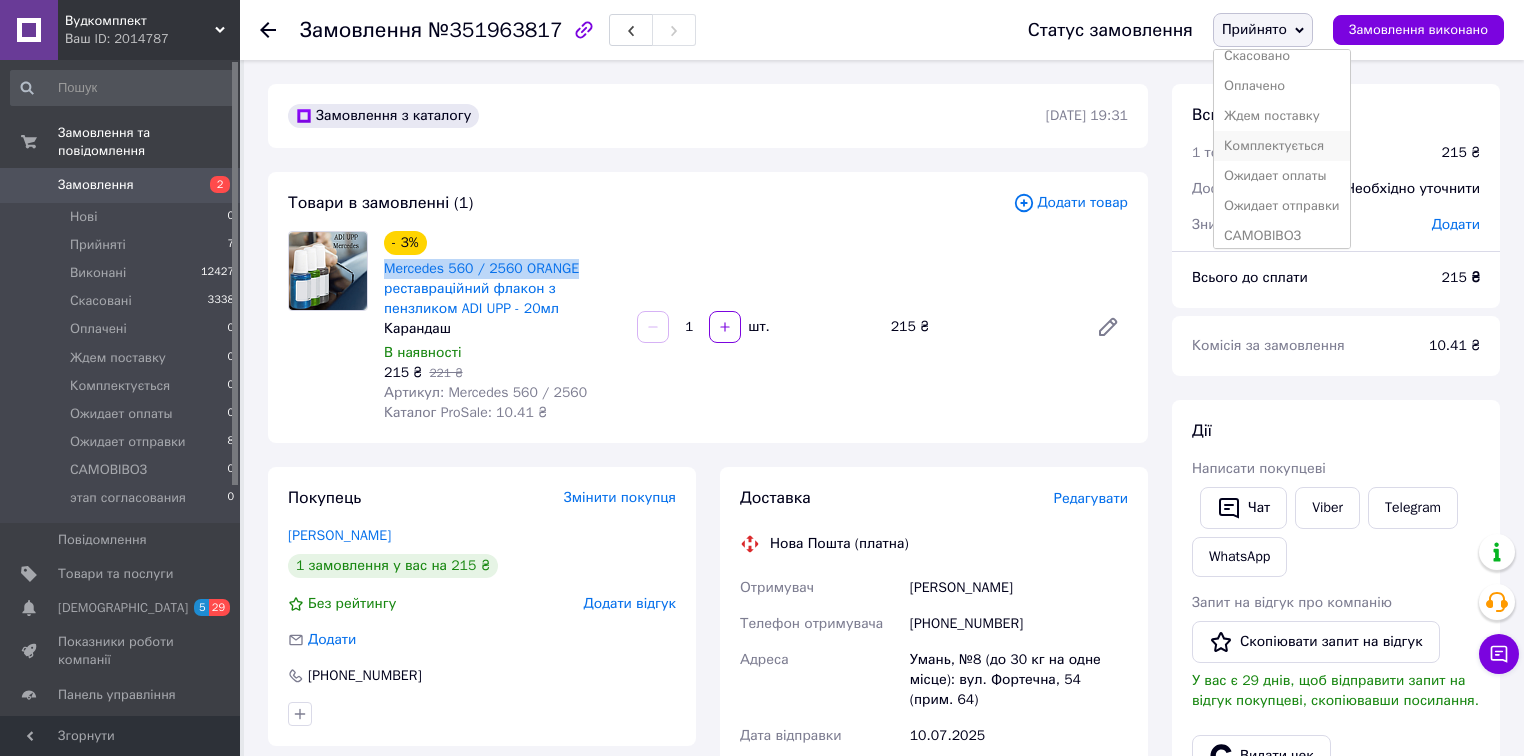scroll, scrollTop: 80, scrollLeft: 0, axis: vertical 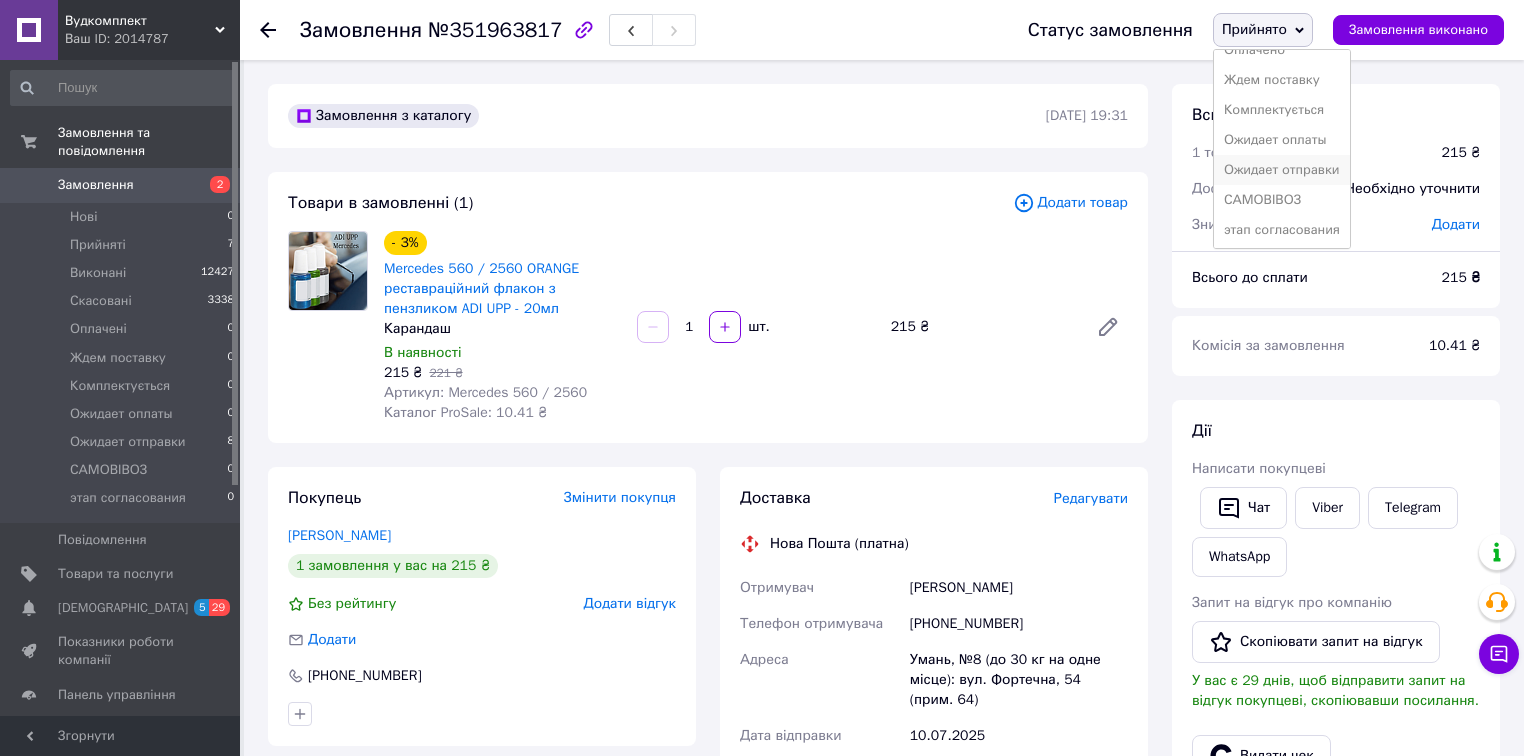 click on "Ожидает отправки" at bounding box center [1282, 170] 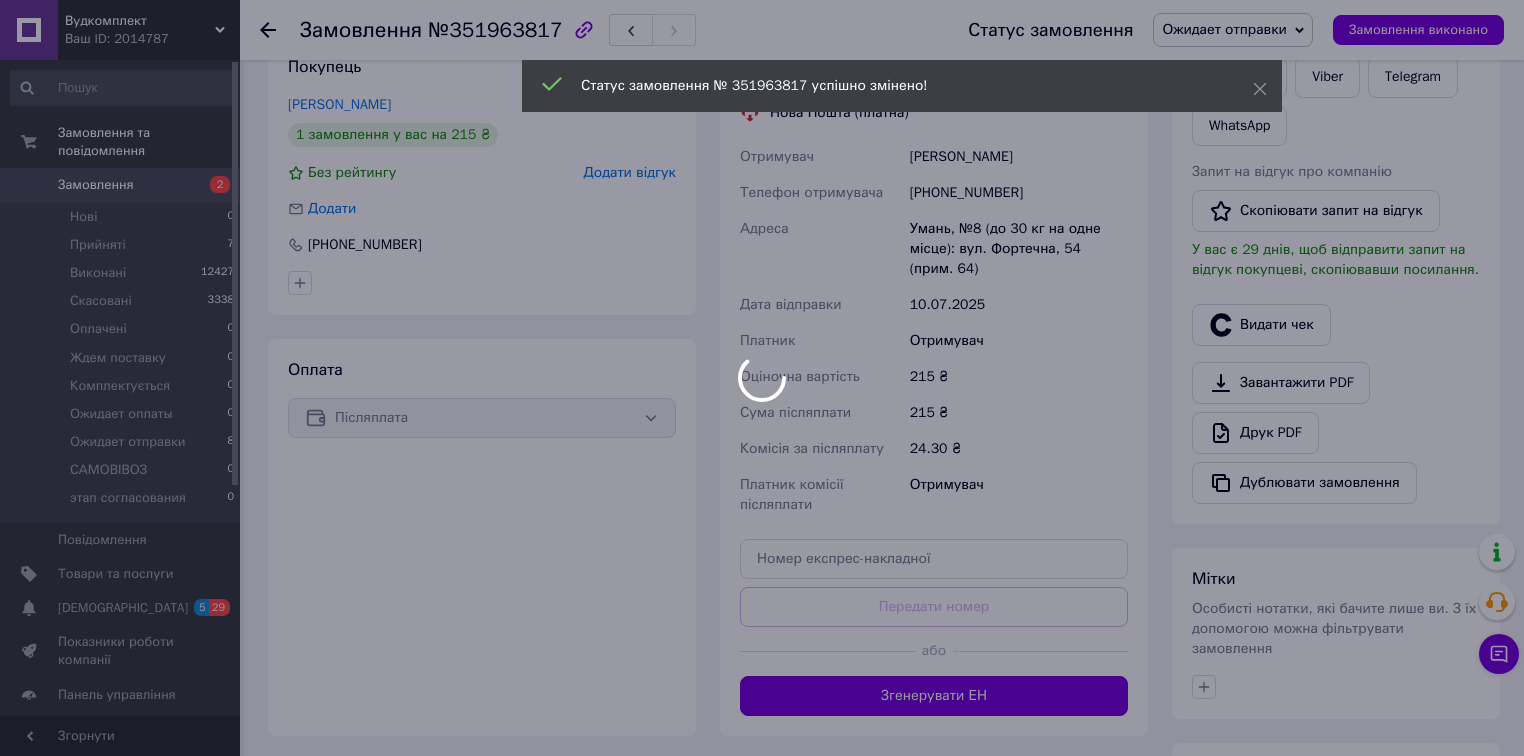 scroll, scrollTop: 480, scrollLeft: 0, axis: vertical 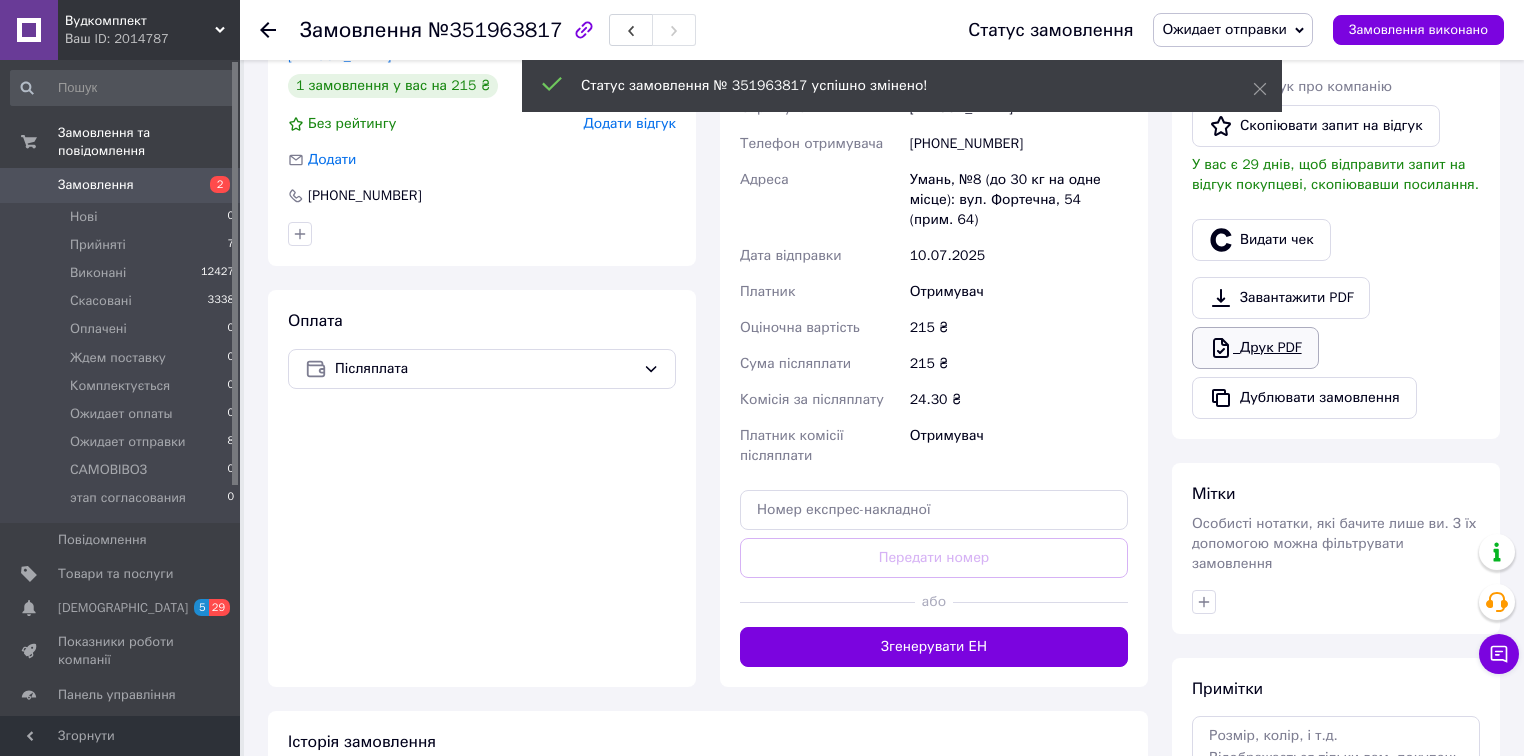 click on "Друк PDF" at bounding box center [1255, 348] 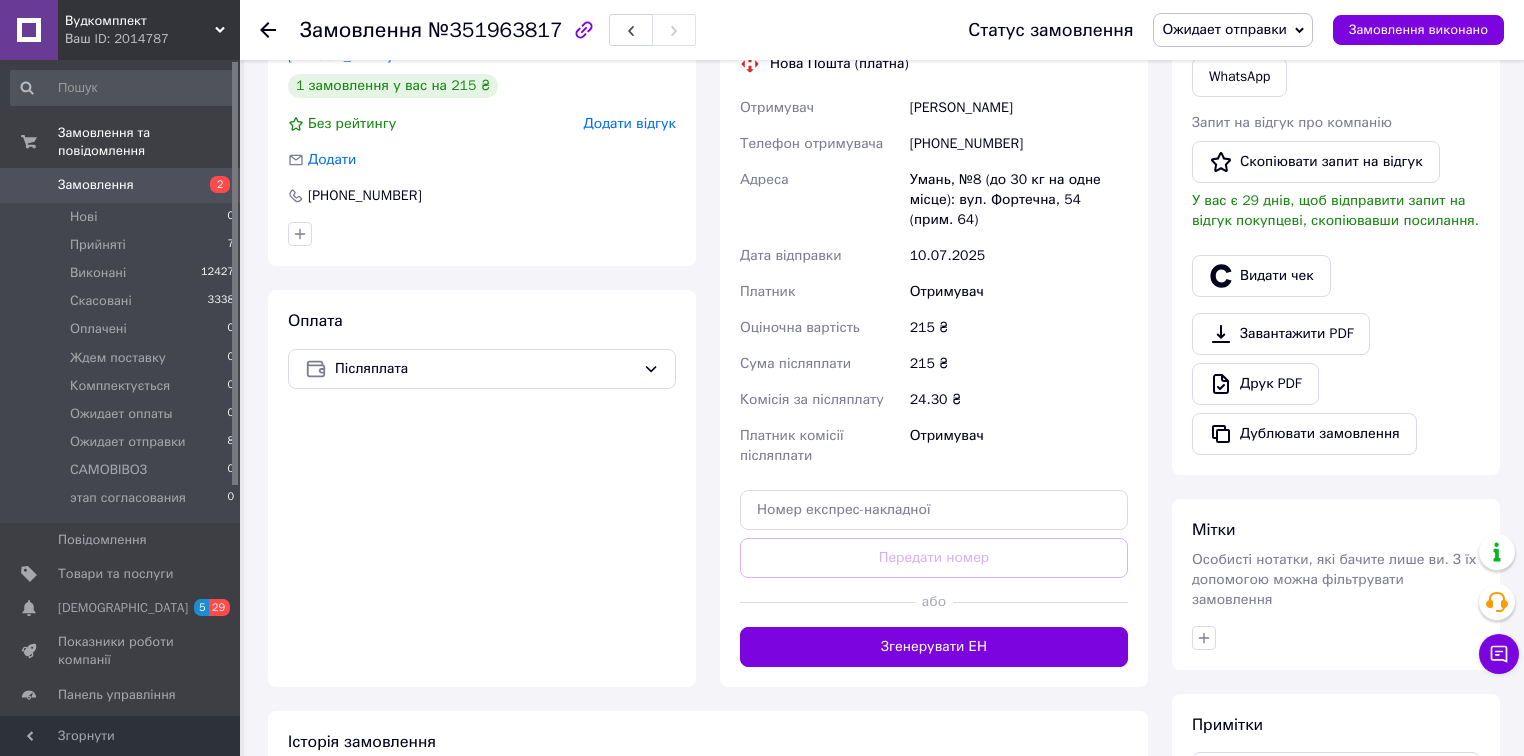 click 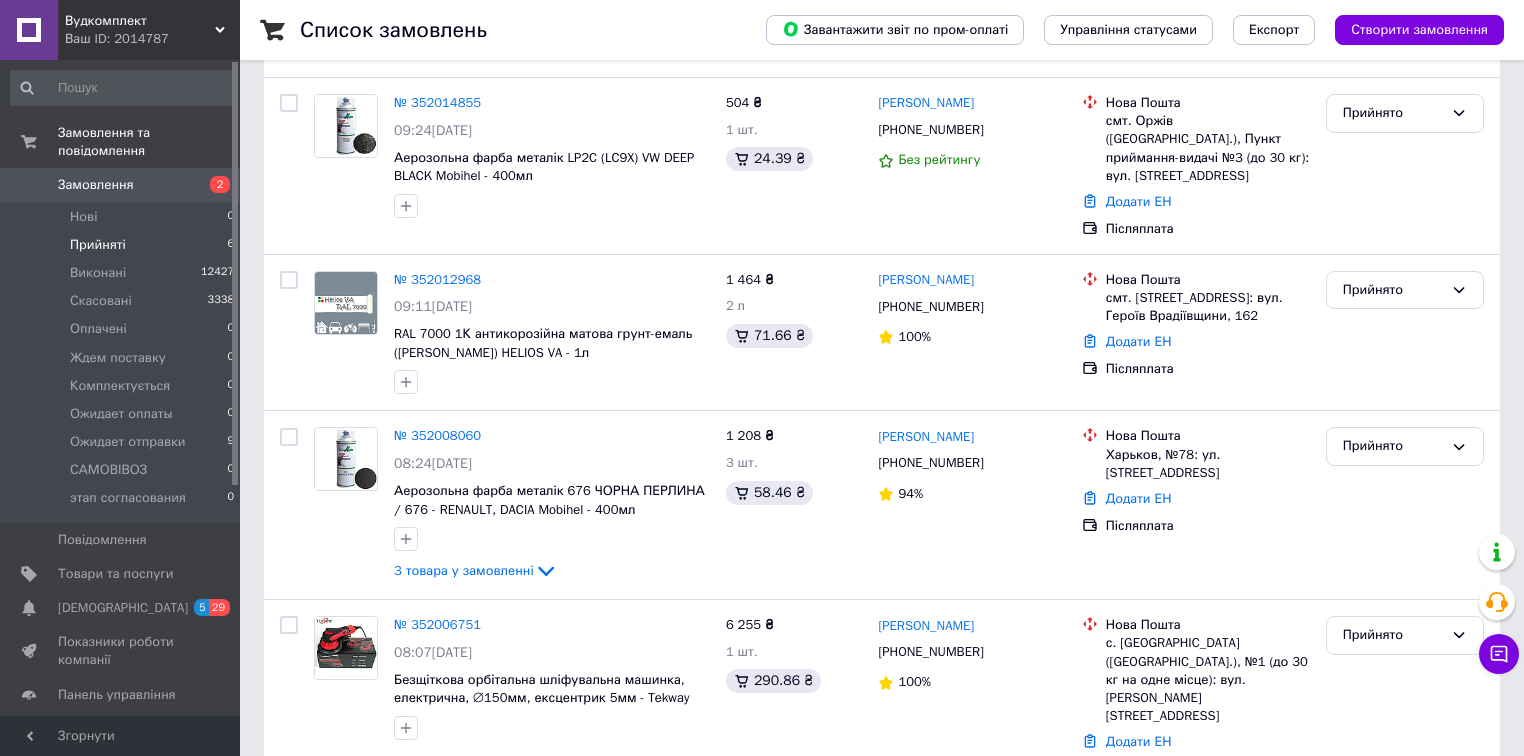 scroll, scrollTop: 682, scrollLeft: 0, axis: vertical 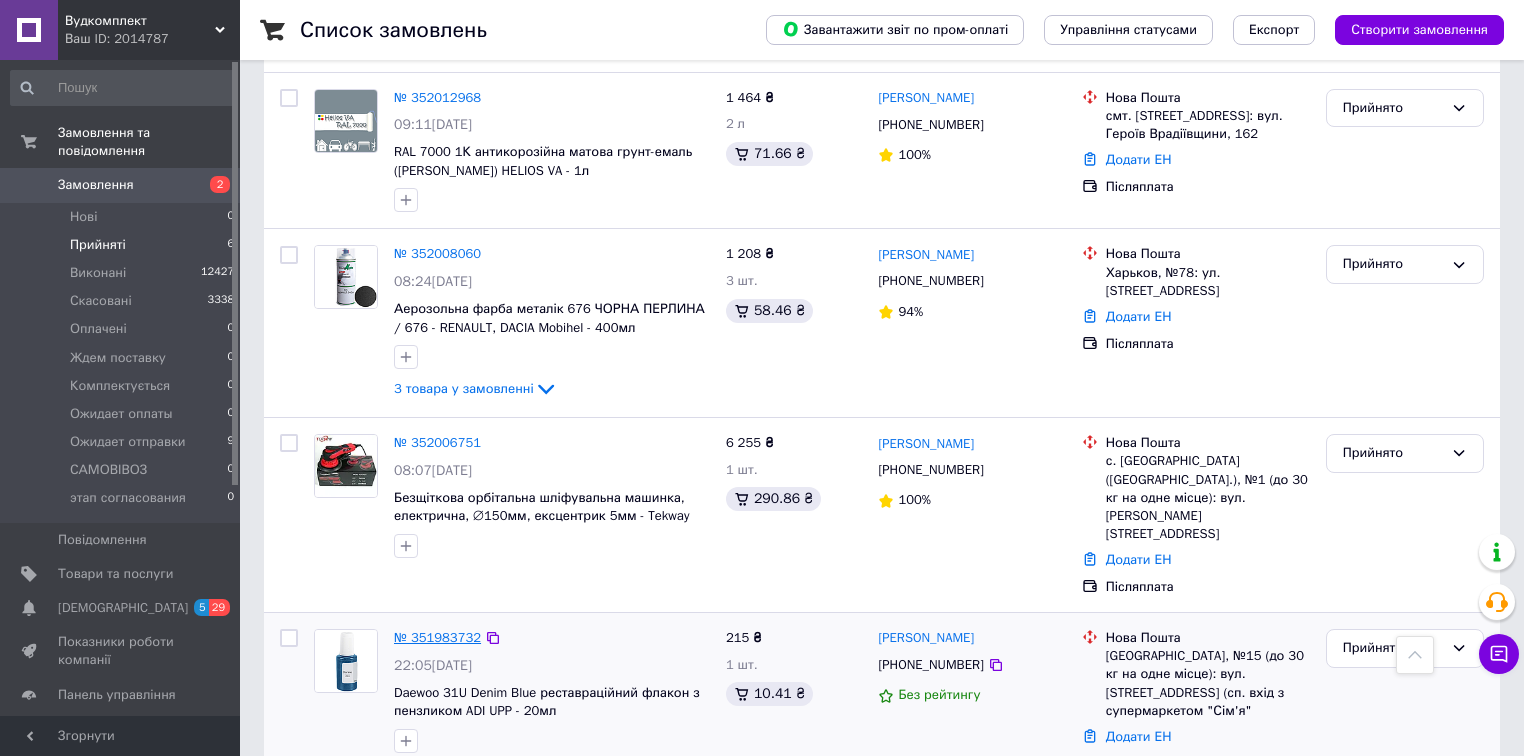 click on "№ 351983732" at bounding box center (437, 637) 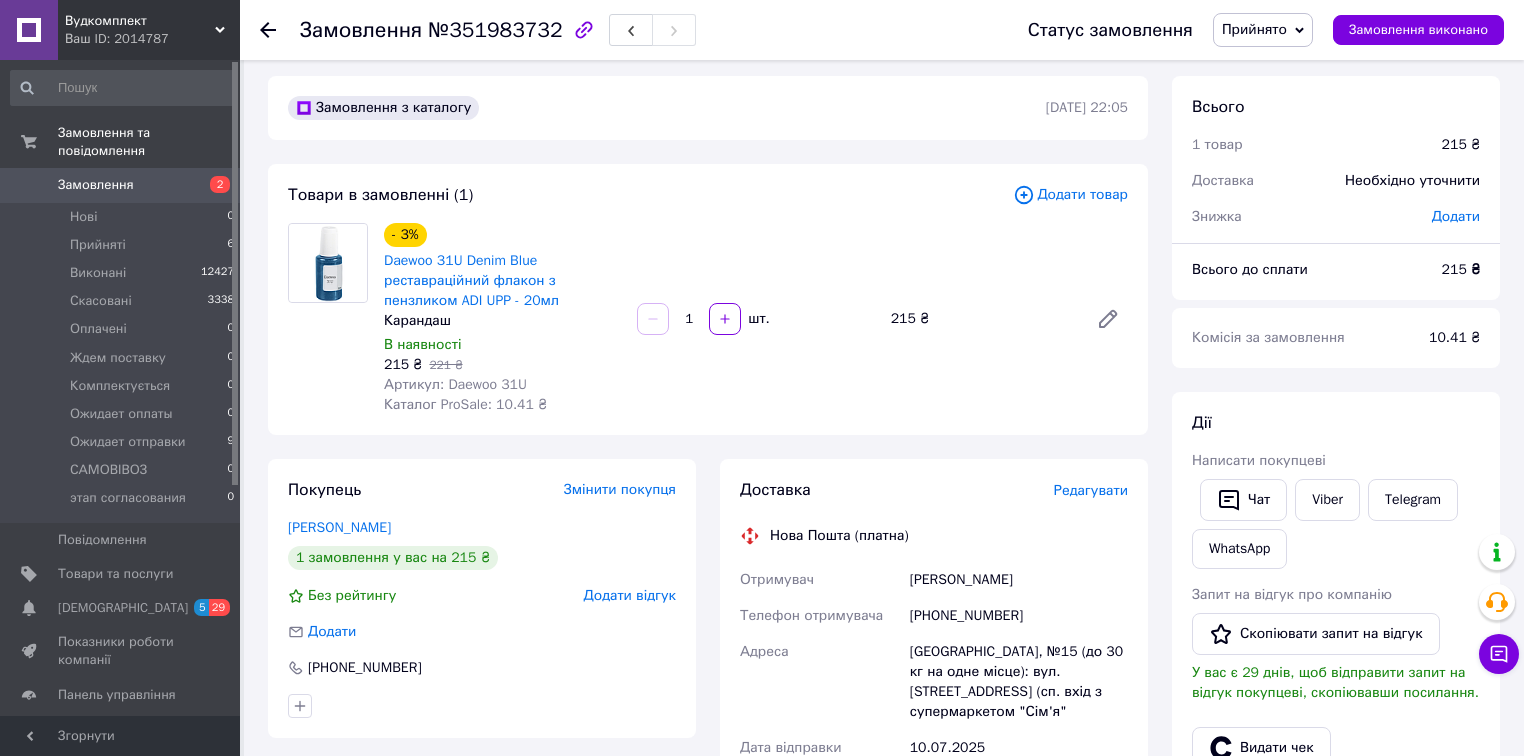 scroll, scrollTop: 0, scrollLeft: 0, axis: both 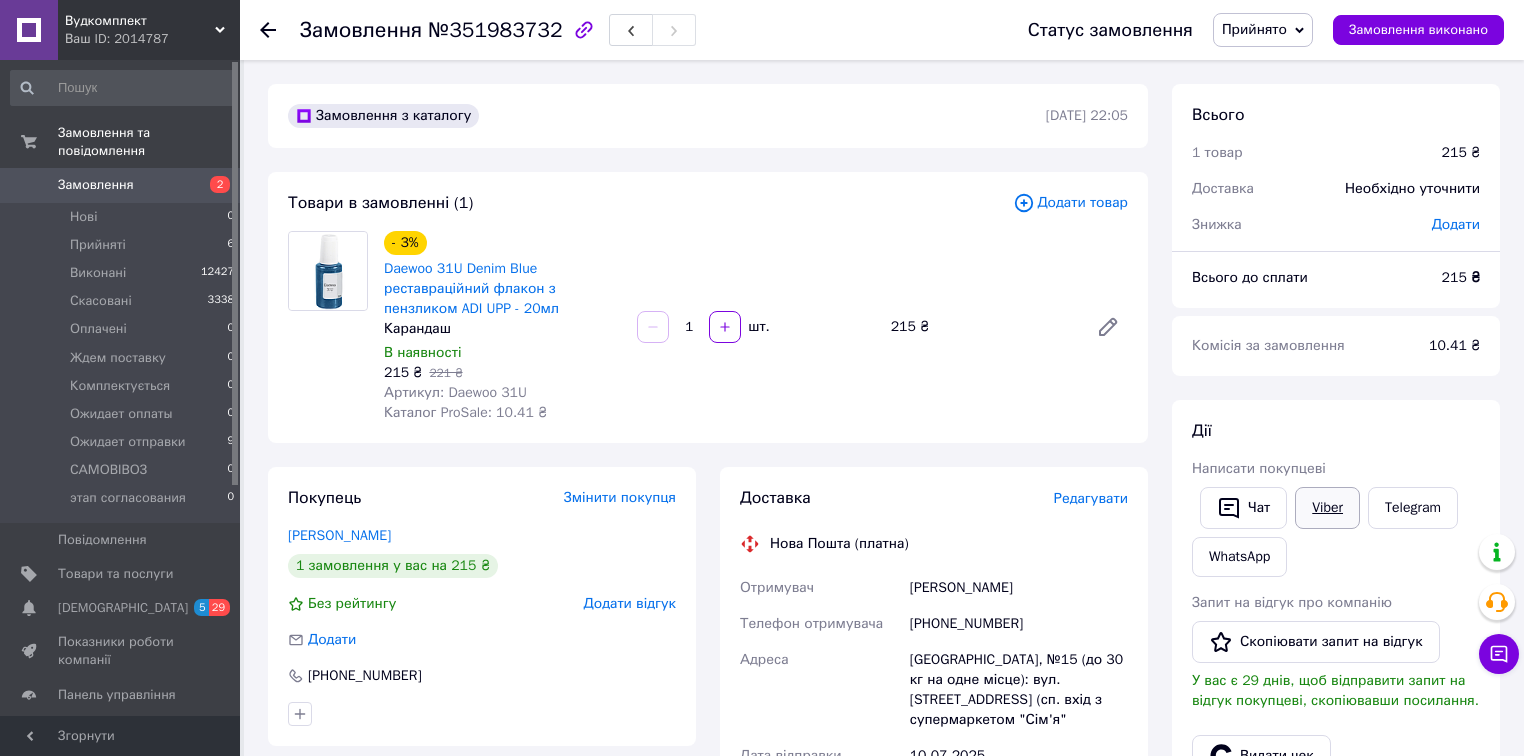 click on "Viber" at bounding box center [1327, 508] 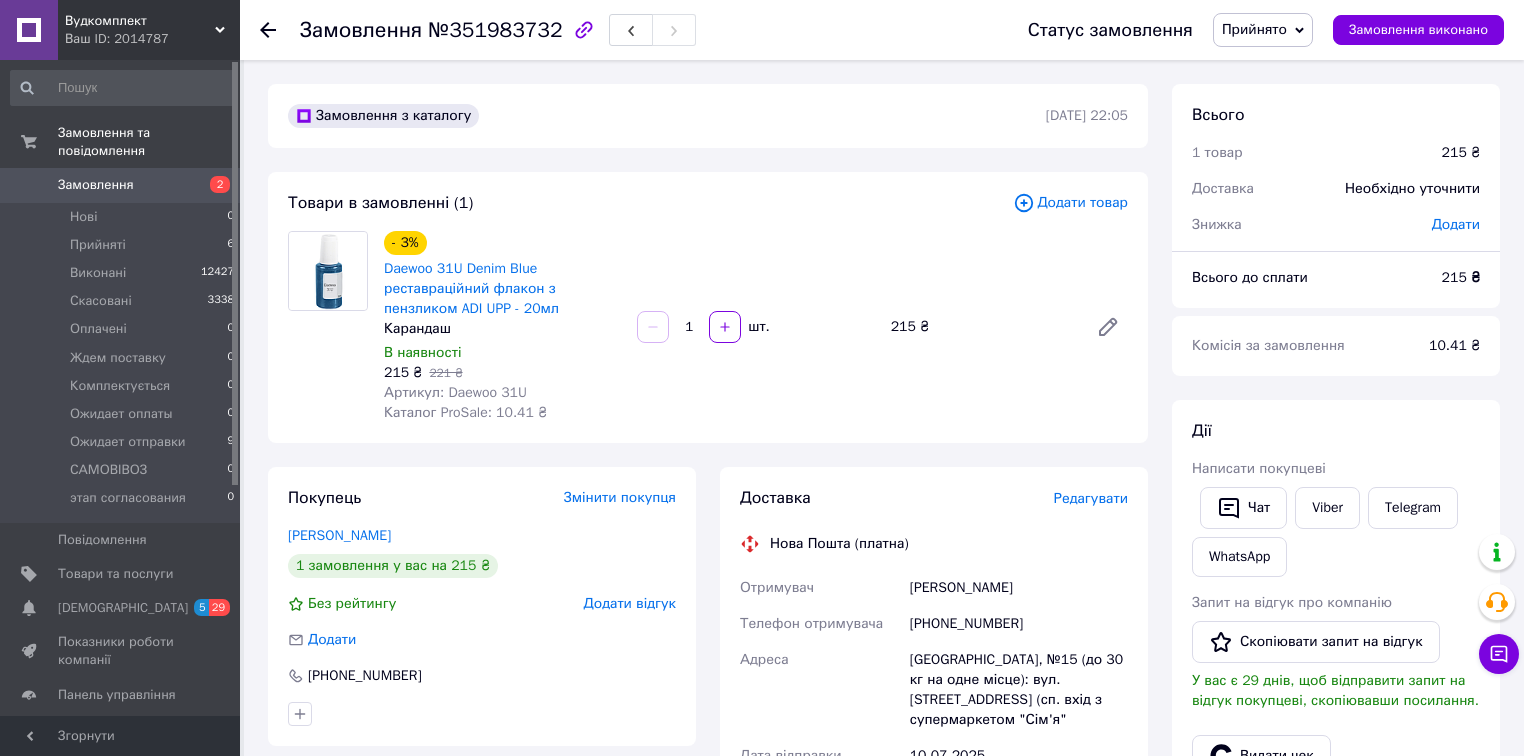 click on "Прийнято" at bounding box center [1254, 29] 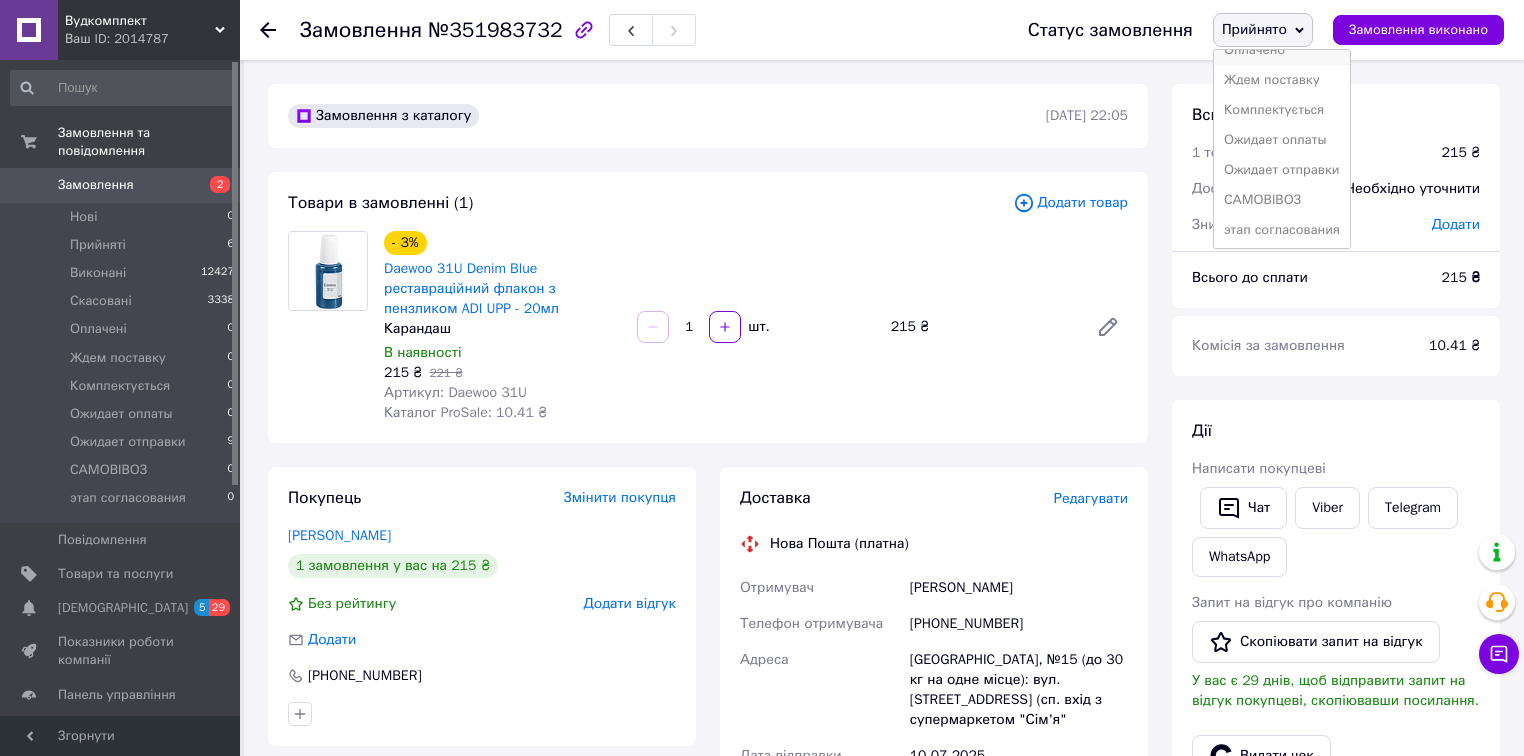 scroll, scrollTop: 81, scrollLeft: 0, axis: vertical 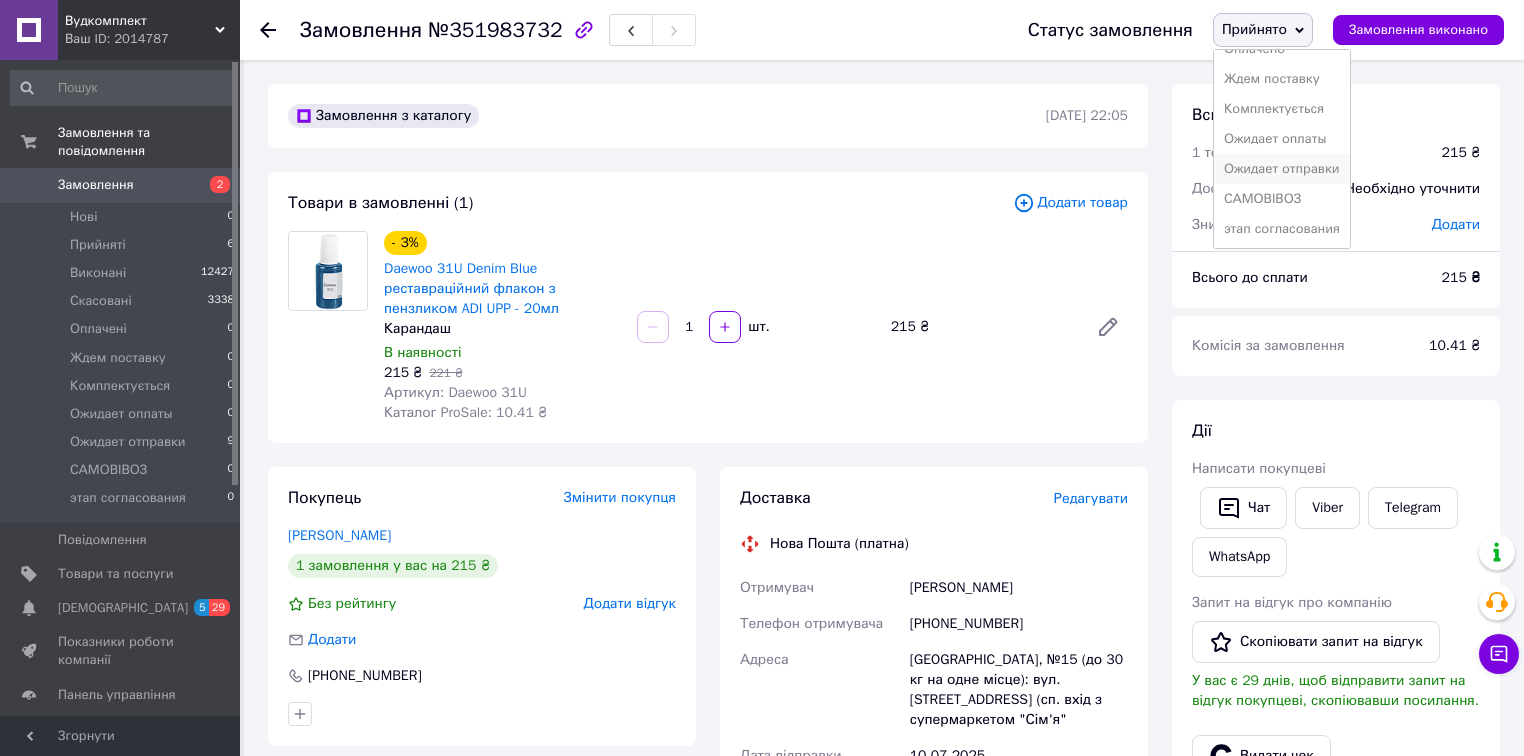 click on "Ожидает отправки" at bounding box center (1282, 169) 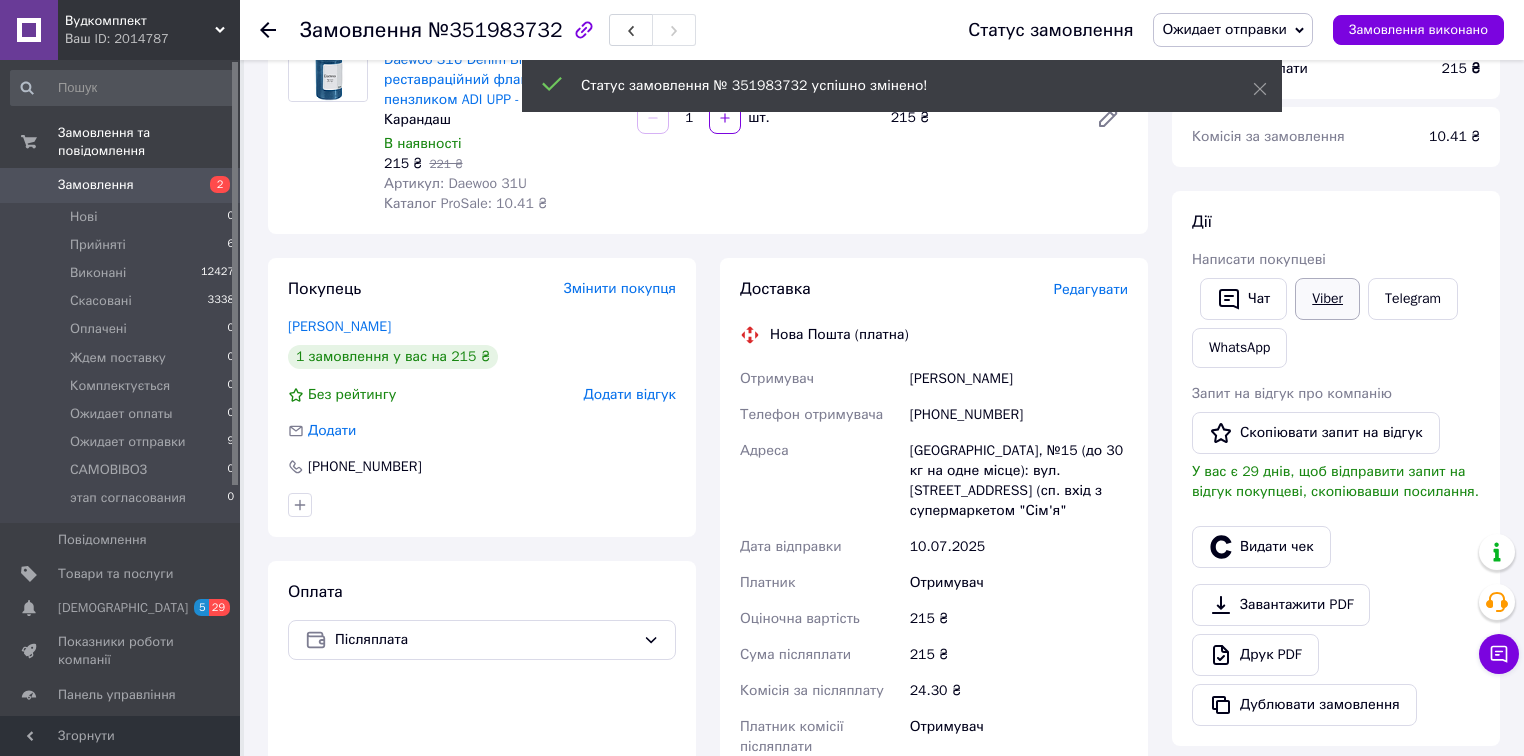 scroll, scrollTop: 240, scrollLeft: 0, axis: vertical 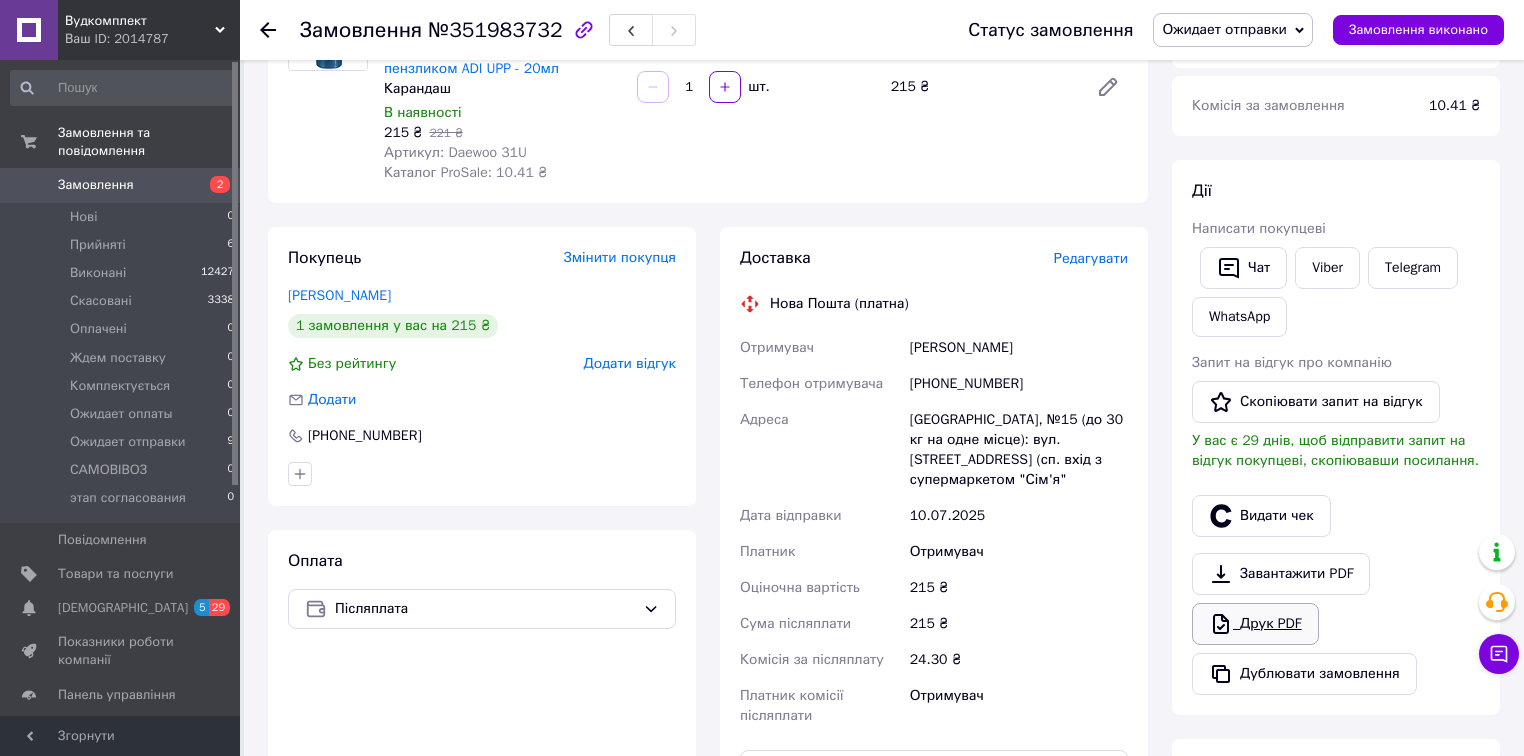 click on "Друк PDF" at bounding box center [1255, 624] 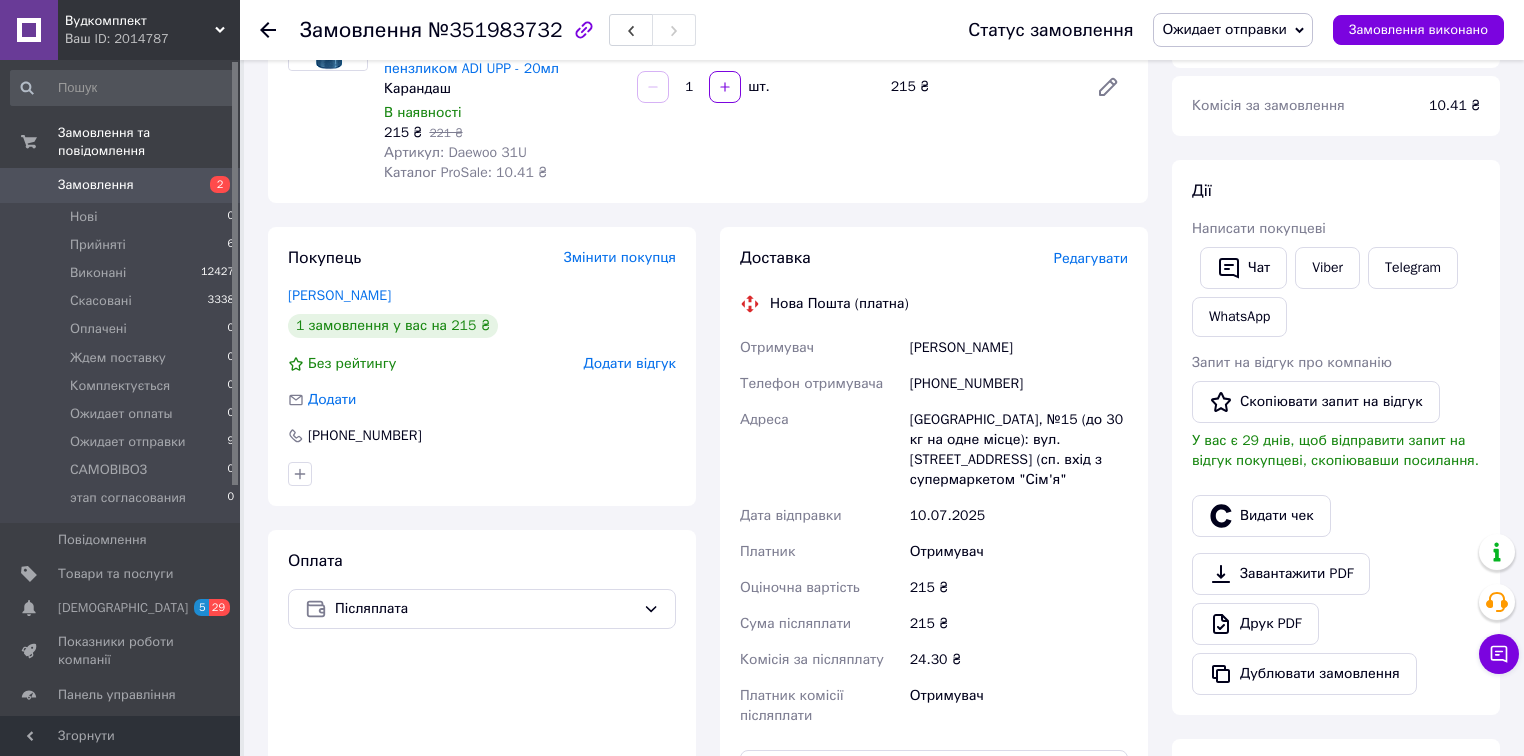 scroll, scrollTop: 0, scrollLeft: 0, axis: both 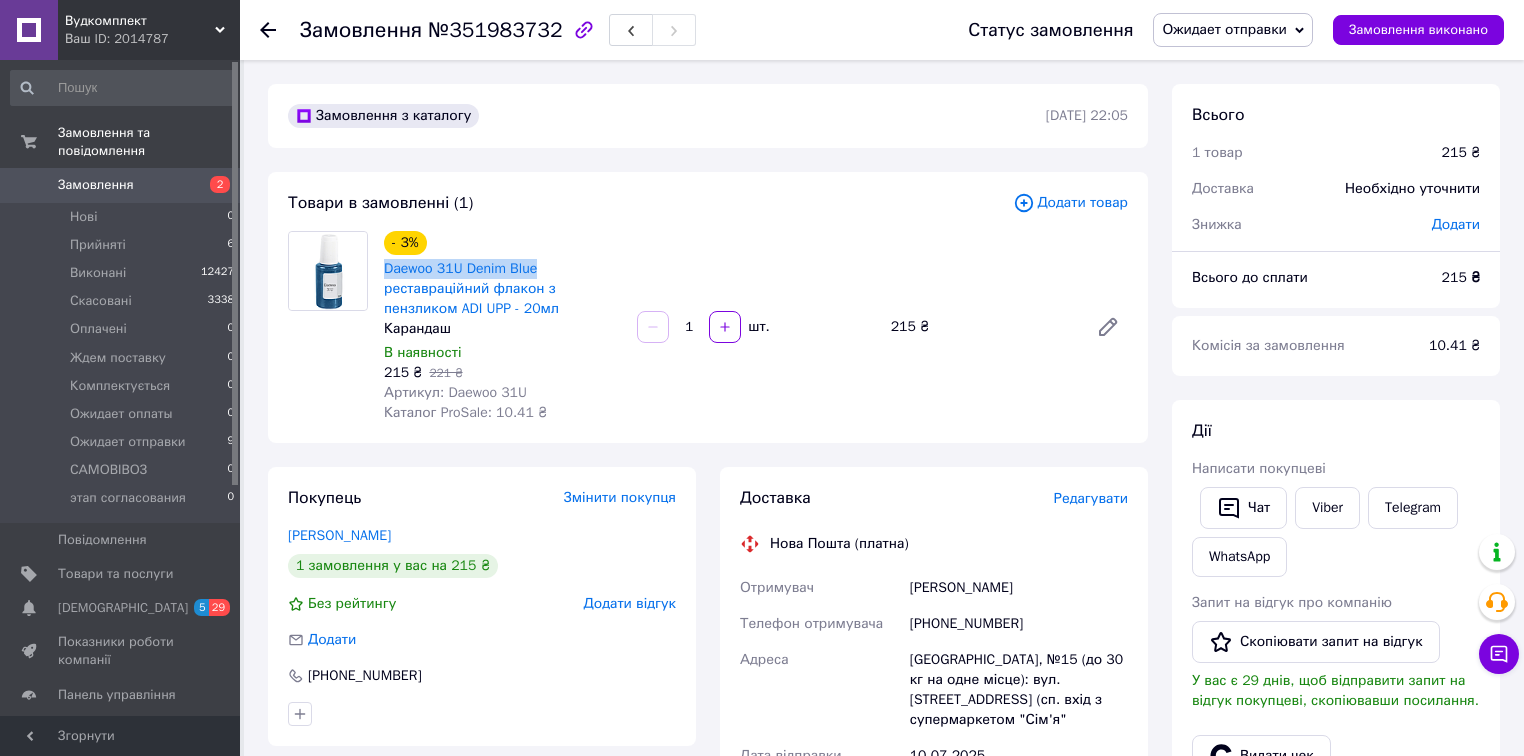 drag, startPoint x: 380, startPoint y: 268, endPoint x: 544, endPoint y: 268, distance: 164 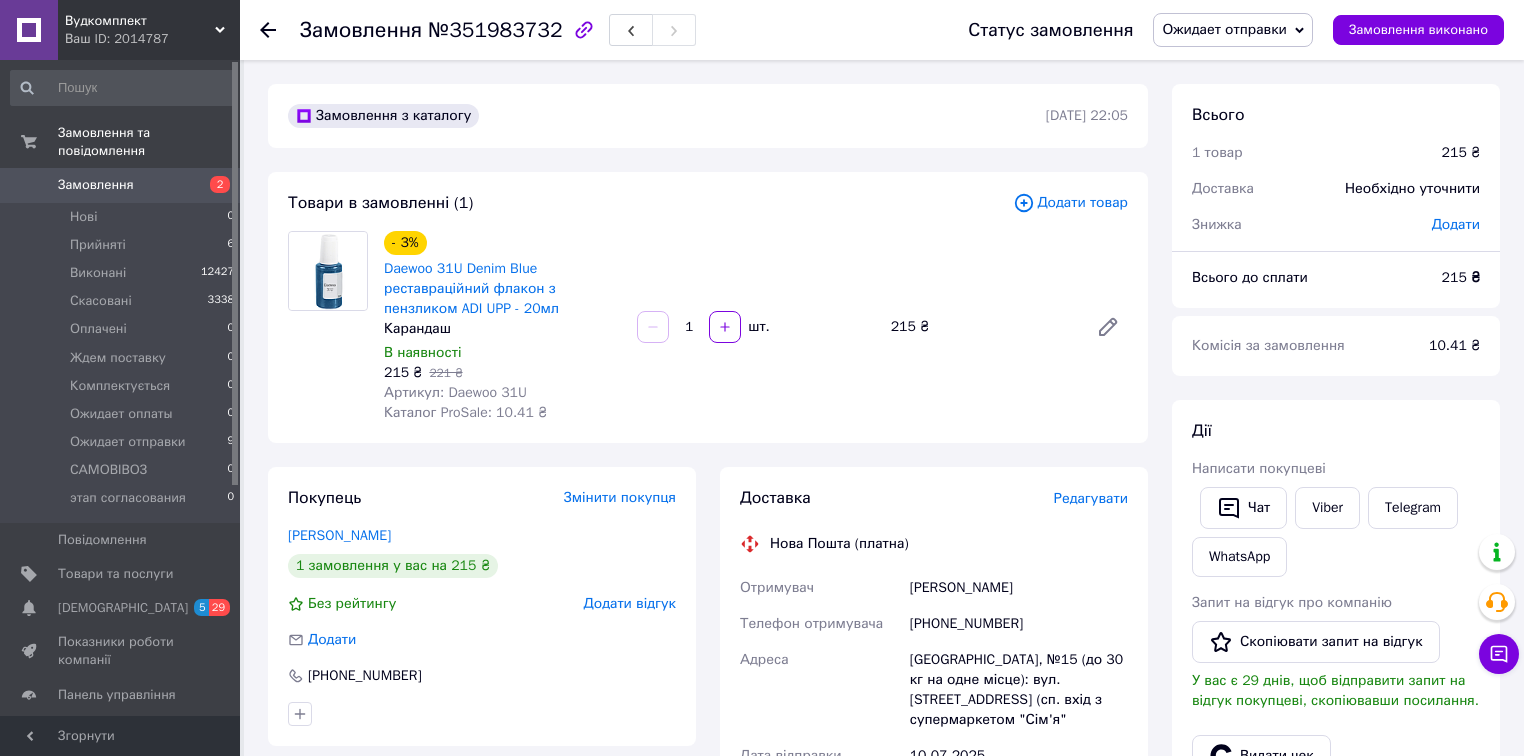 click 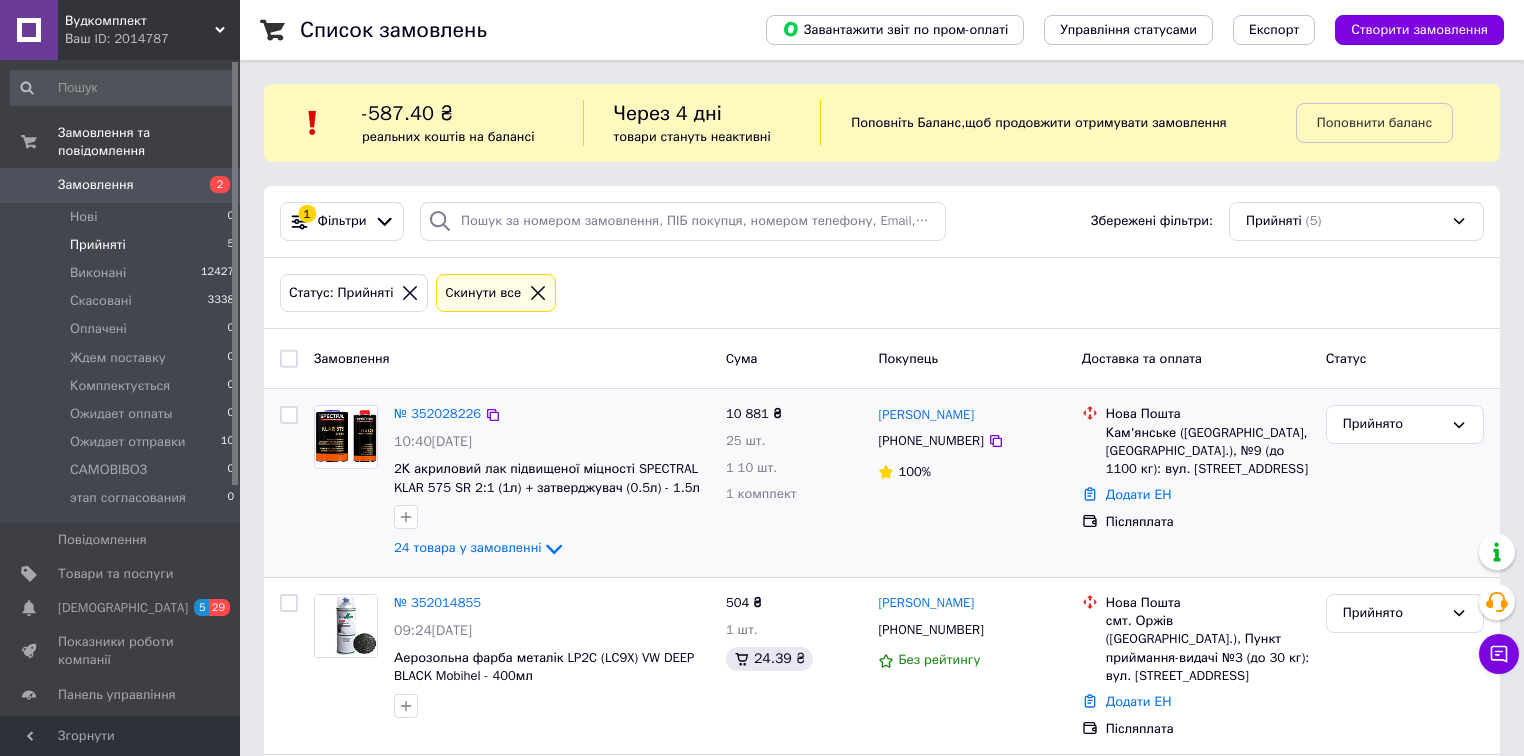 scroll, scrollTop: 505, scrollLeft: 0, axis: vertical 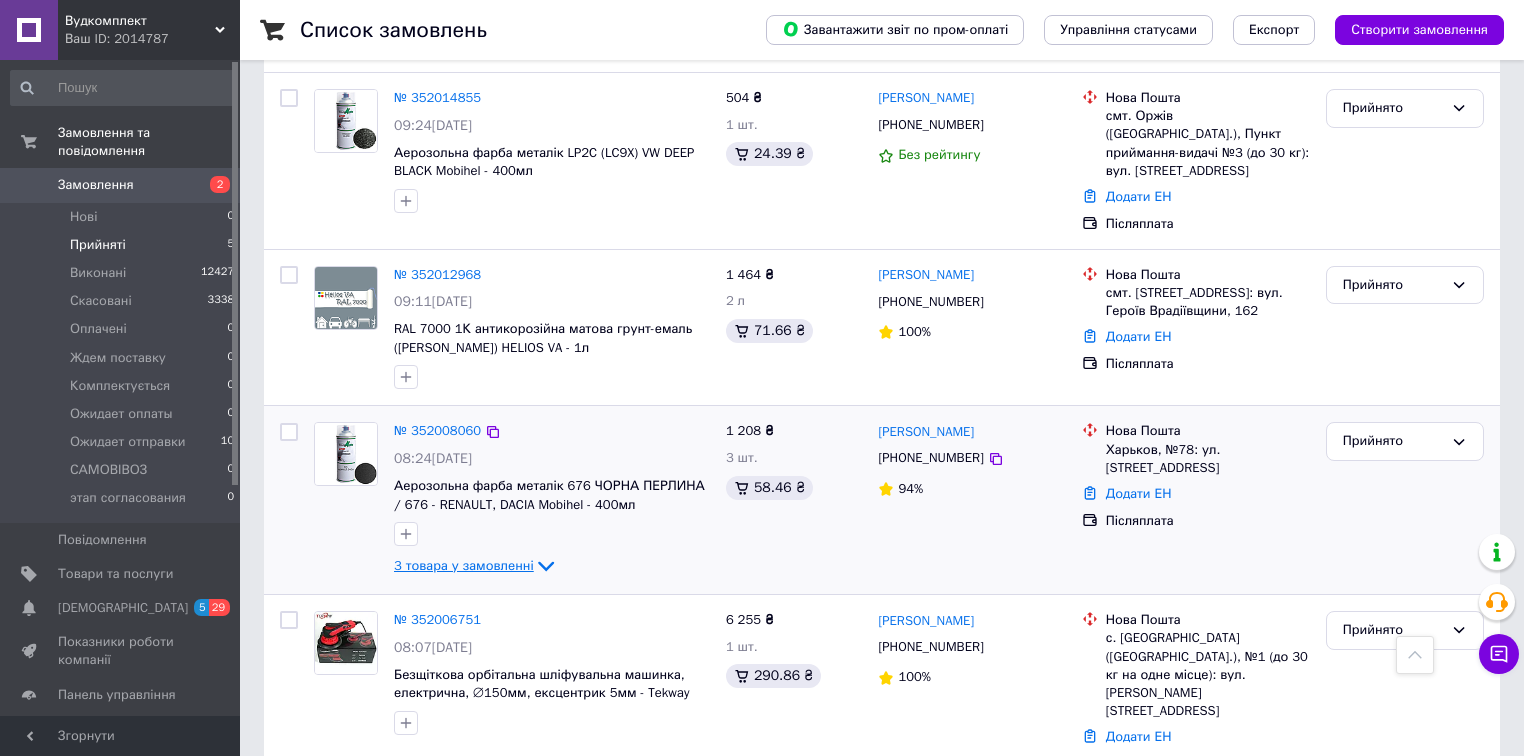click on "3 товара у замовленні" at bounding box center [464, 565] 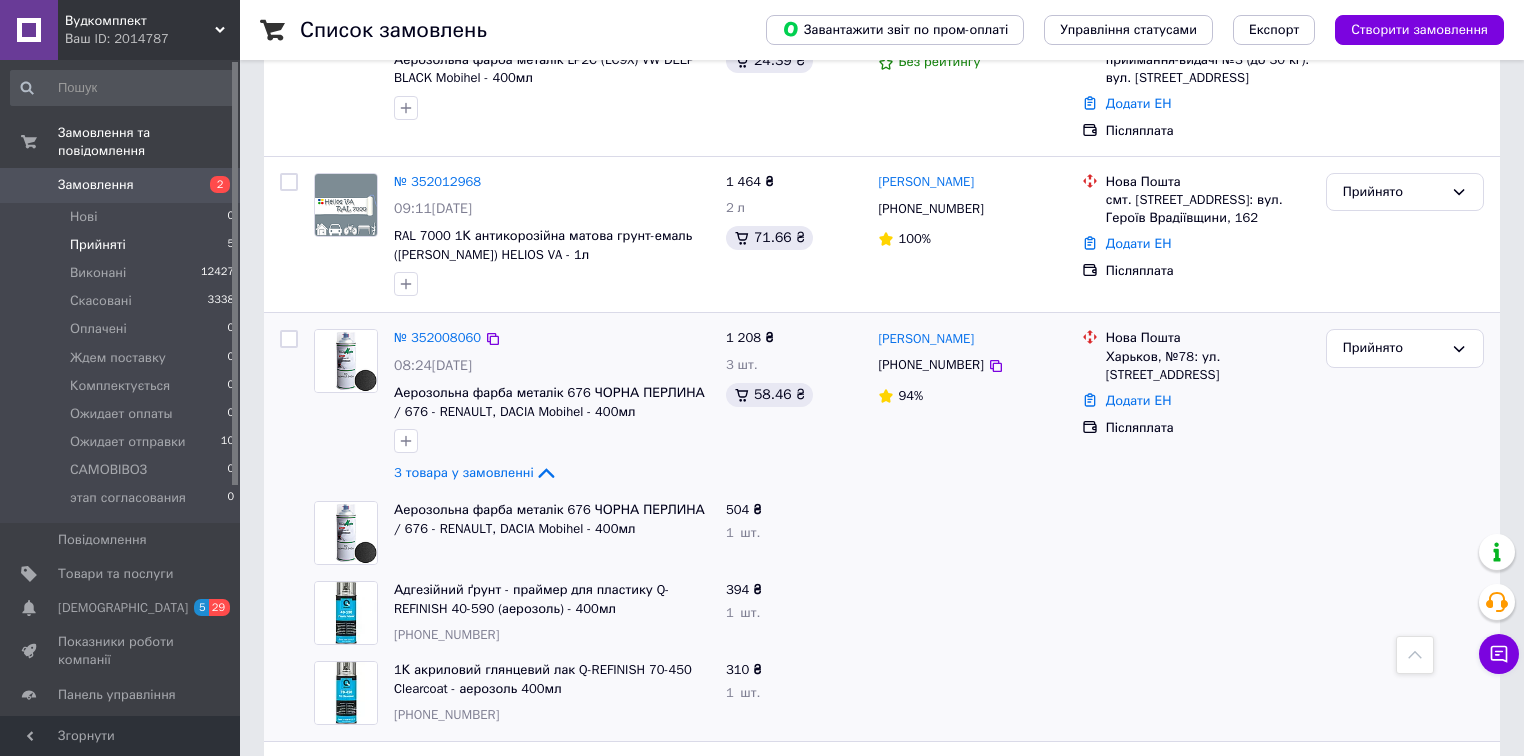 scroll, scrollTop: 745, scrollLeft: 0, axis: vertical 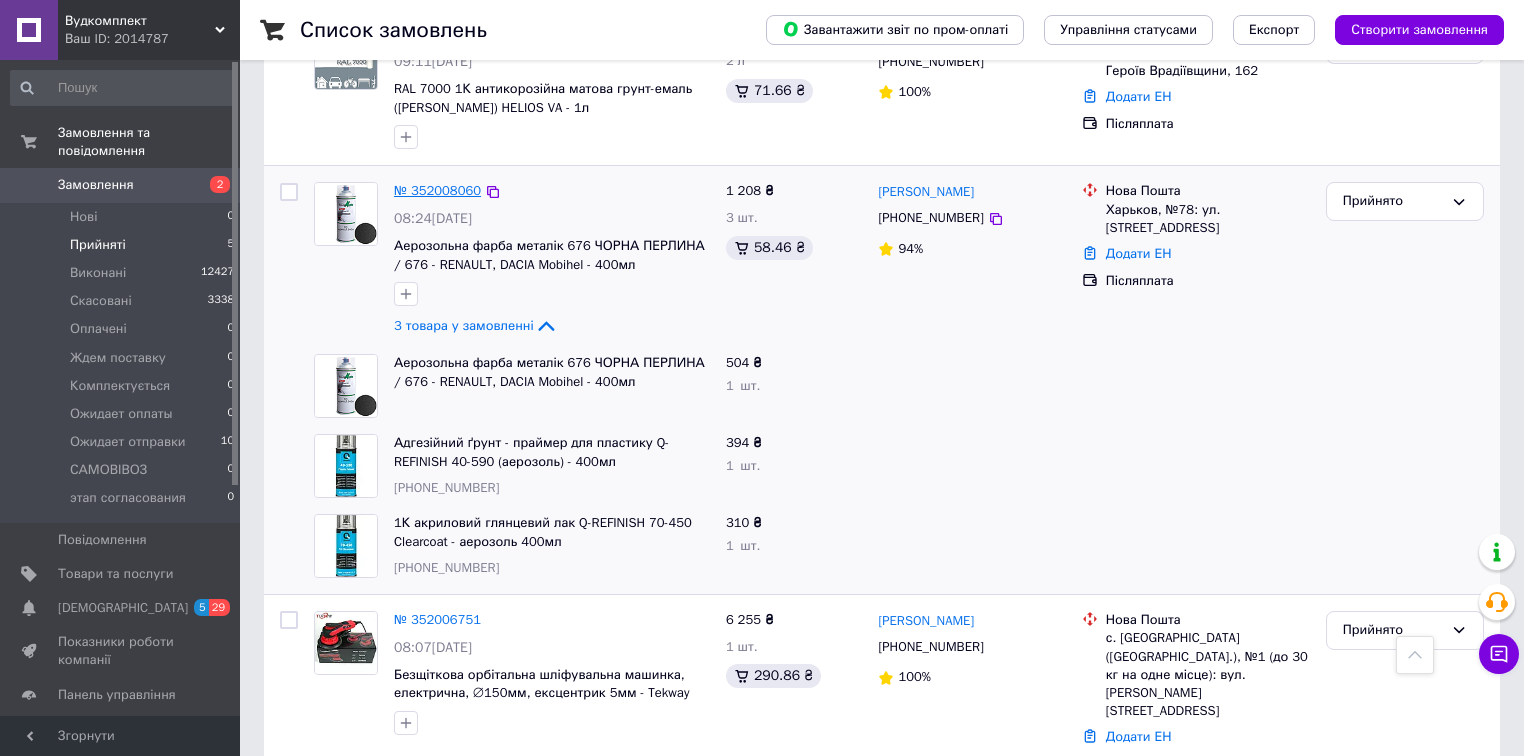 click on "№ 352008060" at bounding box center [437, 190] 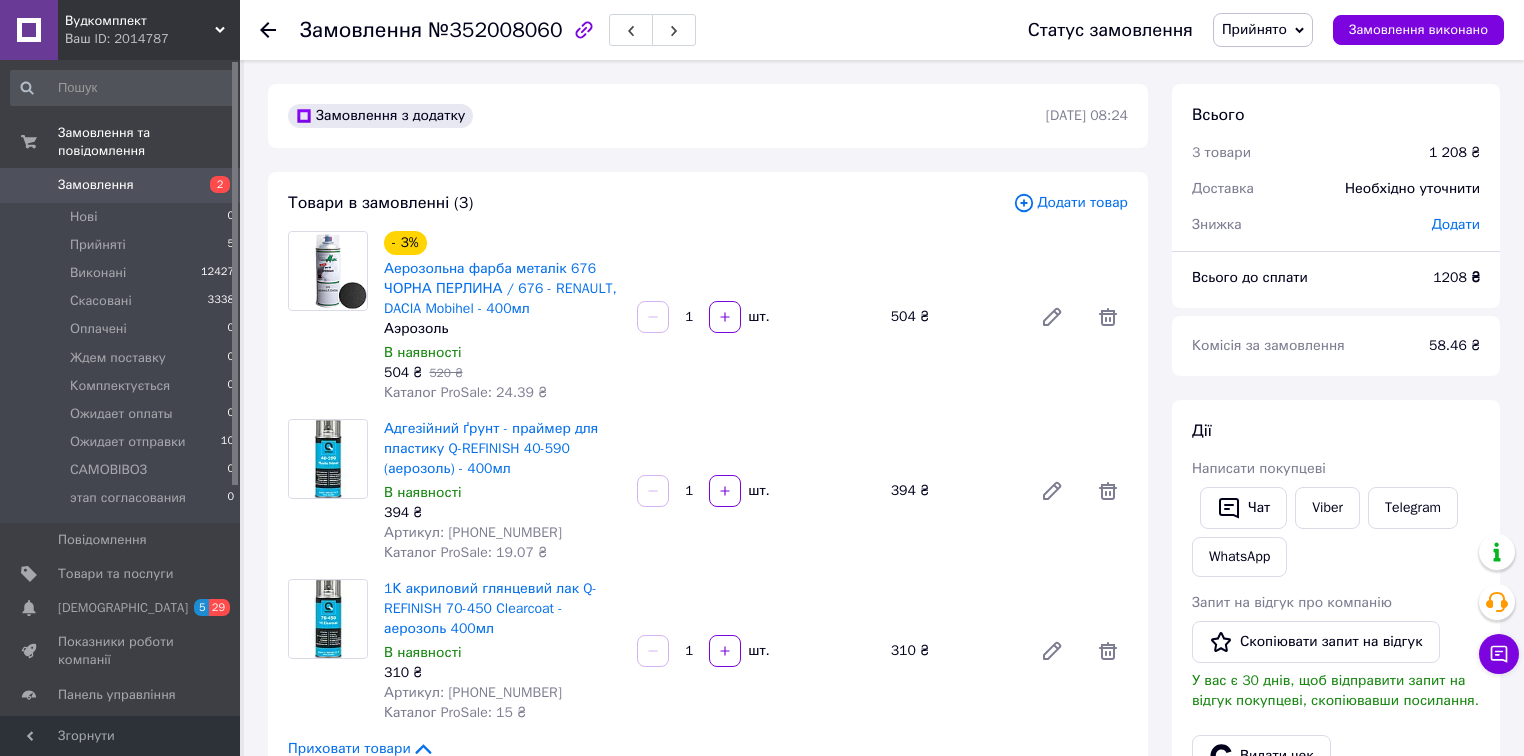 scroll, scrollTop: 80, scrollLeft: 0, axis: vertical 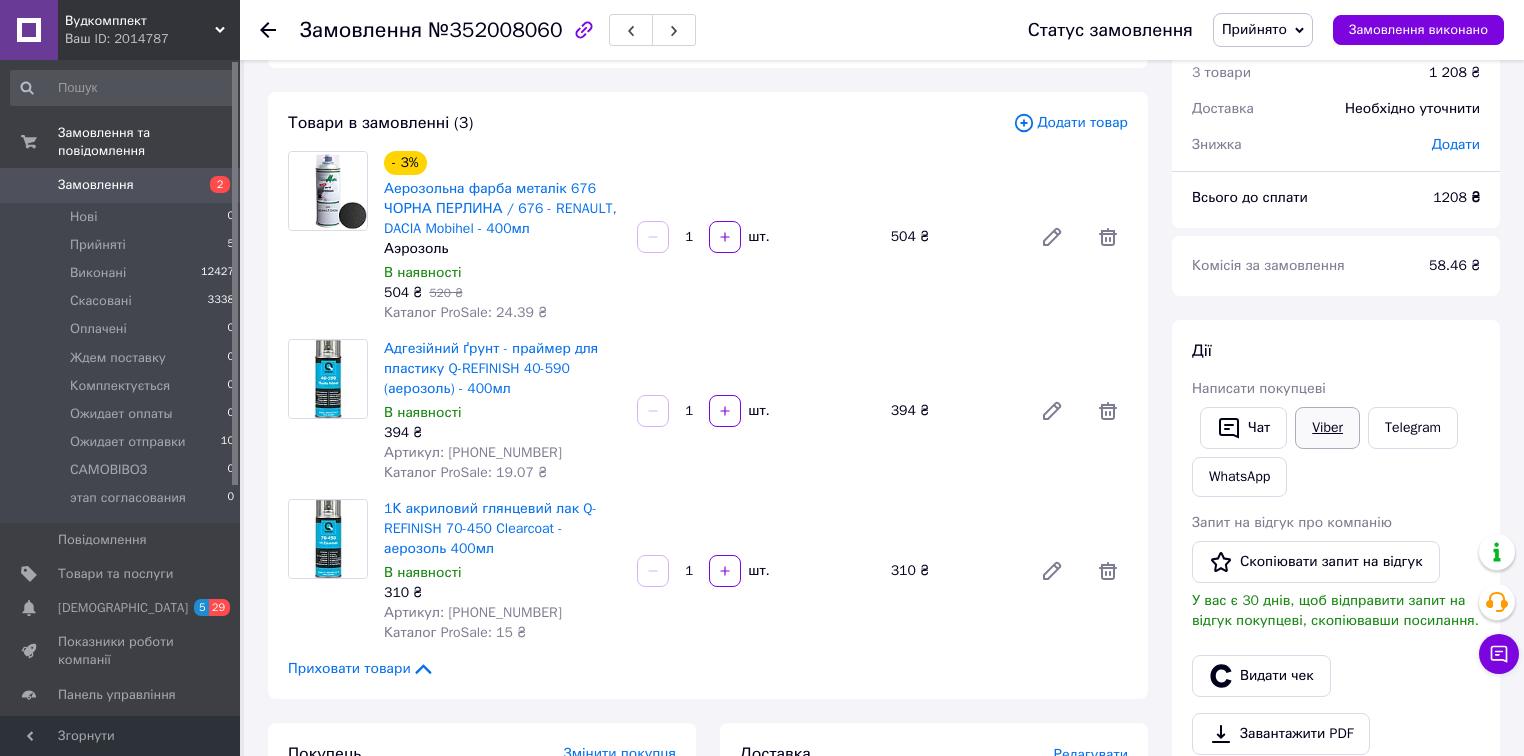 click on "Viber" at bounding box center [1327, 428] 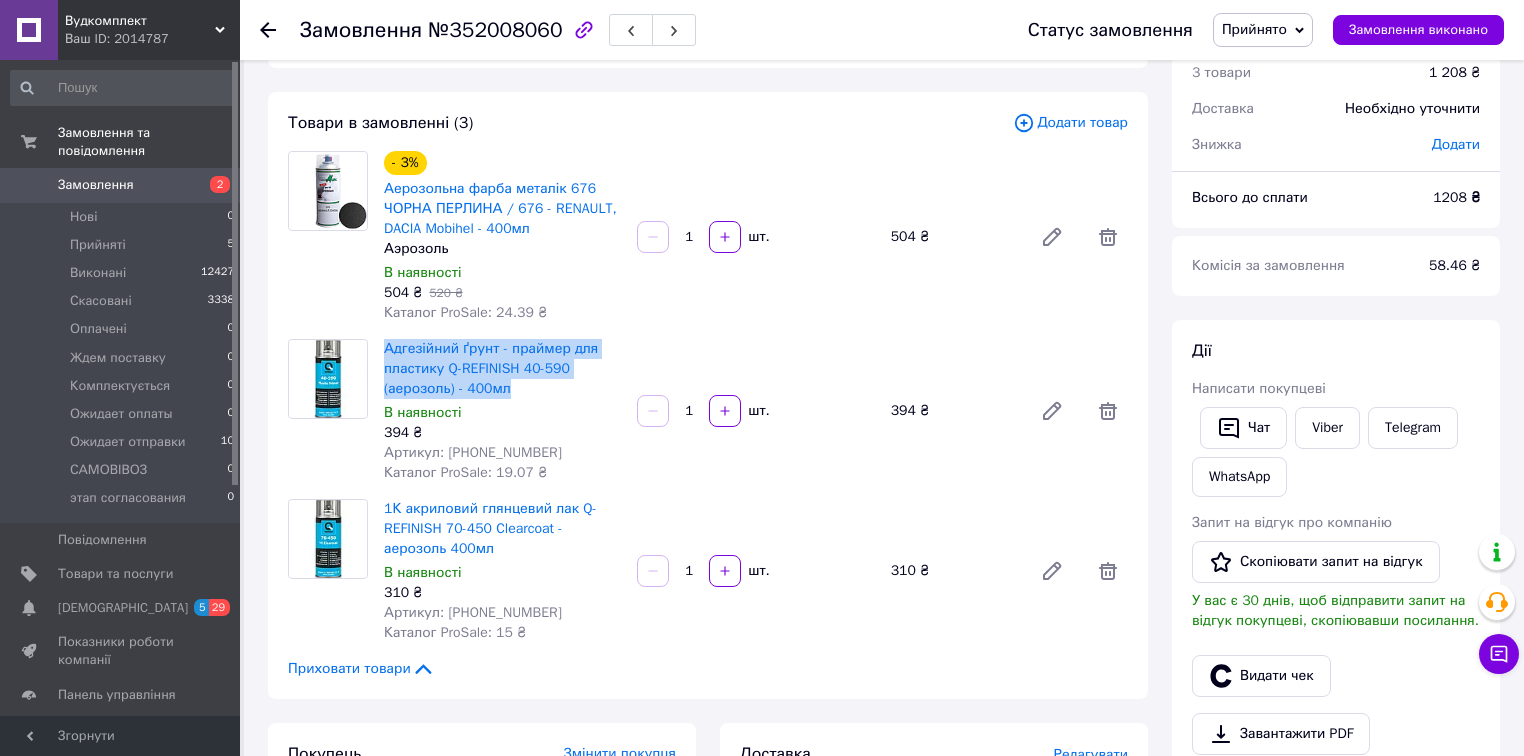drag, startPoint x: 521, startPoint y: 394, endPoint x: 377, endPoint y: 351, distance: 150.28307 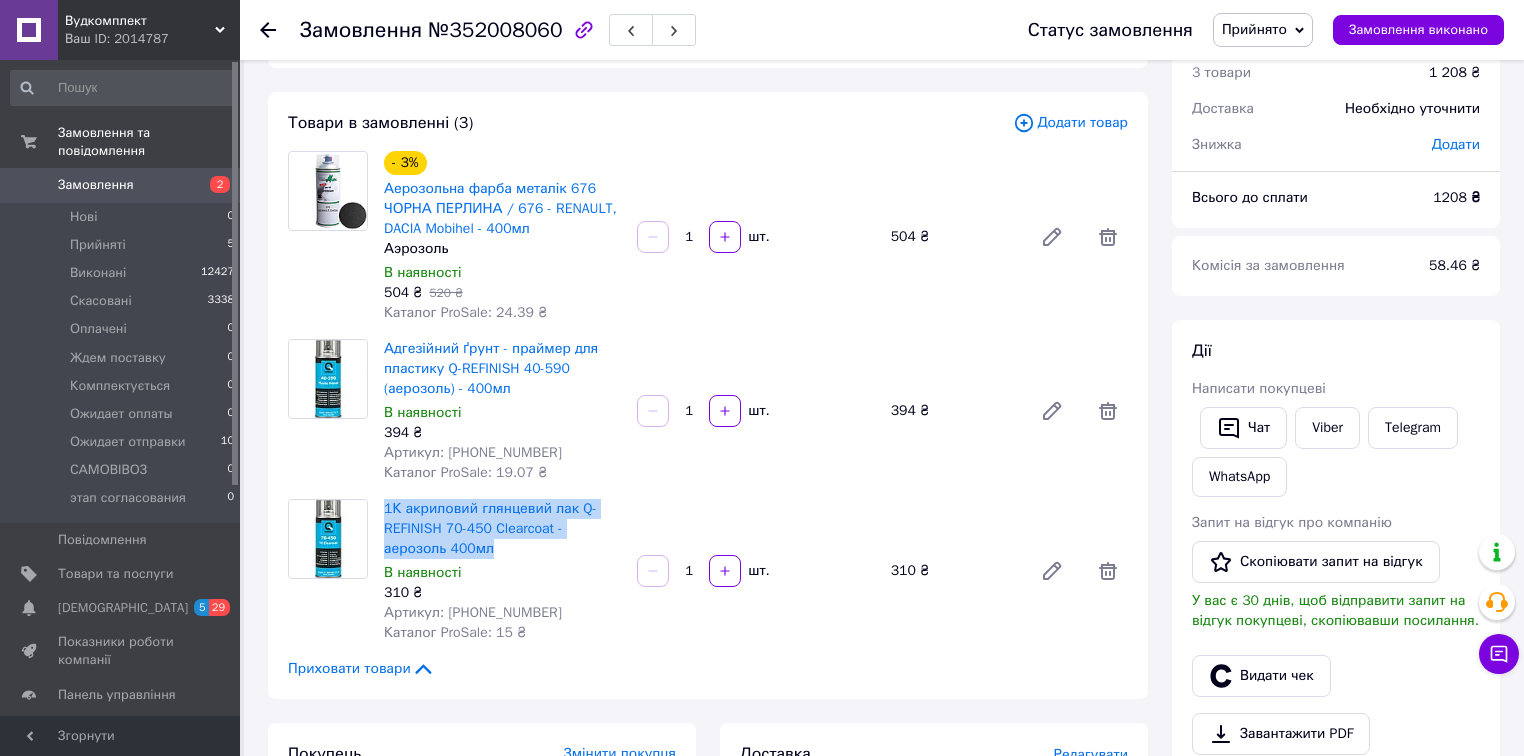drag, startPoint x: 479, startPoint y: 553, endPoint x: 376, endPoint y: 512, distance: 110.860275 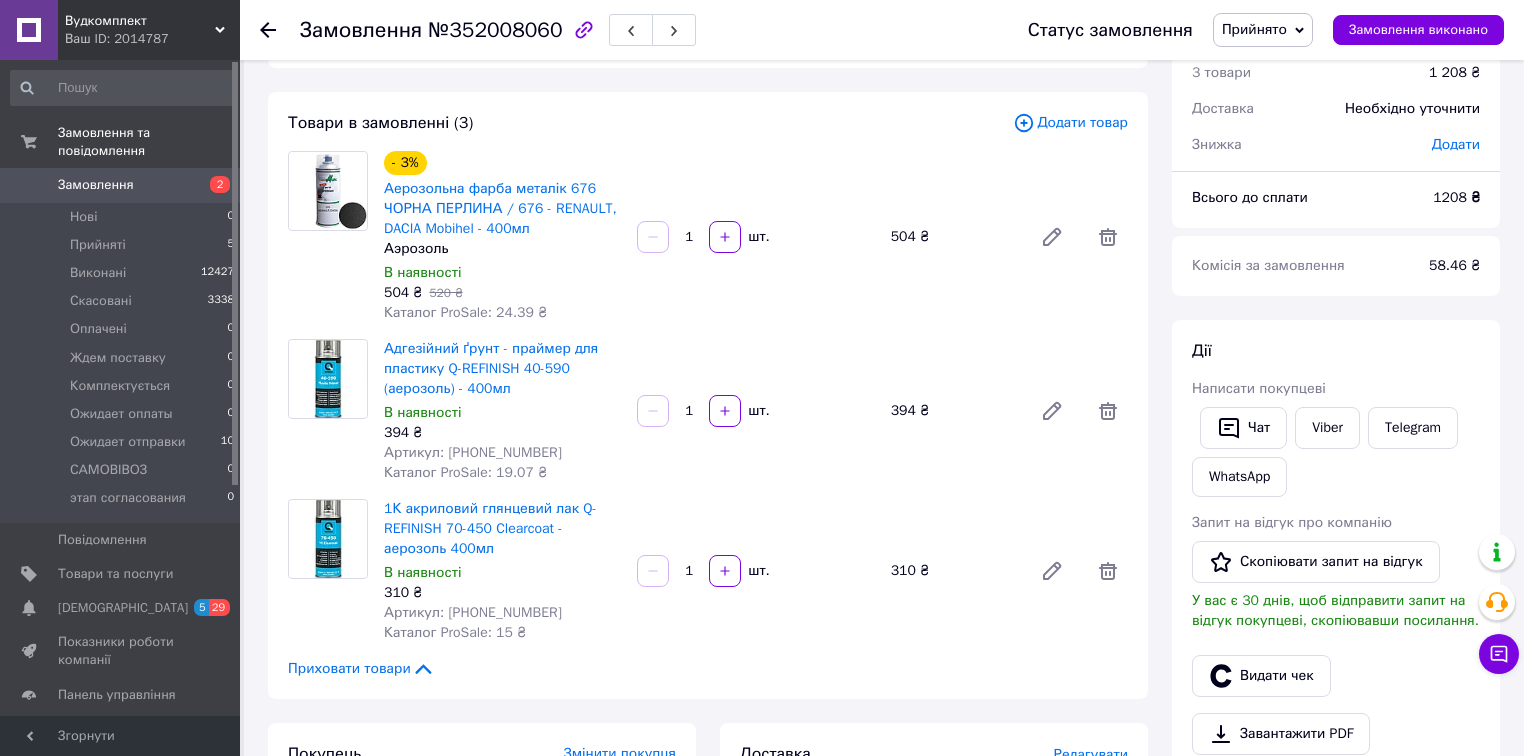 click on "- 3% Аерозольна фарба металік 676 ЧОРНА ПЕРЛИНА / 676 - RENAULT, DACIA Mobihel - 400мл Аэрозоль В наявності 504 ₴   520 ₴ Каталог ProSale: 24.39 ₴  1   шт. 504 ₴" at bounding box center [756, 237] 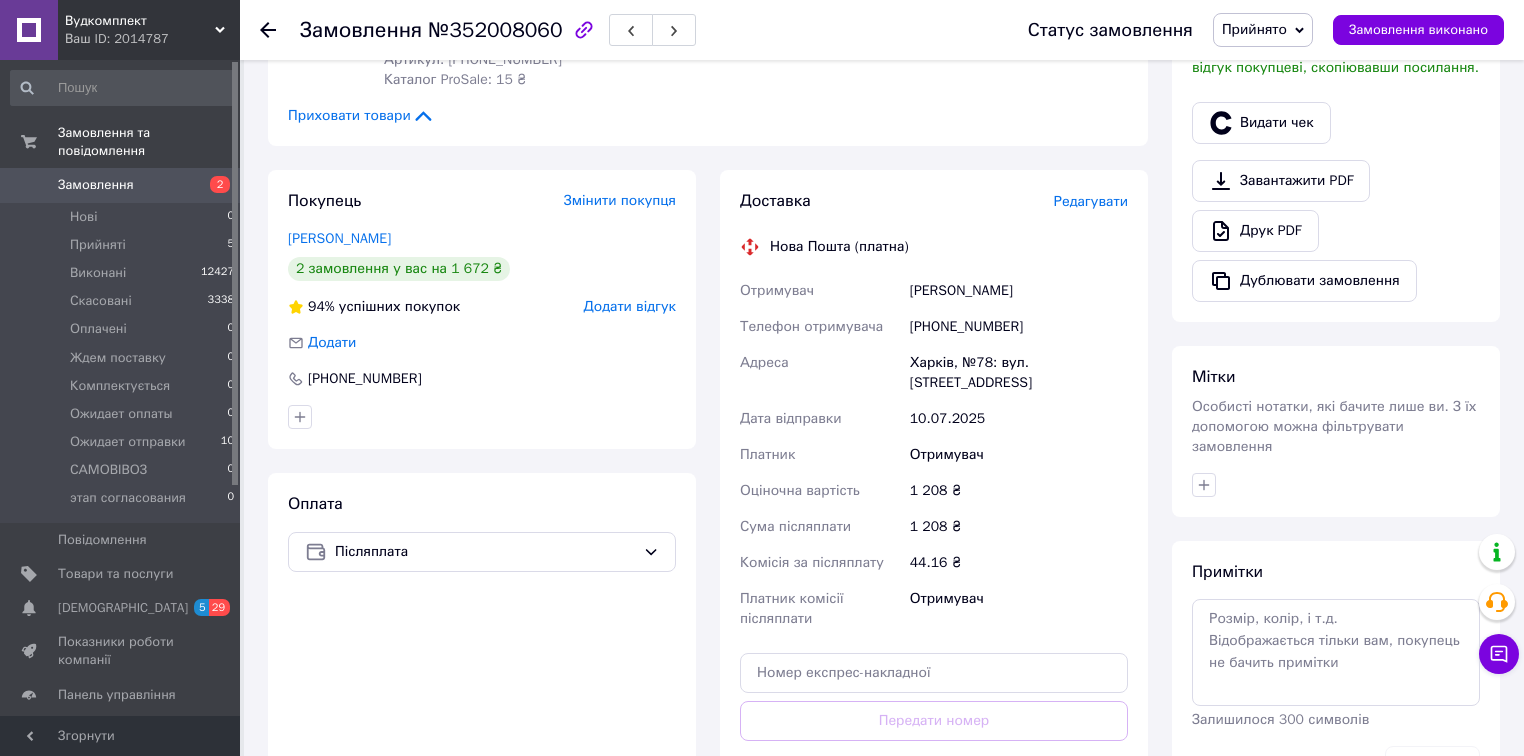 scroll, scrollTop: 640, scrollLeft: 0, axis: vertical 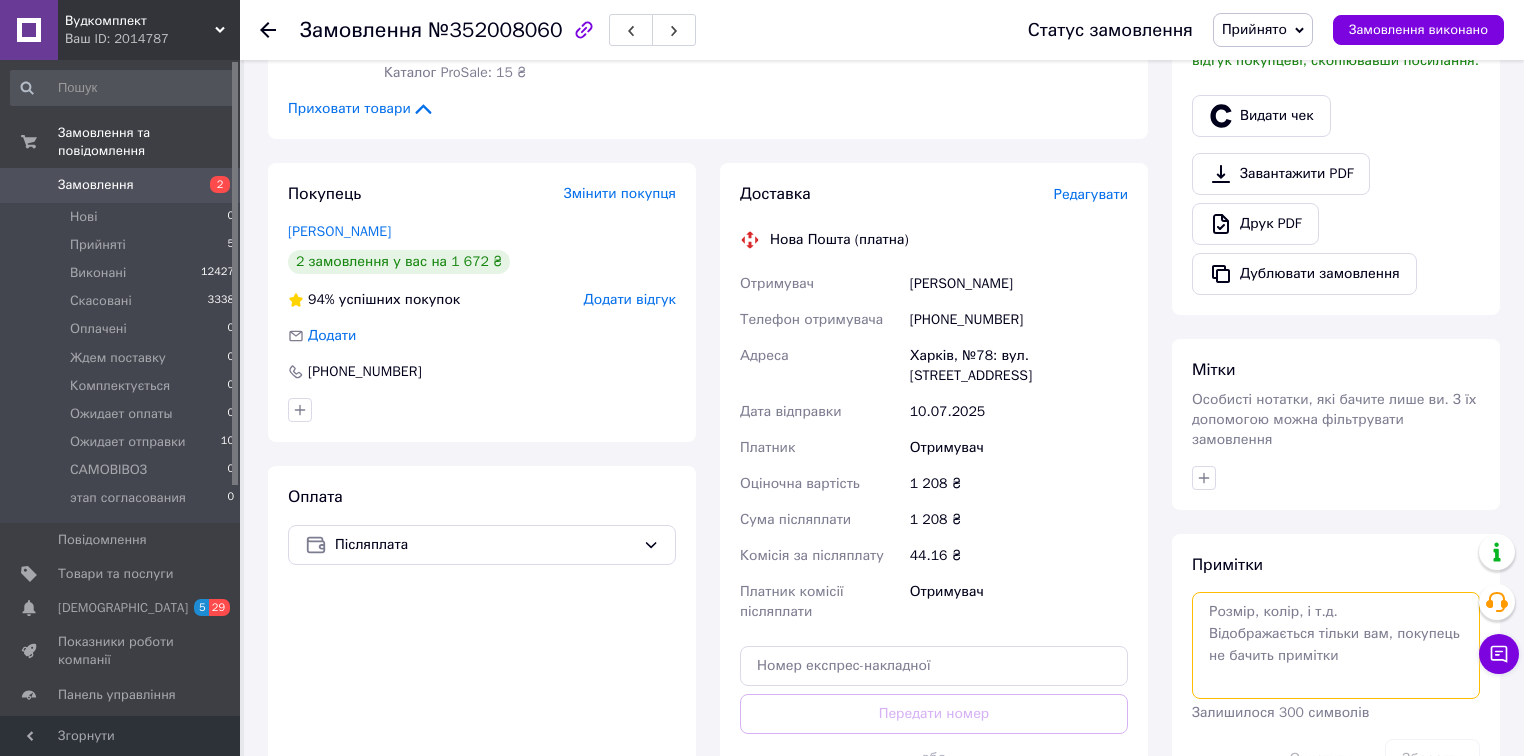 click at bounding box center (1336, 645) 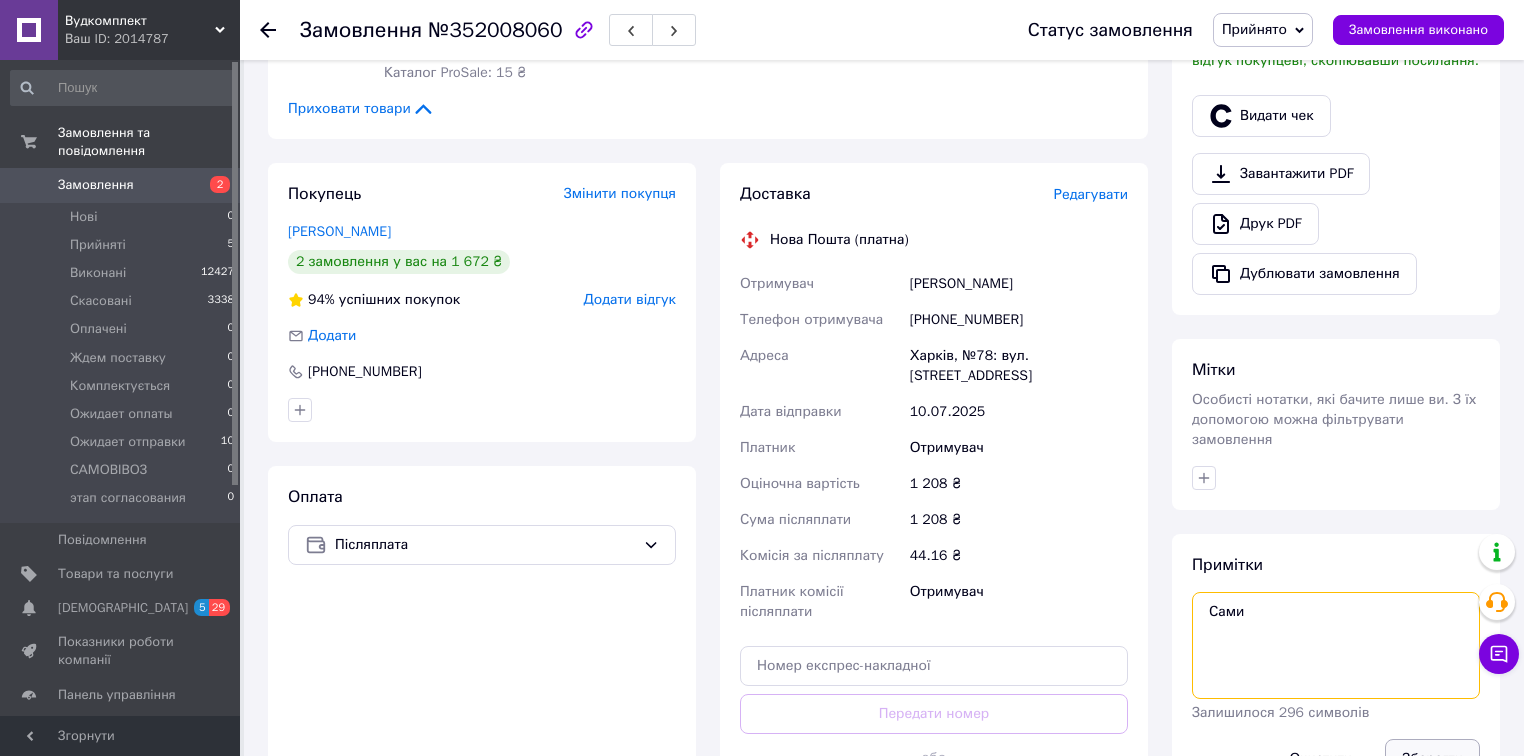 type on "Сами" 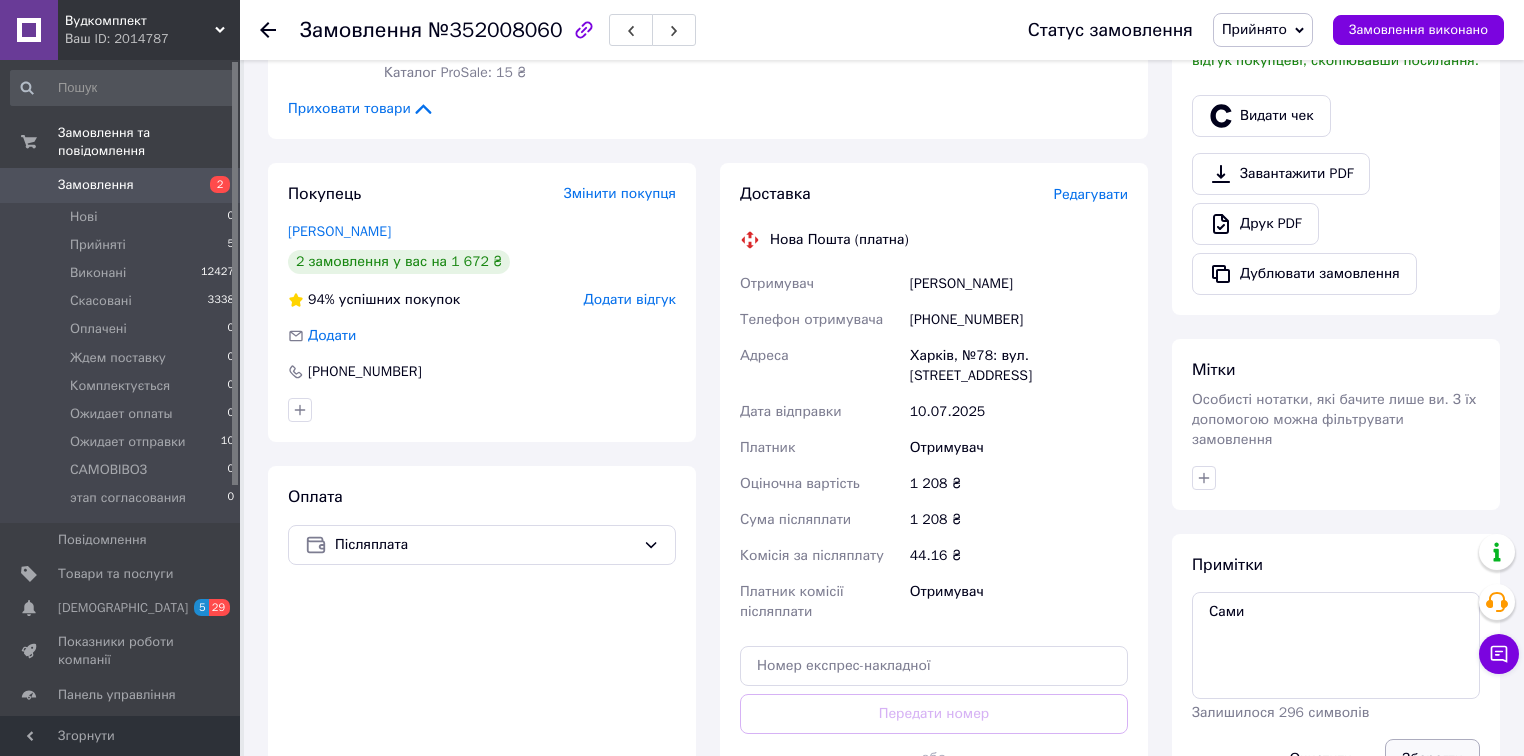 click on "Зберегти" at bounding box center [1432, 759] 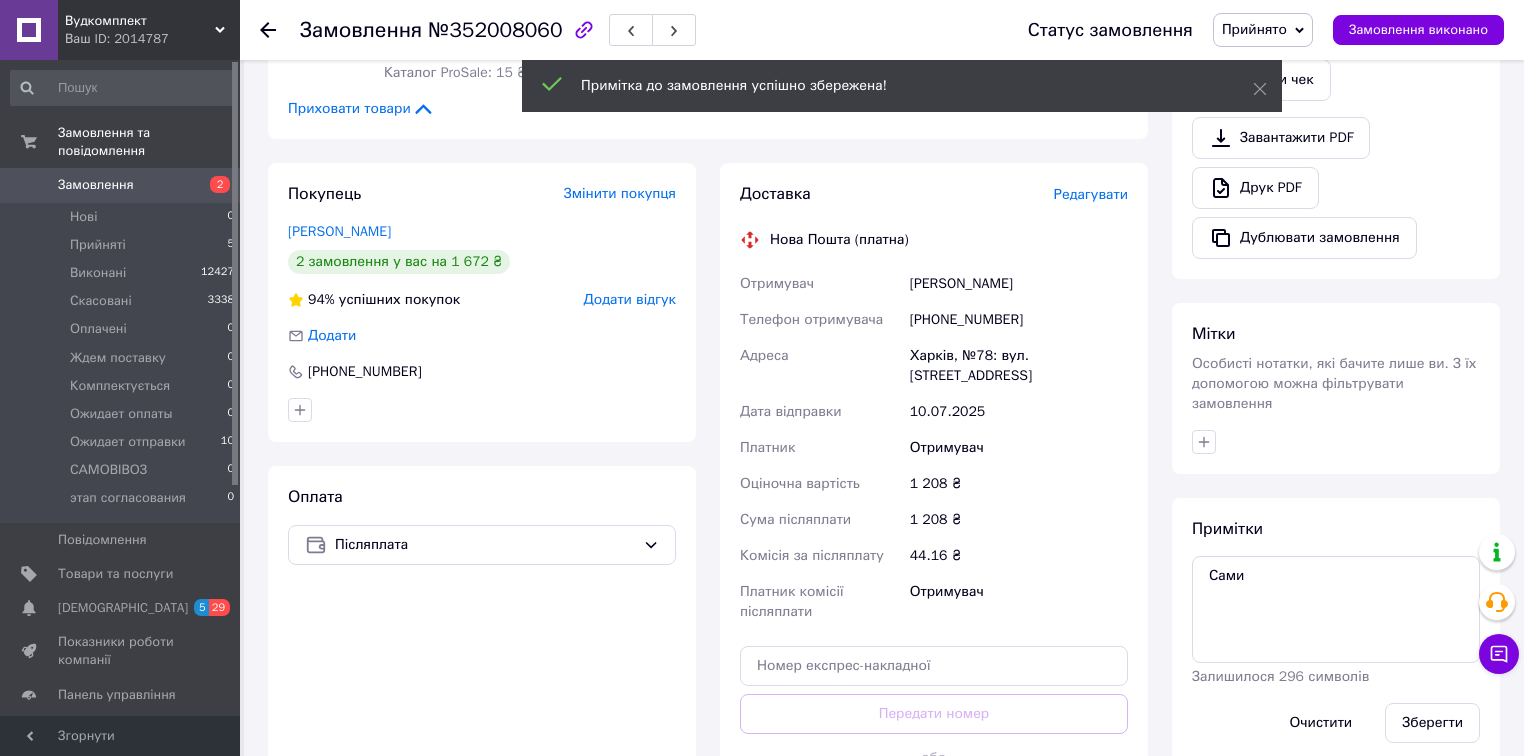 click on "Прийнято" at bounding box center [1254, 29] 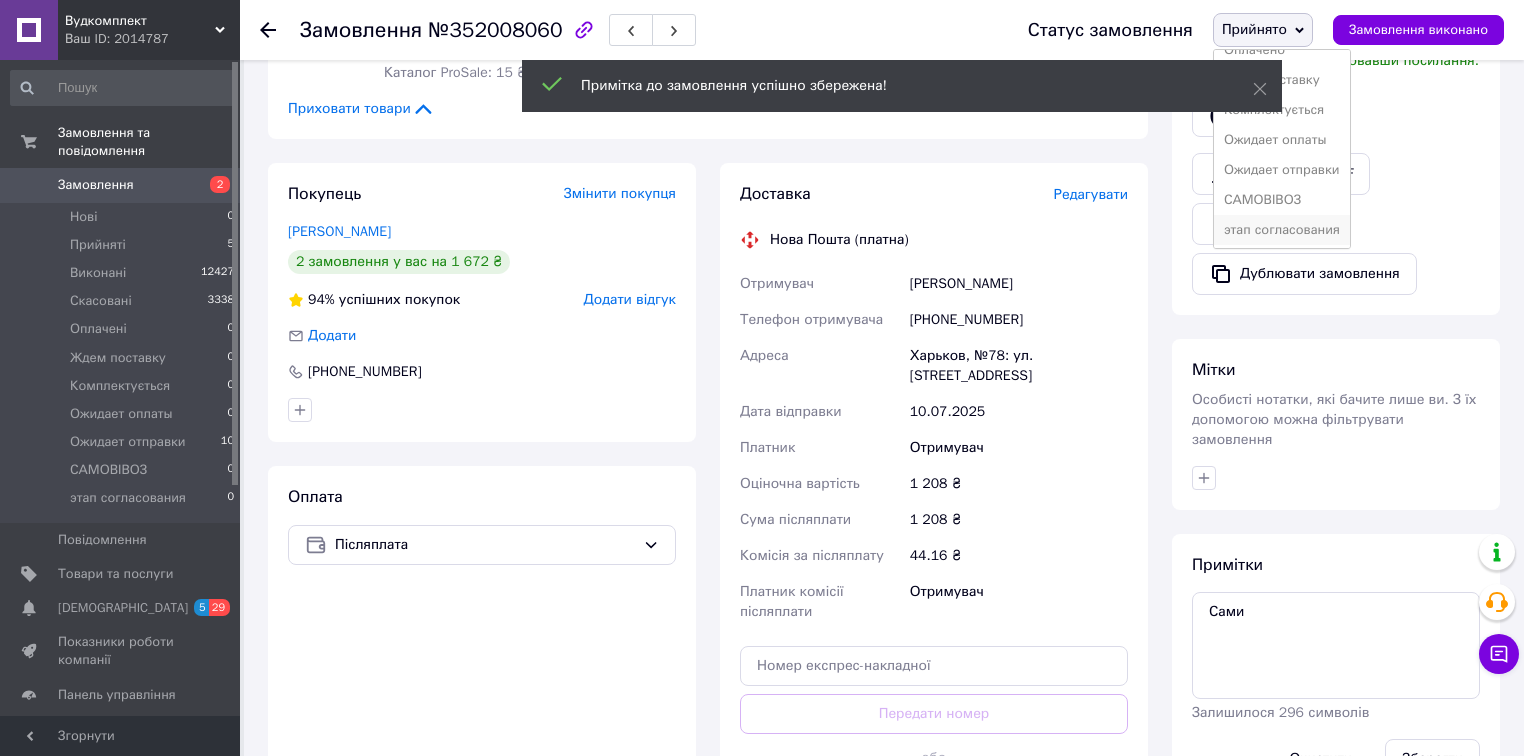 scroll, scrollTop: 81, scrollLeft: 0, axis: vertical 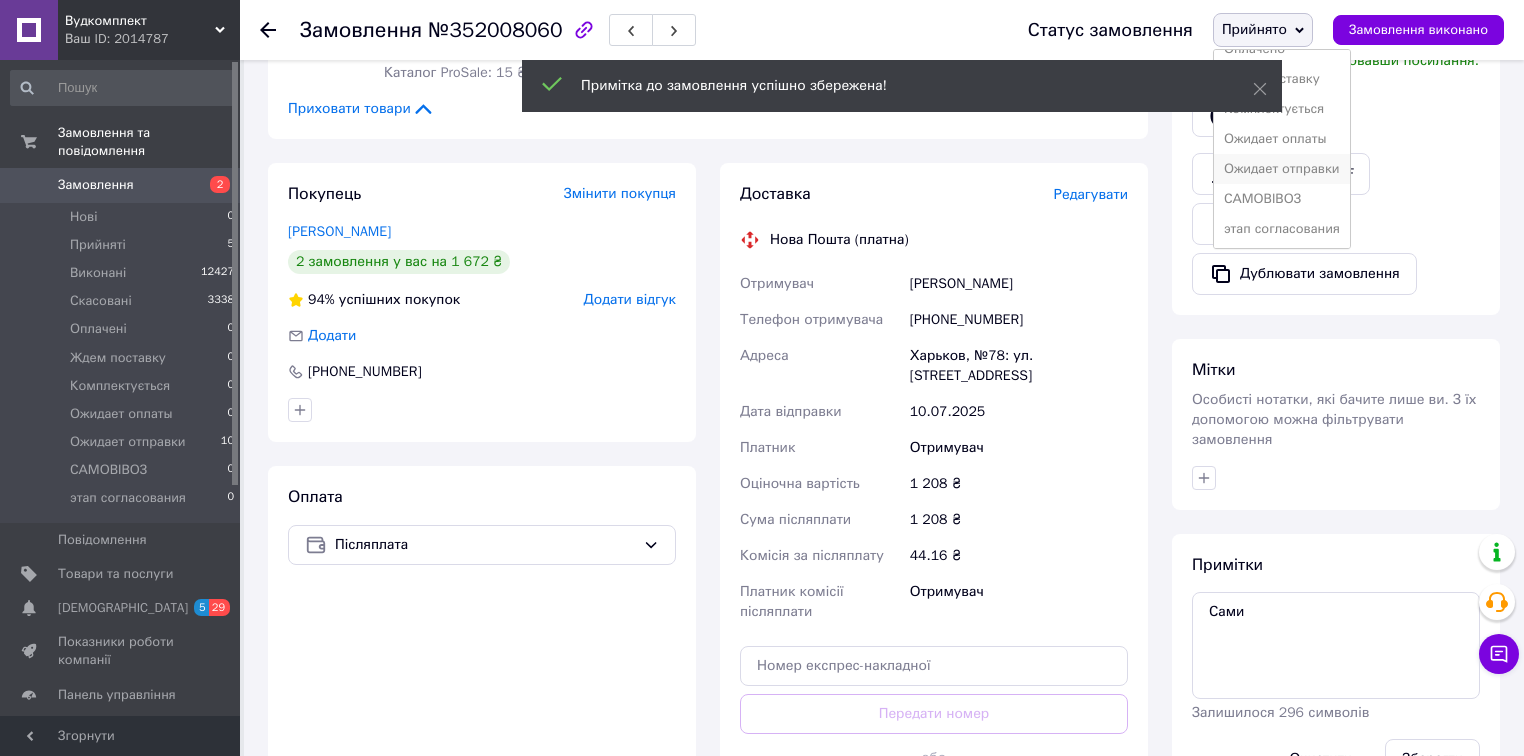 click on "Ожидает отправки" at bounding box center (1282, 169) 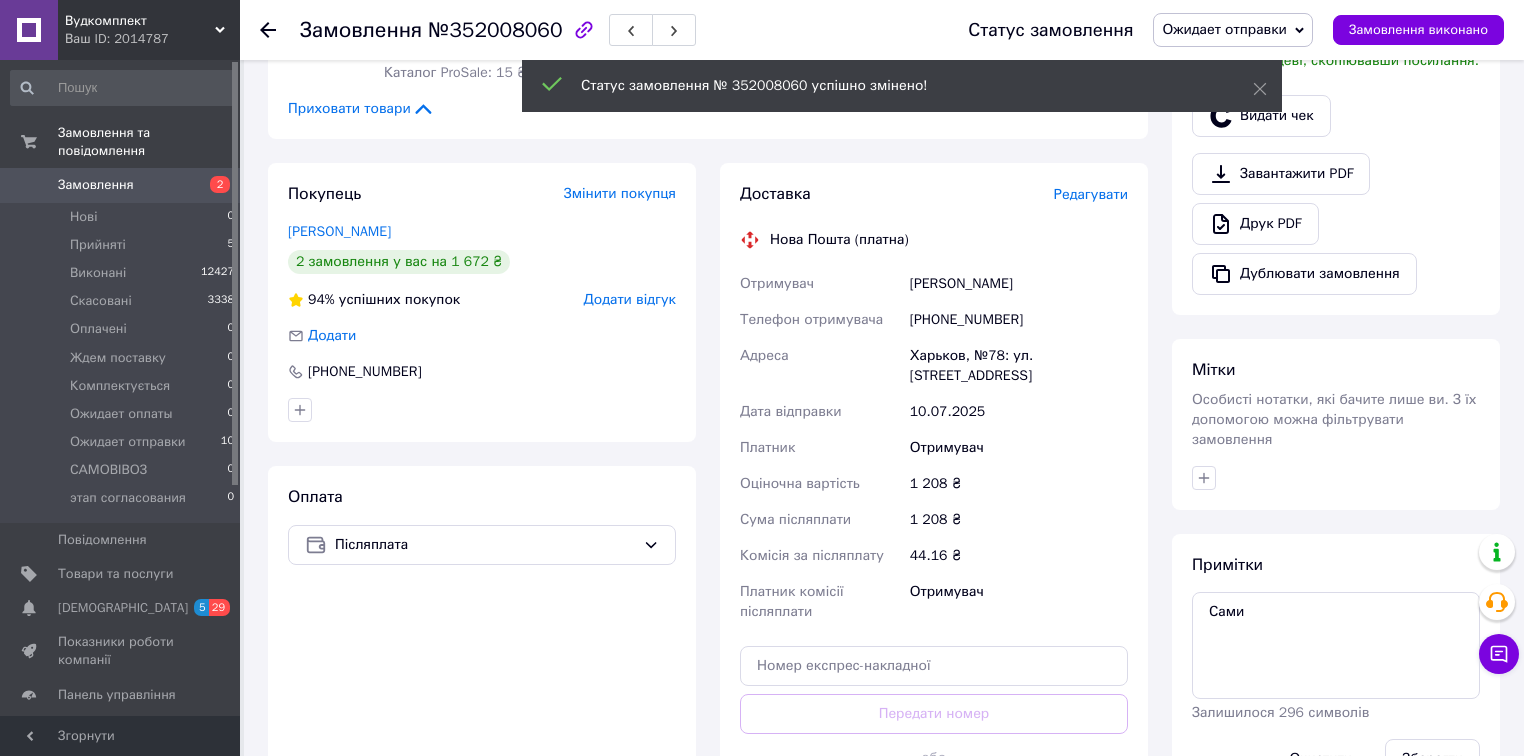 click on "Завантажити PDF   Друк PDF   Дублювати замовлення" at bounding box center [1336, 224] 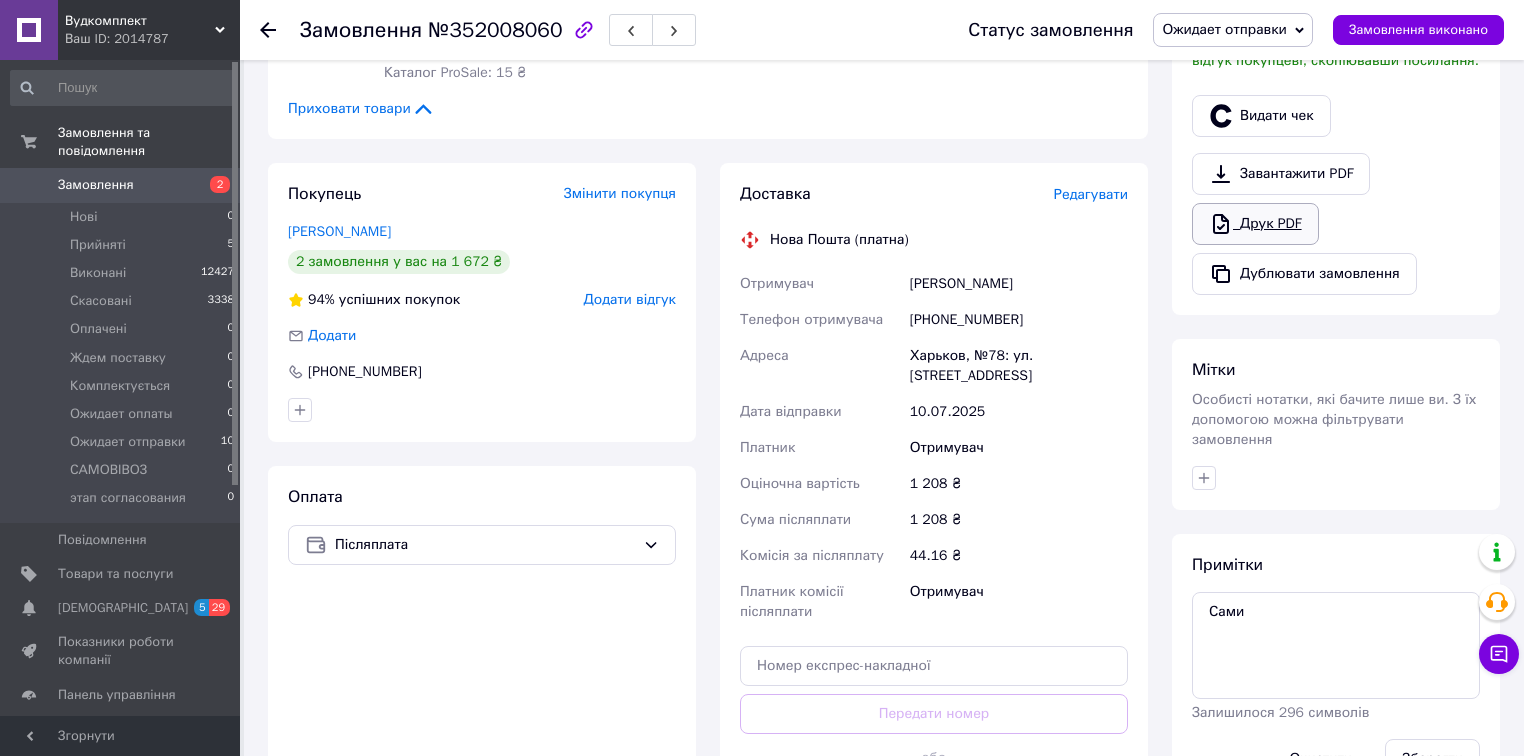 click on "Друк PDF" at bounding box center (1255, 224) 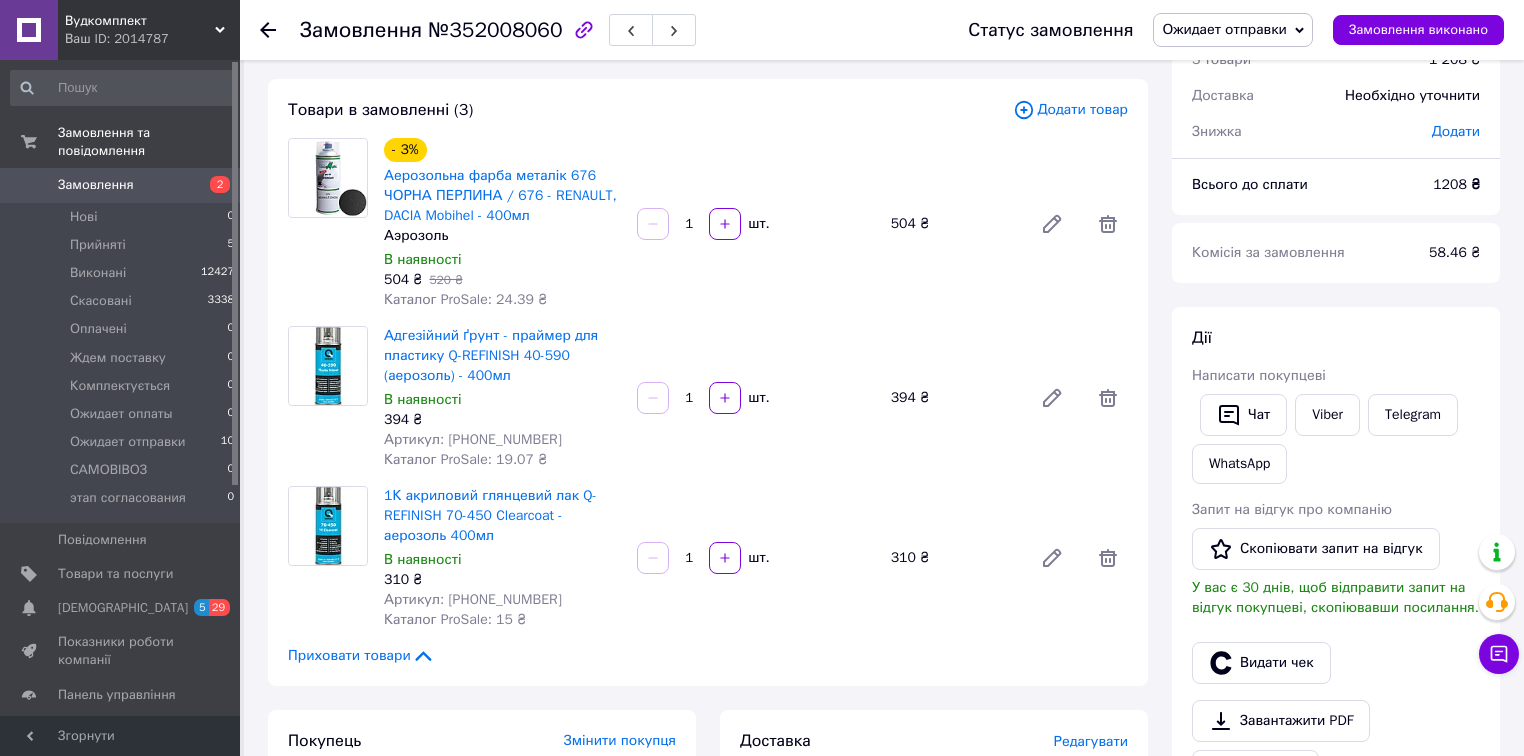 scroll, scrollTop: 80, scrollLeft: 0, axis: vertical 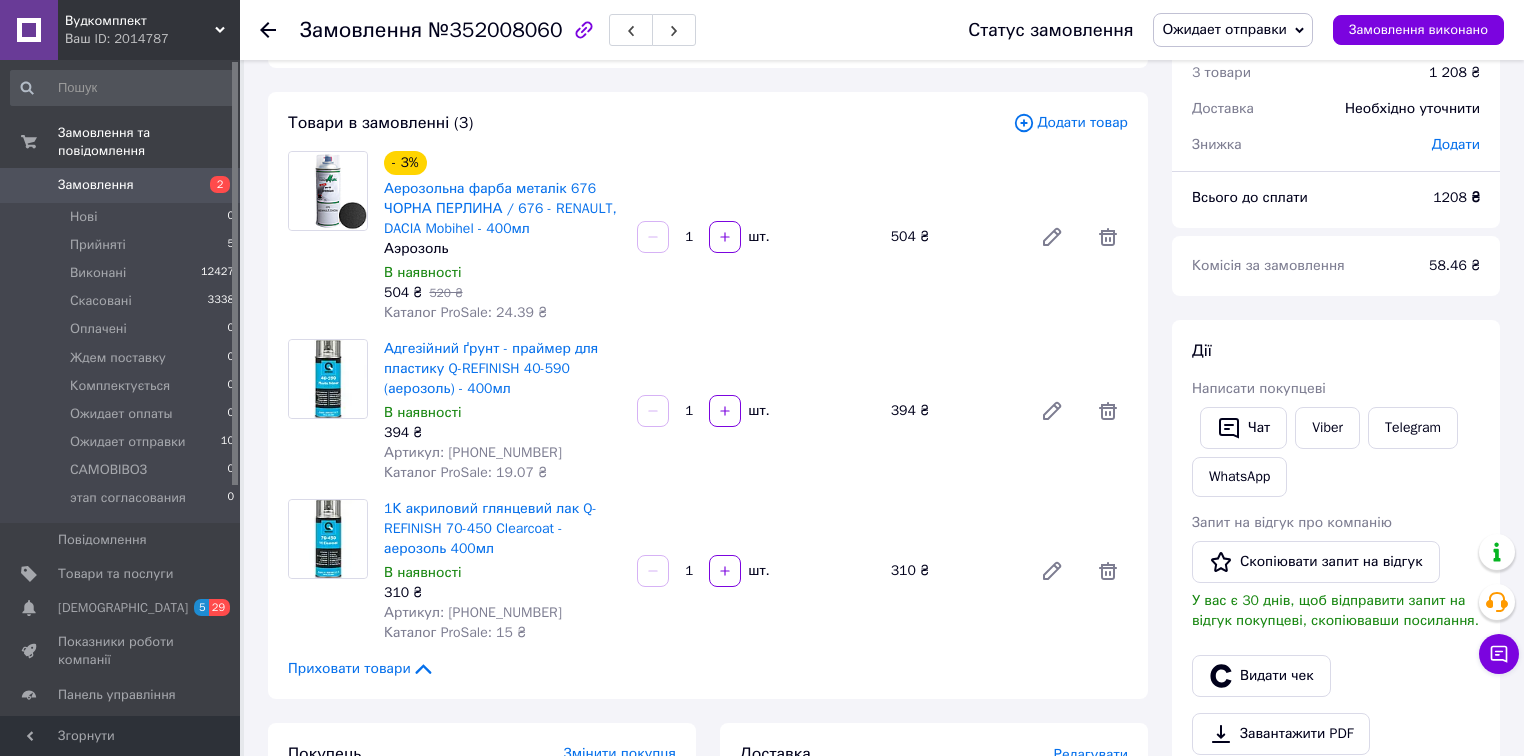 click 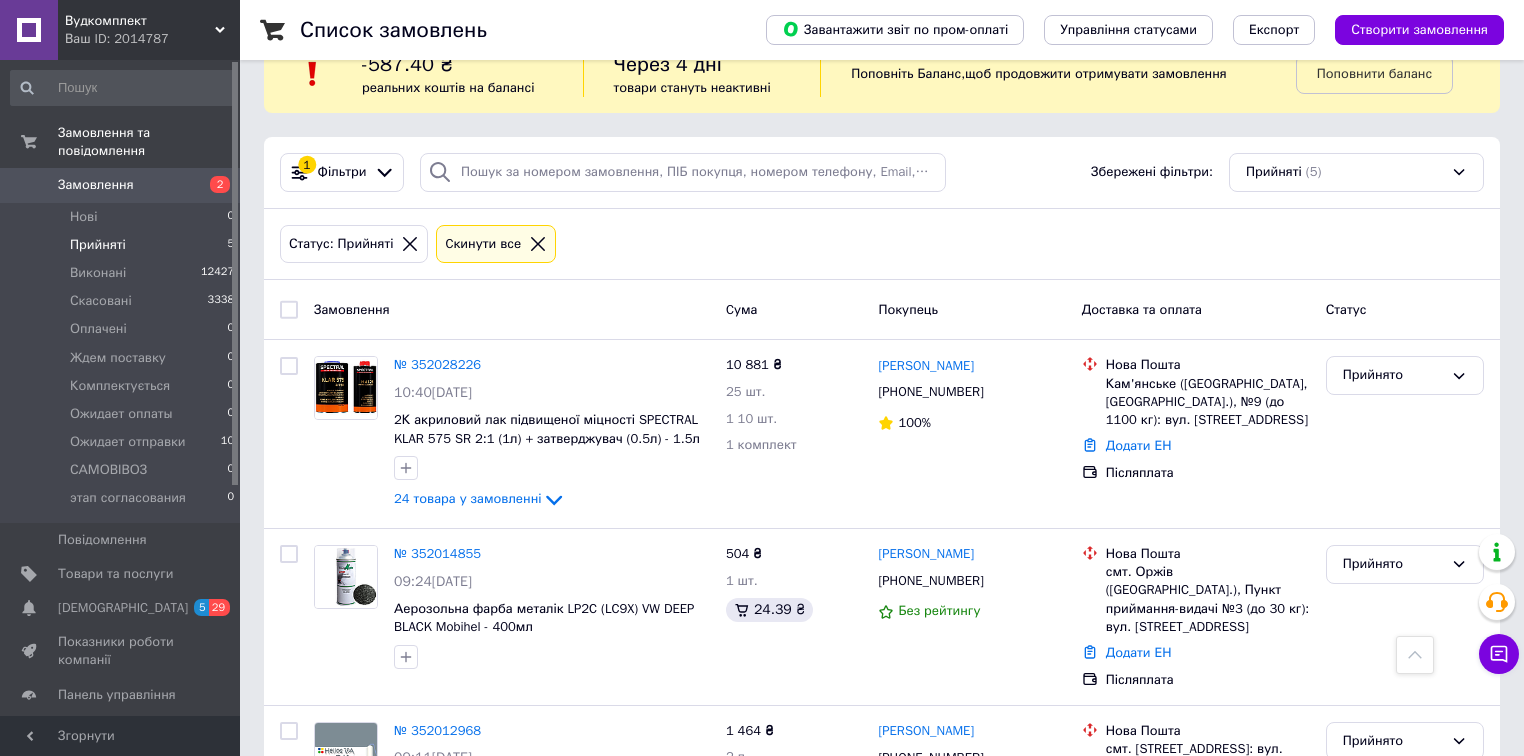 scroll, scrollTop: 25, scrollLeft: 0, axis: vertical 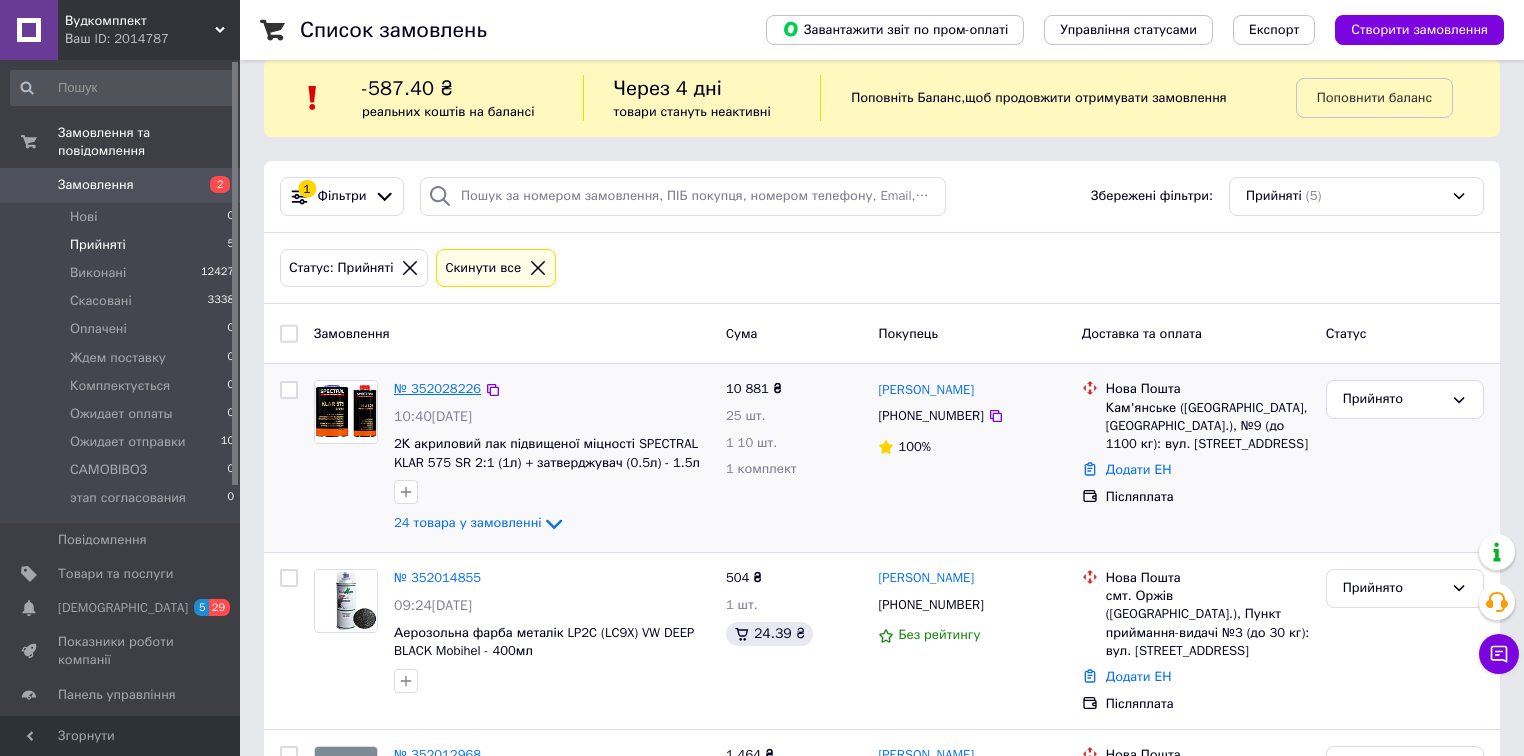 click on "№ 352028226" at bounding box center (437, 388) 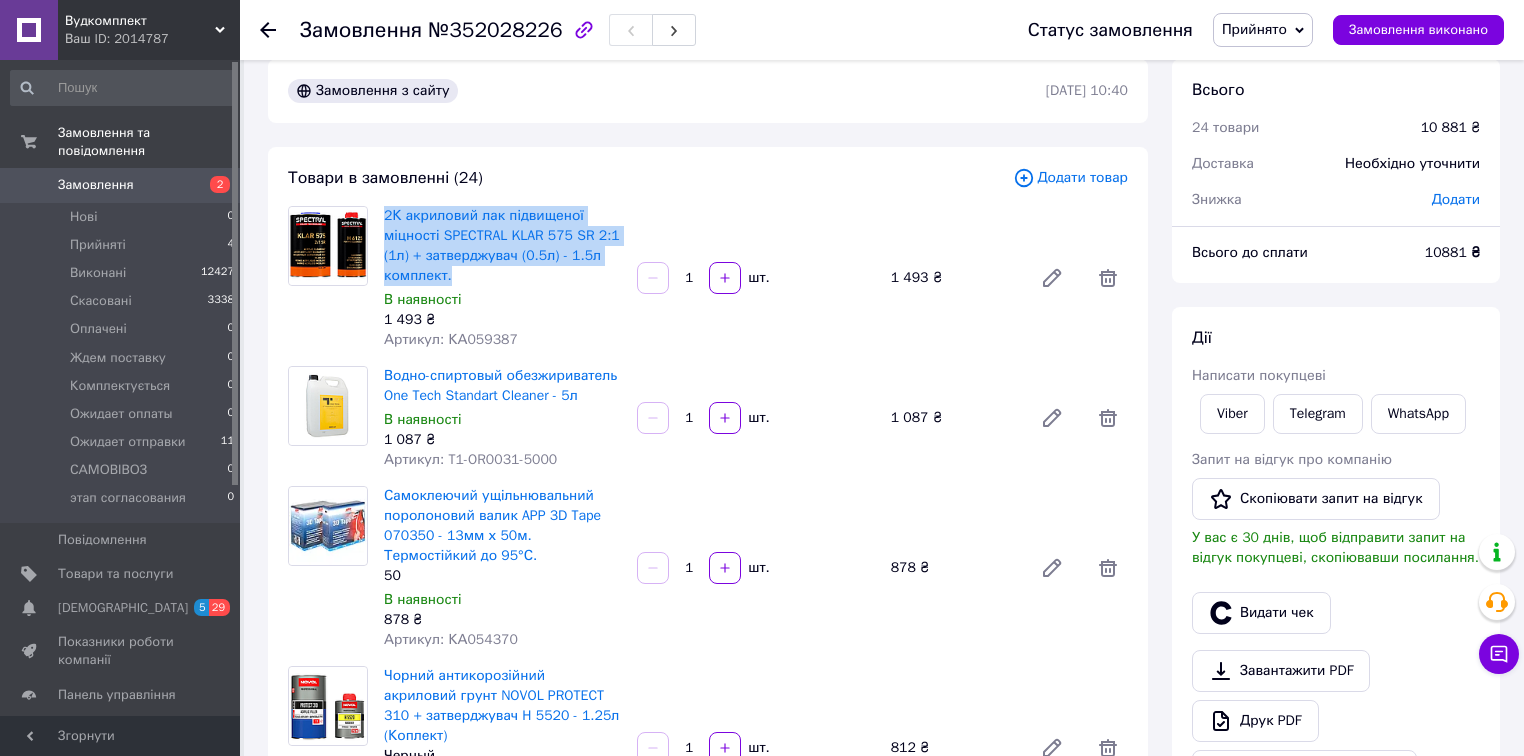drag, startPoint x: 472, startPoint y: 280, endPoint x: 380, endPoint y: 219, distance: 110.38569 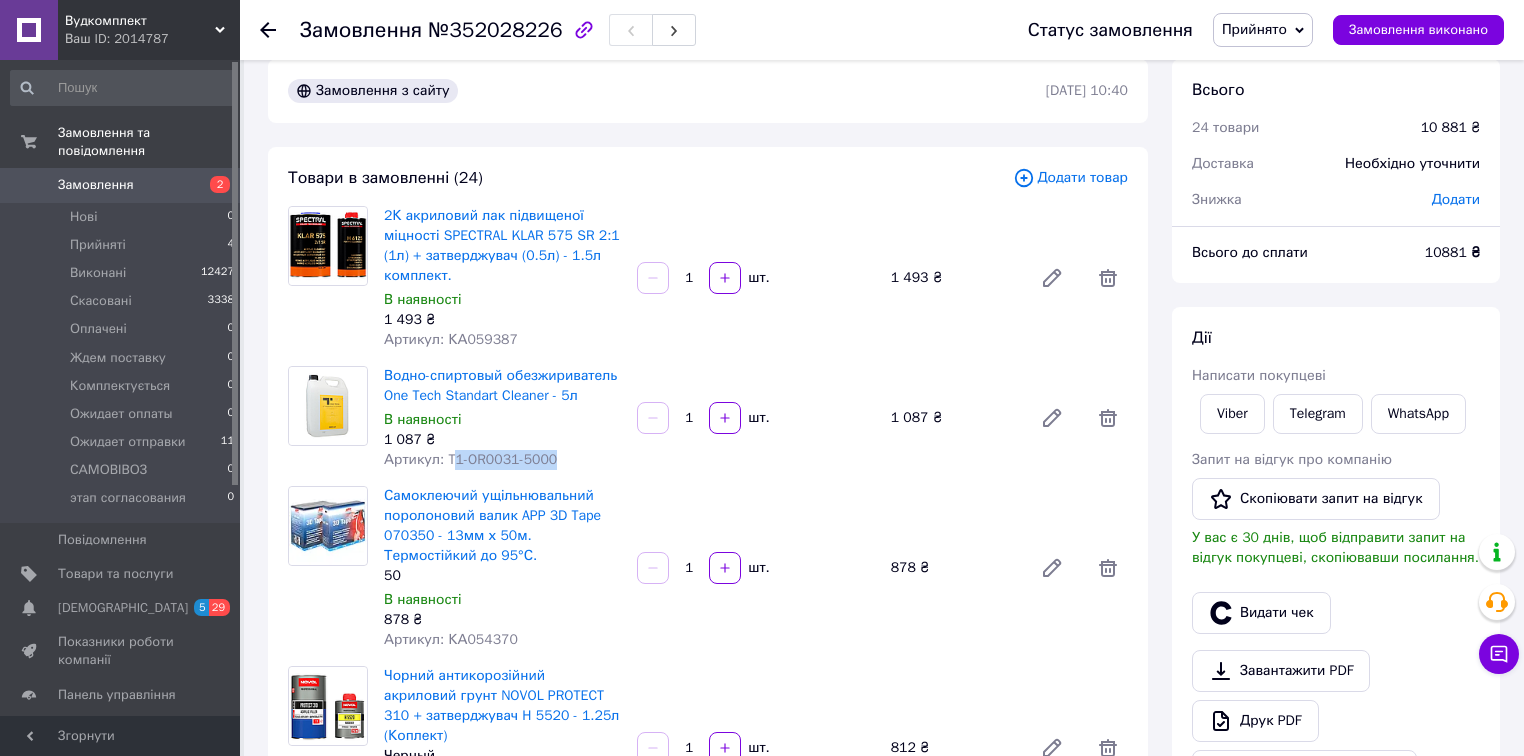 drag, startPoint x: 448, startPoint y: 456, endPoint x: 560, endPoint y: 467, distance: 112.53888 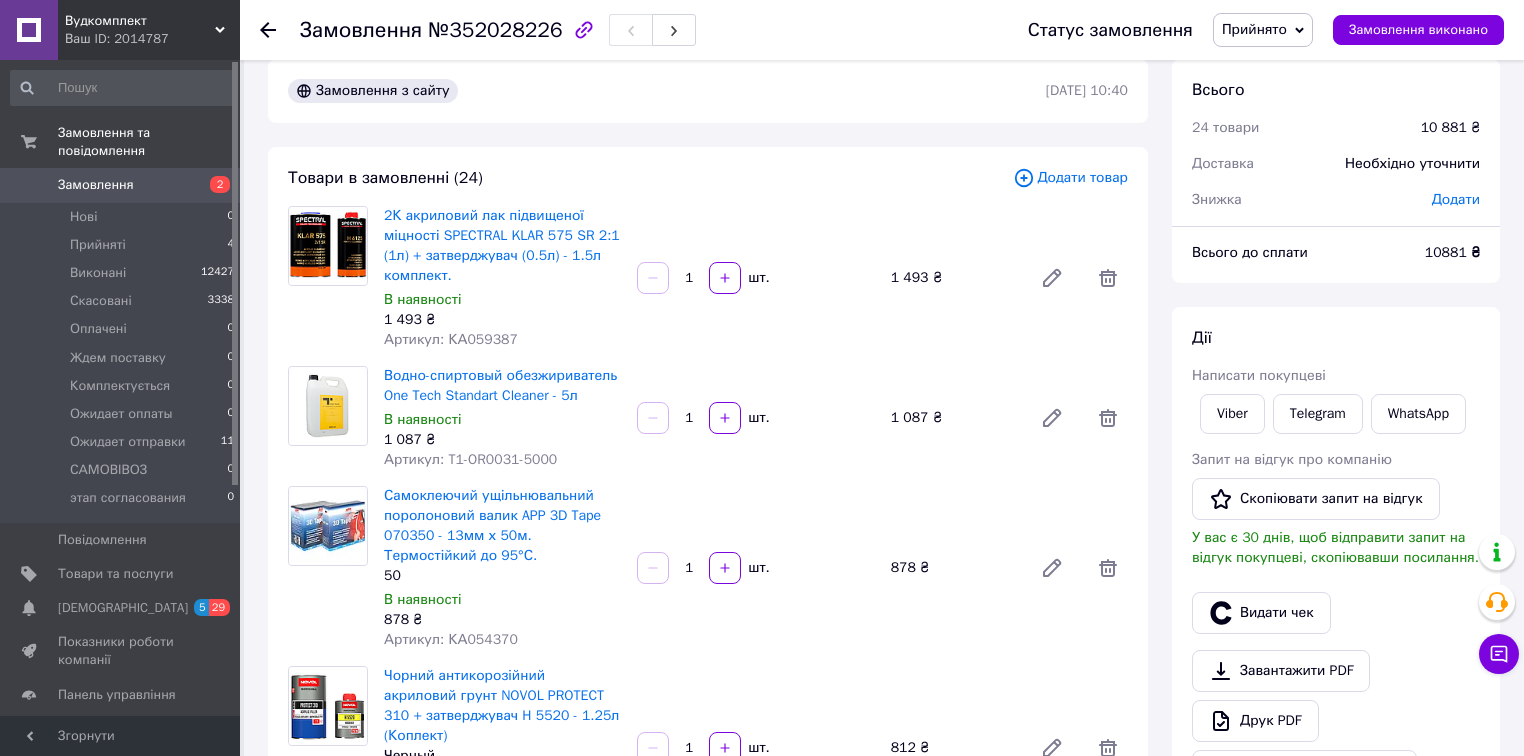 click on "Артикул: T1-OR0031-5000" at bounding box center [470, 459] 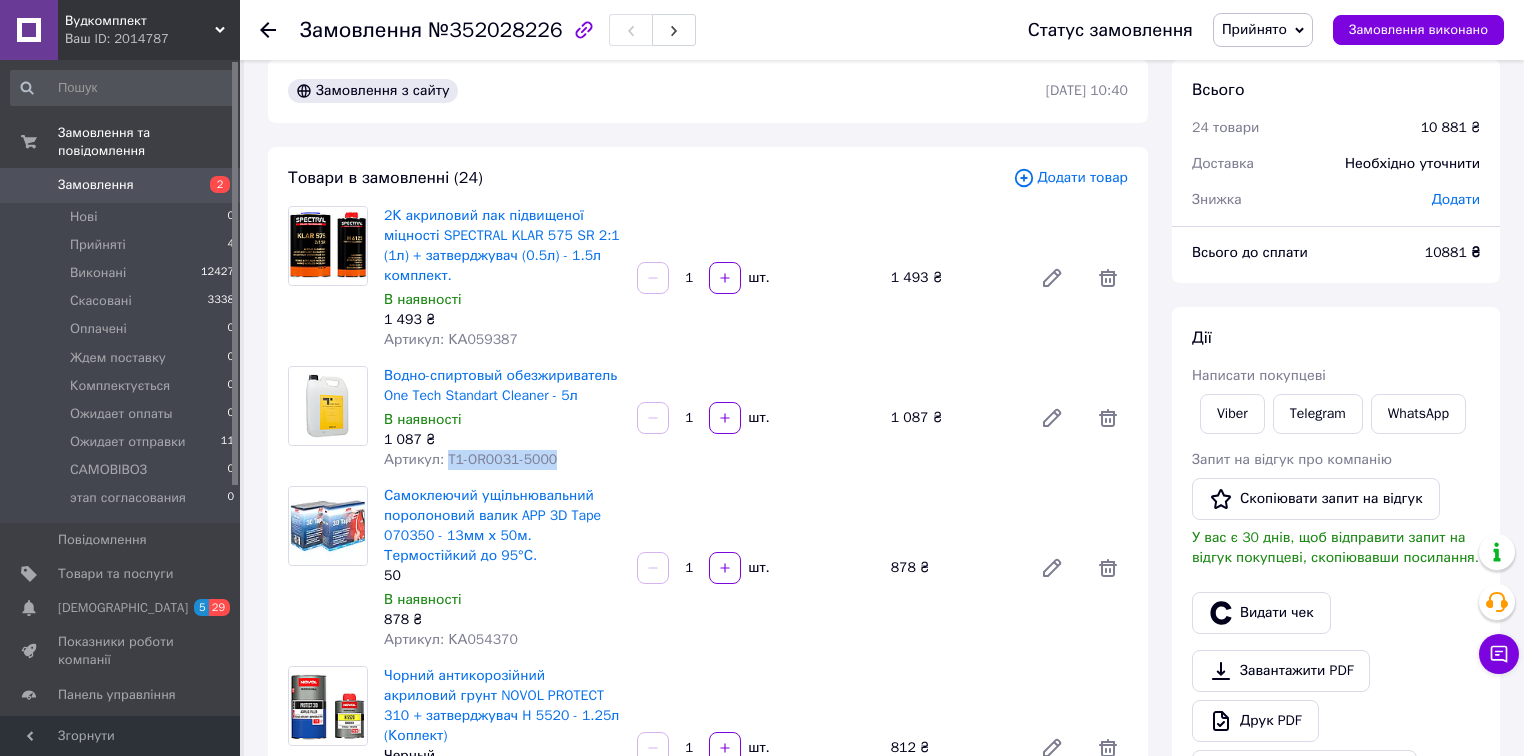 drag, startPoint x: 444, startPoint y: 460, endPoint x: 557, endPoint y: 460, distance: 113 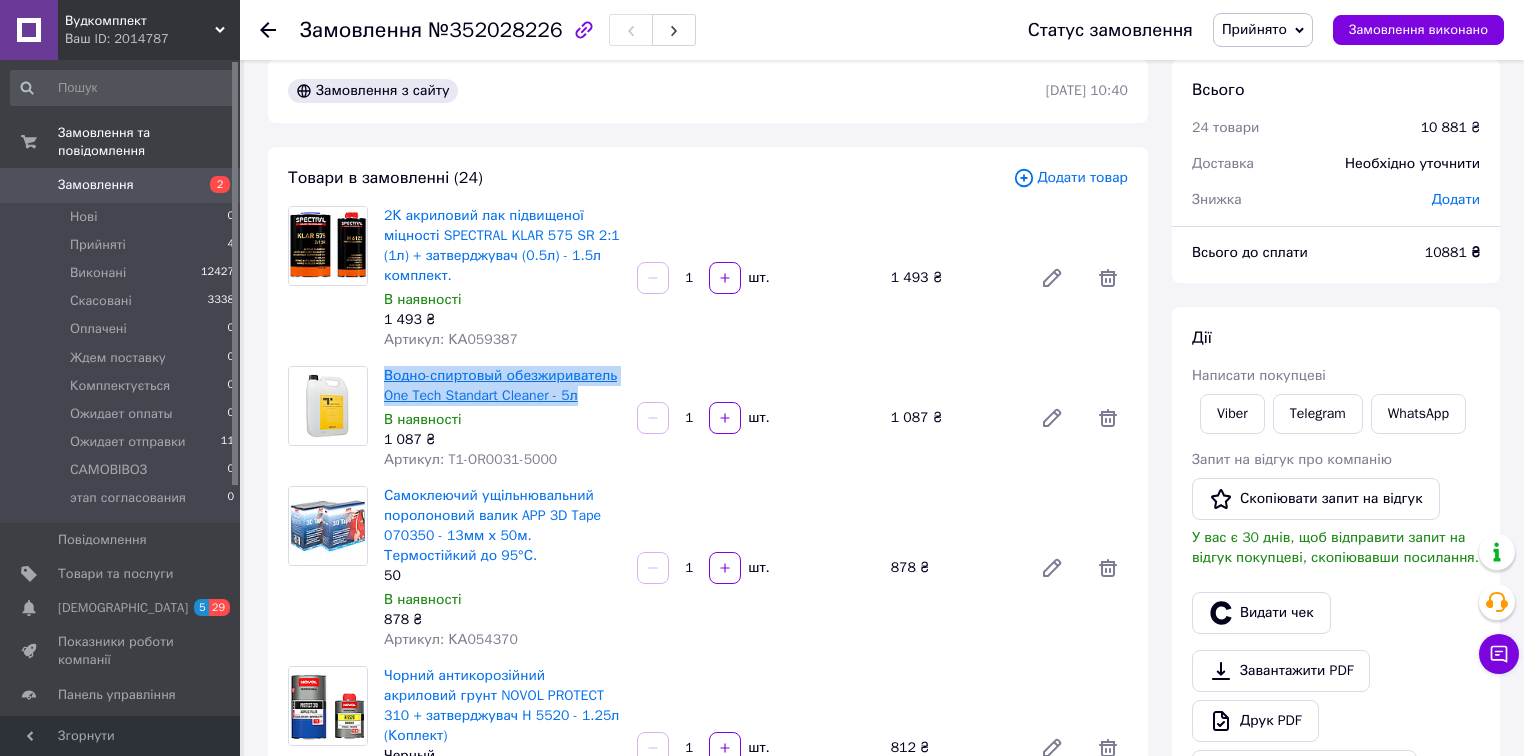 drag, startPoint x: 584, startPoint y: 400, endPoint x: 406, endPoint y: 381, distance: 179.01117 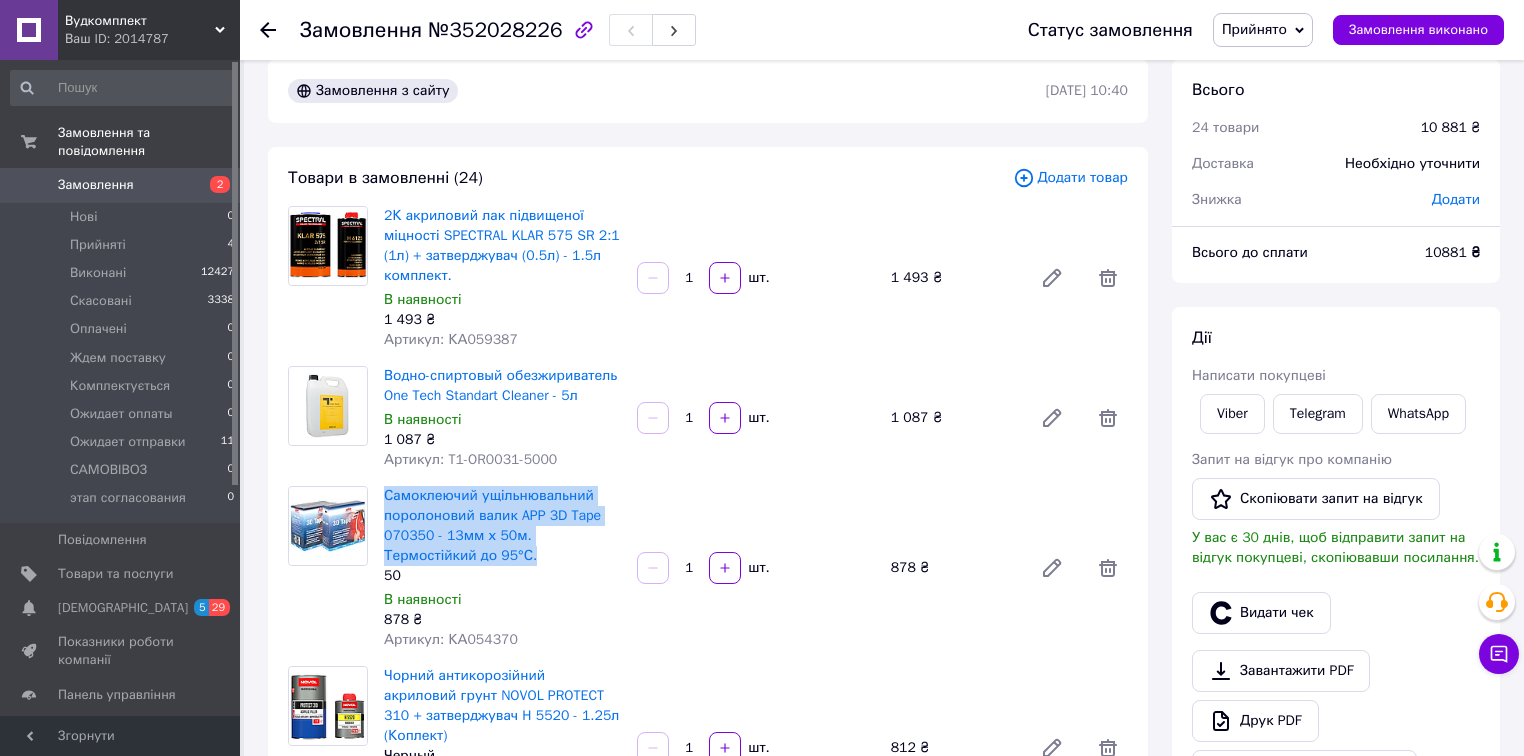 drag, startPoint x: 450, startPoint y: 560, endPoint x: 377, endPoint y: 505, distance: 91.400215 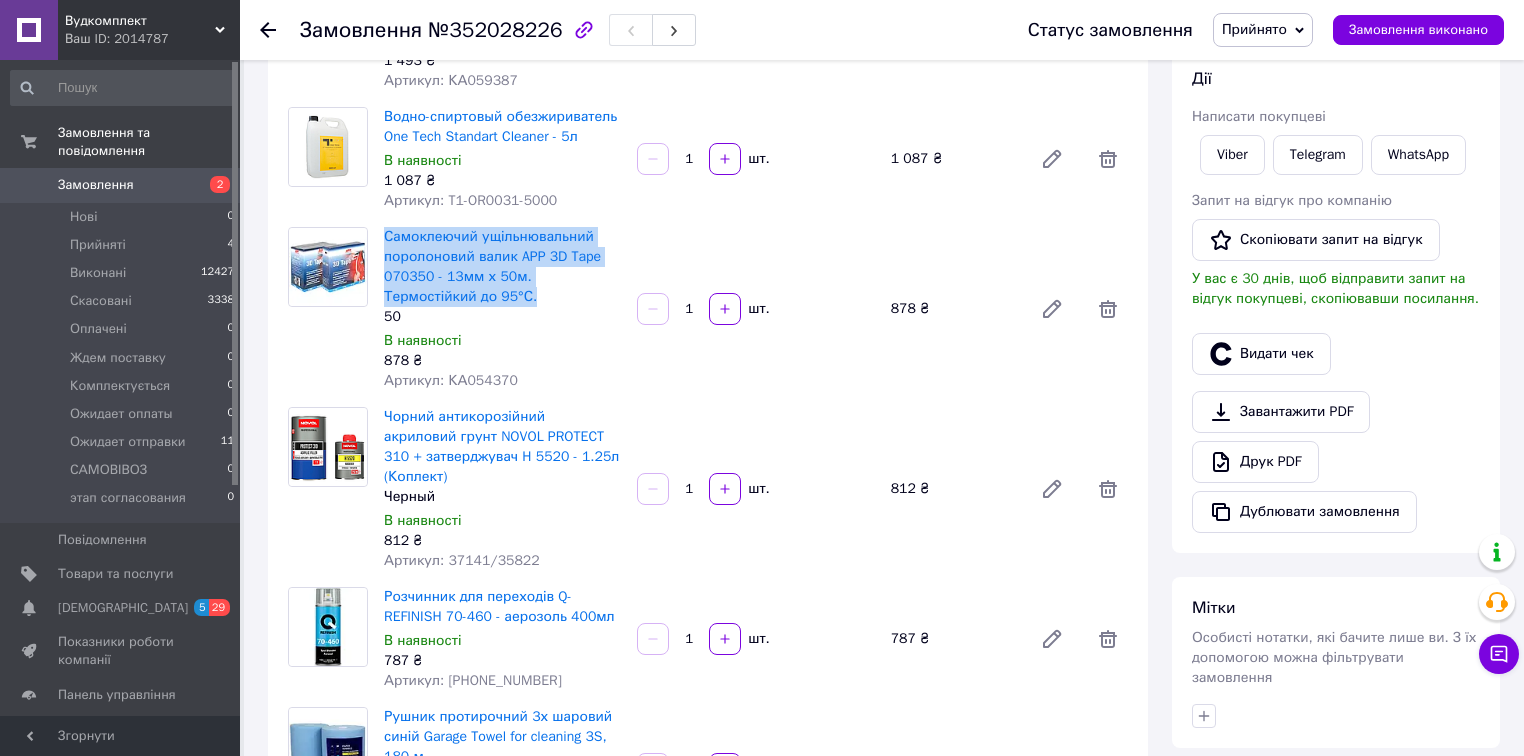 scroll, scrollTop: 345, scrollLeft: 0, axis: vertical 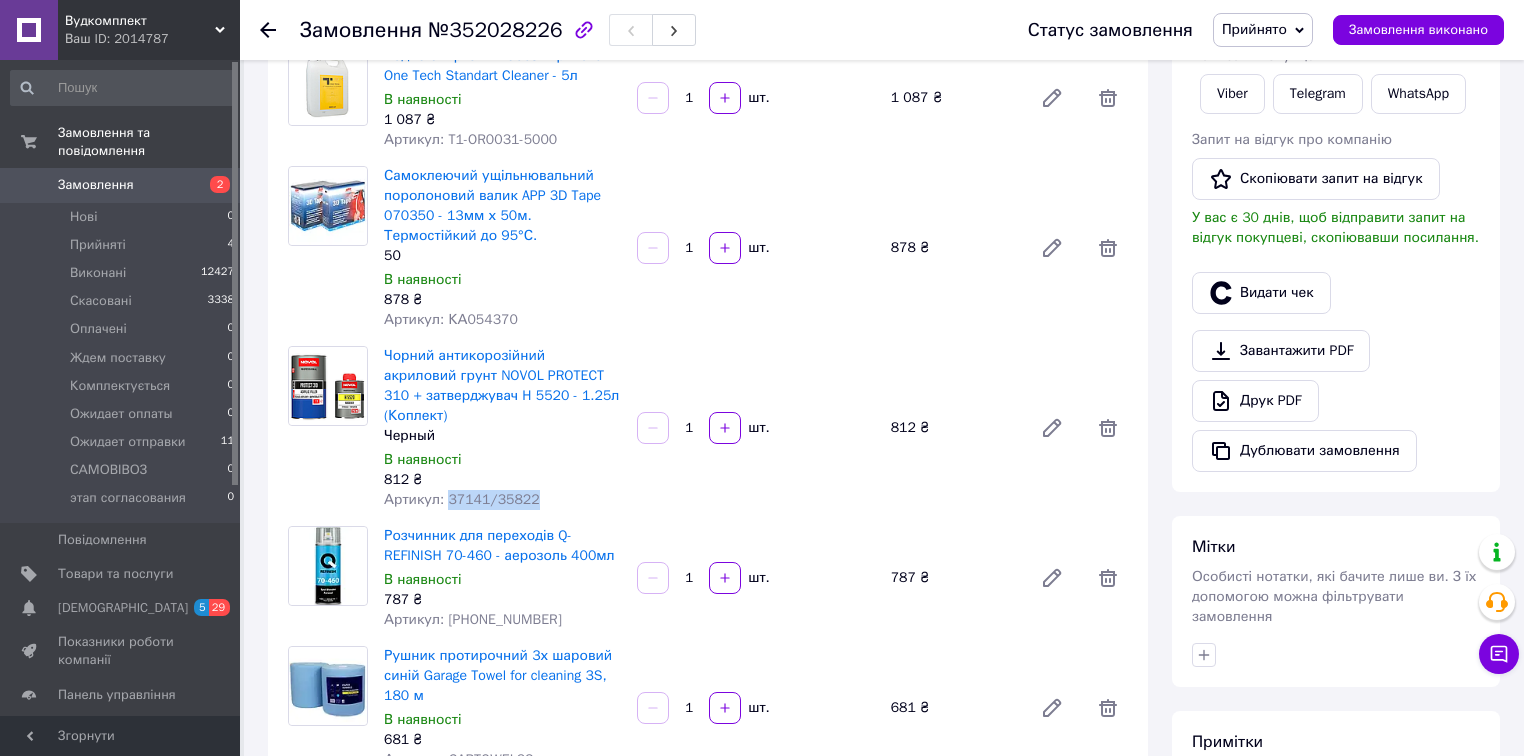 drag, startPoint x: 442, startPoint y: 497, endPoint x: 534, endPoint y: 501, distance: 92.086914 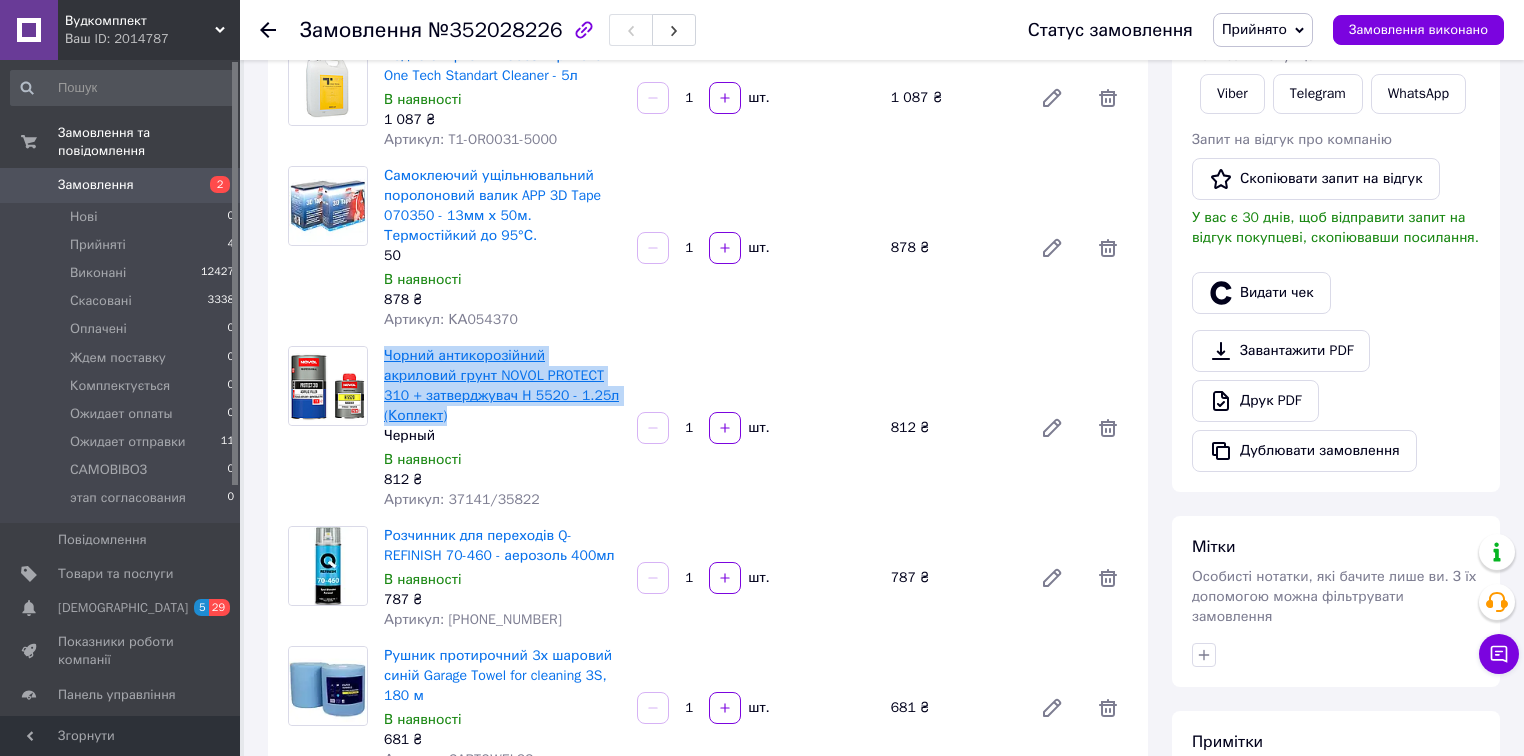 drag, startPoint x: 488, startPoint y: 422, endPoint x: 388, endPoint y: 352, distance: 122.06556 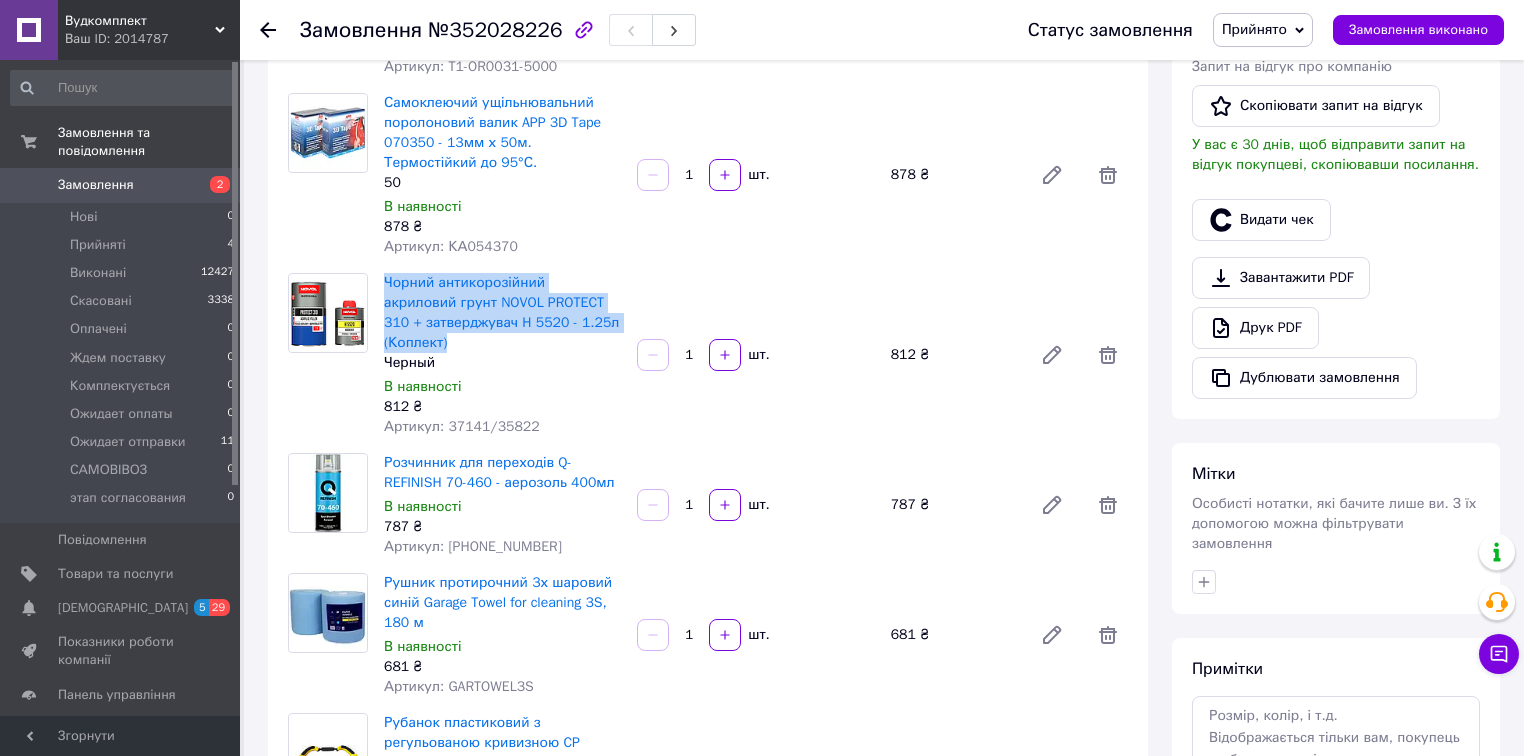 scroll, scrollTop: 585, scrollLeft: 0, axis: vertical 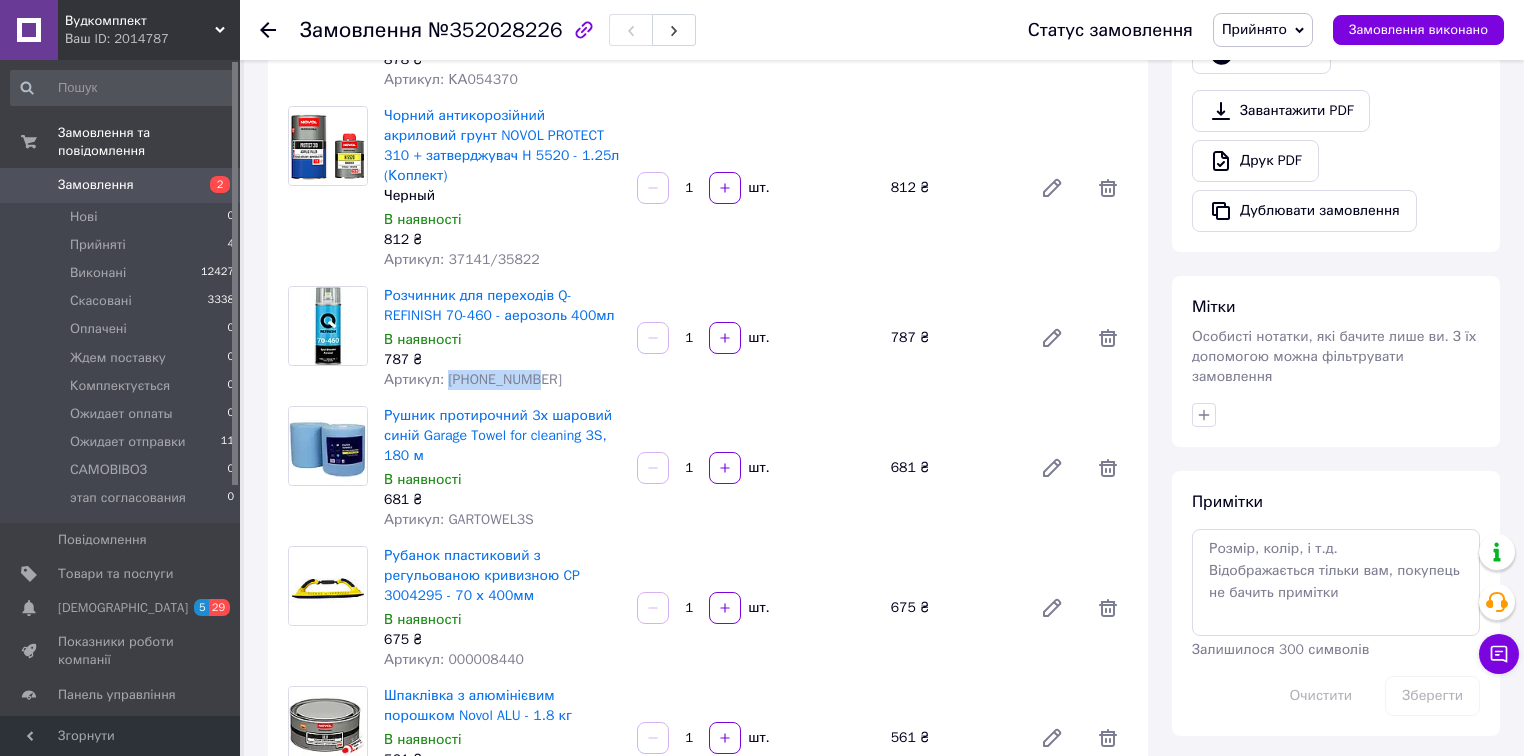 drag, startPoint x: 444, startPoint y: 377, endPoint x: 537, endPoint y: 379, distance: 93.0215 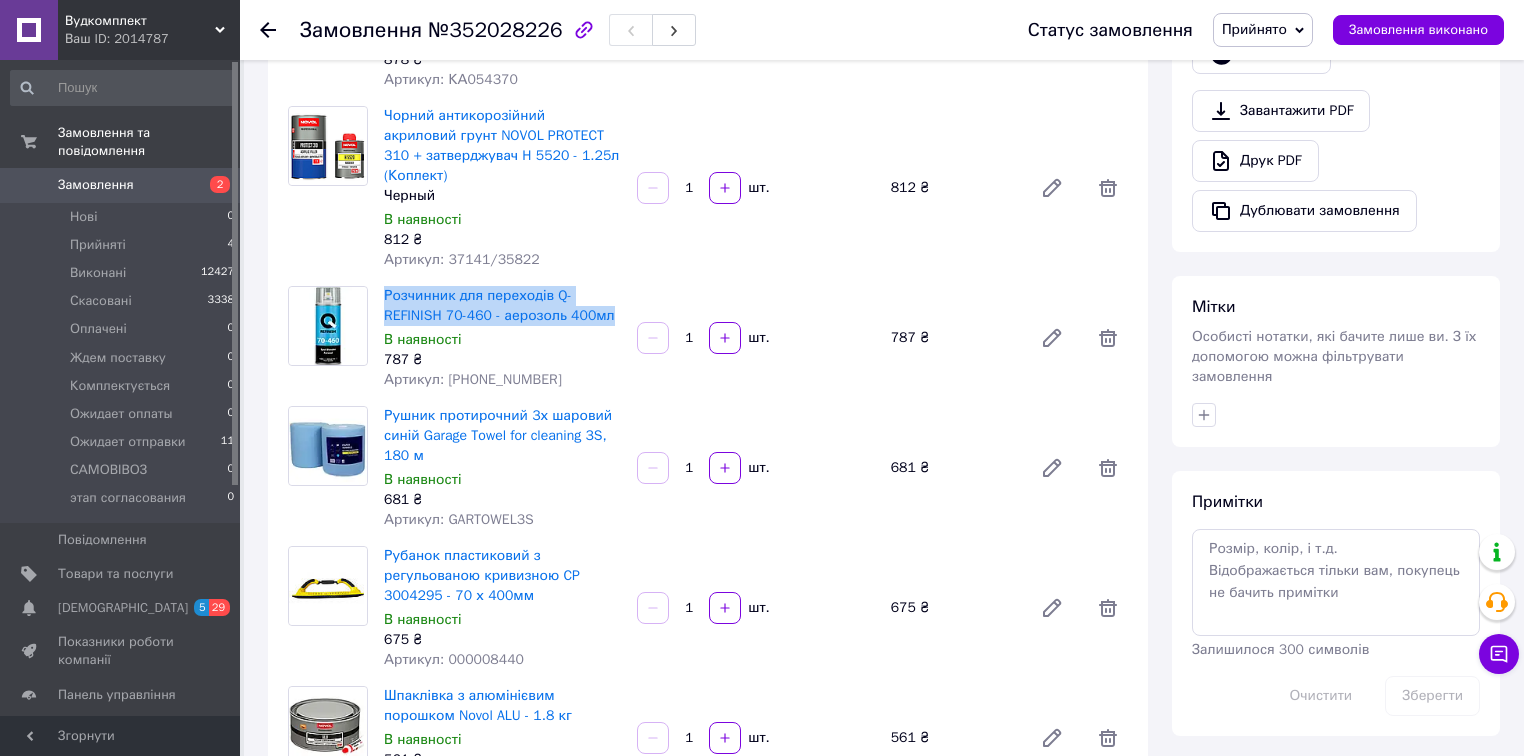 drag, startPoint x: 377, startPoint y: 290, endPoint x: 608, endPoint y: 320, distance: 232.93991 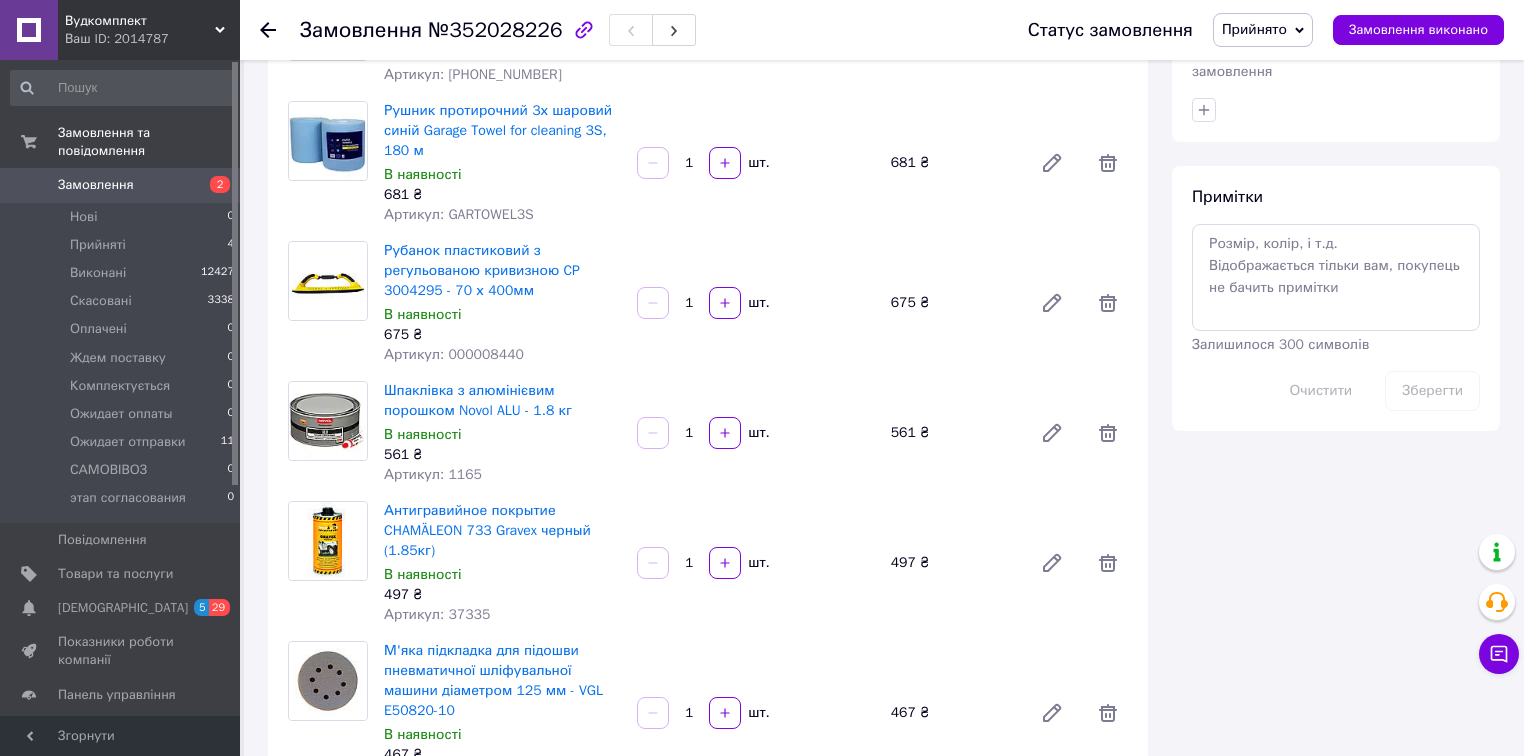 scroll, scrollTop: 905, scrollLeft: 0, axis: vertical 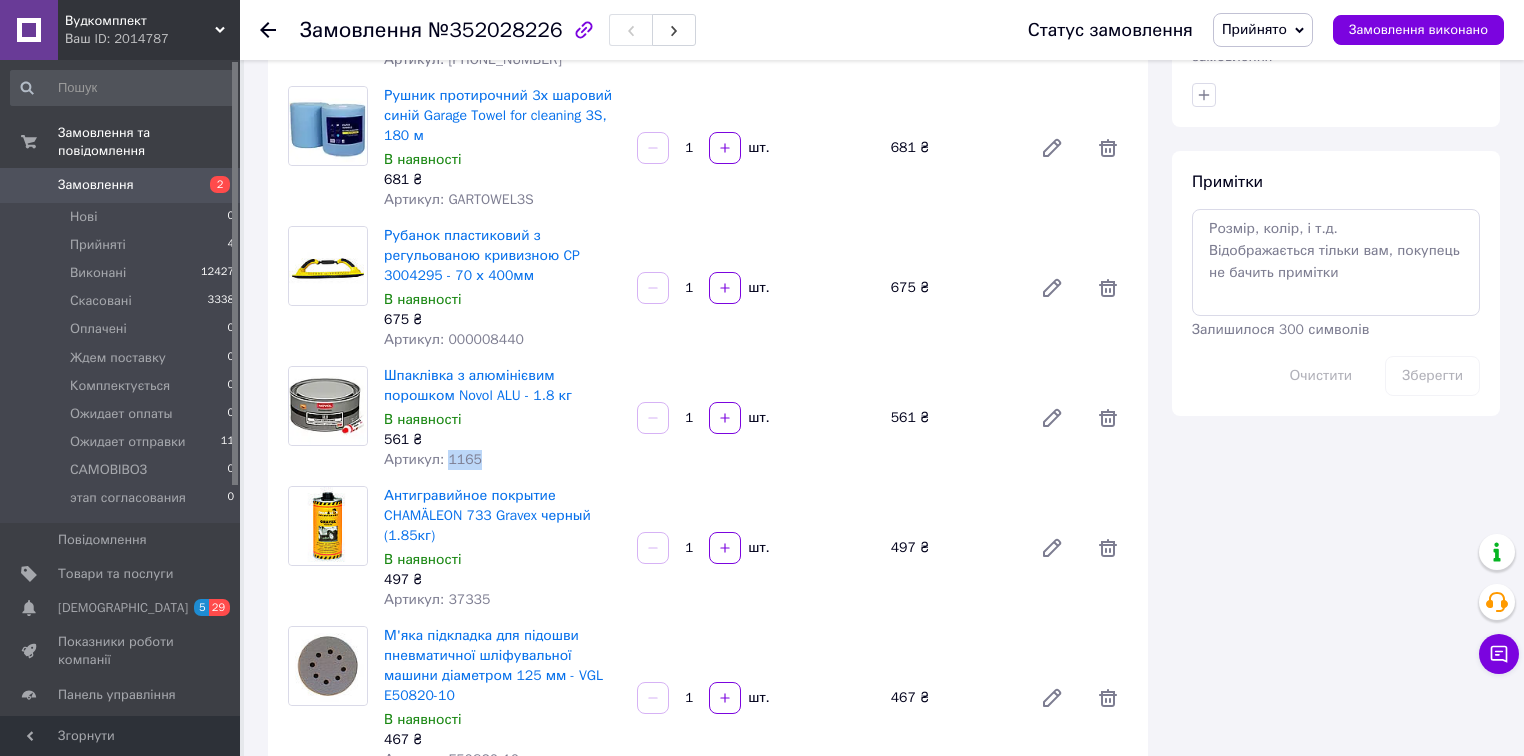 drag, startPoint x: 444, startPoint y: 459, endPoint x: 484, endPoint y: 461, distance: 40.04997 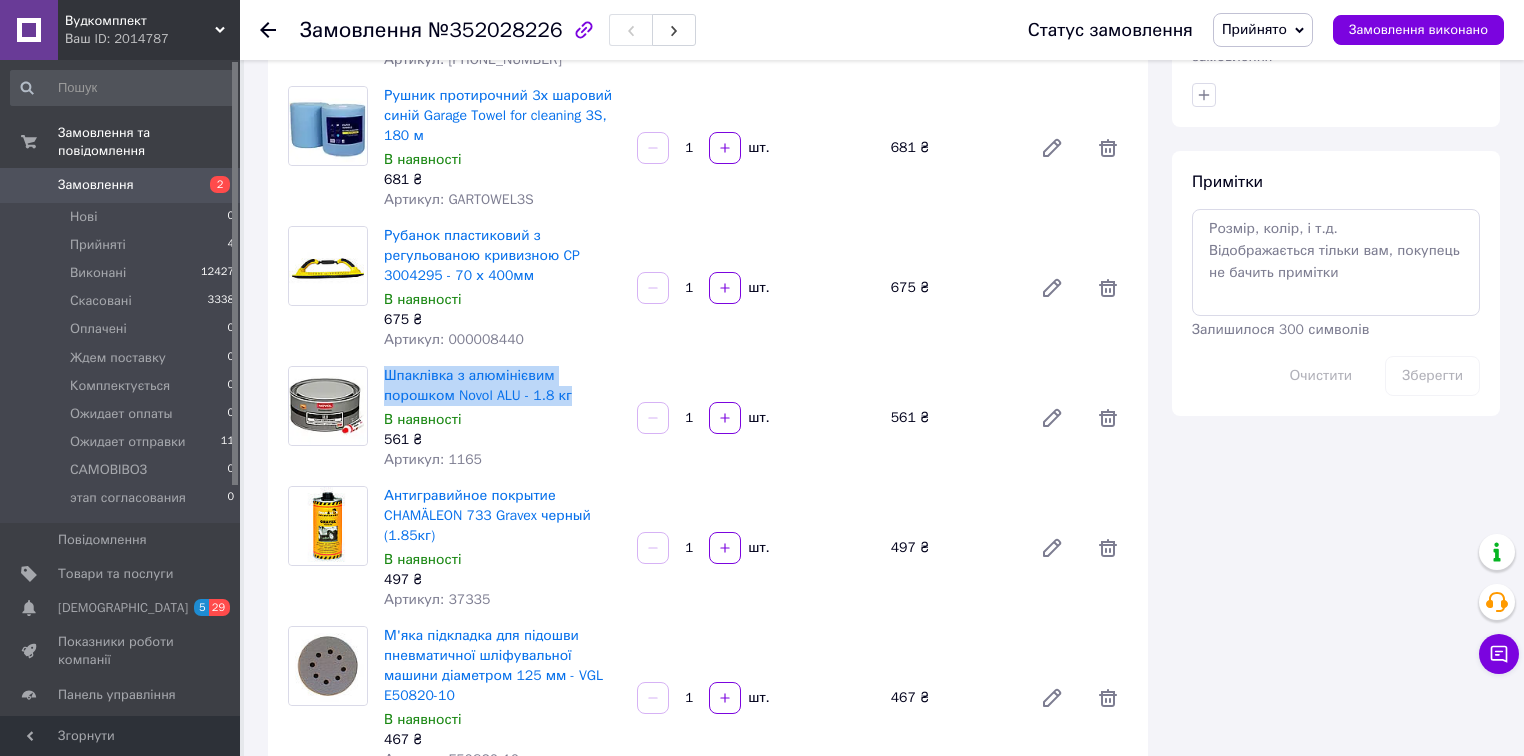 drag, startPoint x: 377, startPoint y: 367, endPoint x: 501, endPoint y: 393, distance: 126.69649 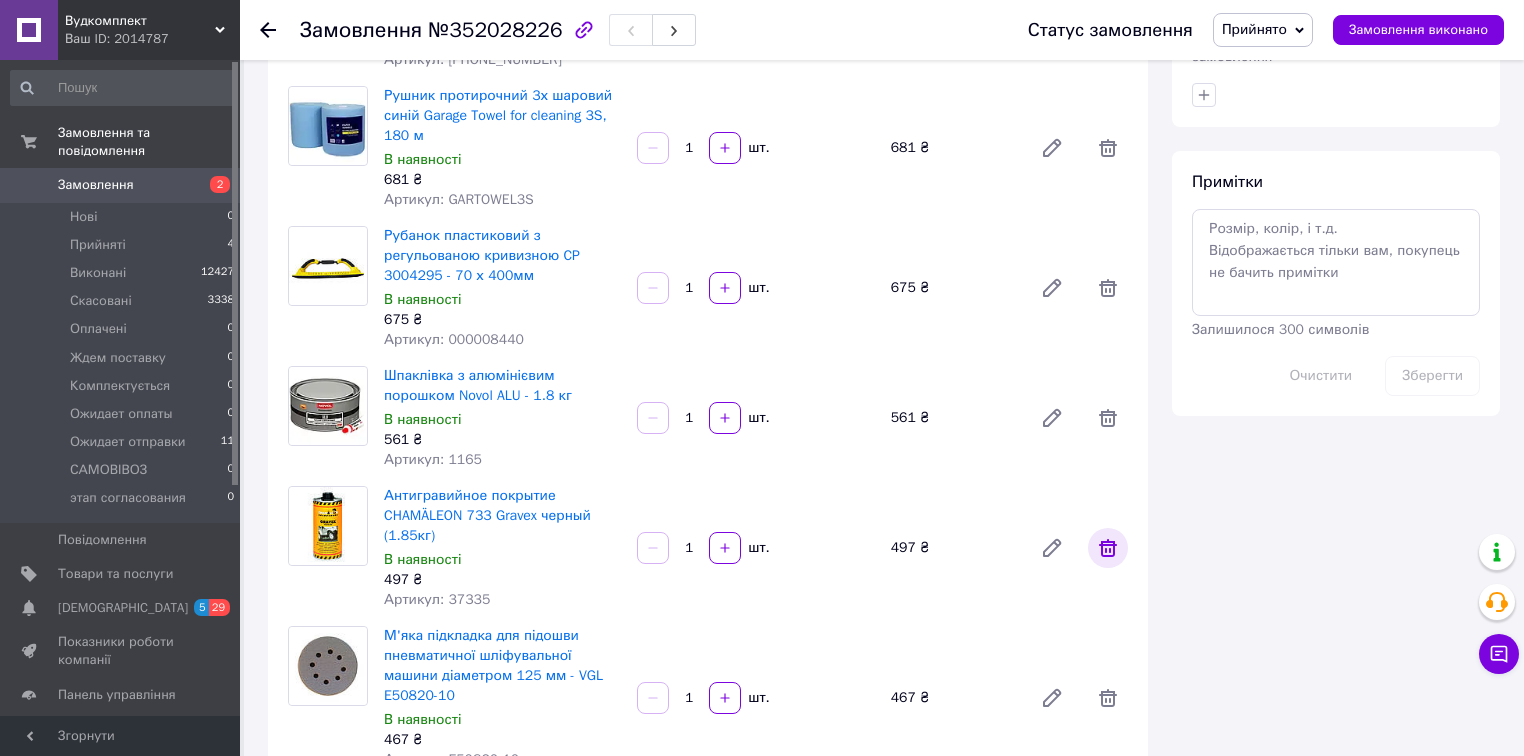 click 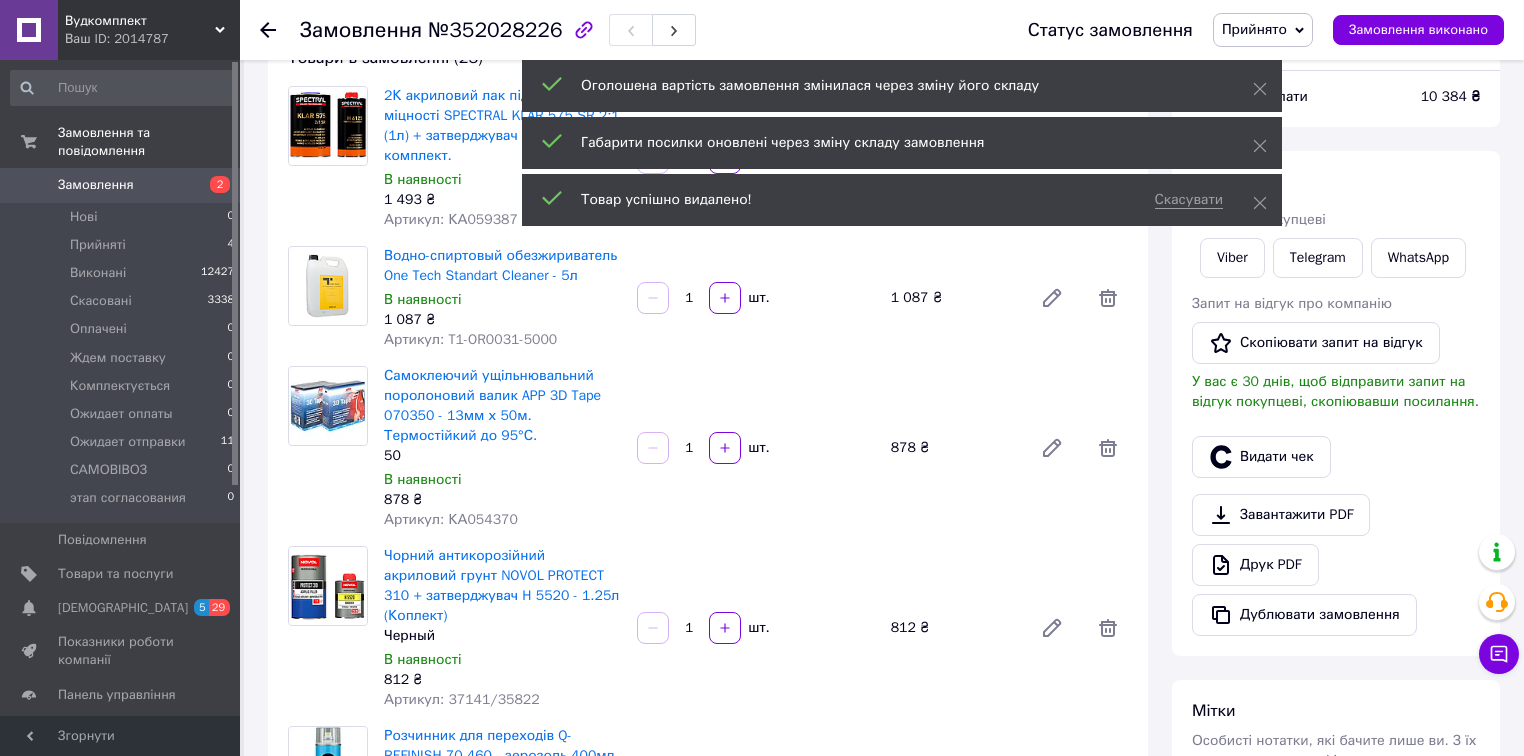 scroll, scrollTop: 0, scrollLeft: 0, axis: both 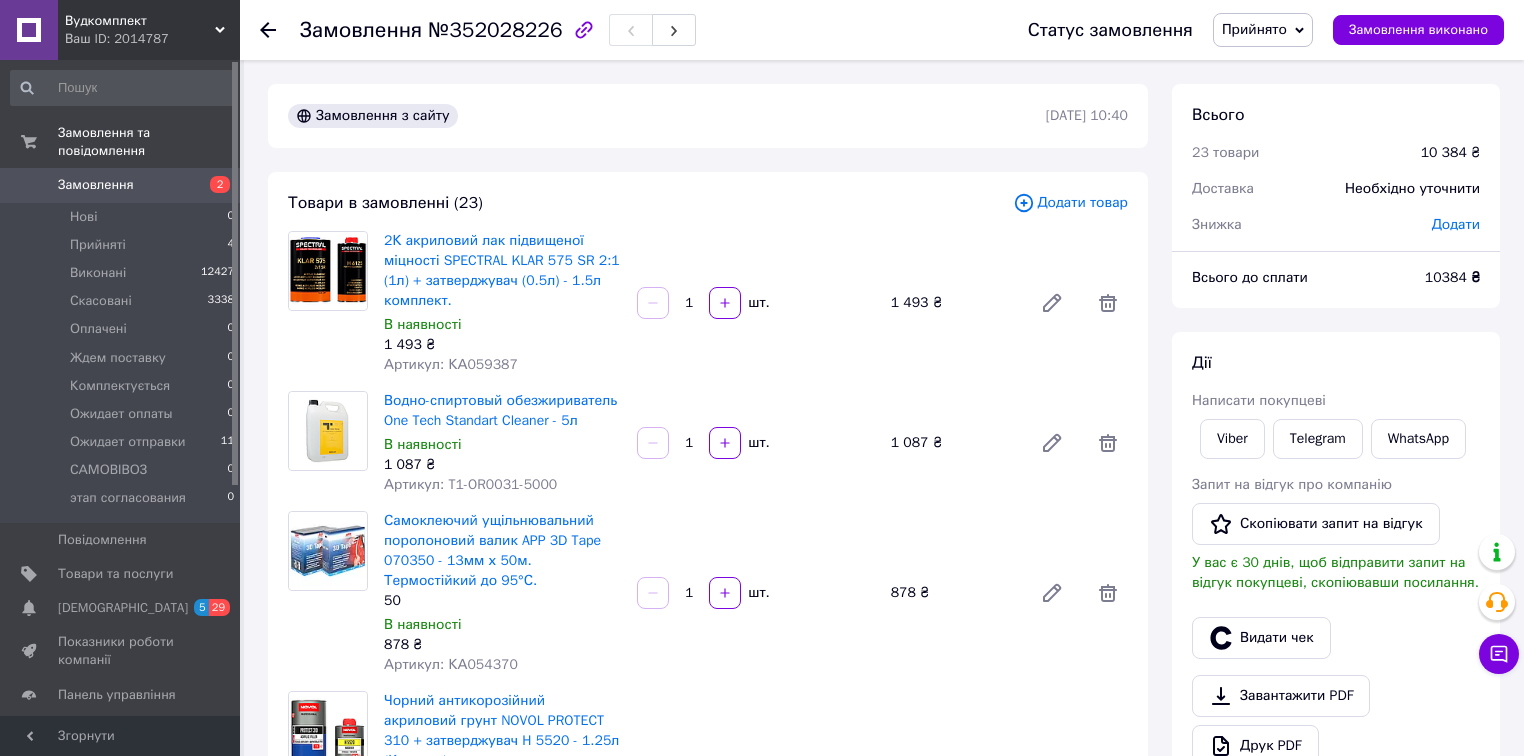 click on "Додати товар" at bounding box center (1070, 203) 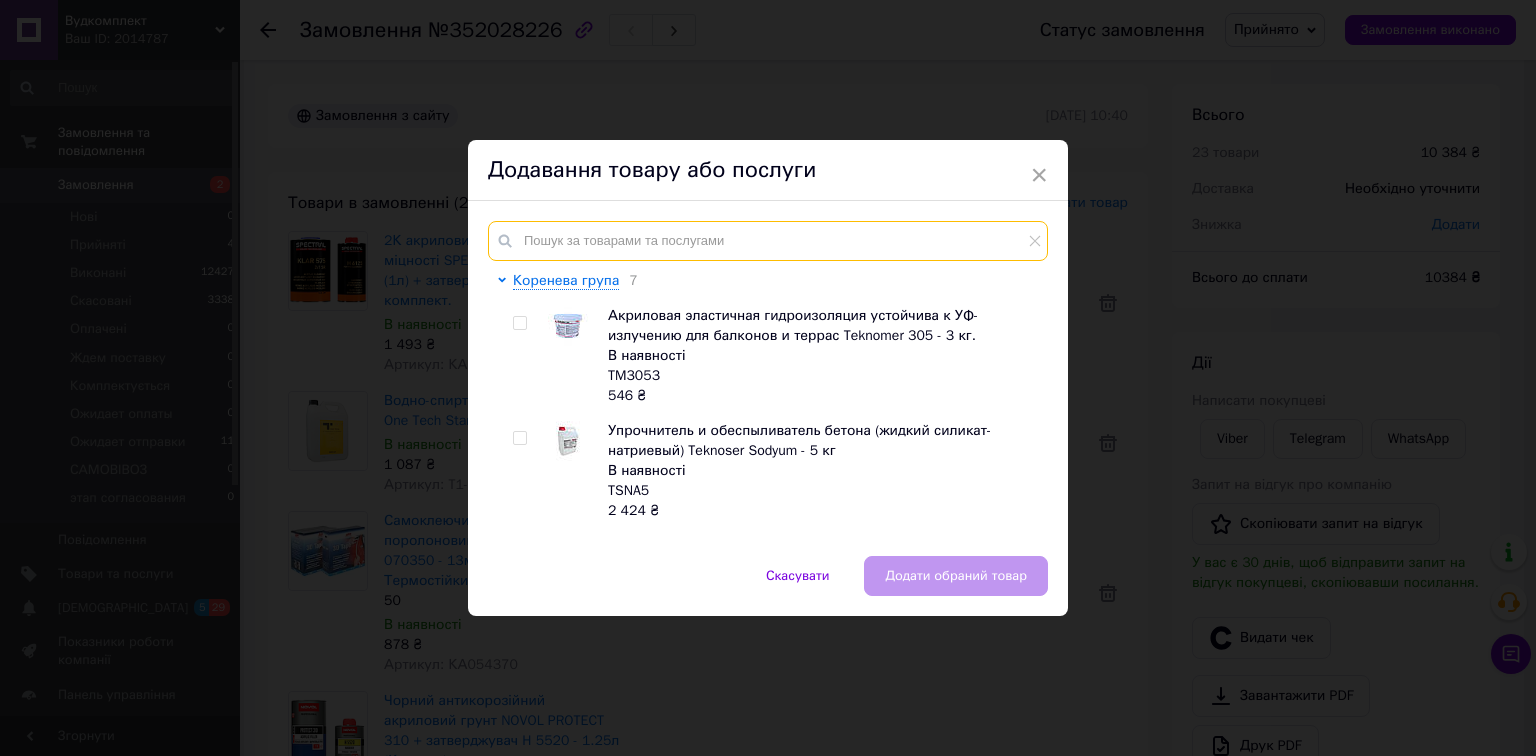 click at bounding box center (768, 241) 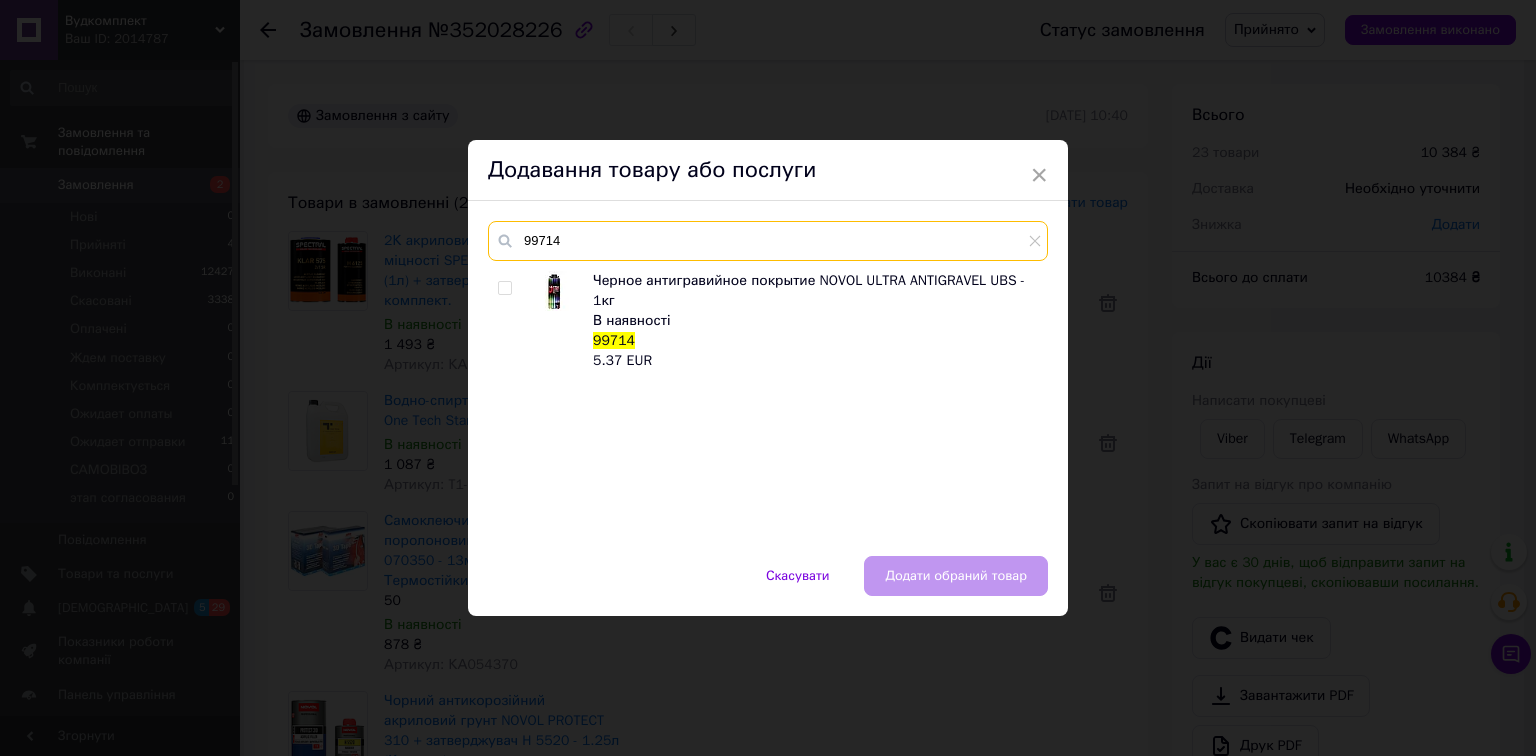 type on "99714" 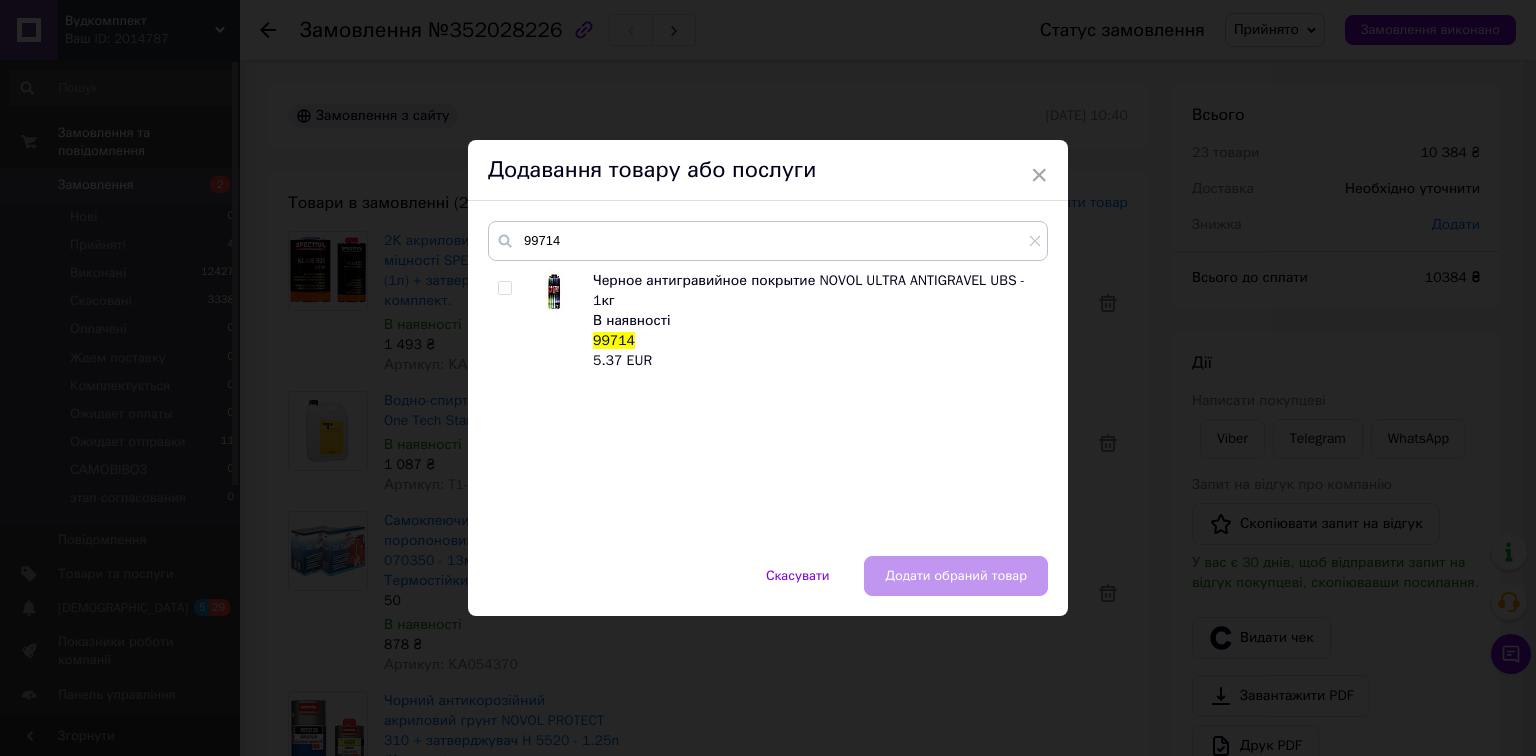 click at bounding box center (504, 288) 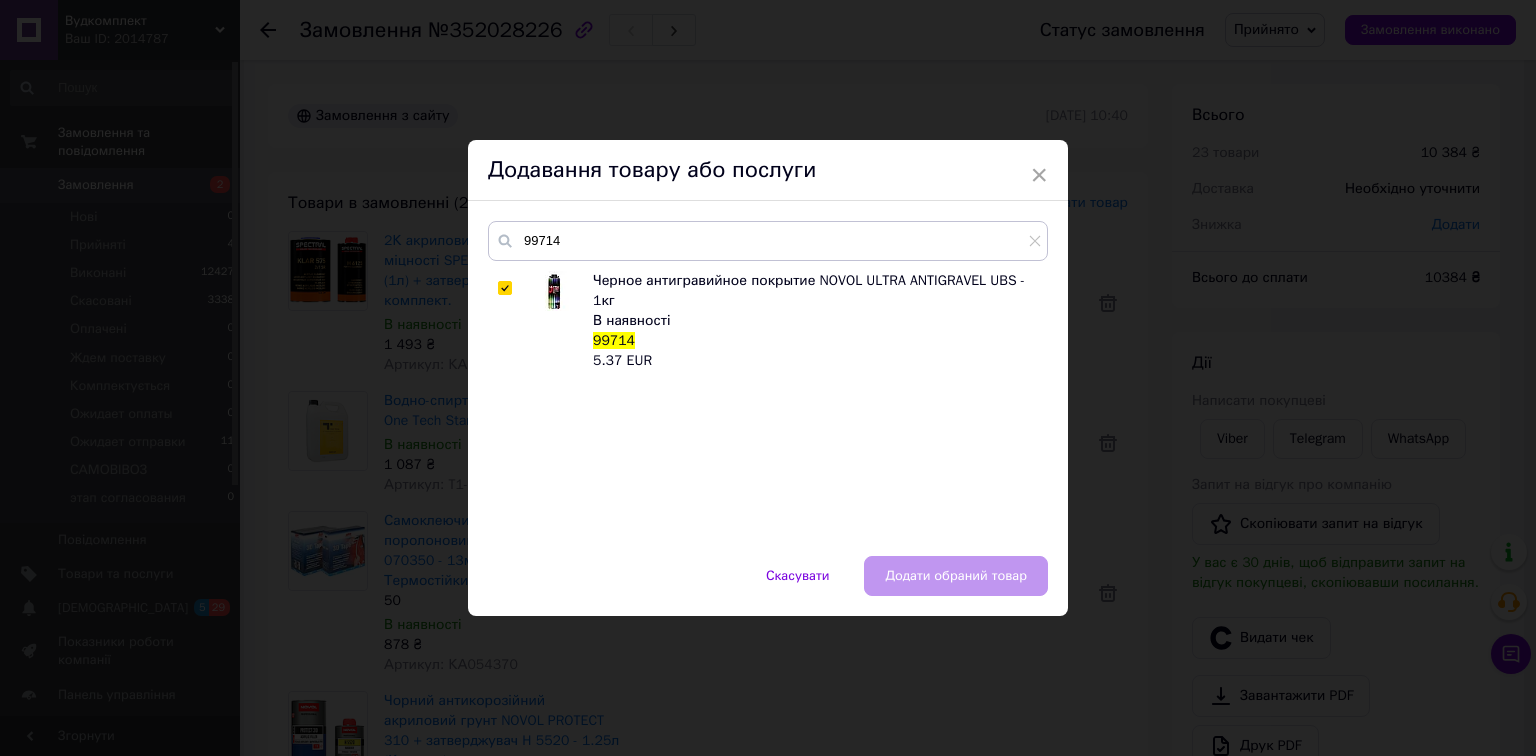 checkbox on "true" 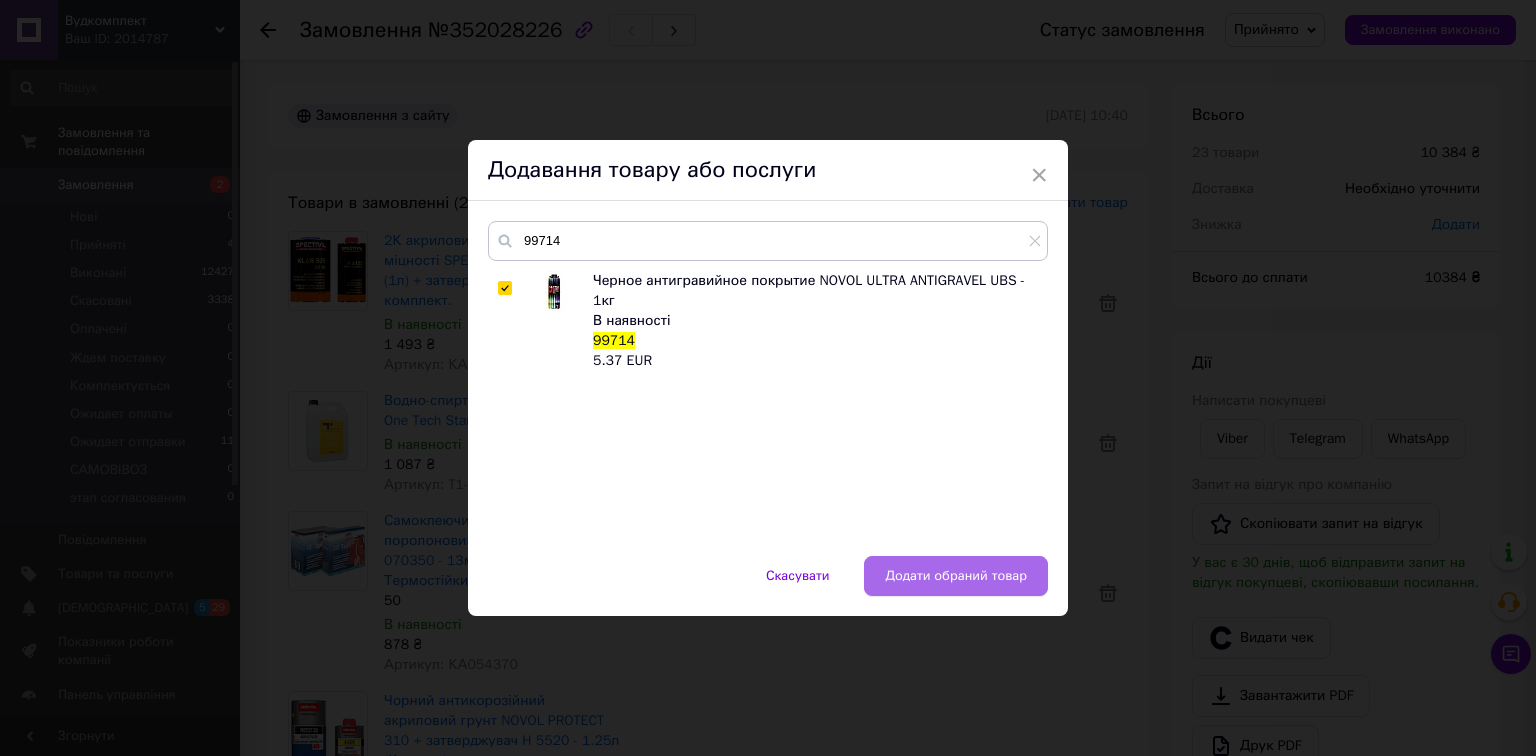 click on "Додати обраний товар" at bounding box center [956, 576] 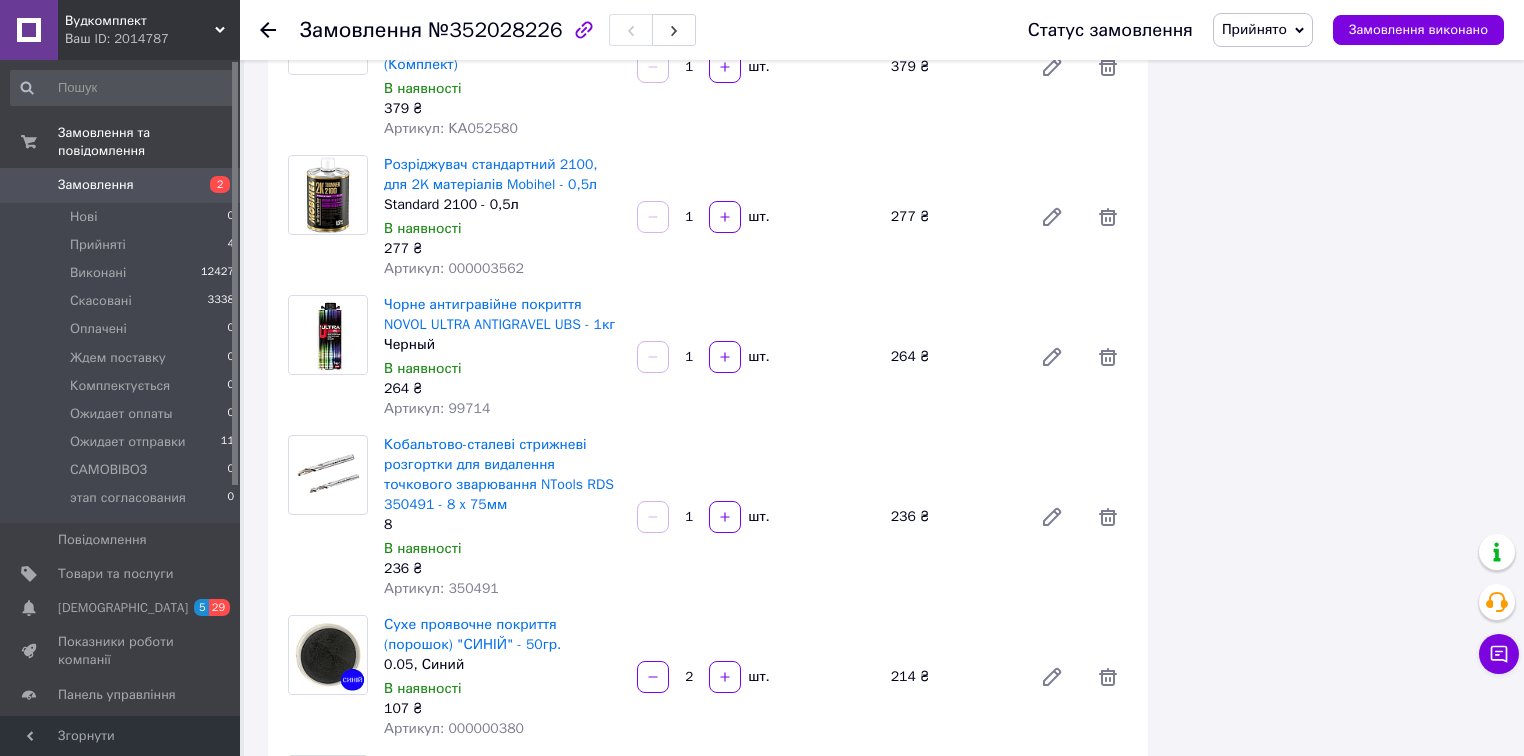 scroll, scrollTop: 1840, scrollLeft: 0, axis: vertical 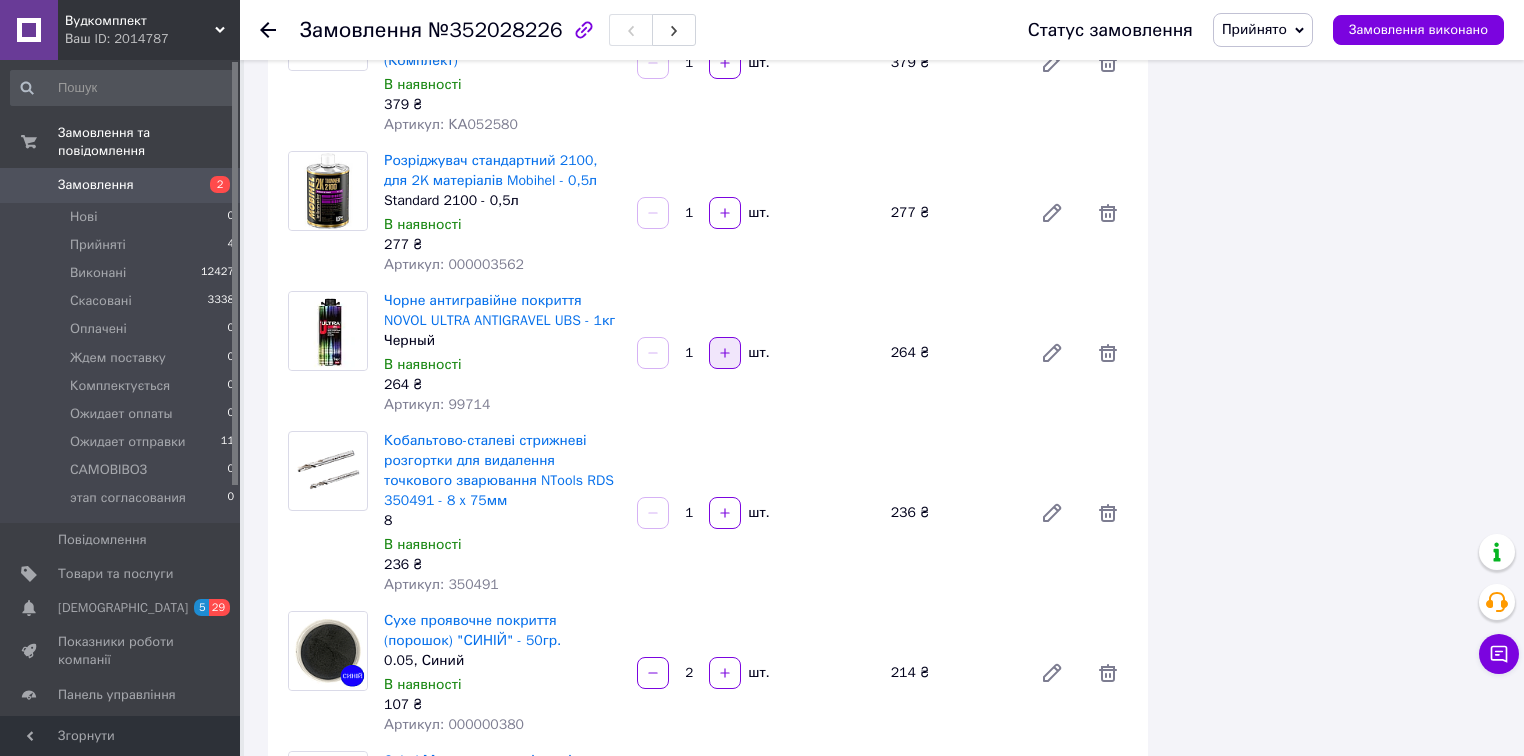 click 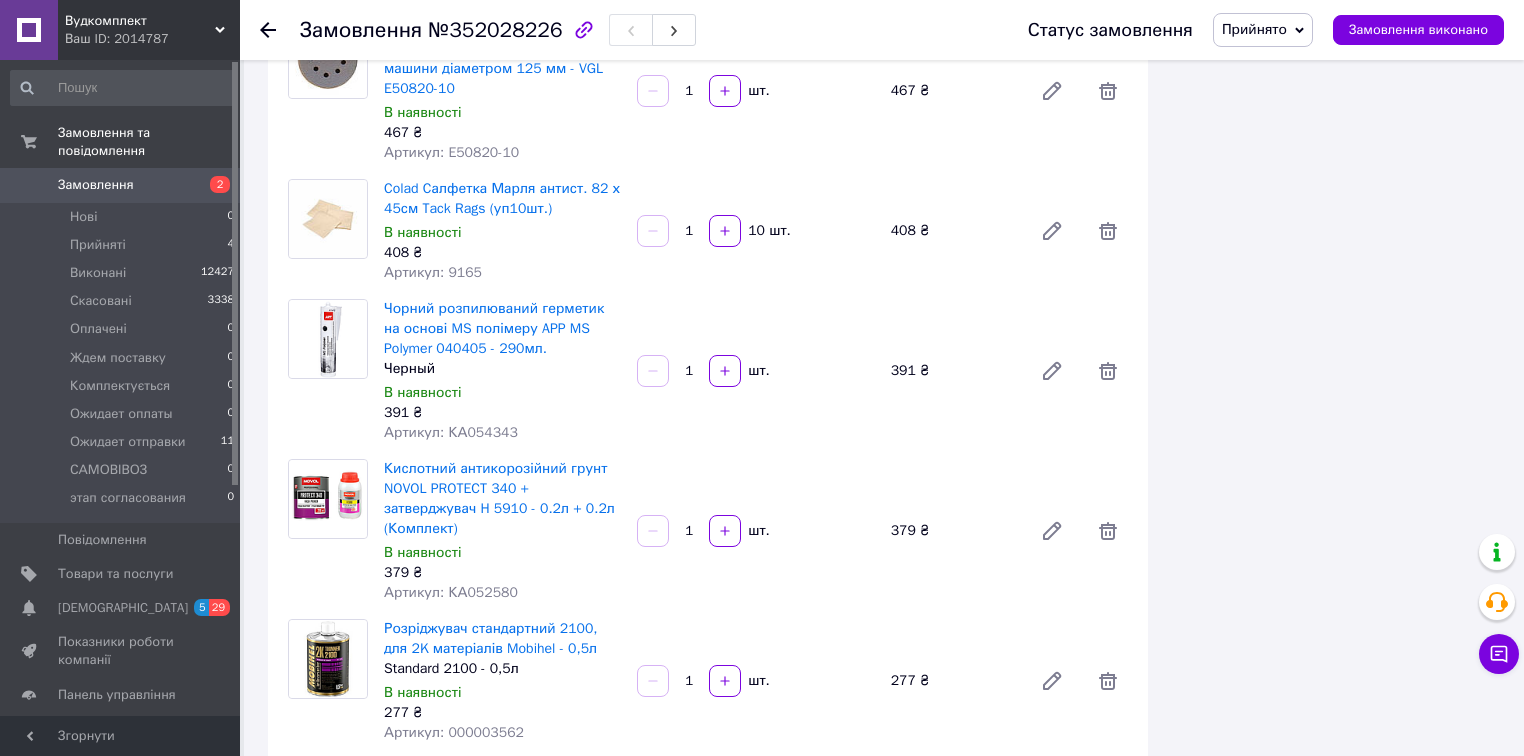 scroll, scrollTop: 1520, scrollLeft: 0, axis: vertical 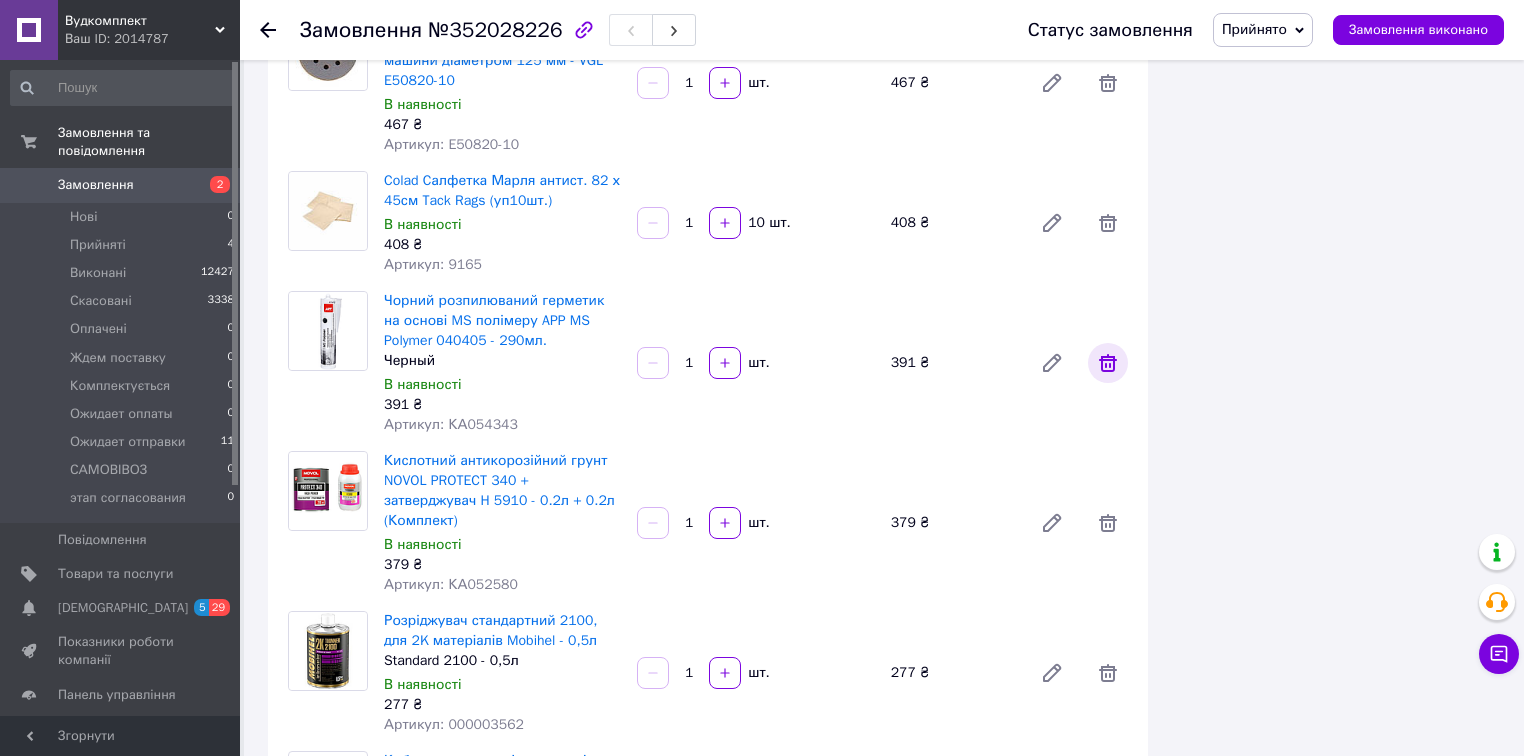 click at bounding box center [1108, 363] 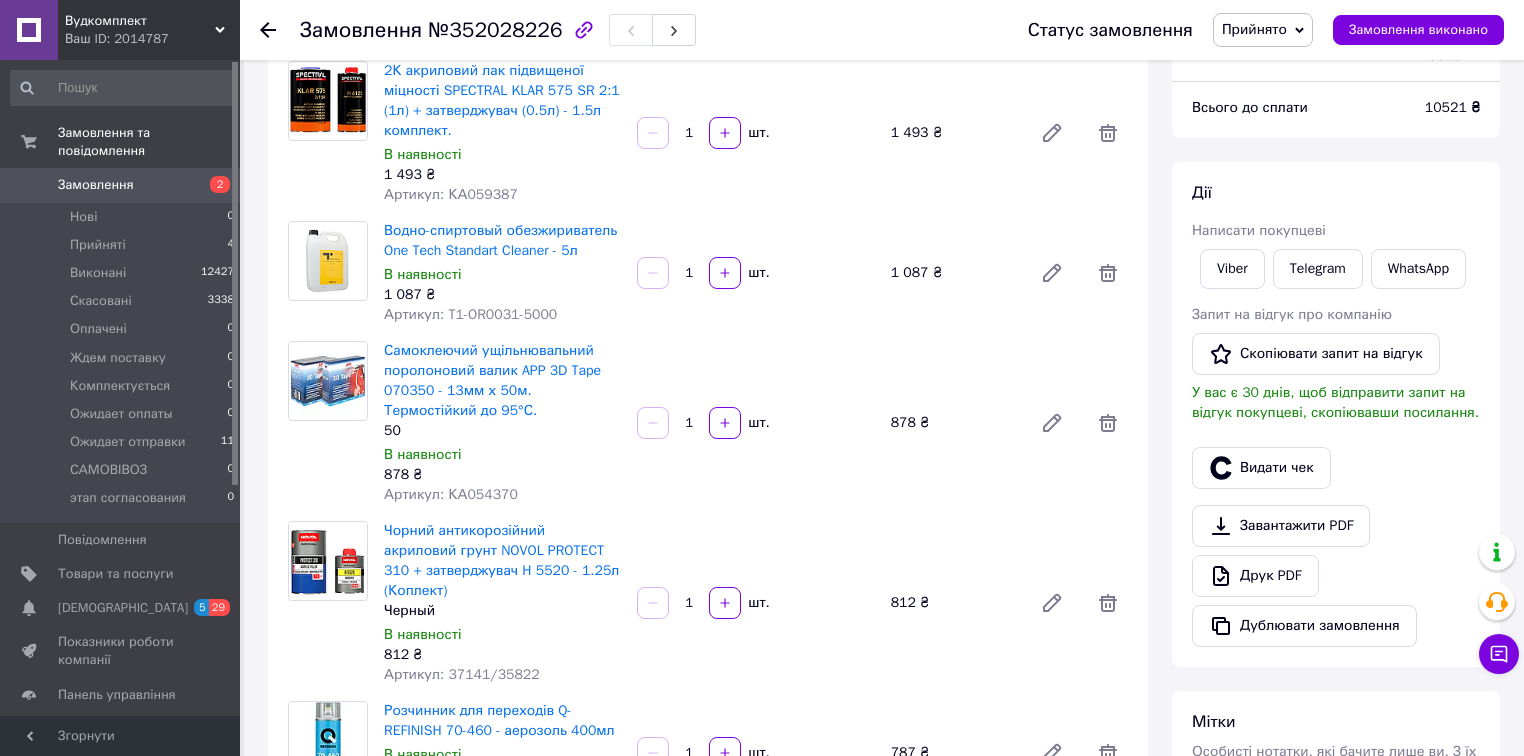 scroll, scrollTop: 0, scrollLeft: 0, axis: both 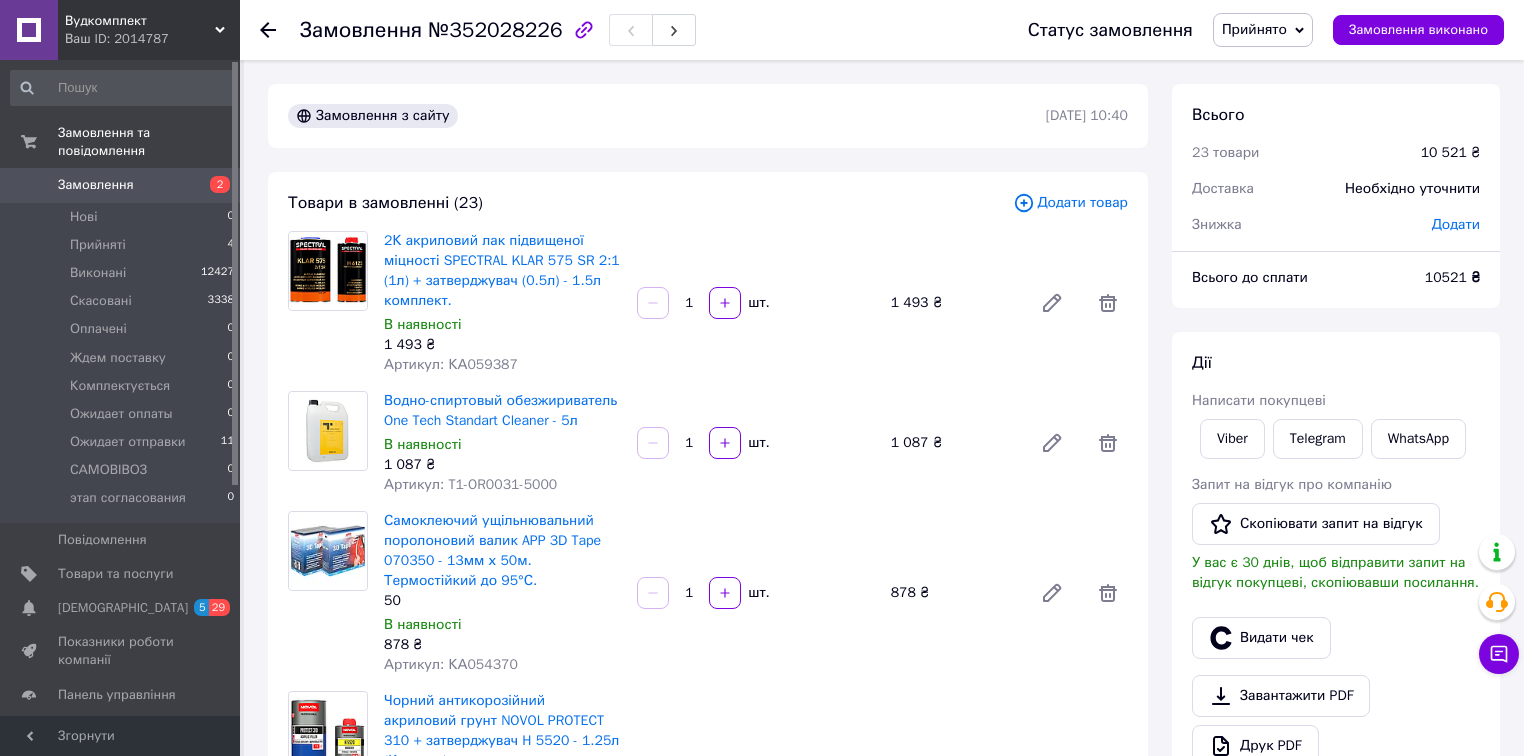 click on "Додати товар" at bounding box center (1070, 203) 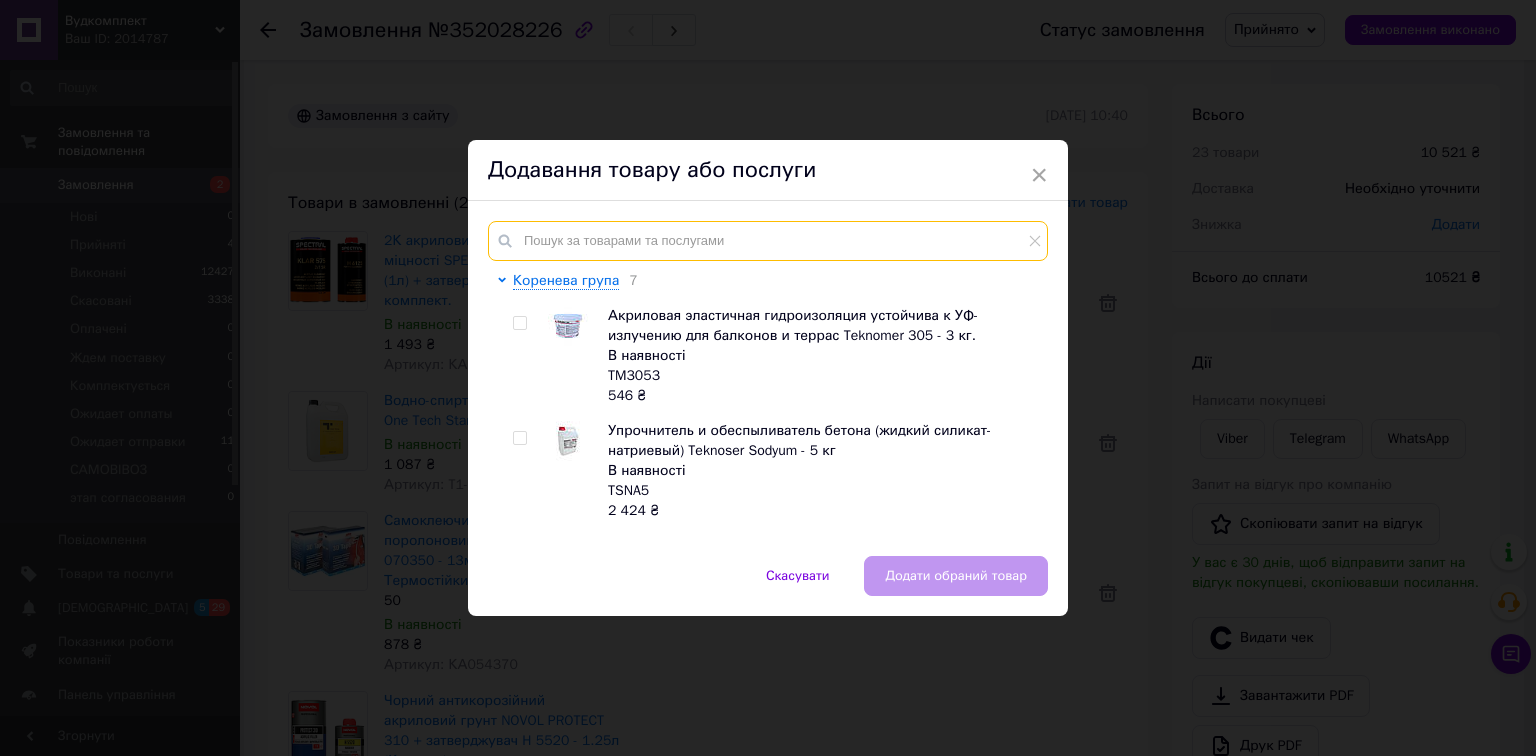 paste on "КА054417" 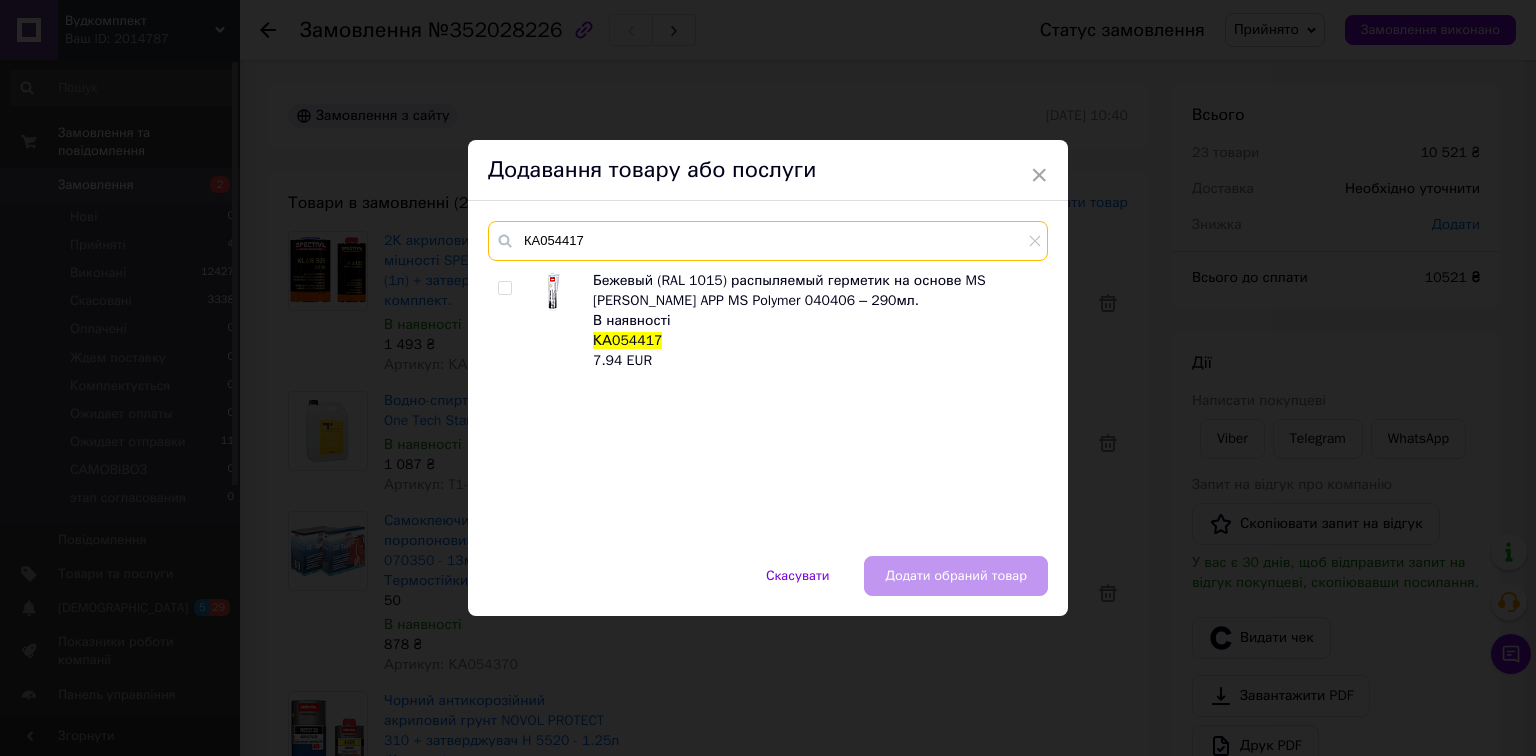 type on "КА054417" 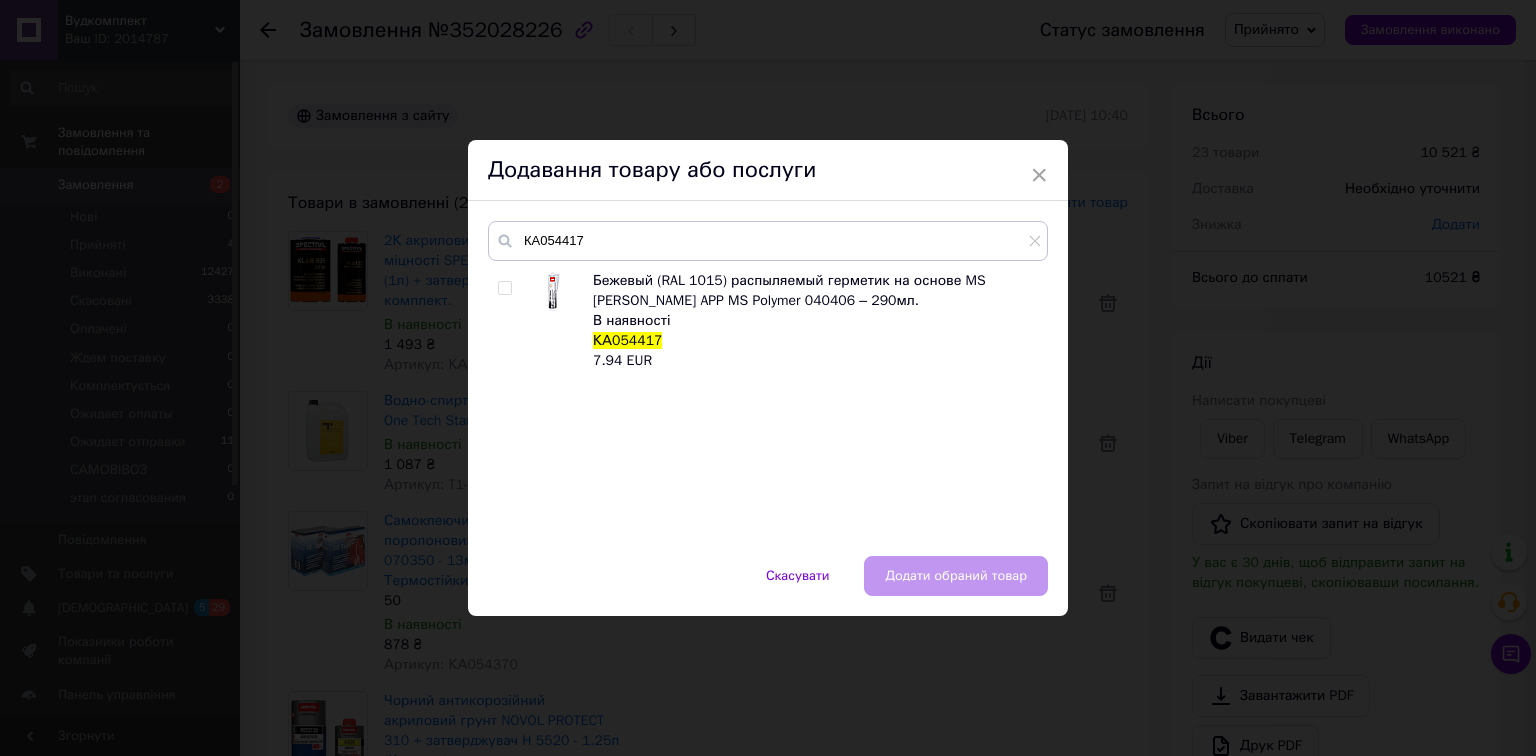 click at bounding box center [504, 288] 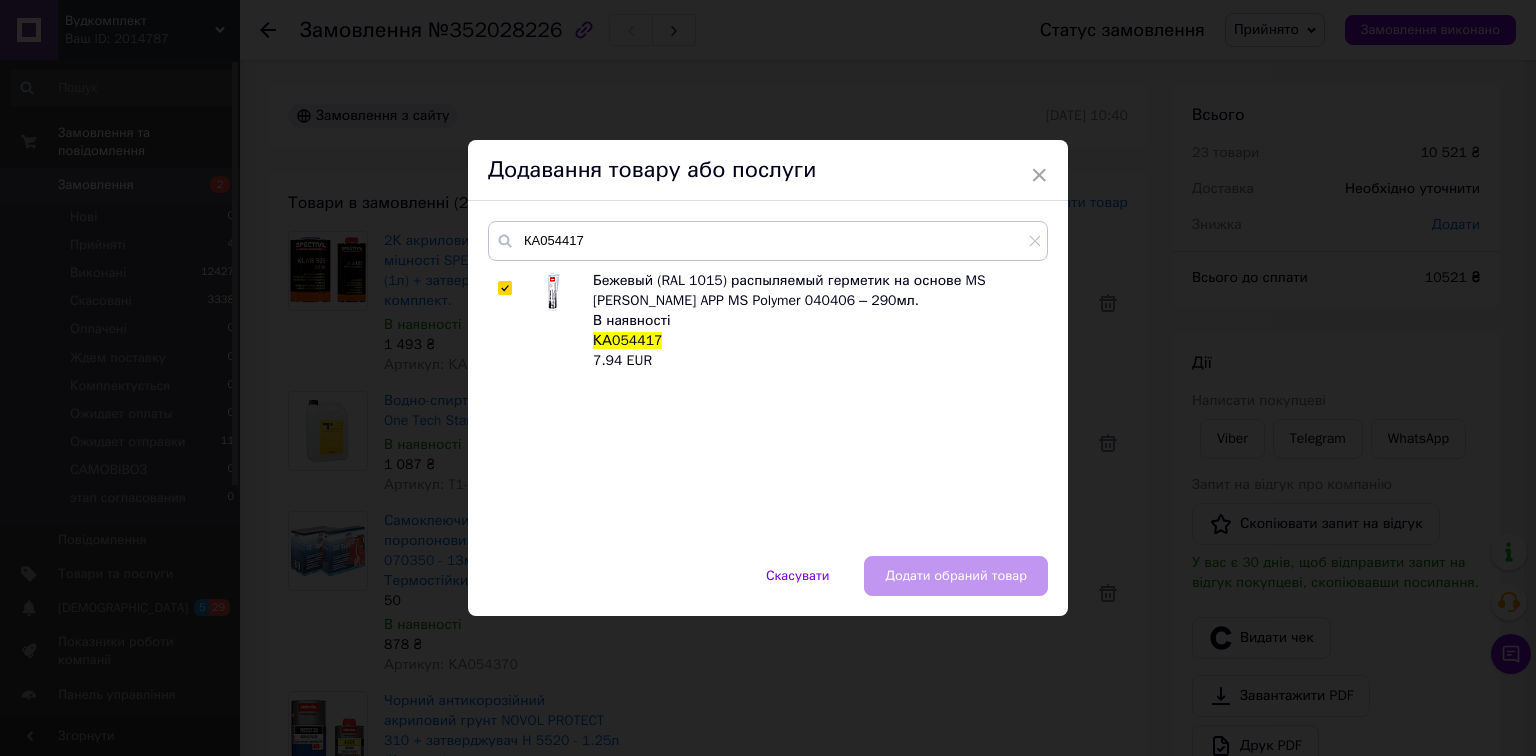 checkbox on "true" 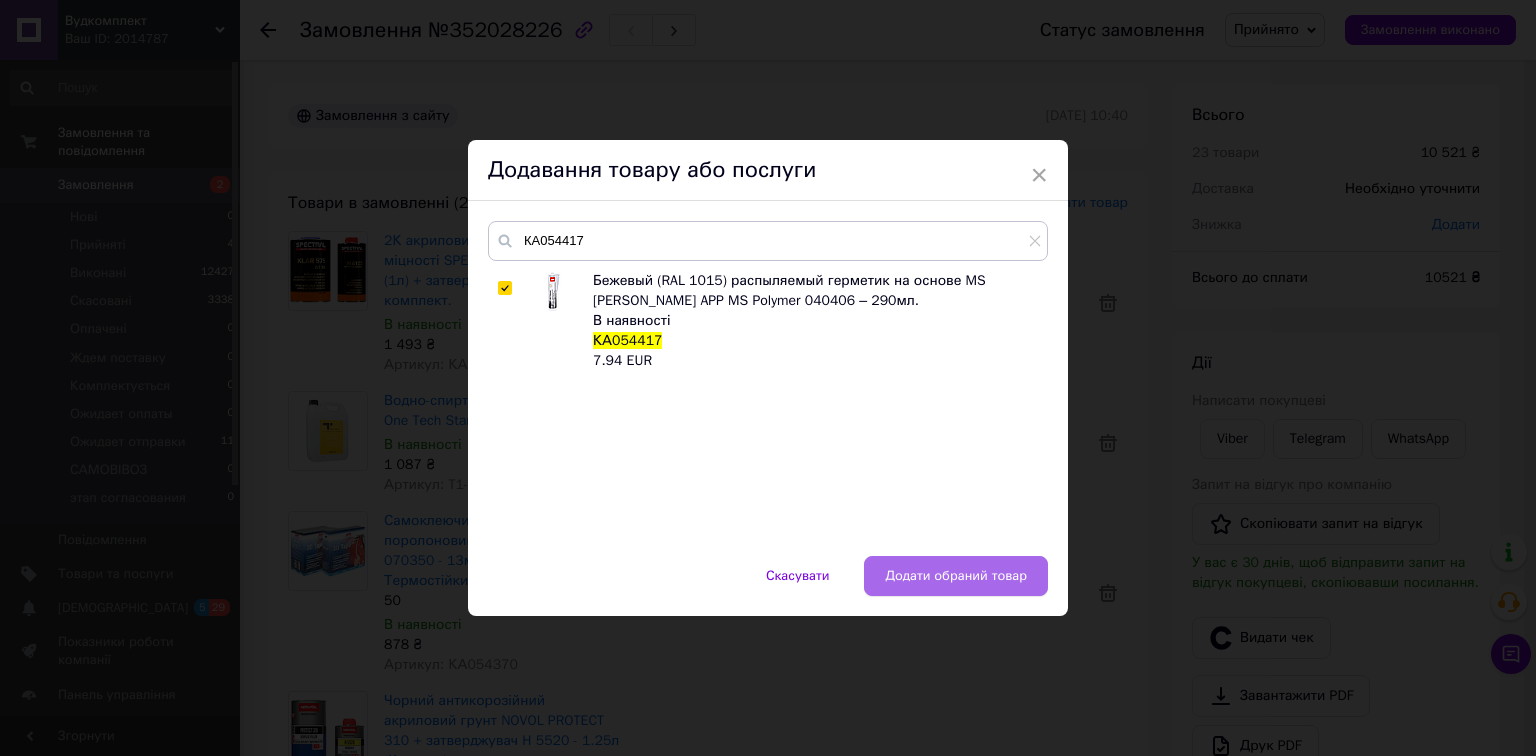 click on "Додати обраний товар" at bounding box center [956, 576] 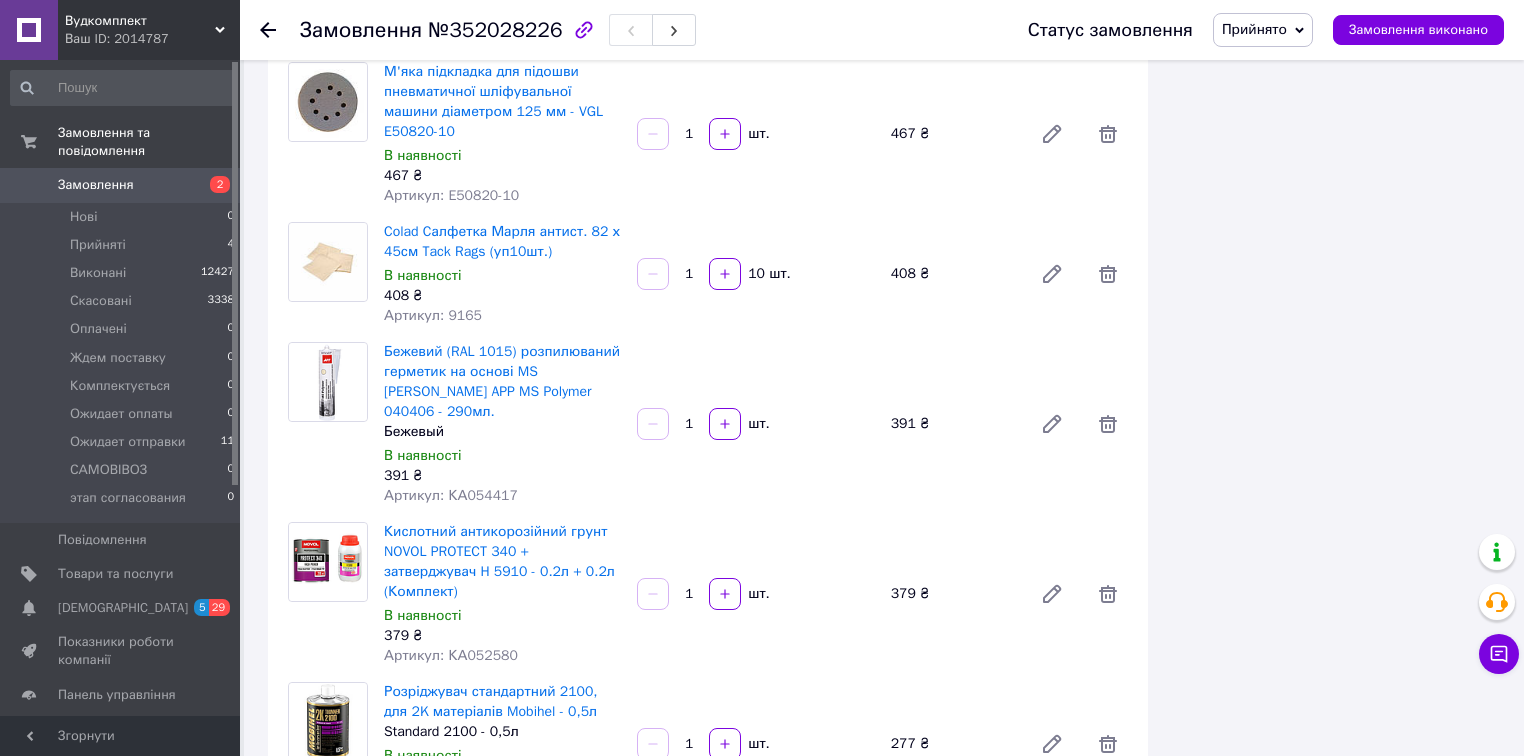 scroll, scrollTop: 1680, scrollLeft: 0, axis: vertical 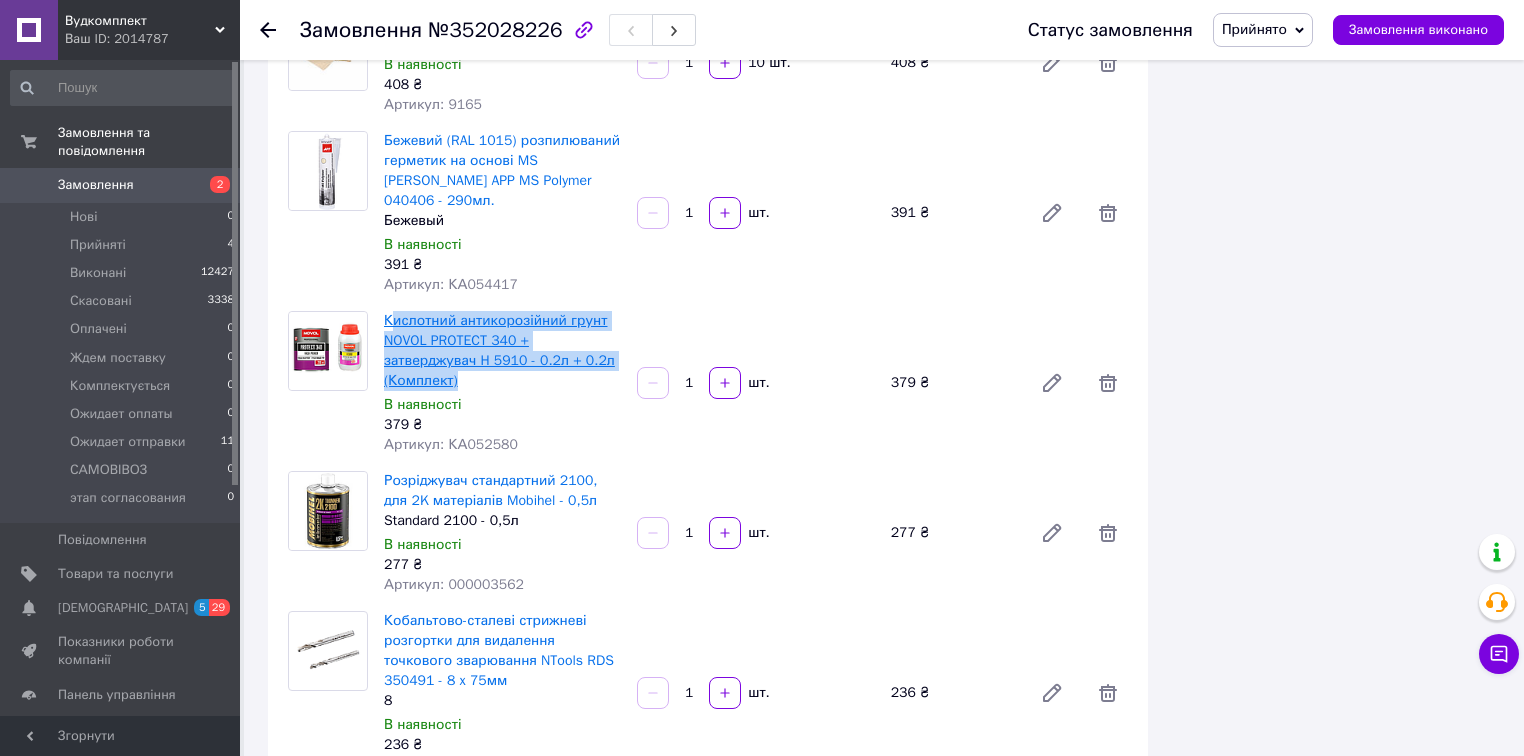 drag, startPoint x: 472, startPoint y: 342, endPoint x: 390, endPoint y: 287, distance: 98.73702 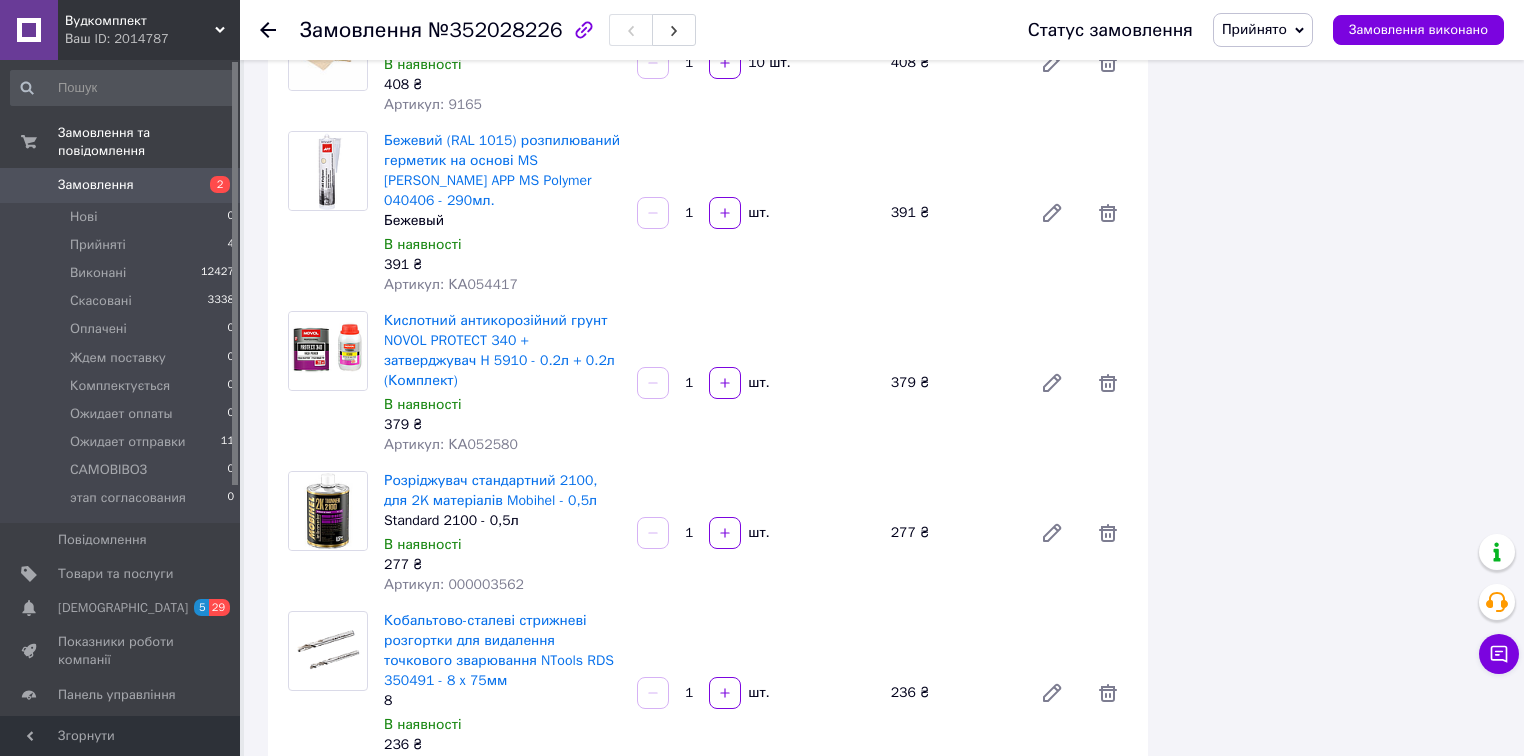 click on "Кислотний антикорозійний грунт NOVOL PROTECT 340 + затверджувач H 5910 - 0.2л + 0.2л (Комплект)" at bounding box center (502, 351) 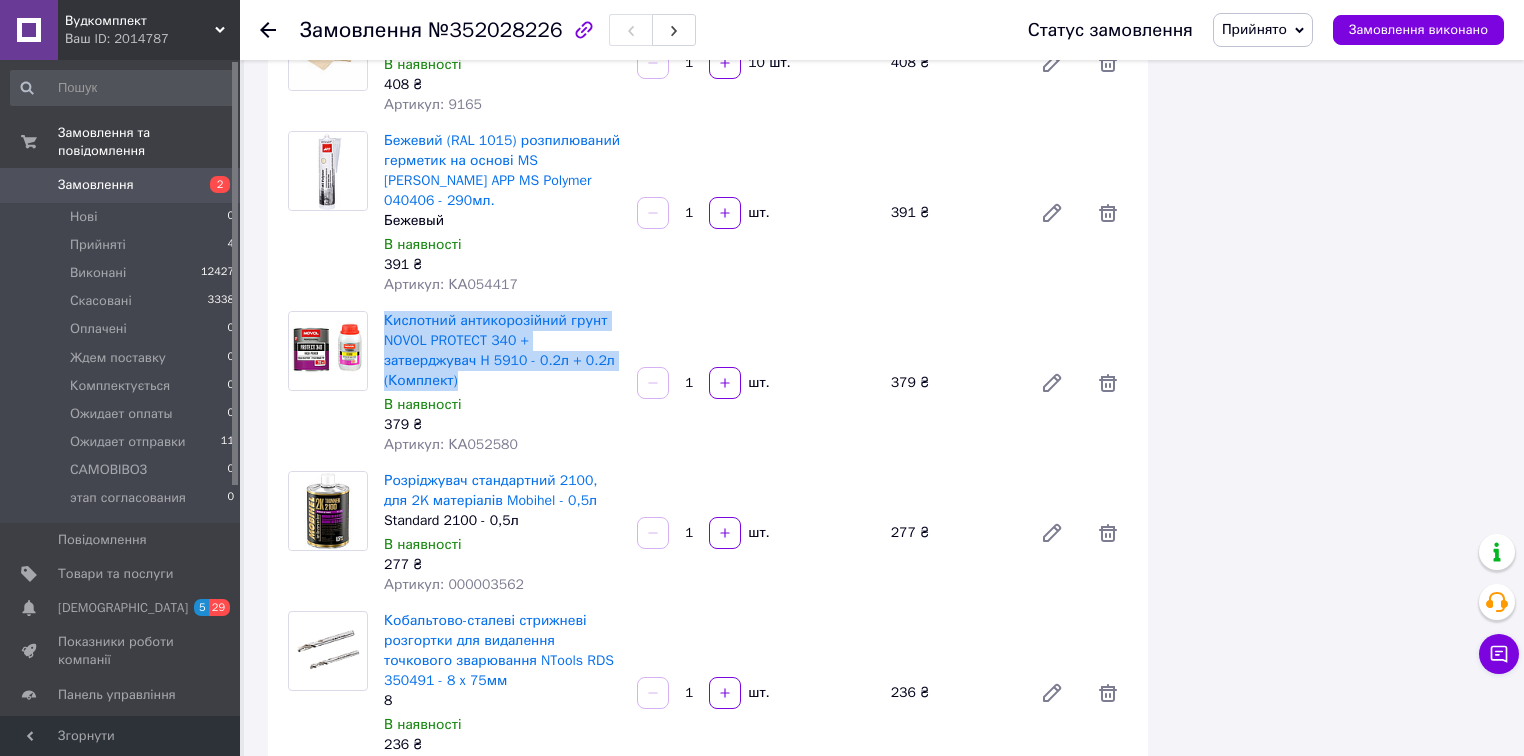 drag, startPoint x: 381, startPoint y: 276, endPoint x: 476, endPoint y: 346, distance: 118.004234 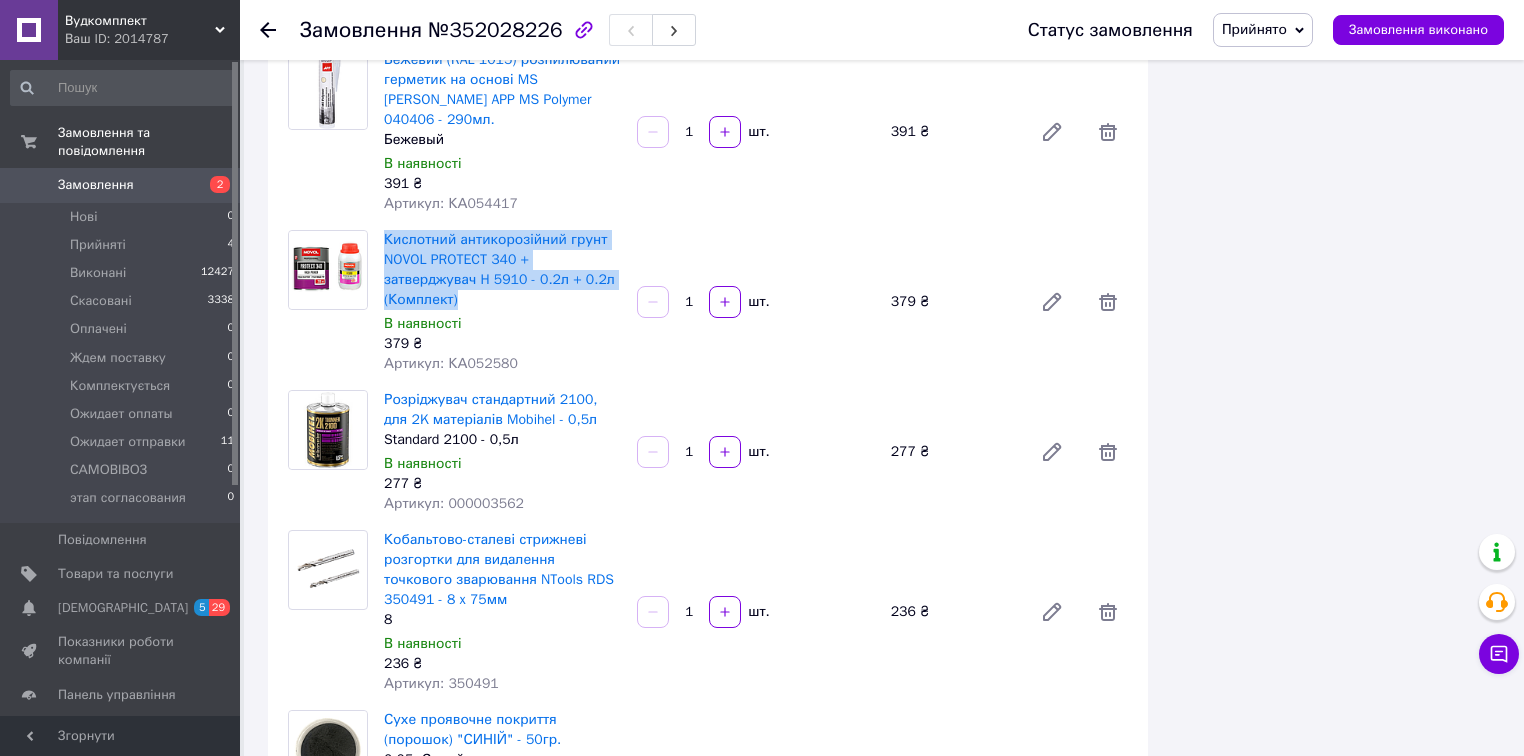 scroll, scrollTop: 1920, scrollLeft: 0, axis: vertical 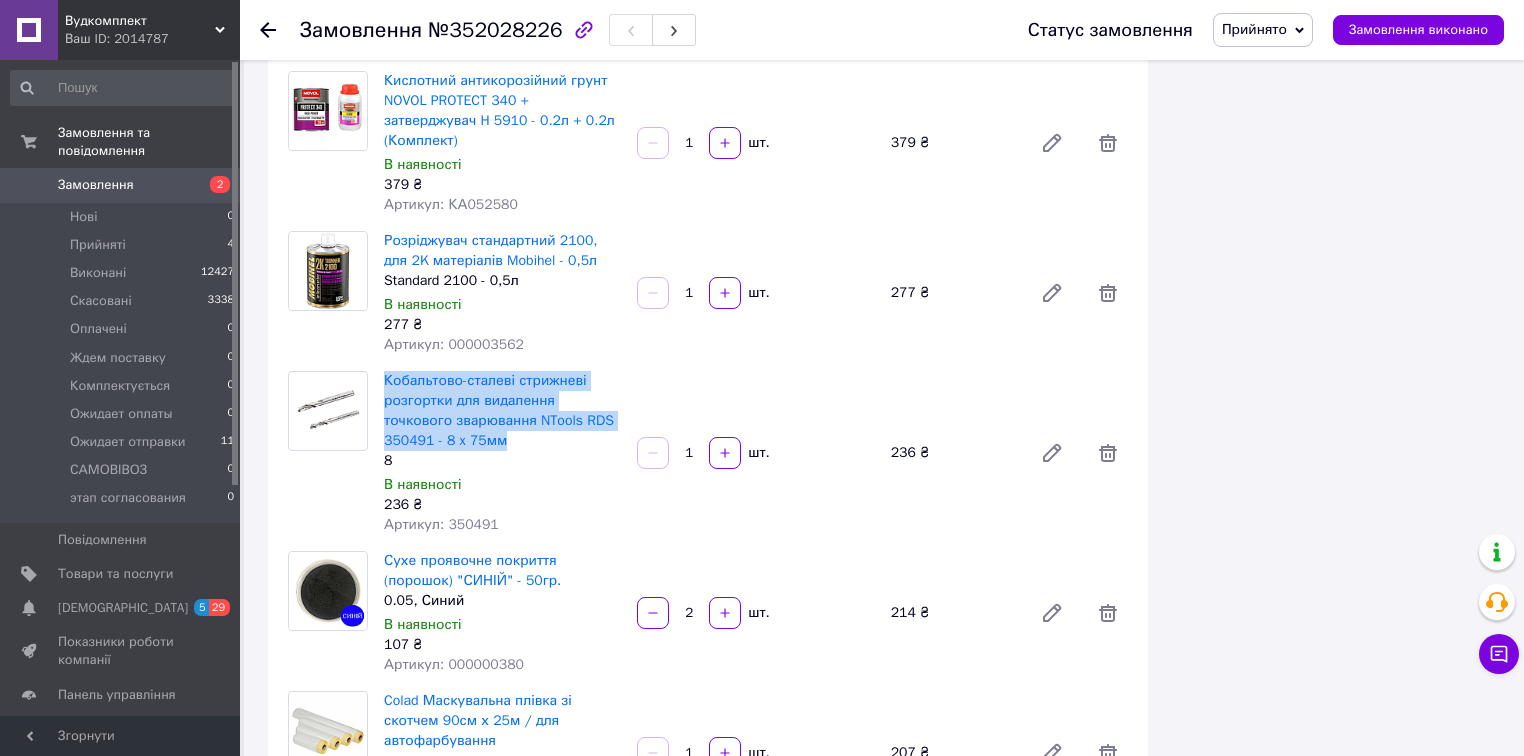 drag, startPoint x: 377, startPoint y: 333, endPoint x: 449, endPoint y: 398, distance: 97 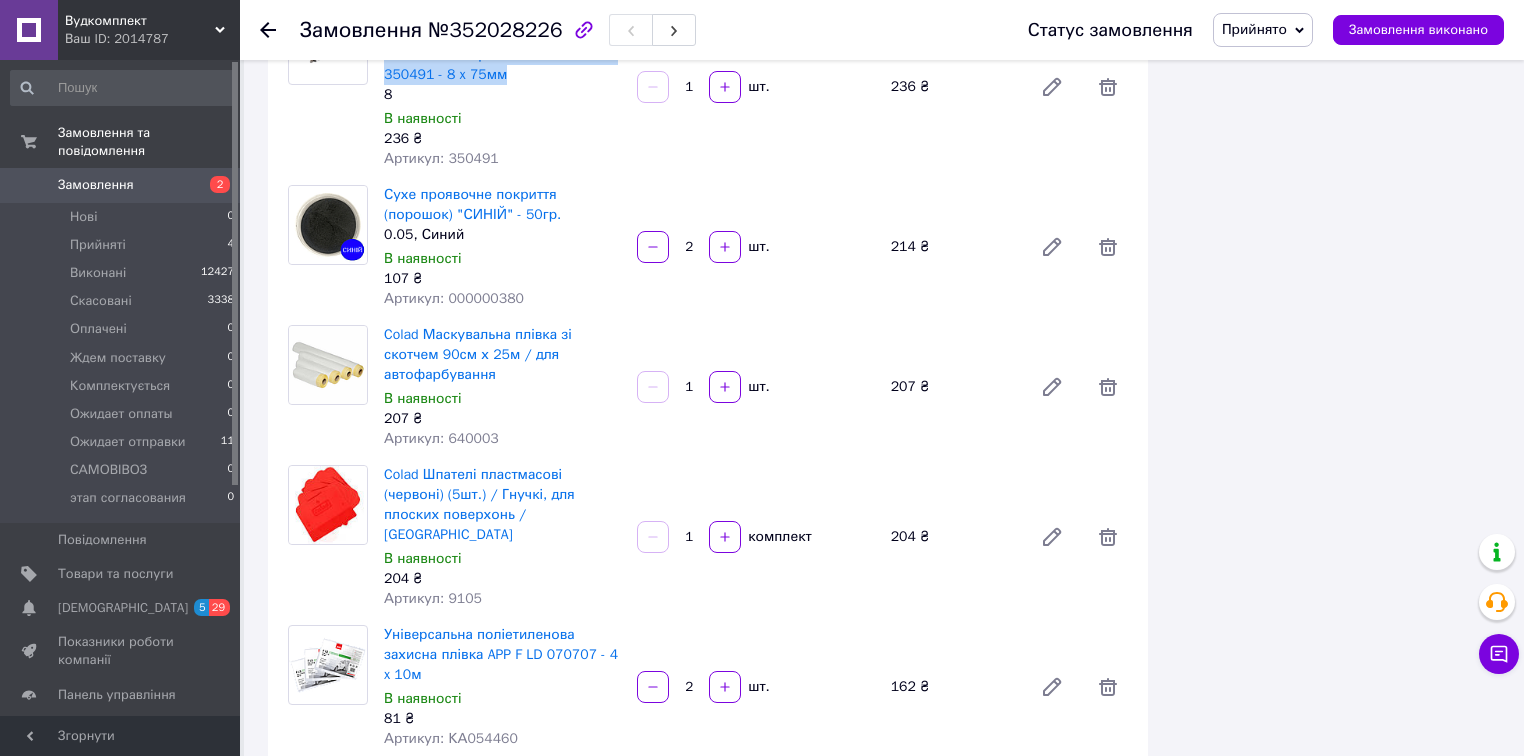 scroll, scrollTop: 2400, scrollLeft: 0, axis: vertical 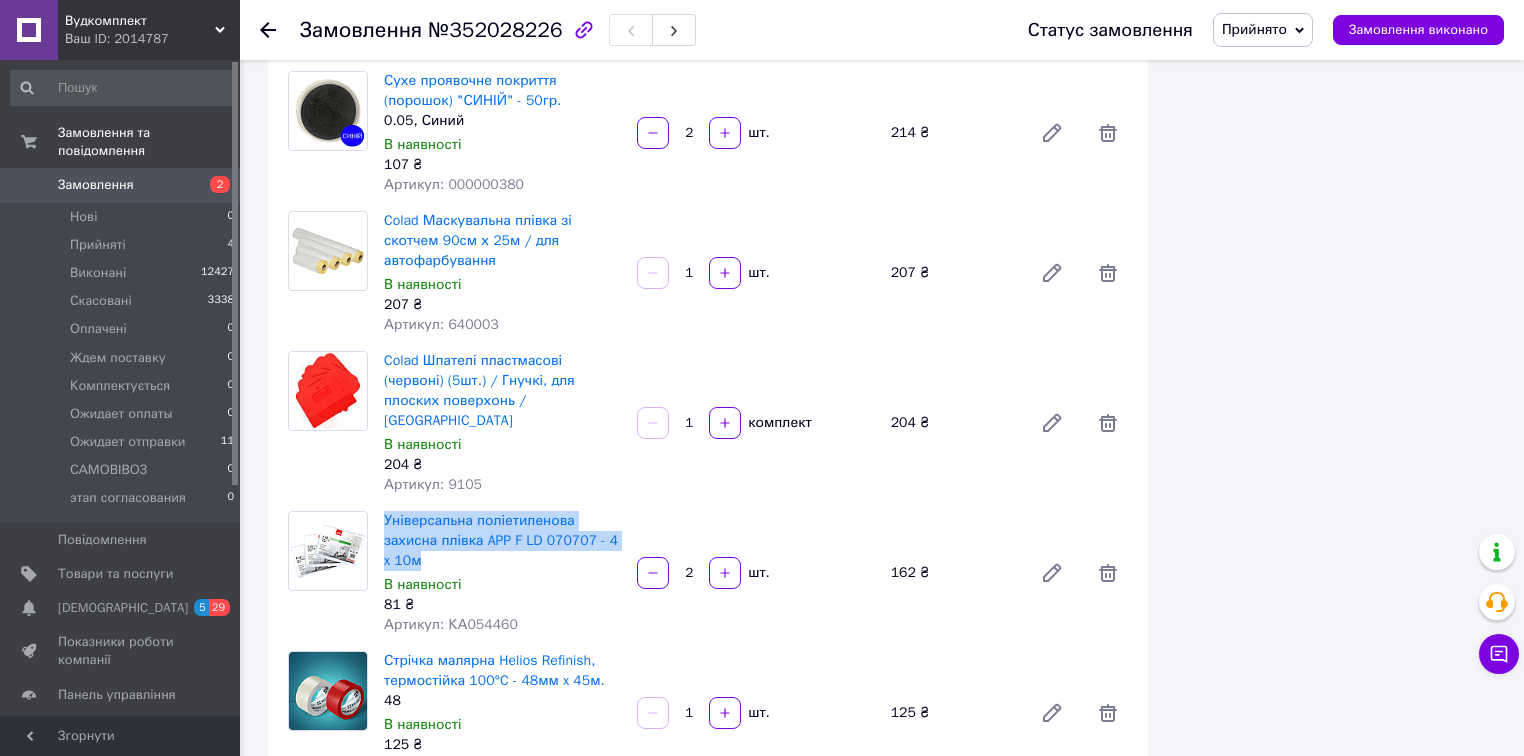 drag, startPoint x: 380, startPoint y: 462, endPoint x: 604, endPoint y: 483, distance: 224.98222 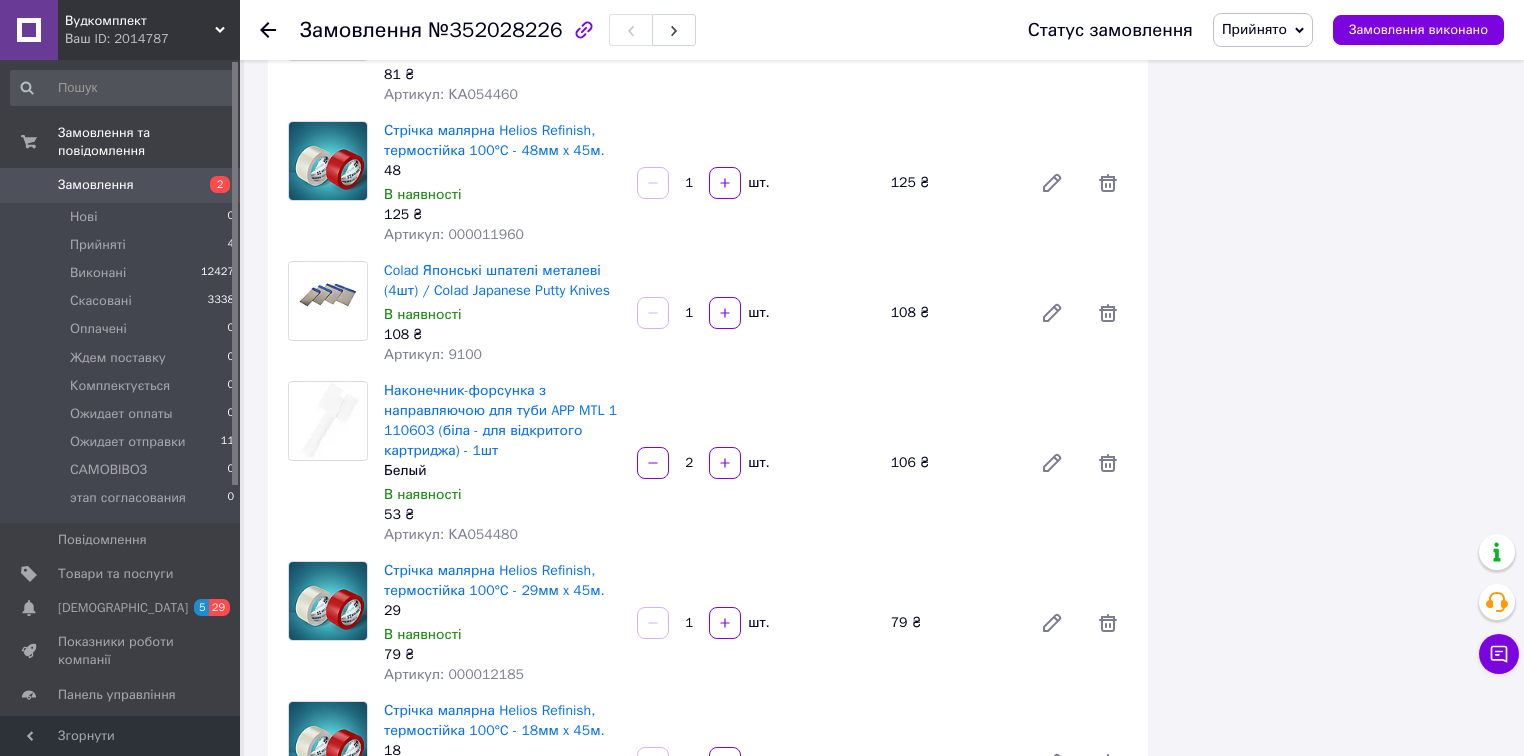 scroll, scrollTop: 2960, scrollLeft: 0, axis: vertical 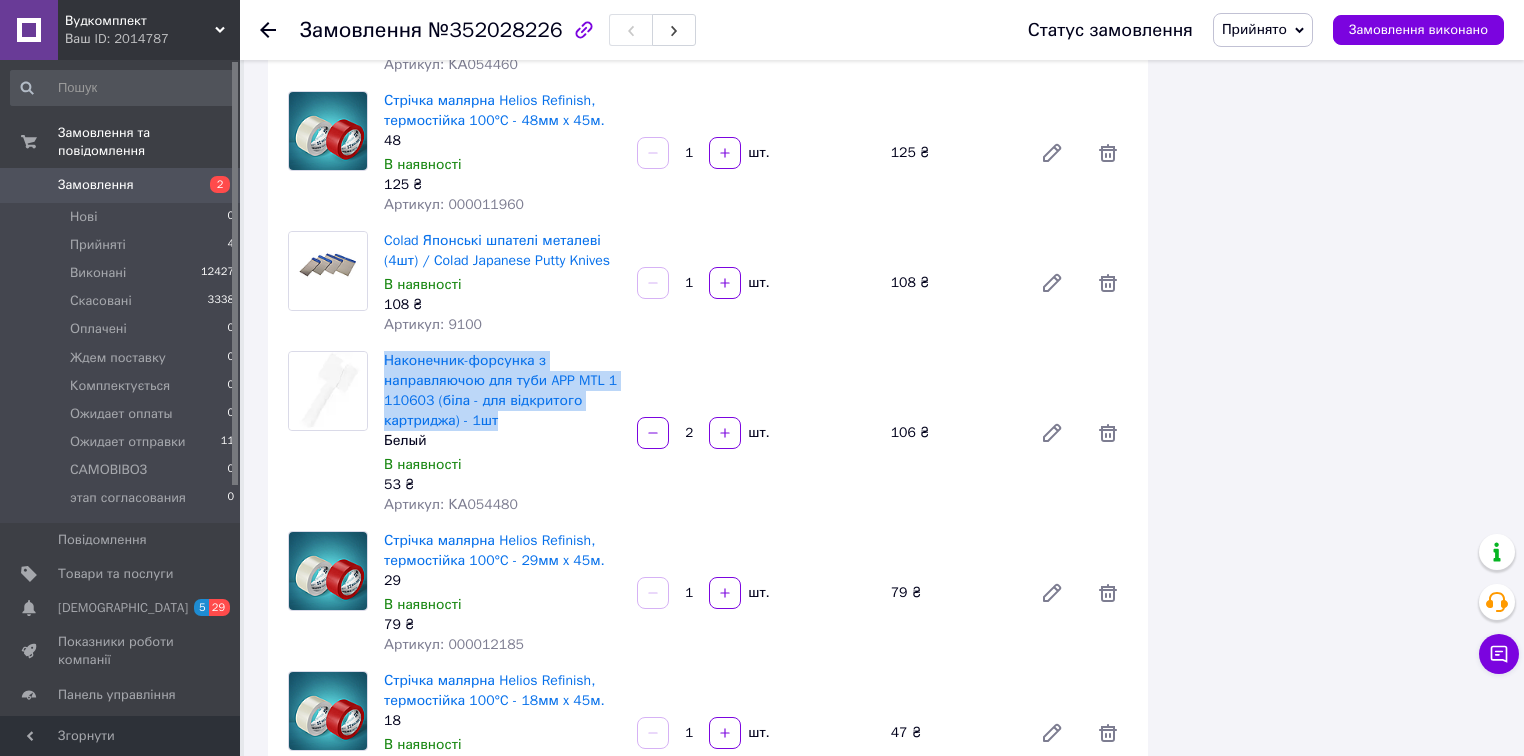 drag, startPoint x: 377, startPoint y: 276, endPoint x: 513, endPoint y: 344, distance: 152.05263 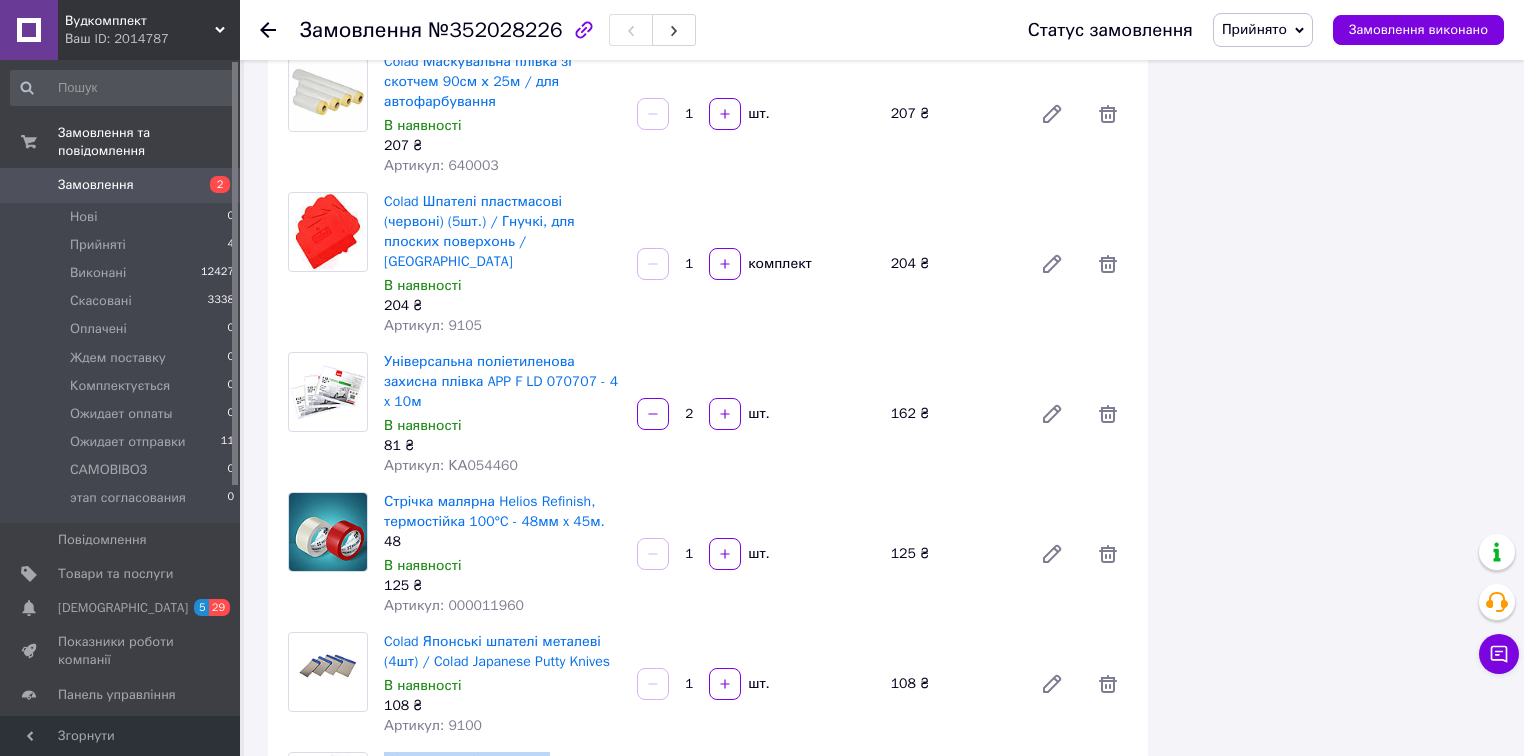scroll, scrollTop: 2640, scrollLeft: 0, axis: vertical 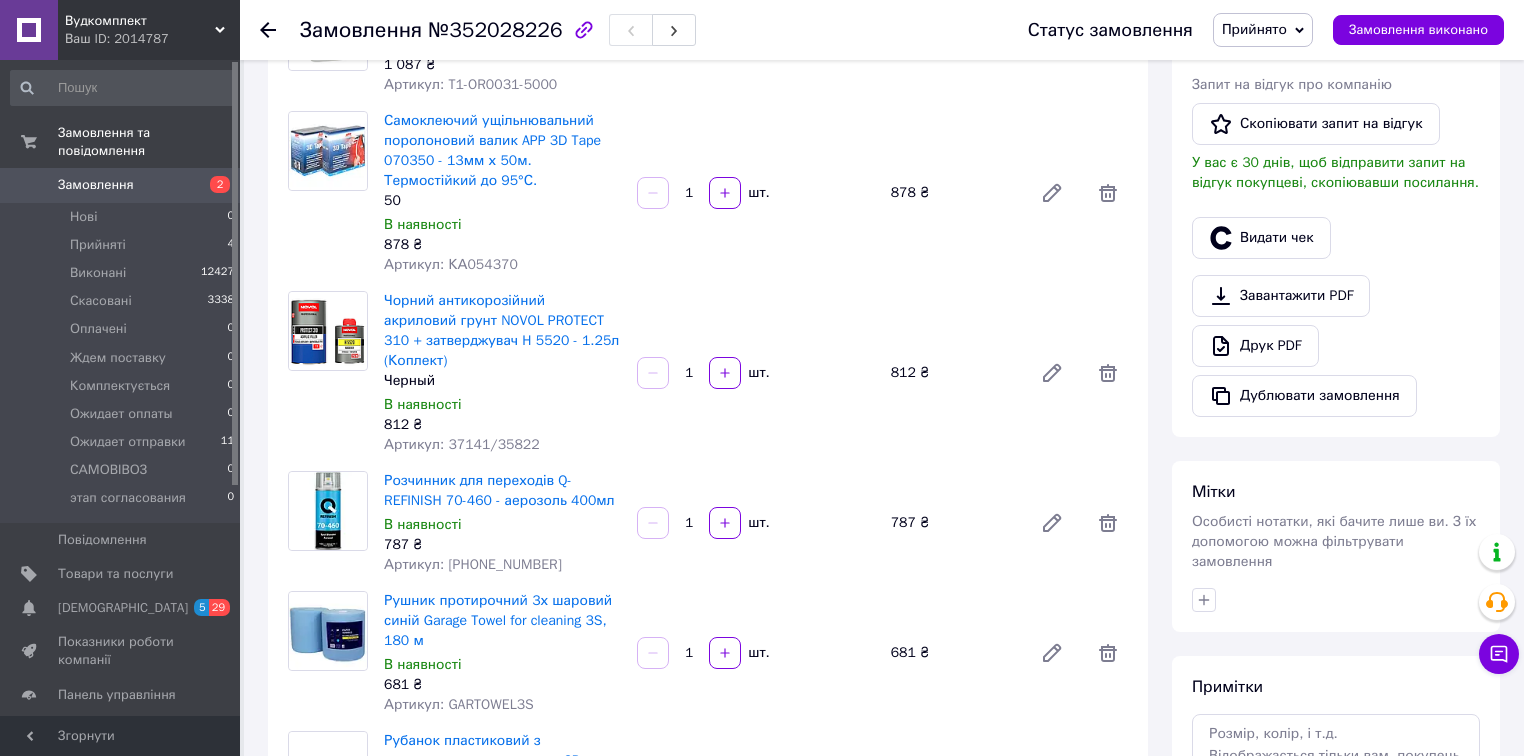 click on "Прийнято" at bounding box center [1254, 29] 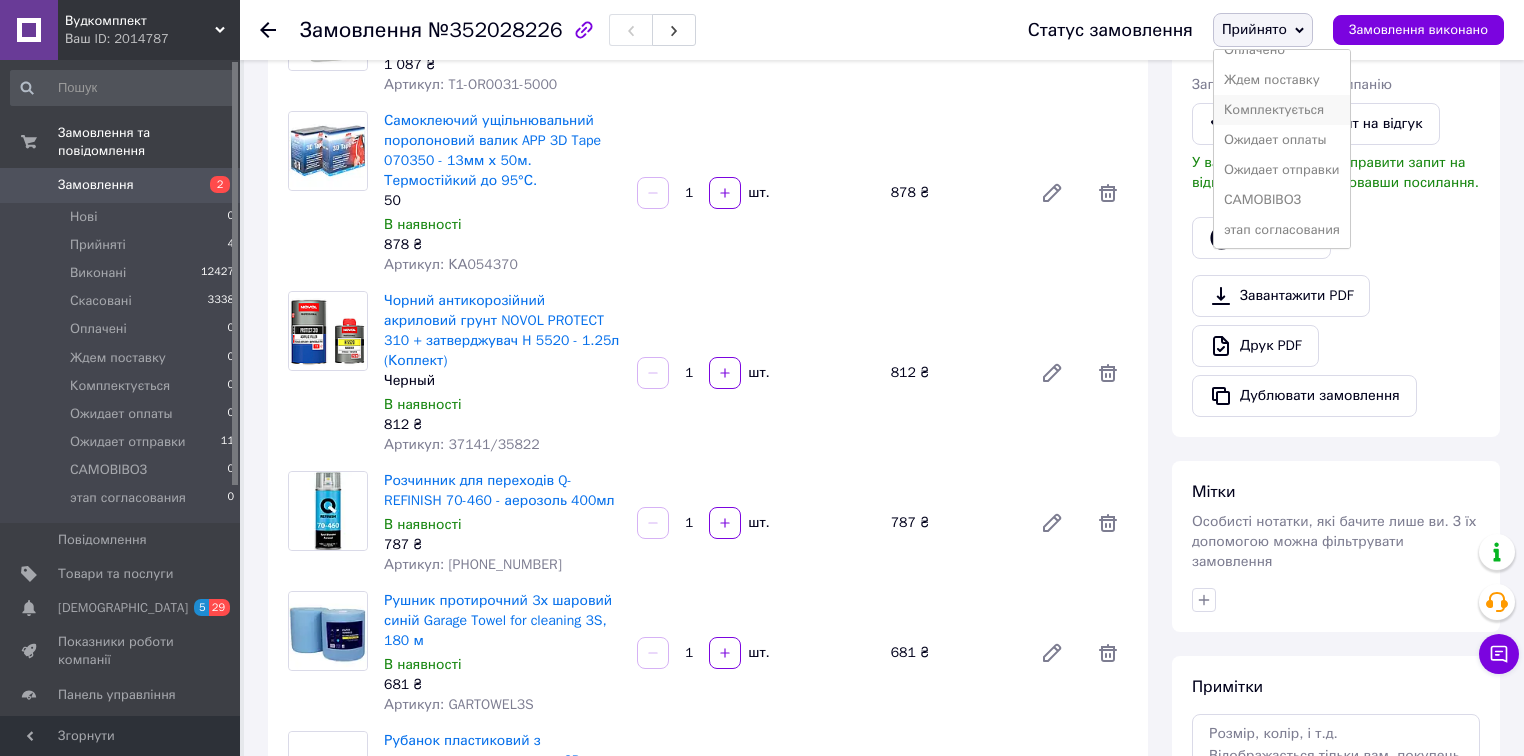 scroll, scrollTop: 81, scrollLeft: 0, axis: vertical 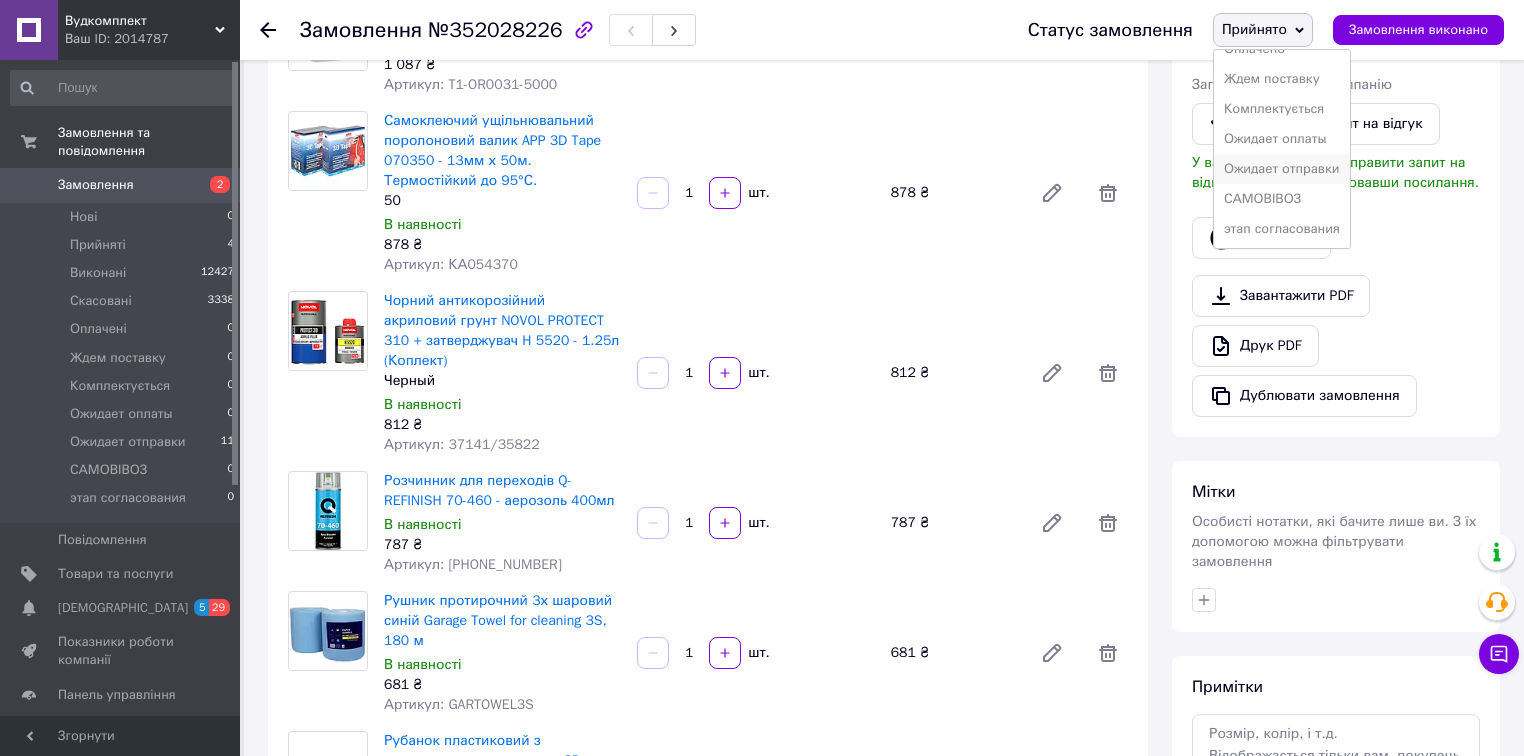click on "Ожидает отправки" at bounding box center (1282, 169) 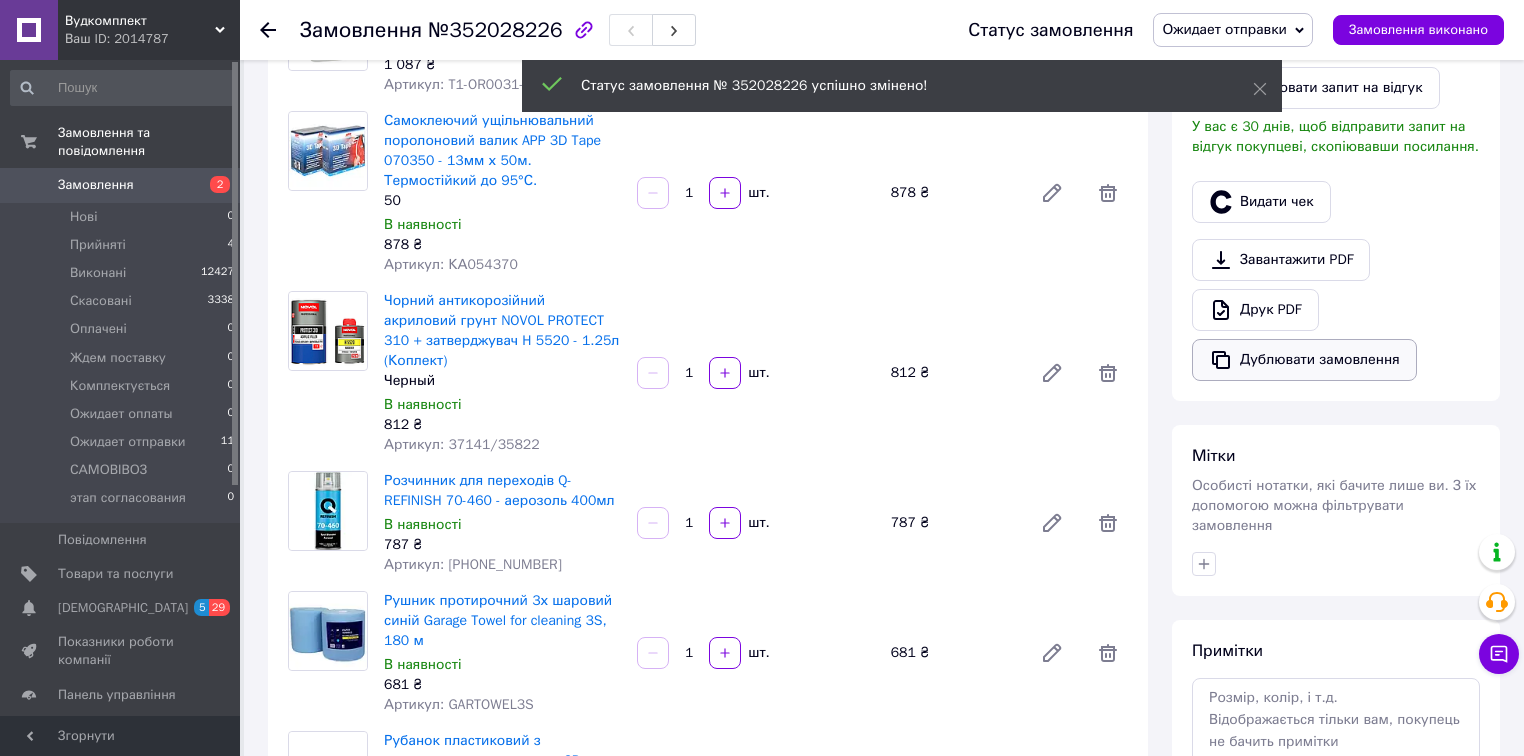 scroll, scrollTop: 40, scrollLeft: 0, axis: vertical 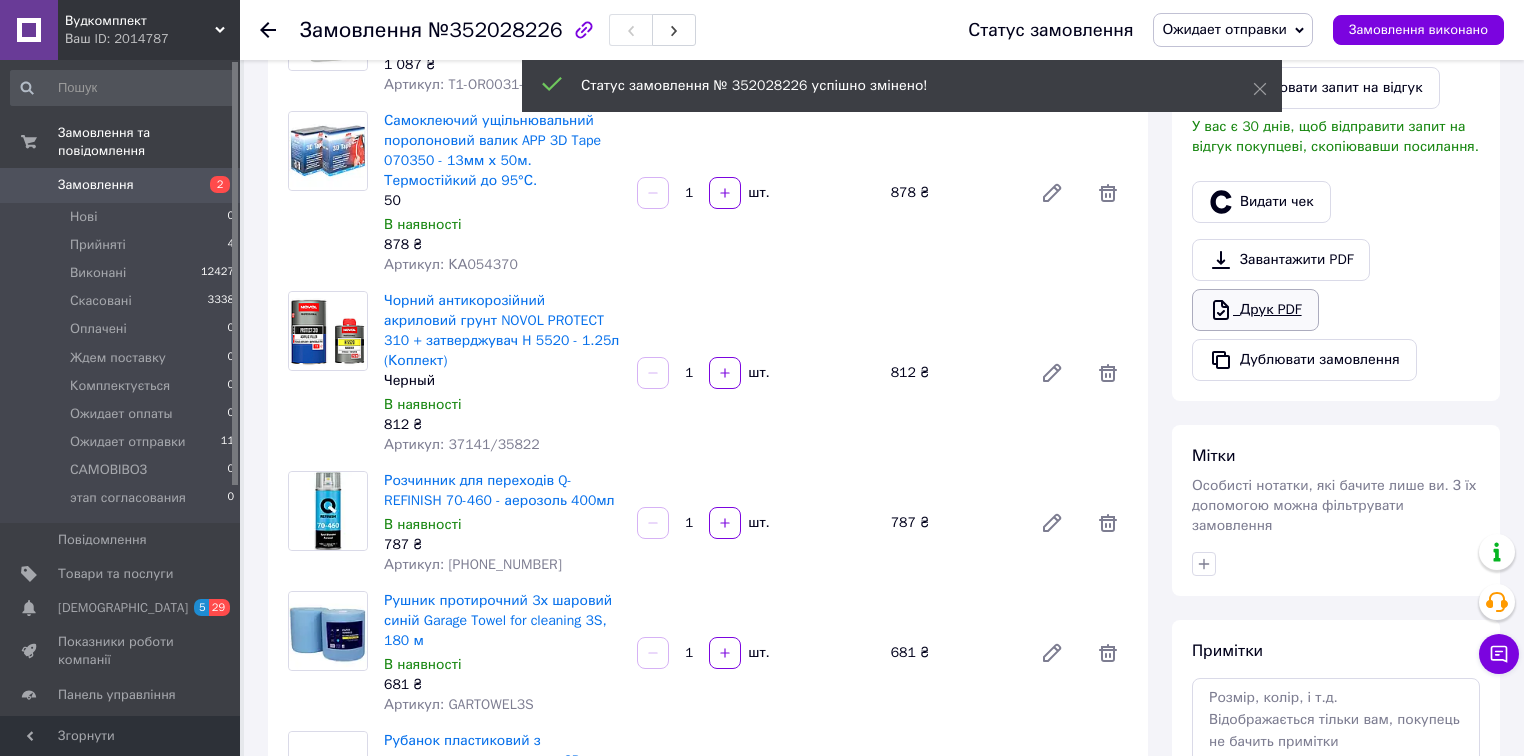 click on "Друк PDF" at bounding box center (1255, 310) 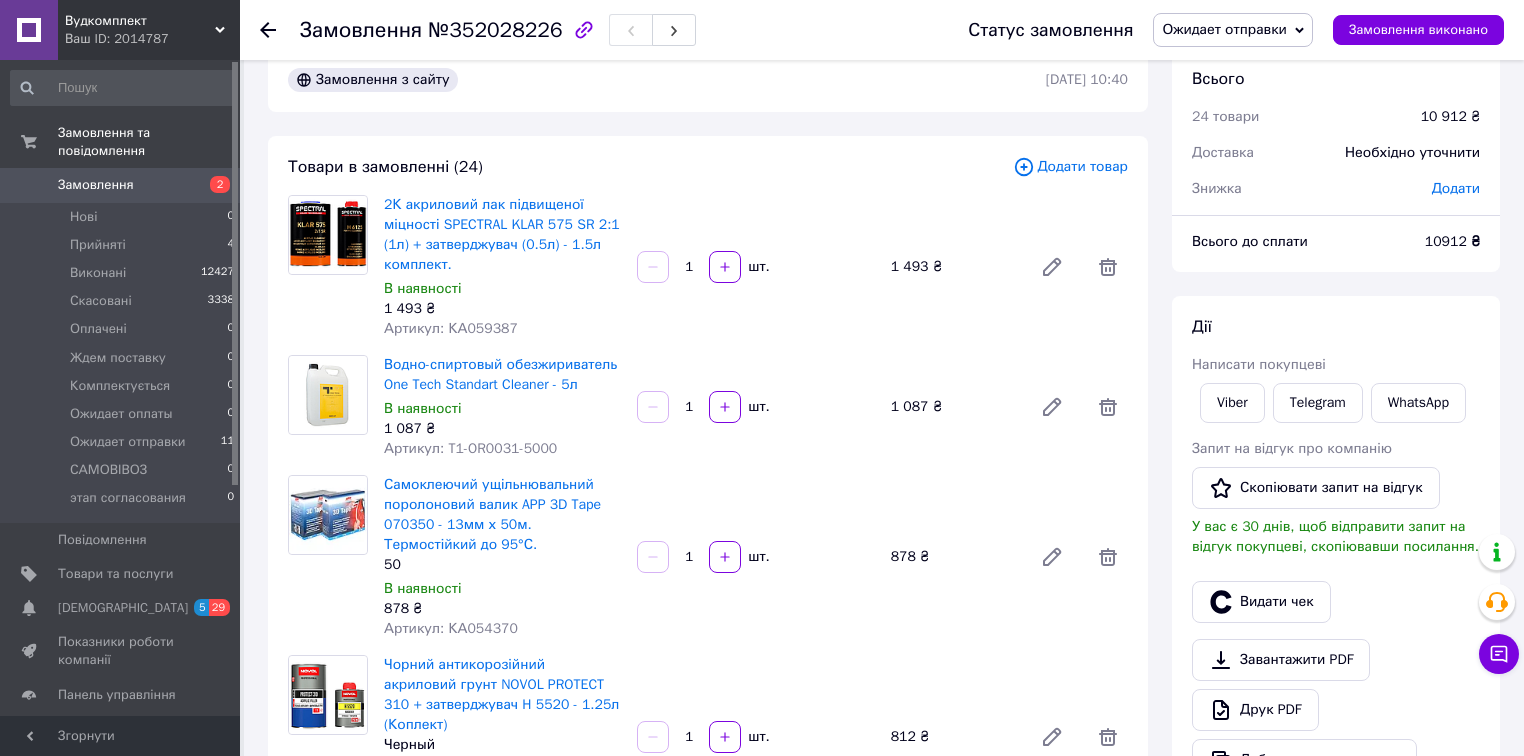 scroll, scrollTop: 0, scrollLeft: 0, axis: both 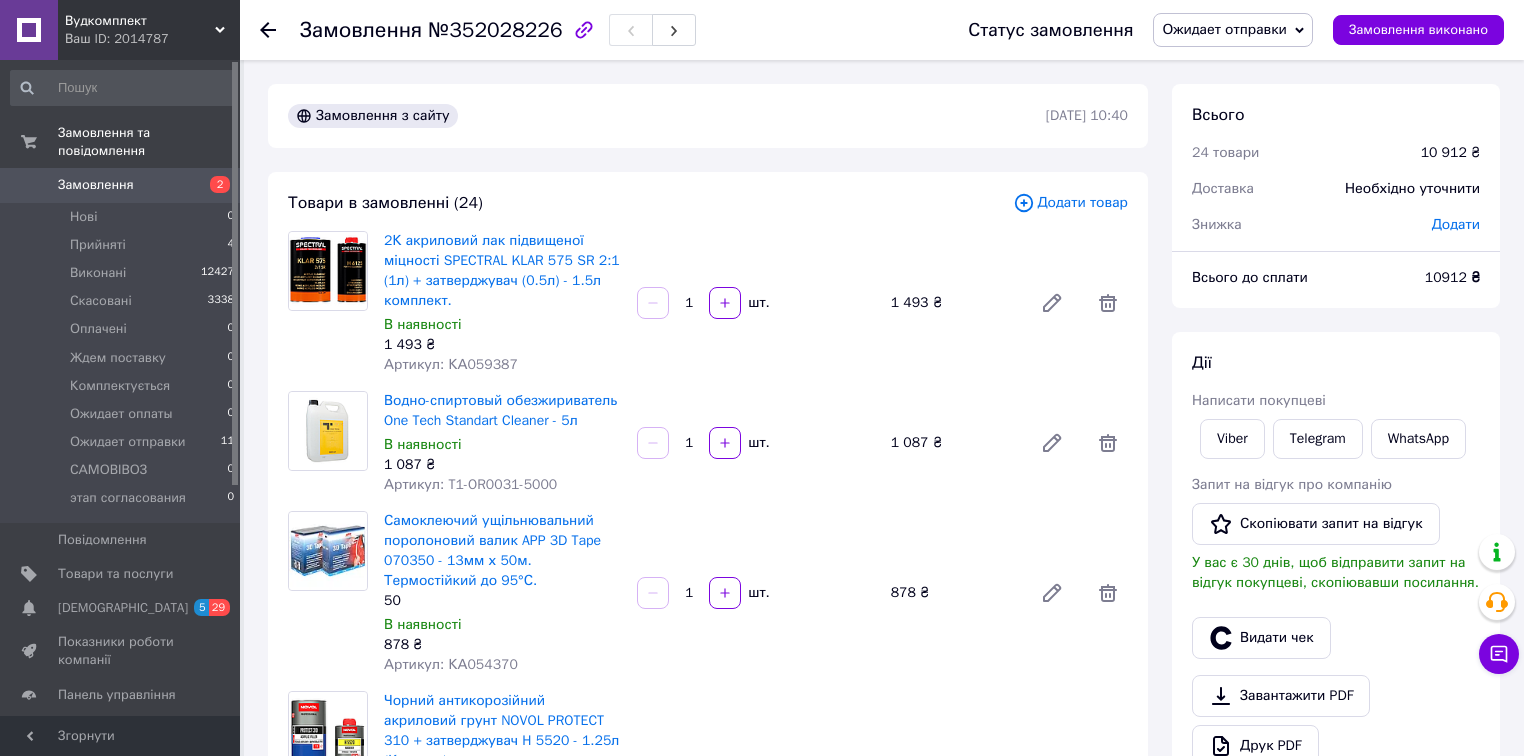 click on "Додати товар" at bounding box center [1070, 203] 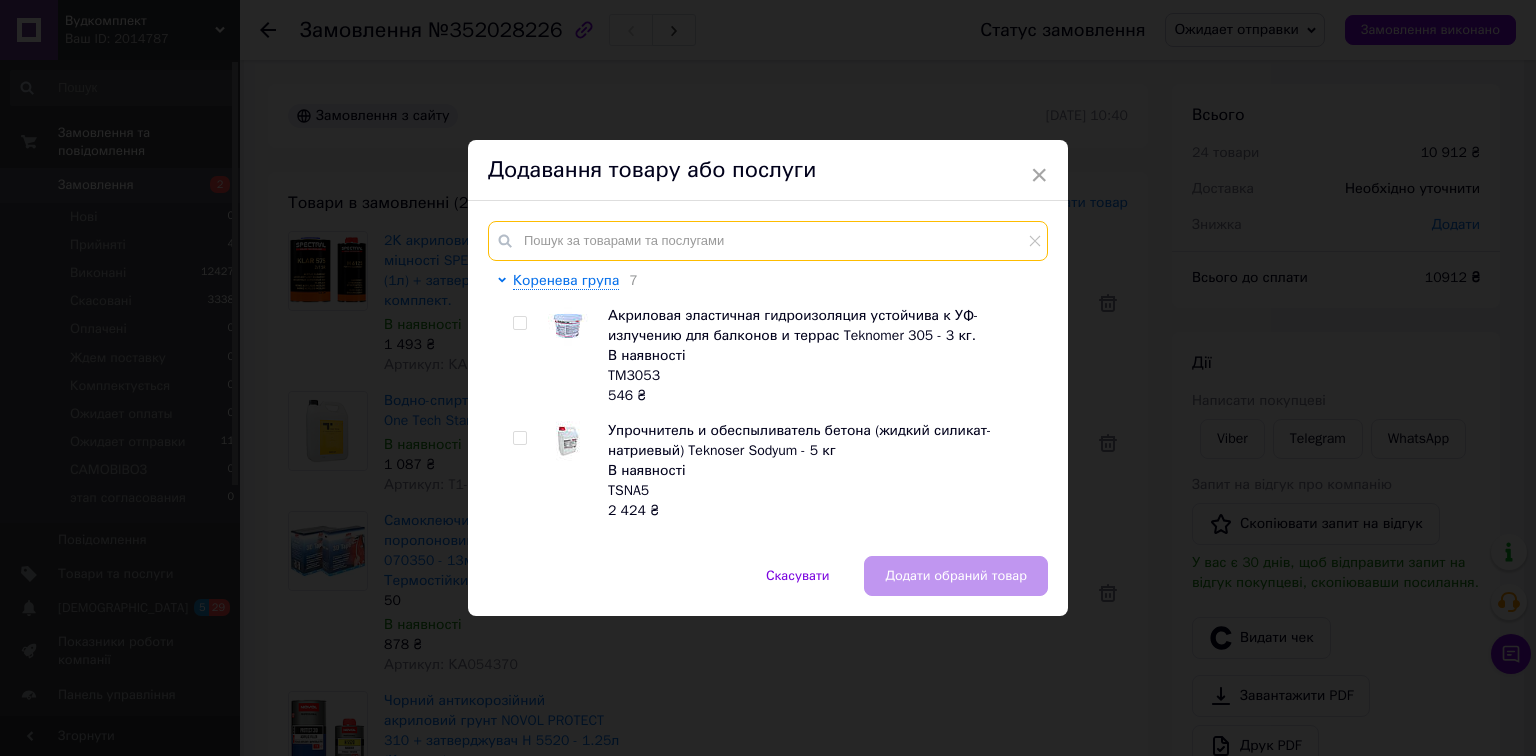 paste on "34563" 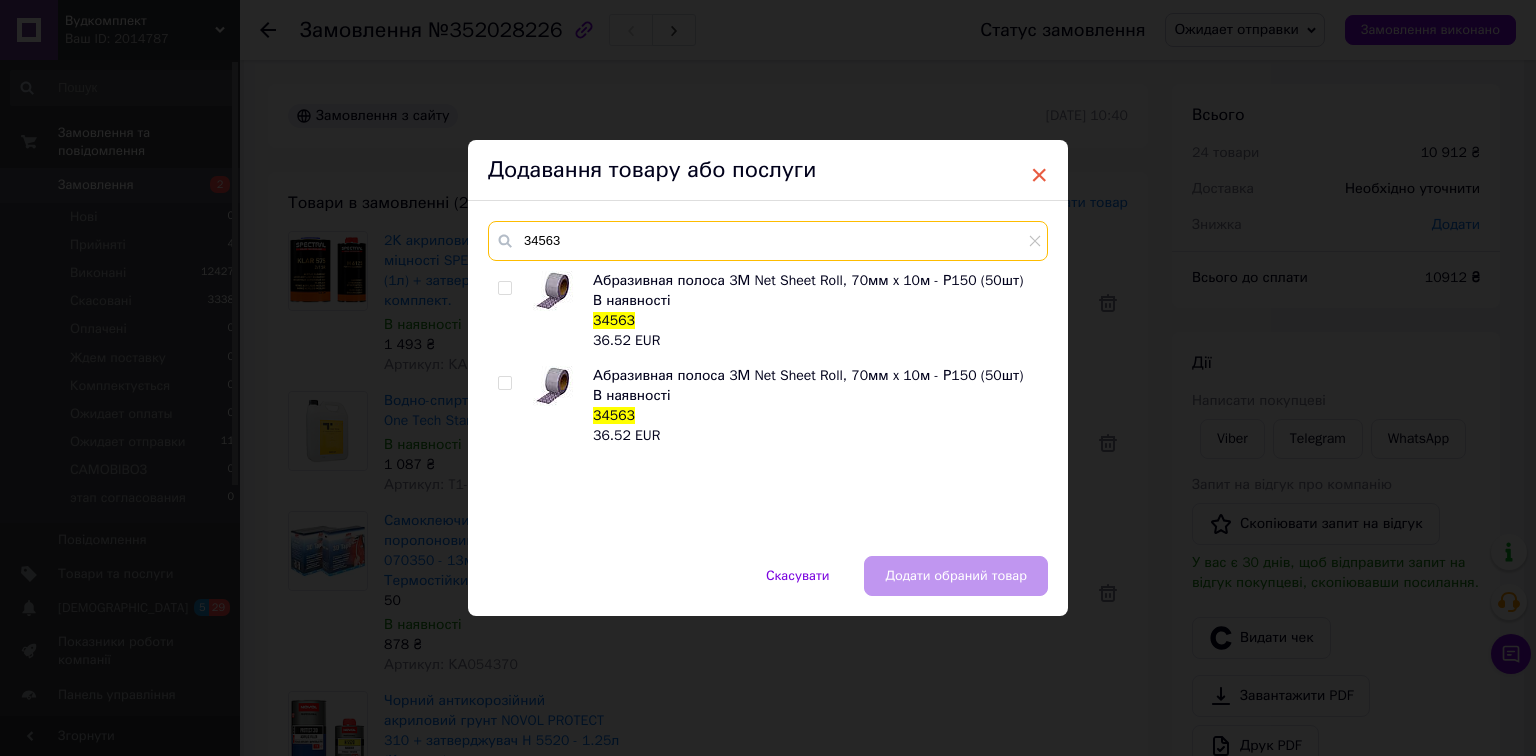 type on "34563" 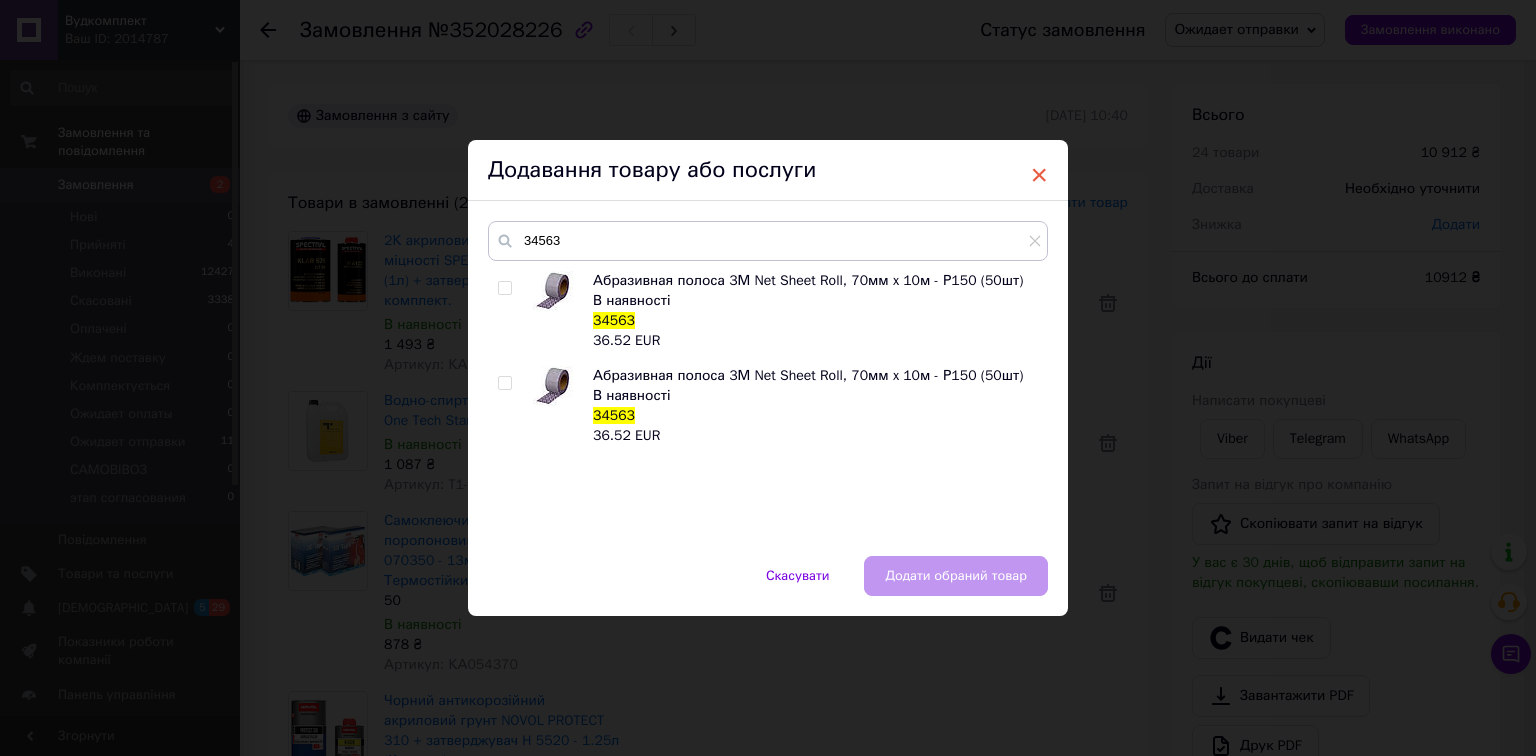 click on "×" at bounding box center (1039, 175) 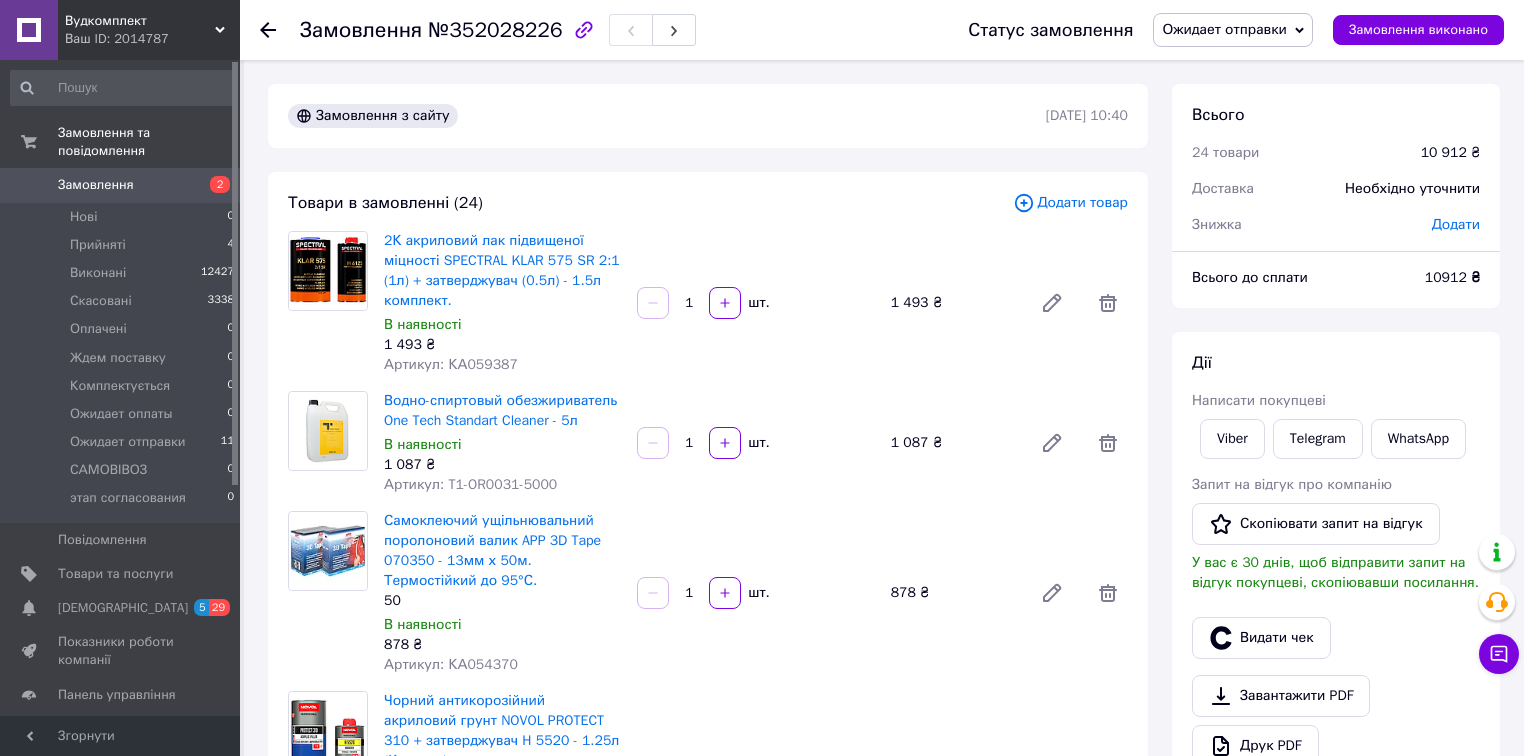 click 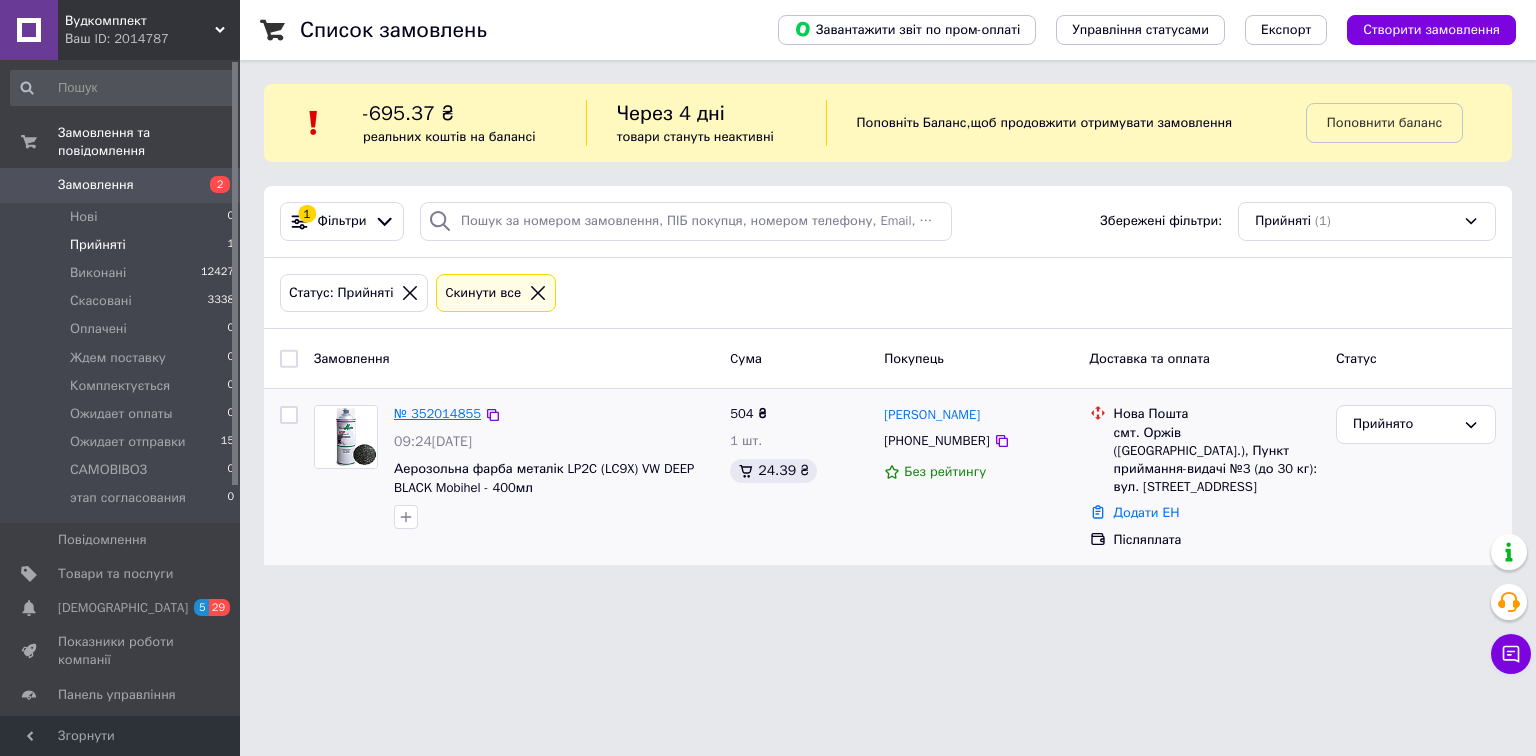click on "№ 352014855" at bounding box center (437, 413) 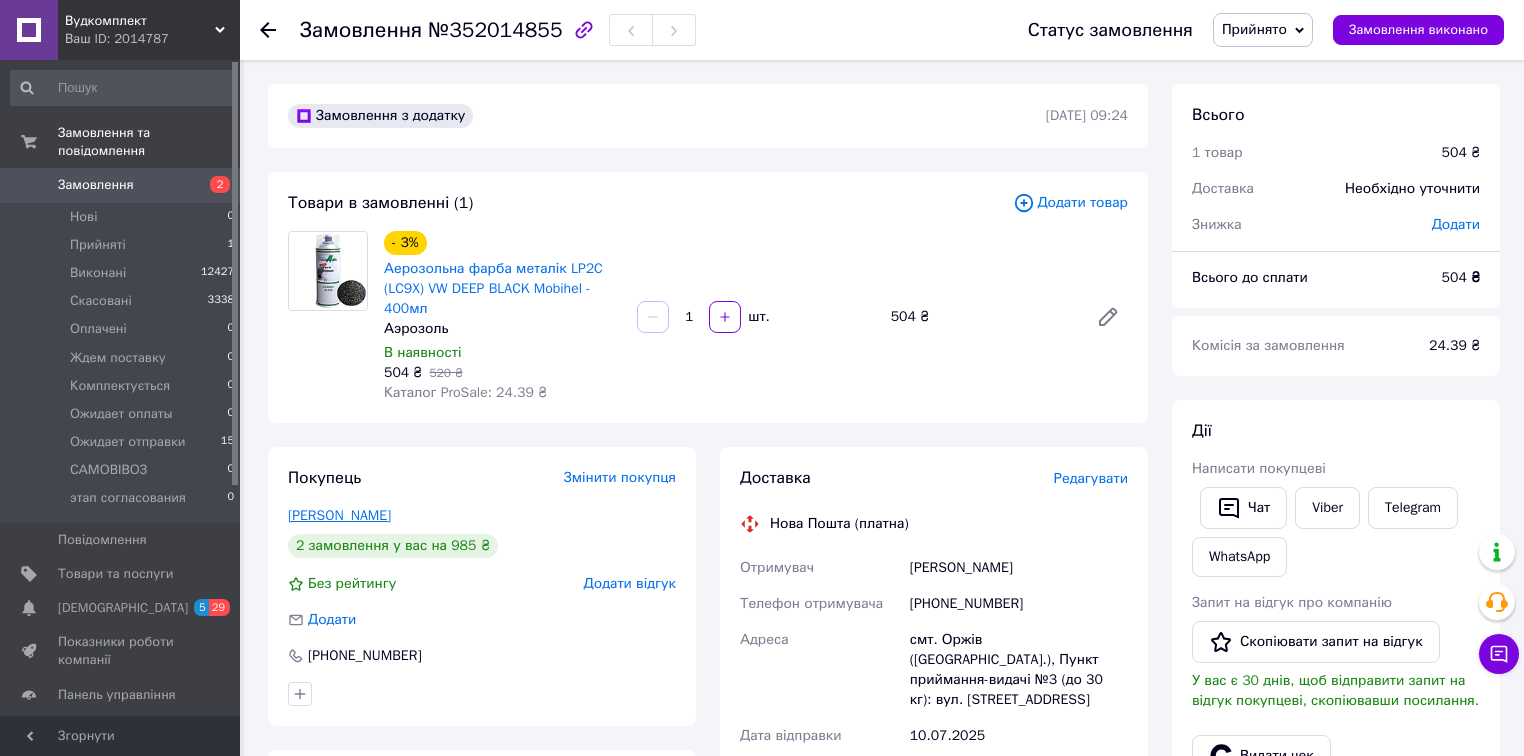 click on "Матвійчук Сергій" at bounding box center [339, 515] 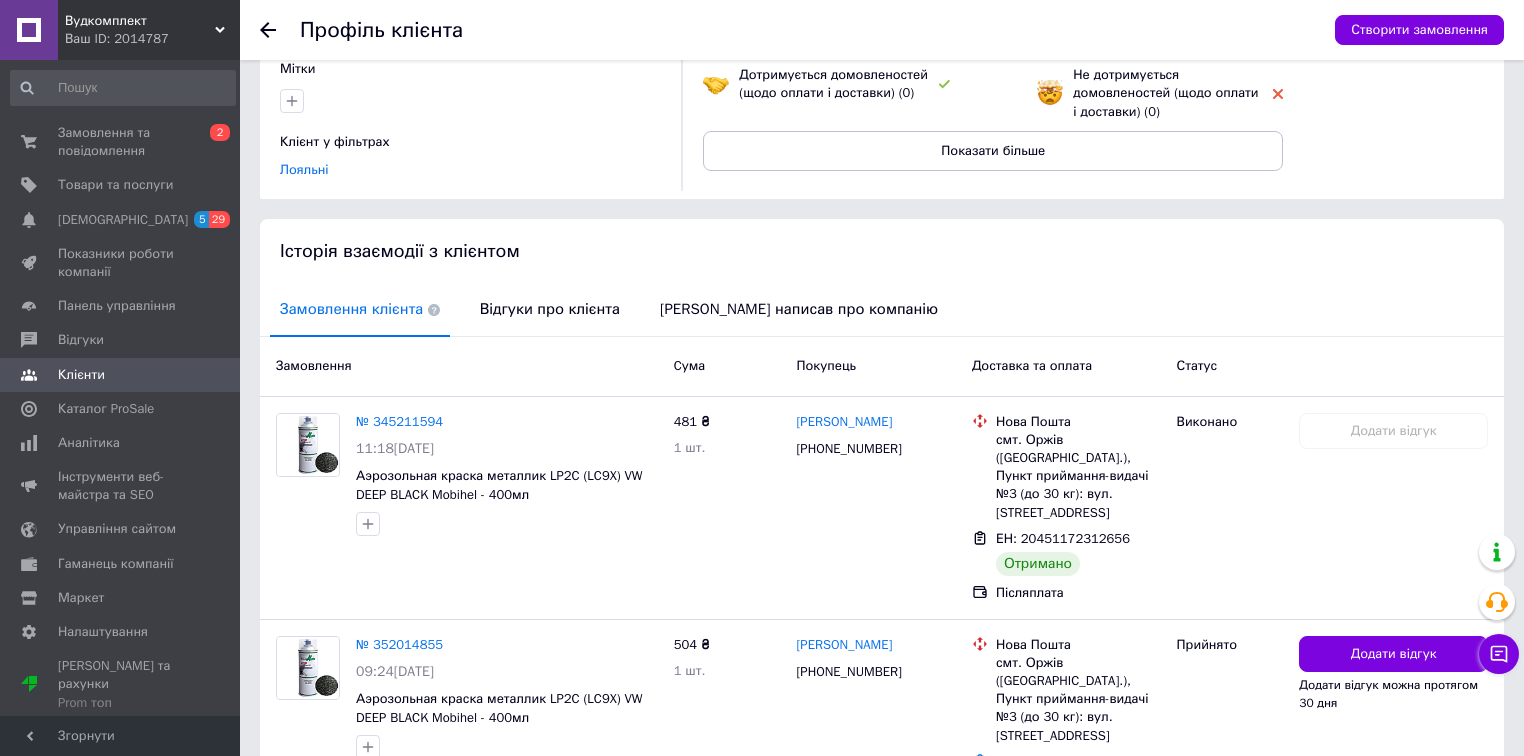 scroll, scrollTop: 344, scrollLeft: 0, axis: vertical 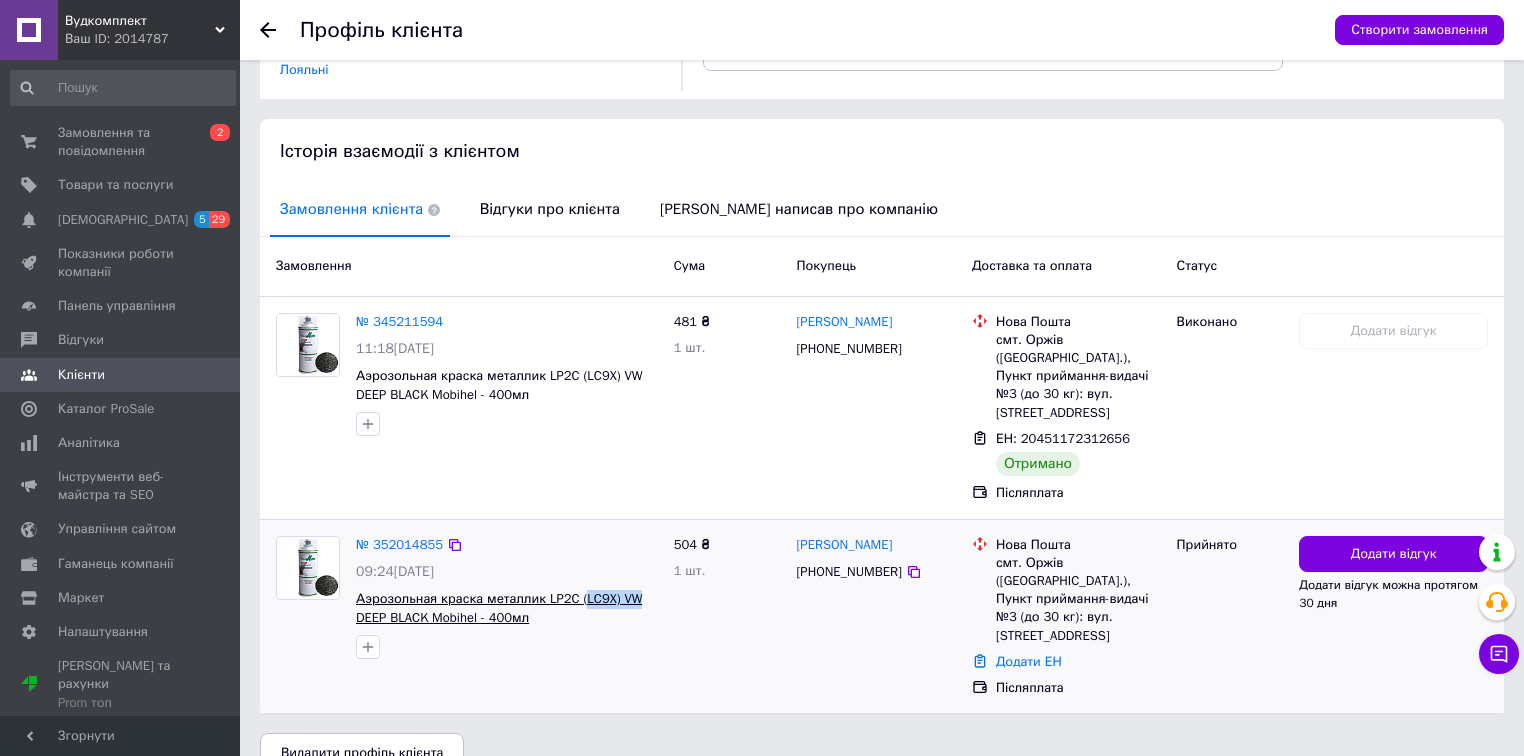 drag, startPoint x: 644, startPoint y: 582, endPoint x: 574, endPoint y: 581, distance: 70.00714 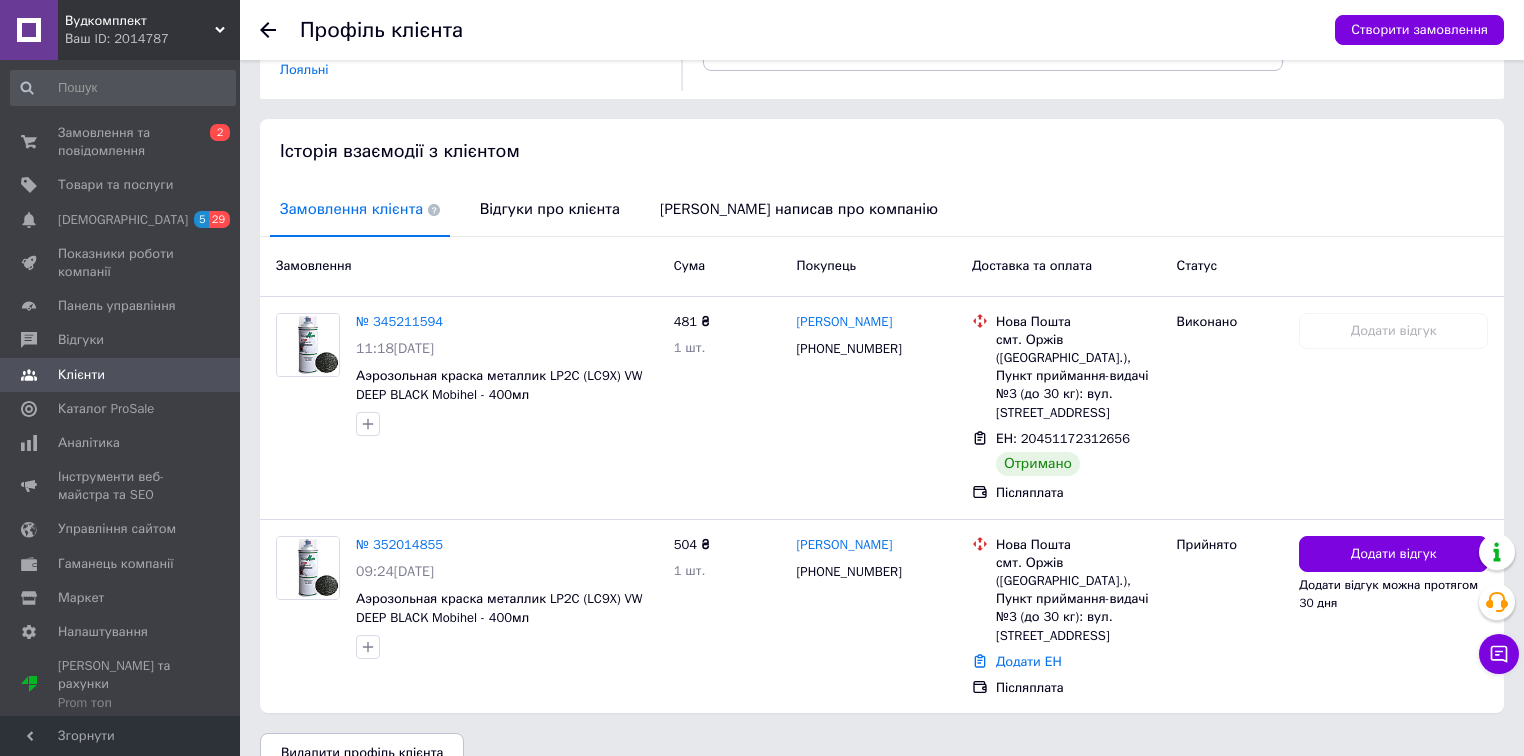 click 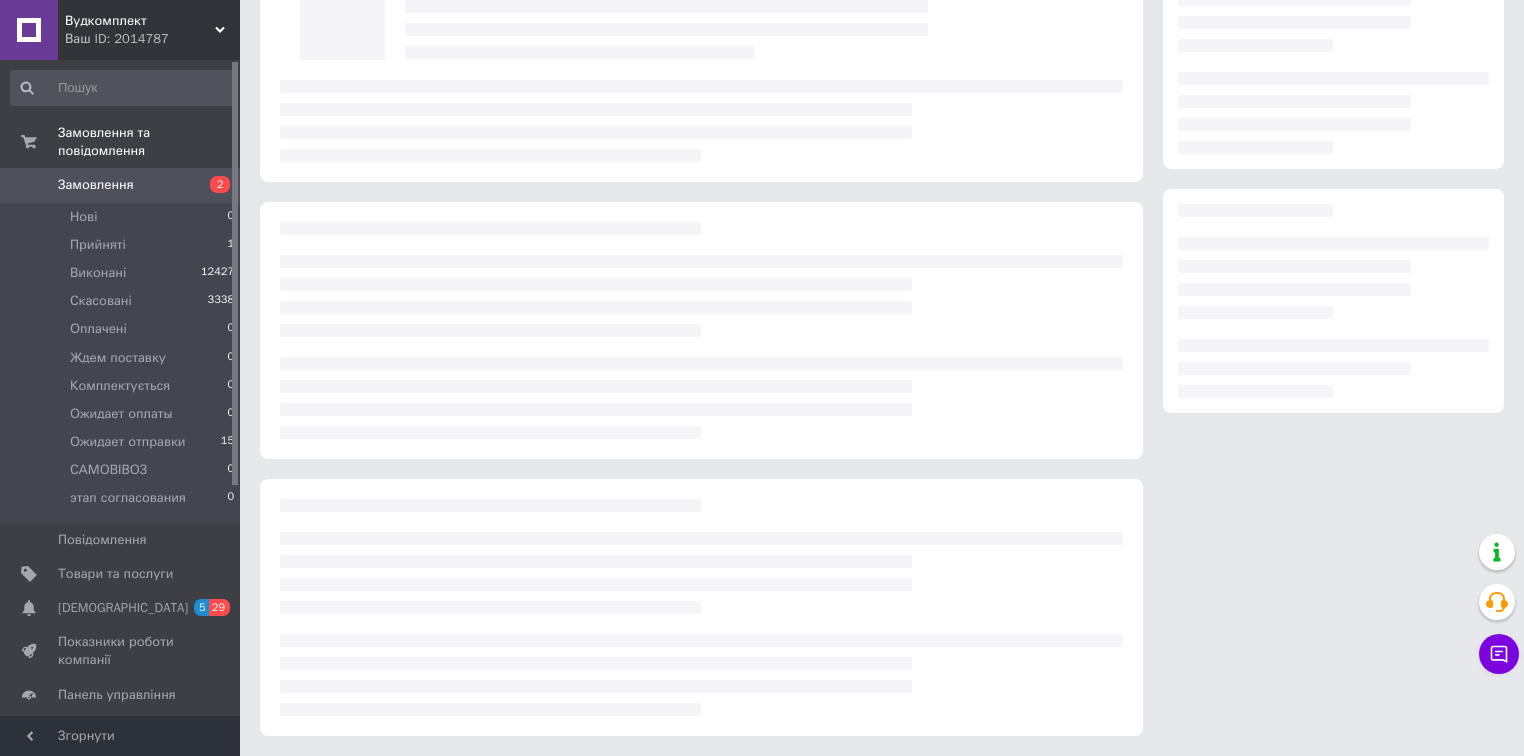 scroll, scrollTop: 25, scrollLeft: 0, axis: vertical 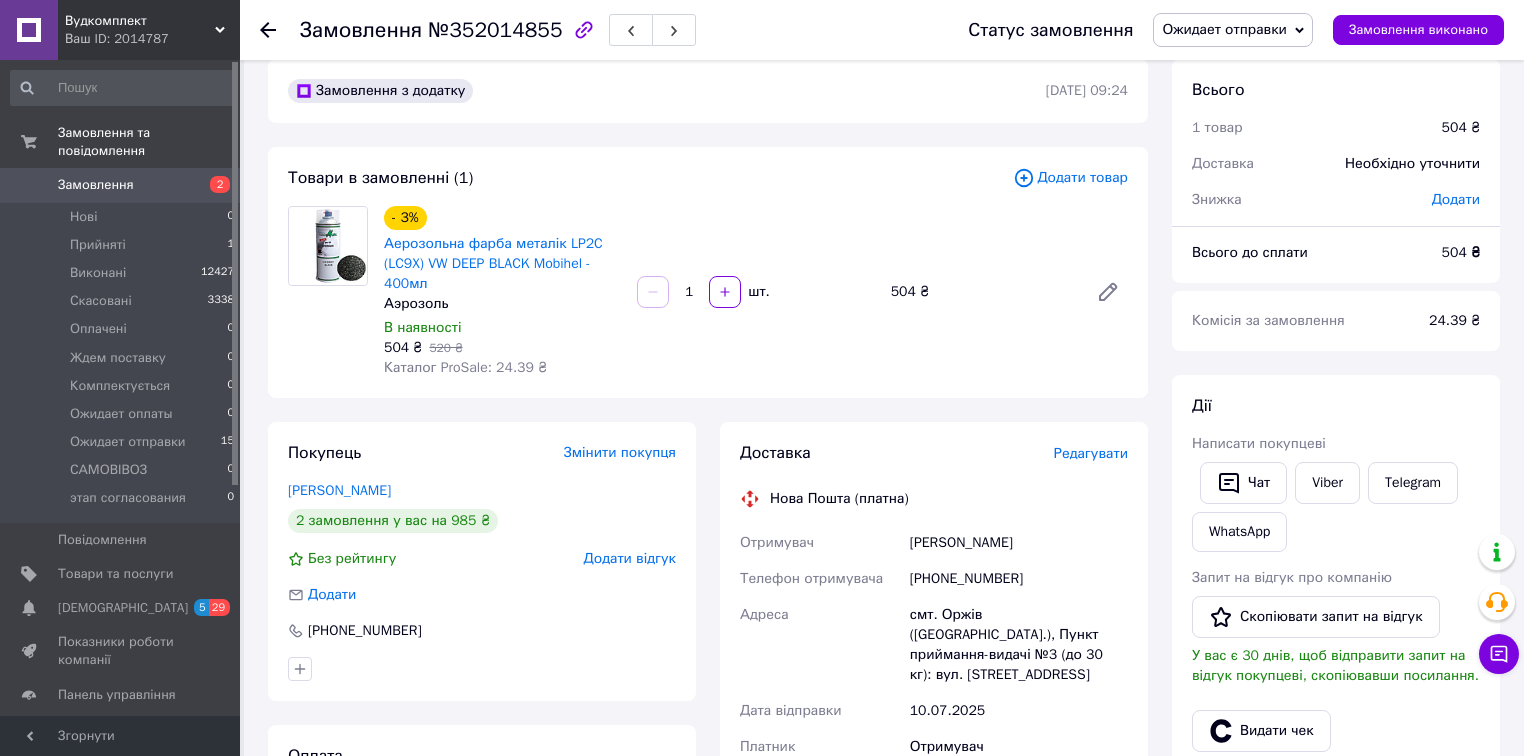 click 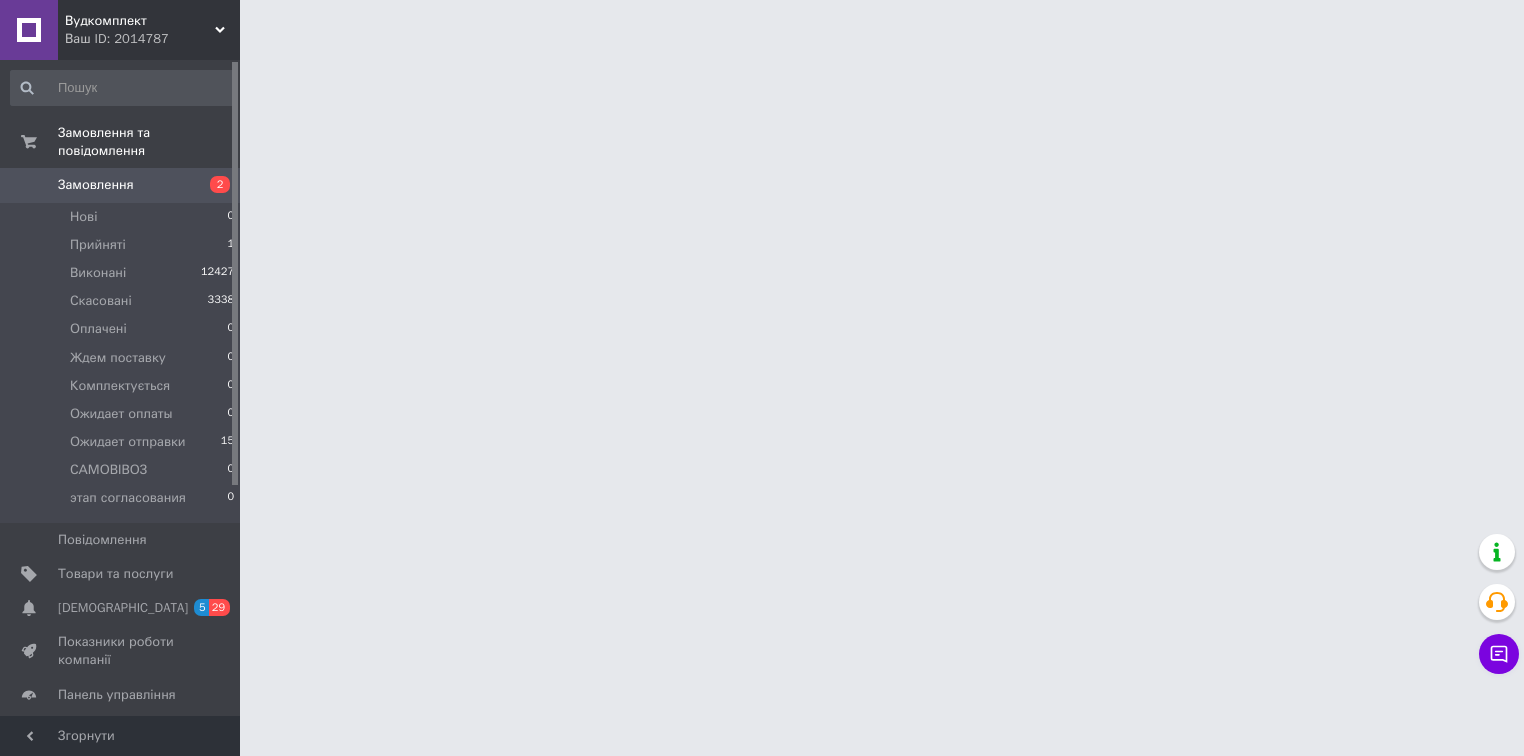 scroll, scrollTop: 0, scrollLeft: 0, axis: both 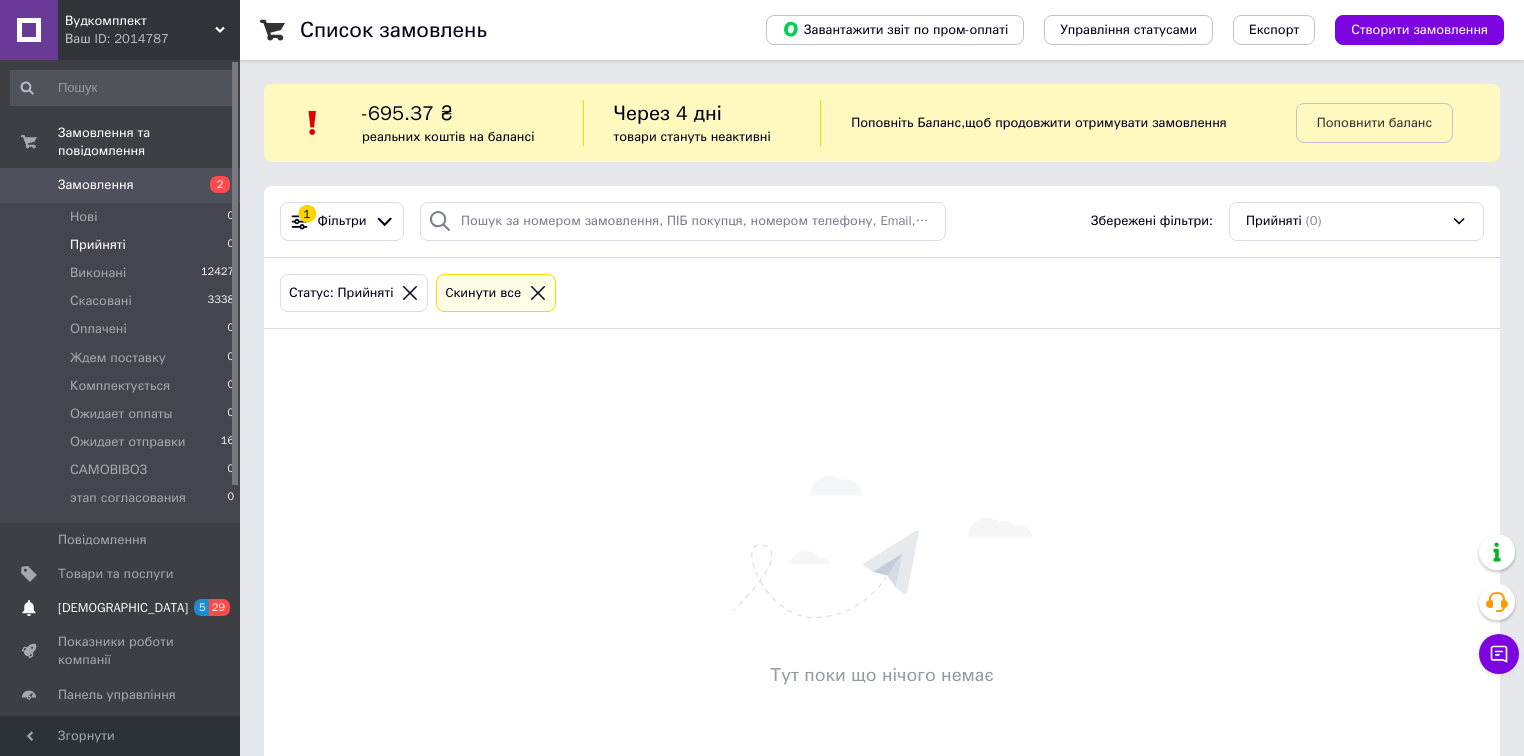 click on "С[DEMOGRAPHIC_DATA]" at bounding box center [123, 608] 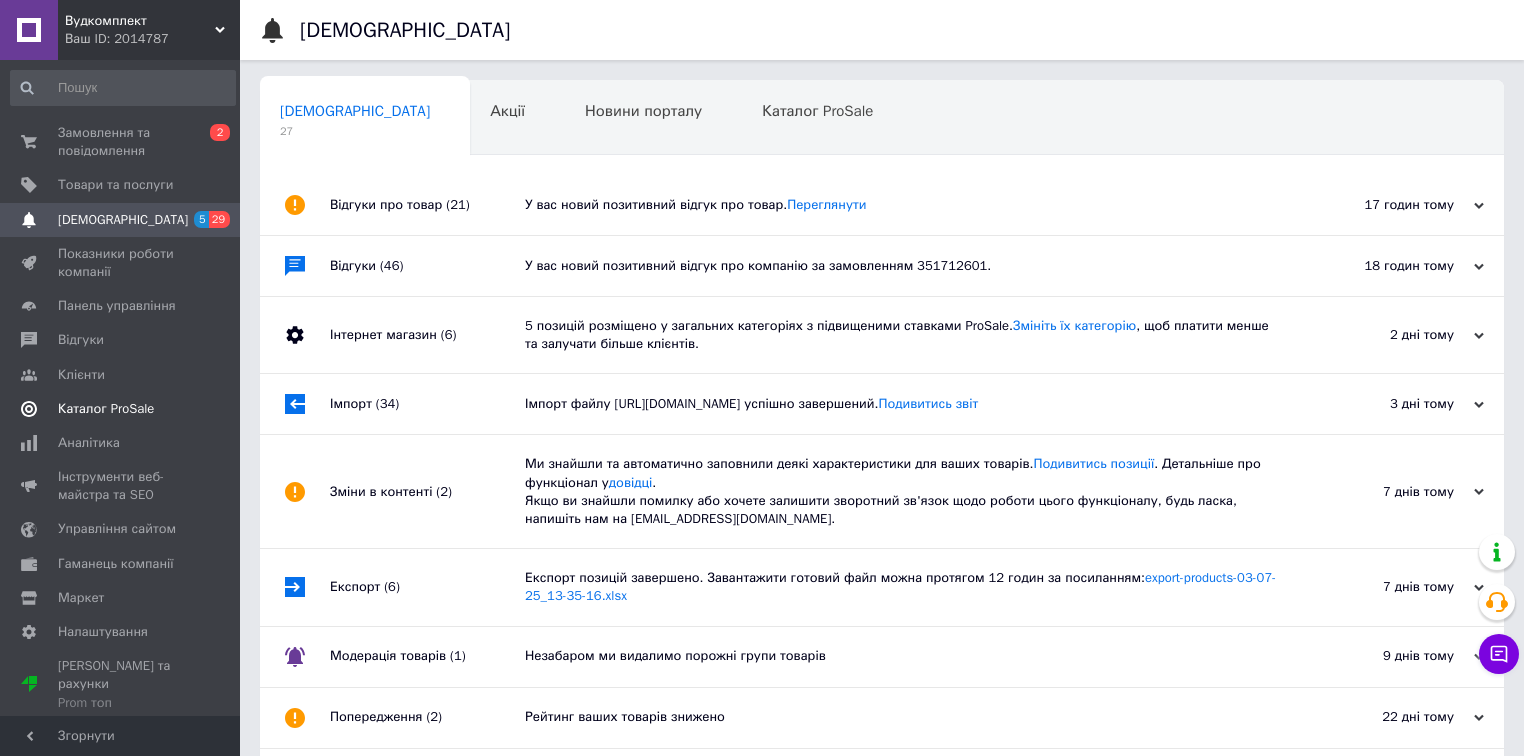 click on "Каталог ProSale" at bounding box center (106, 409) 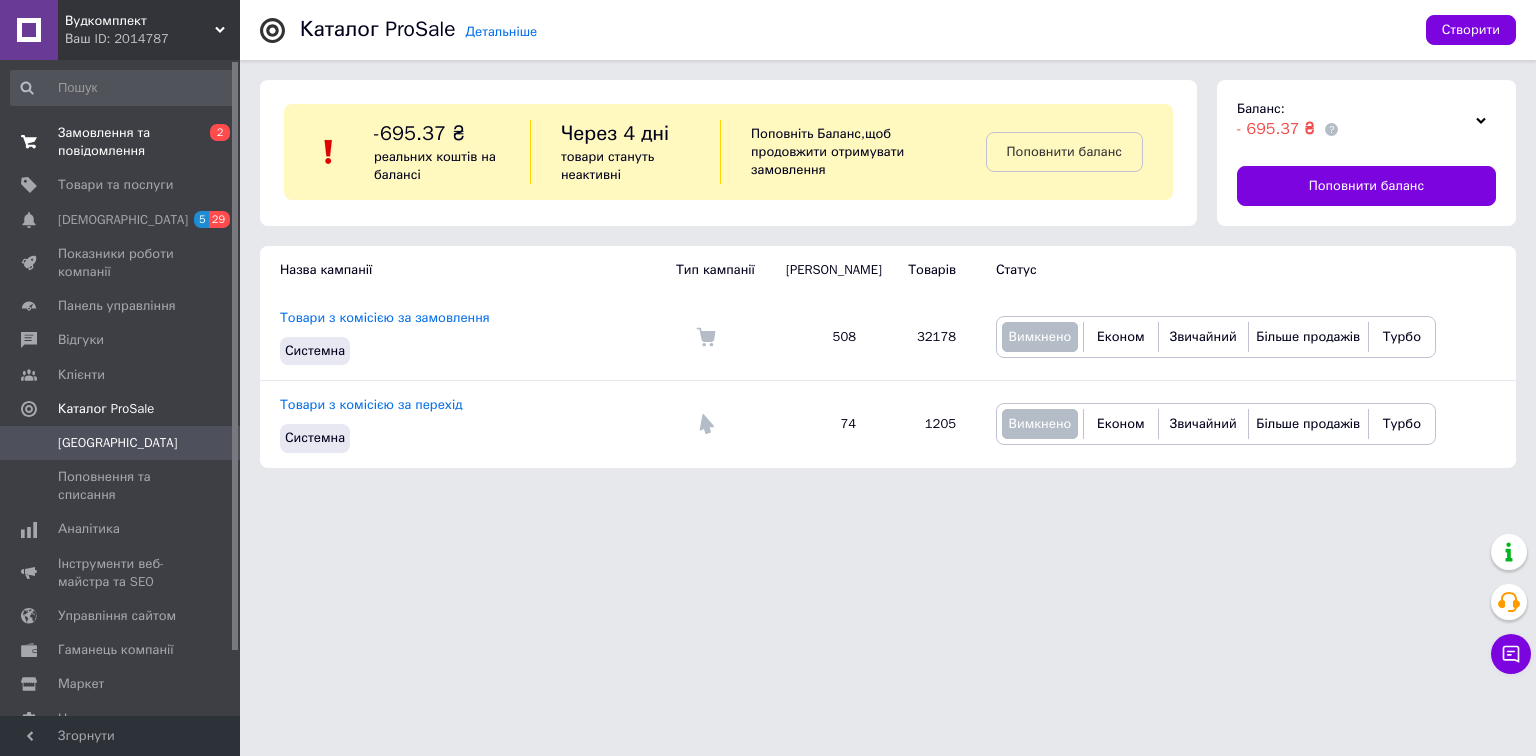 click on "Замовлення та повідомлення" at bounding box center [121, 142] 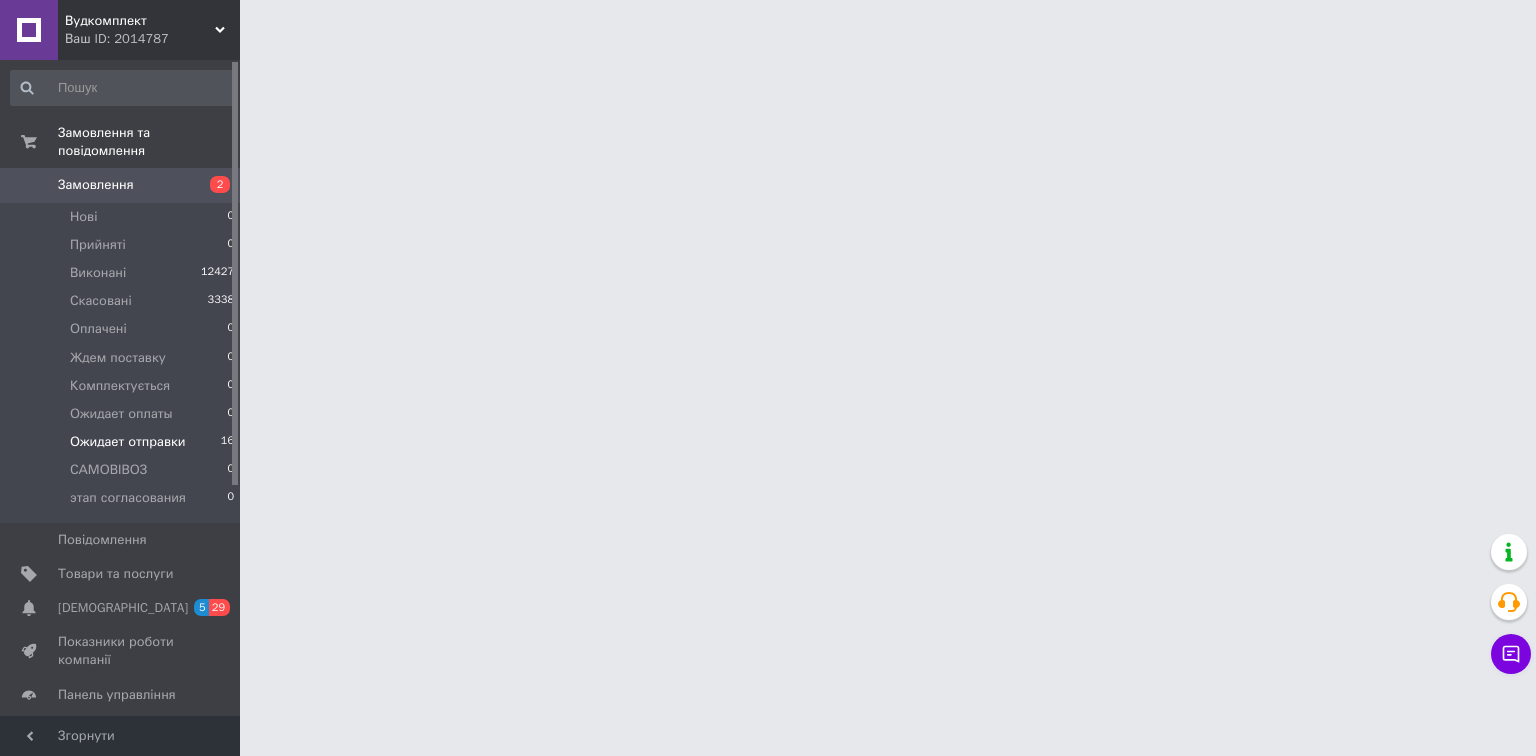 click on "Ожидает отправки" at bounding box center (128, 442) 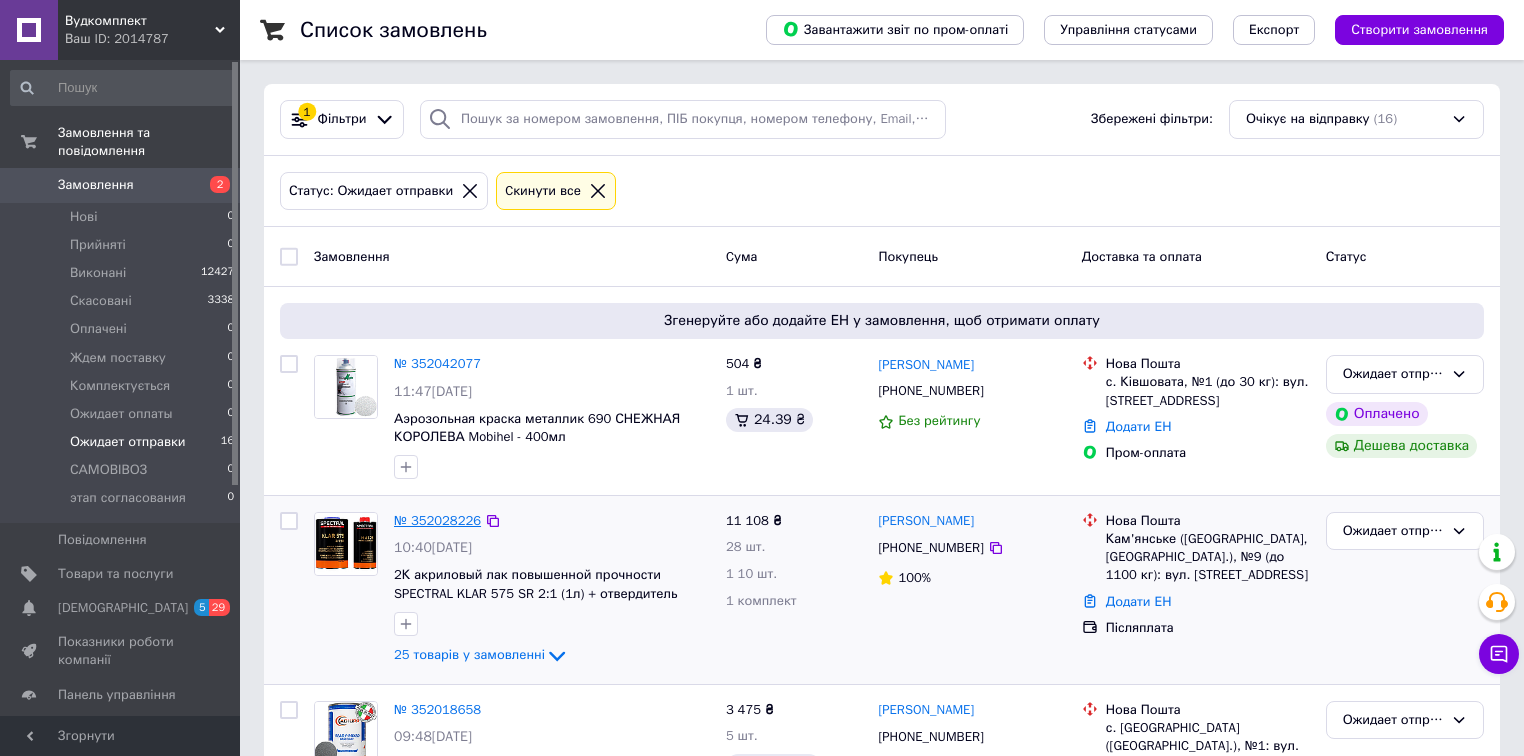 click on "№ 352028226" at bounding box center (437, 520) 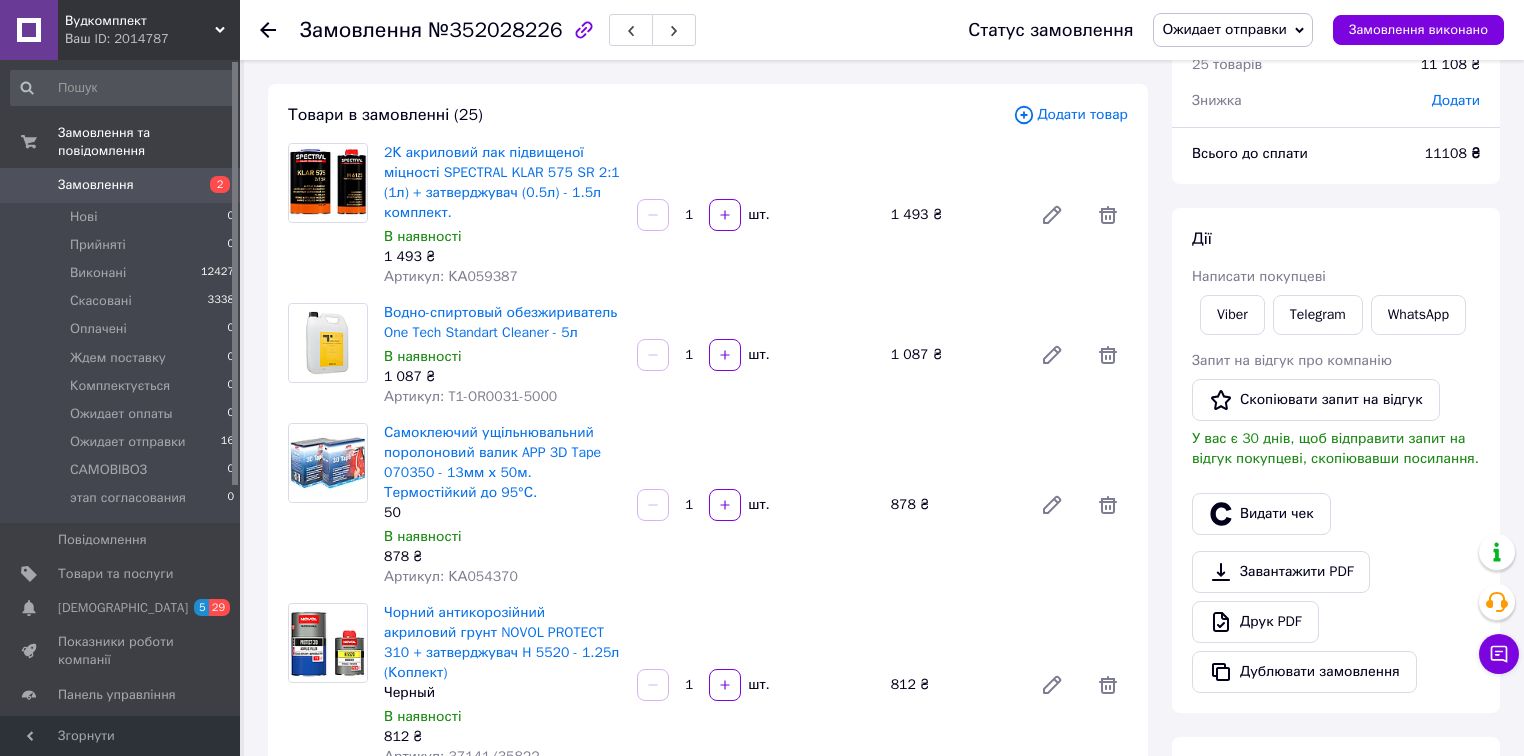 scroll, scrollTop: 297, scrollLeft: 0, axis: vertical 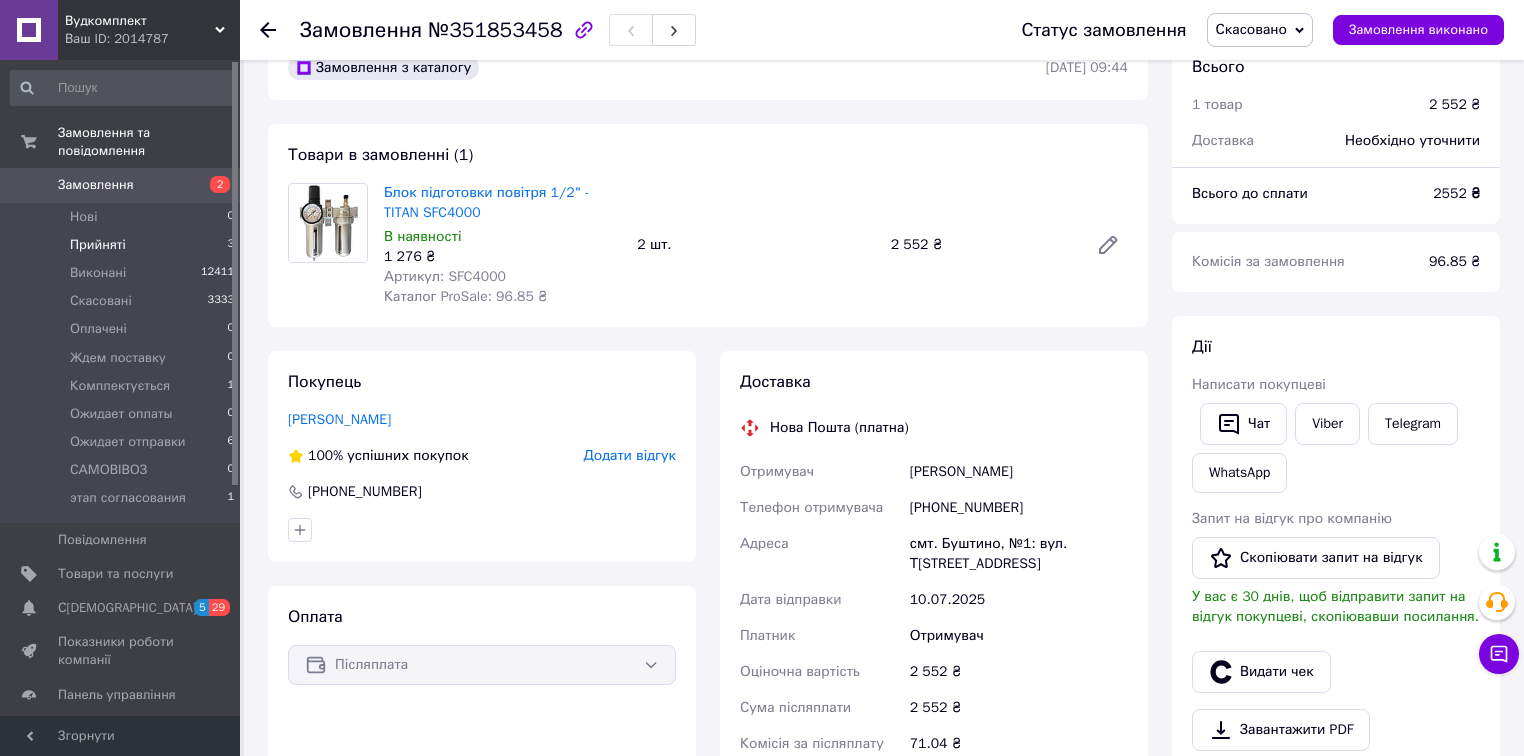 click on "Прийняті" at bounding box center (98, 245) 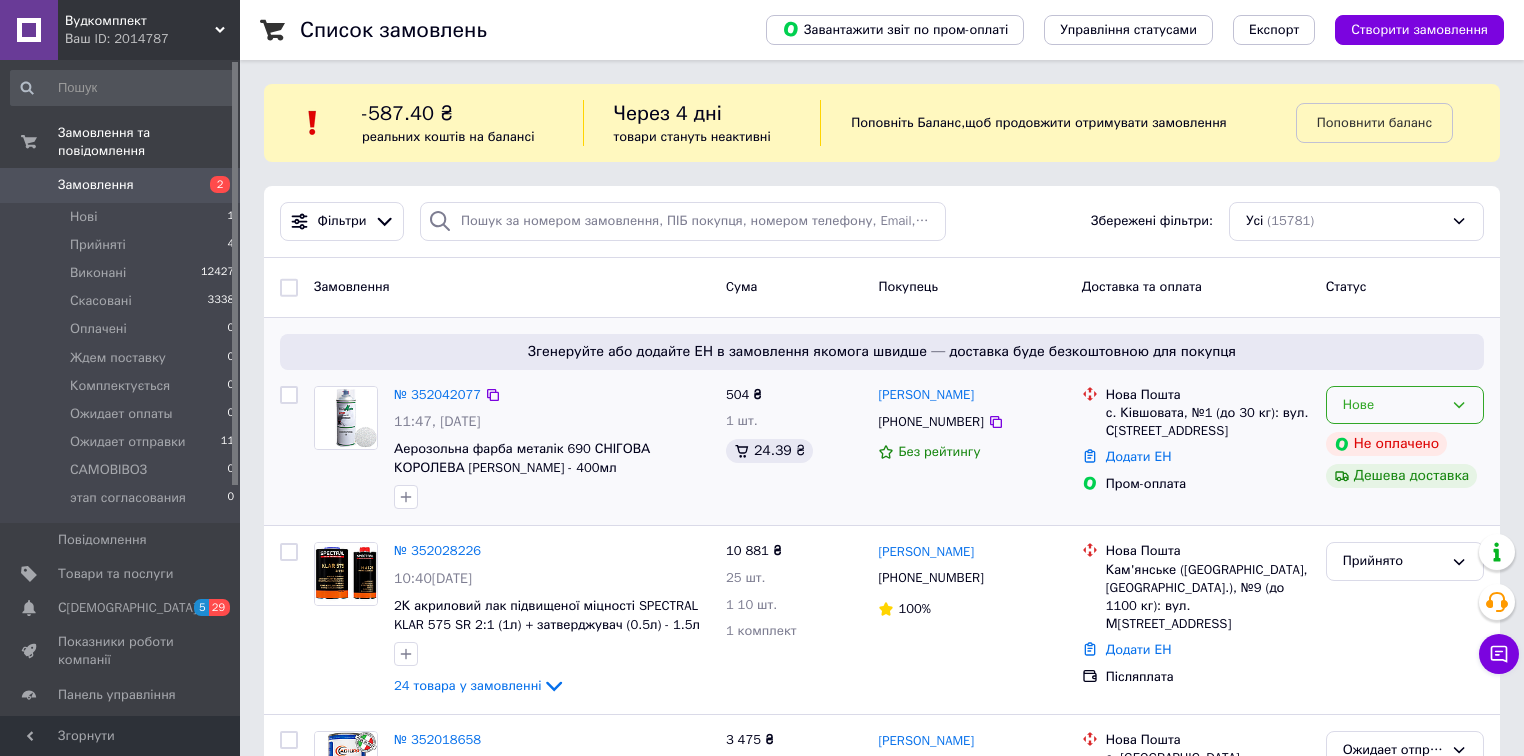 click on "Нове" at bounding box center (1393, 405) 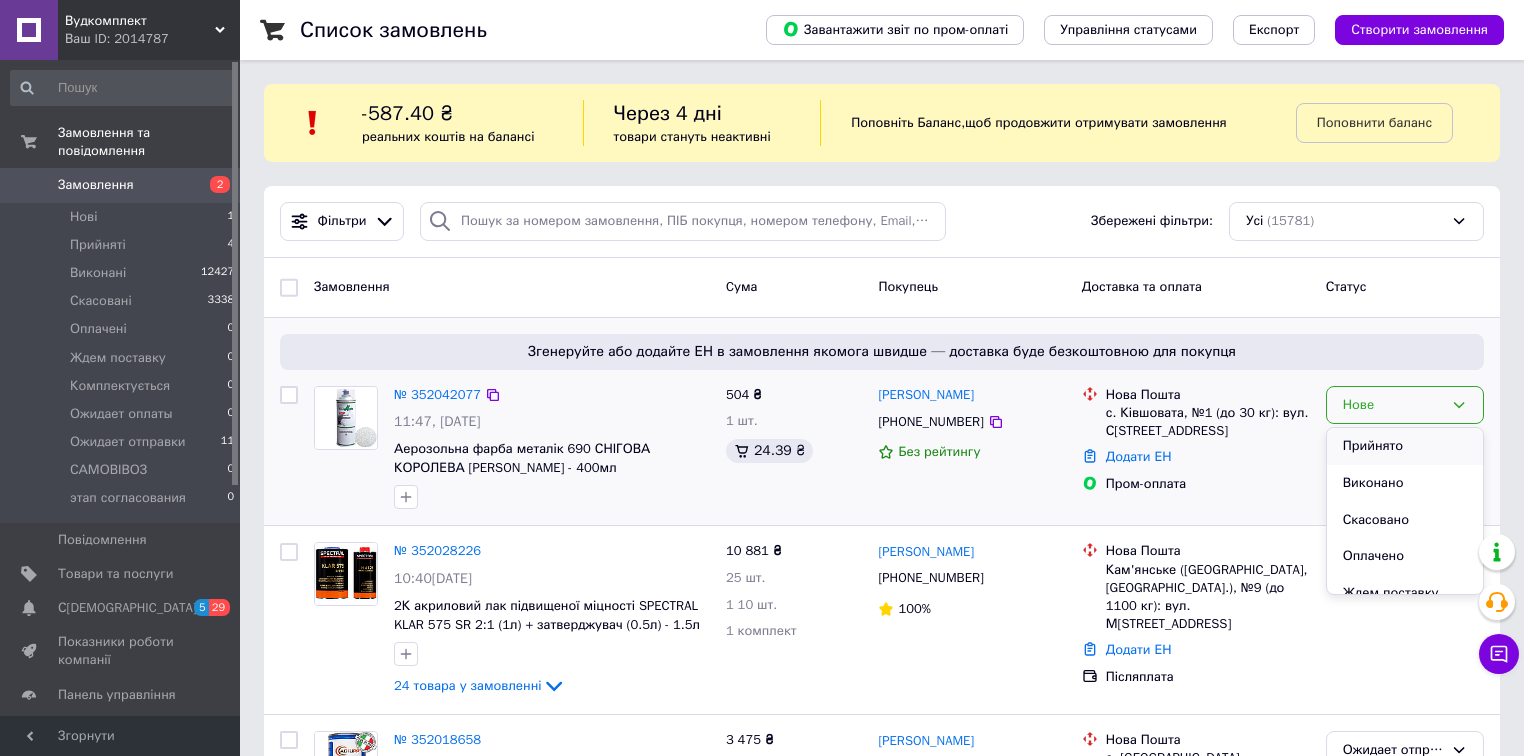 click on "Прийнято" at bounding box center (1405, 446) 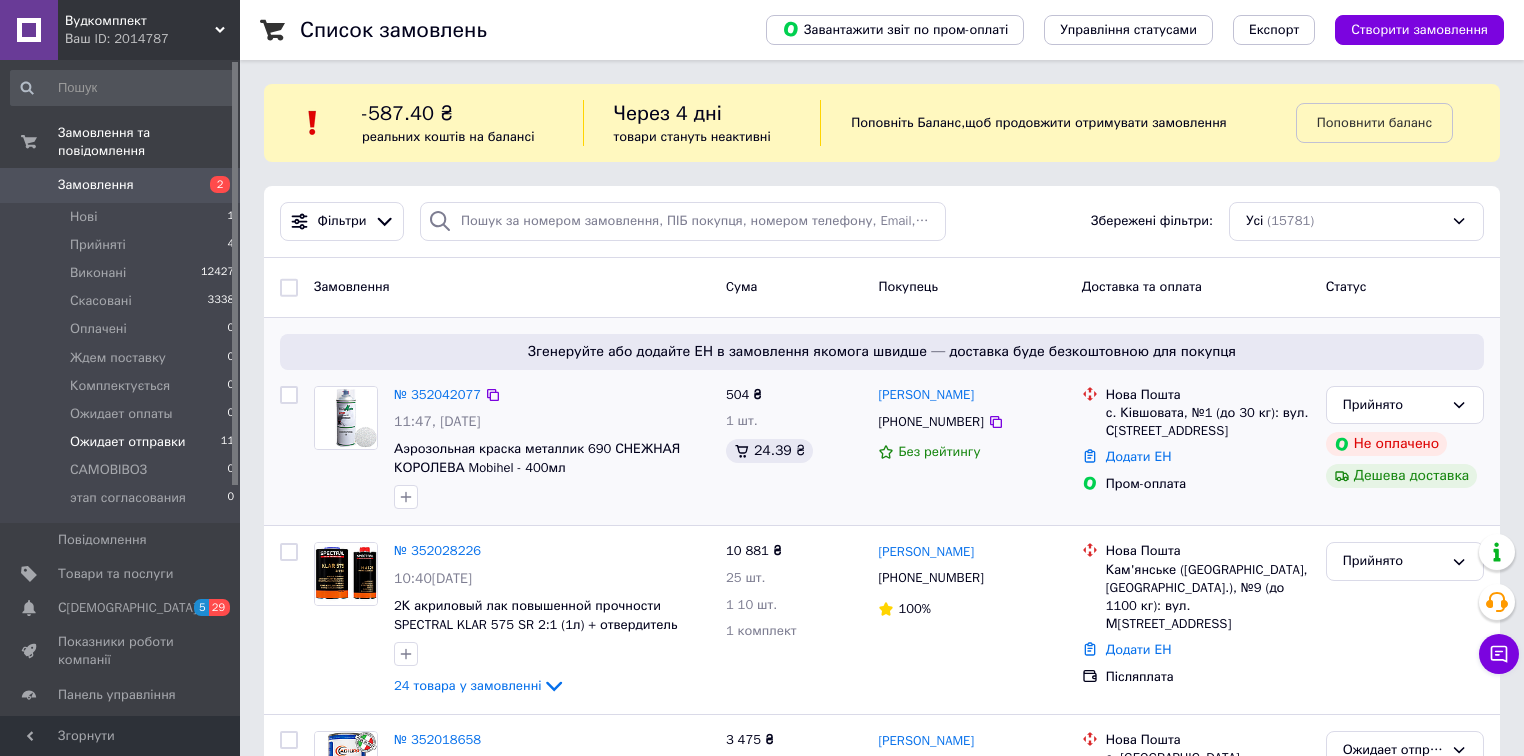 click on "Ожидает отправки" at bounding box center (128, 442) 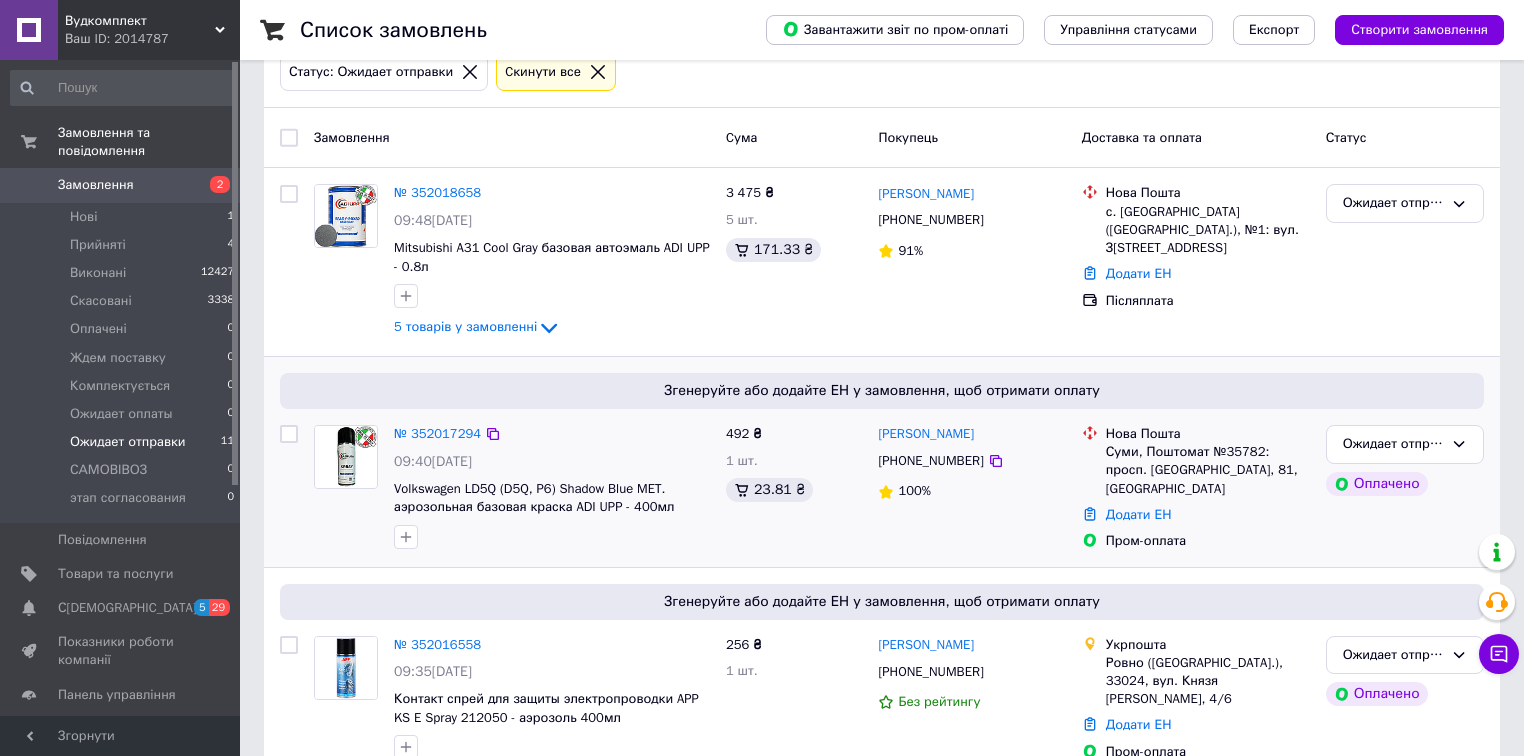 scroll, scrollTop: 240, scrollLeft: 0, axis: vertical 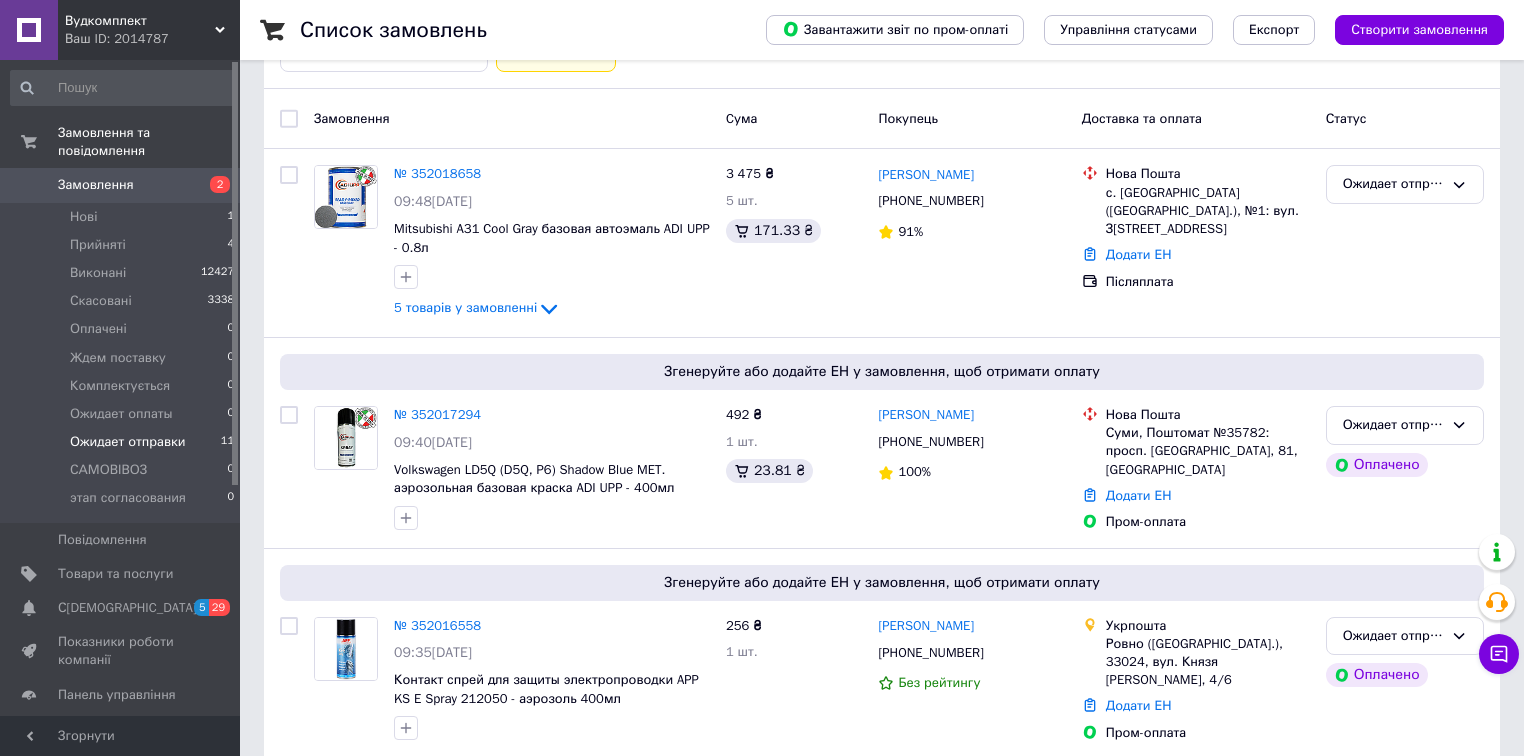 click on "Ожидает отправки" at bounding box center [128, 442] 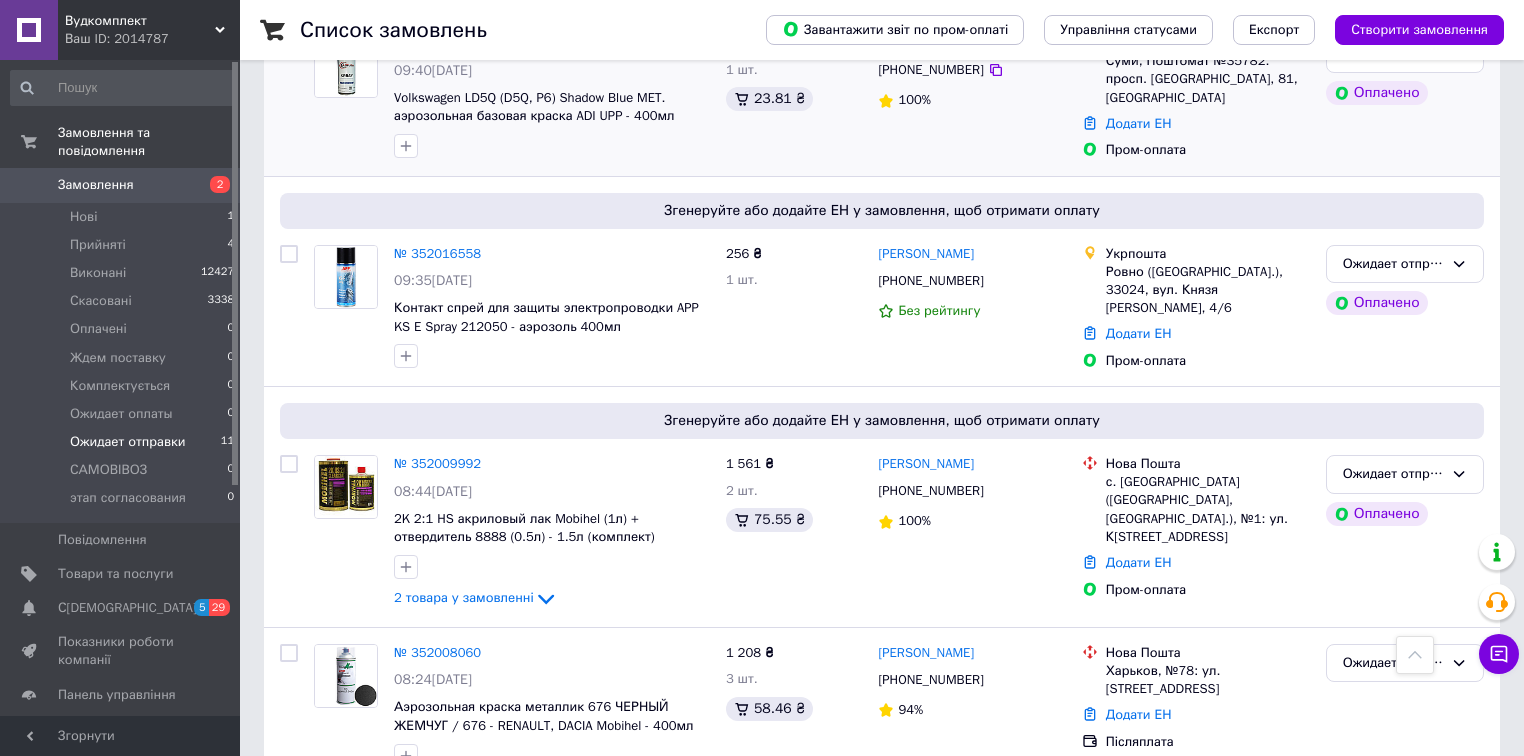 scroll, scrollTop: 640, scrollLeft: 0, axis: vertical 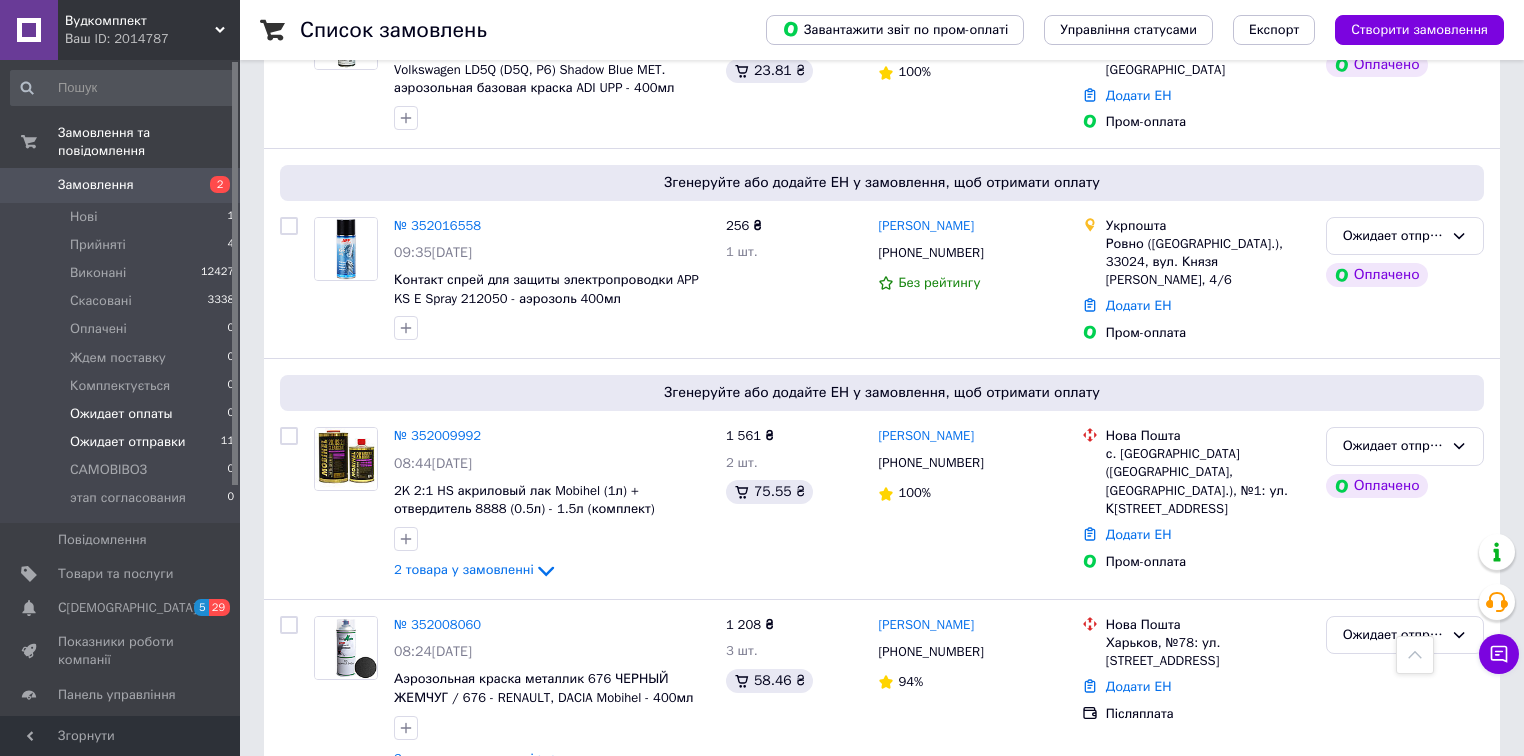 click on "Ожидает оплаты" at bounding box center [121, 414] 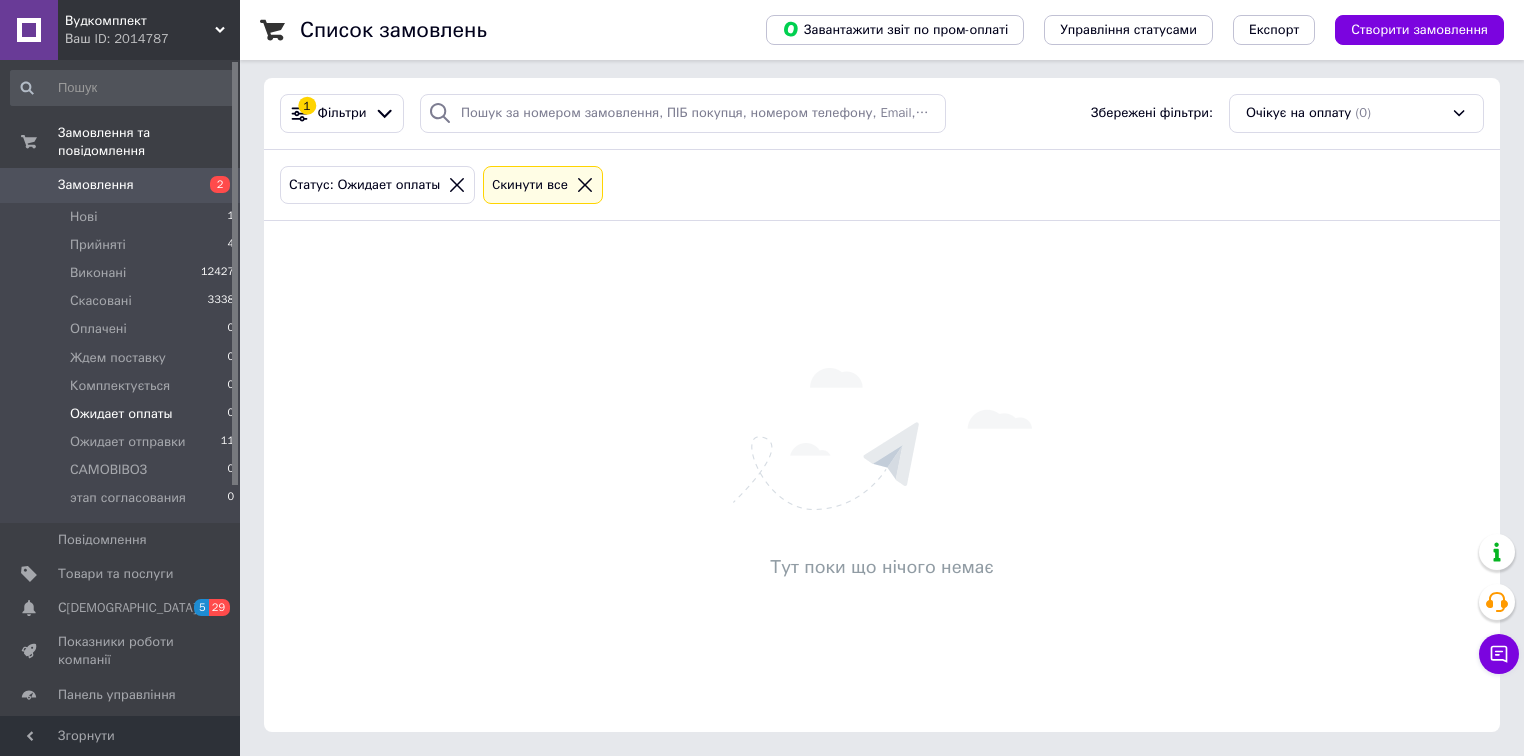 scroll, scrollTop: 0, scrollLeft: 0, axis: both 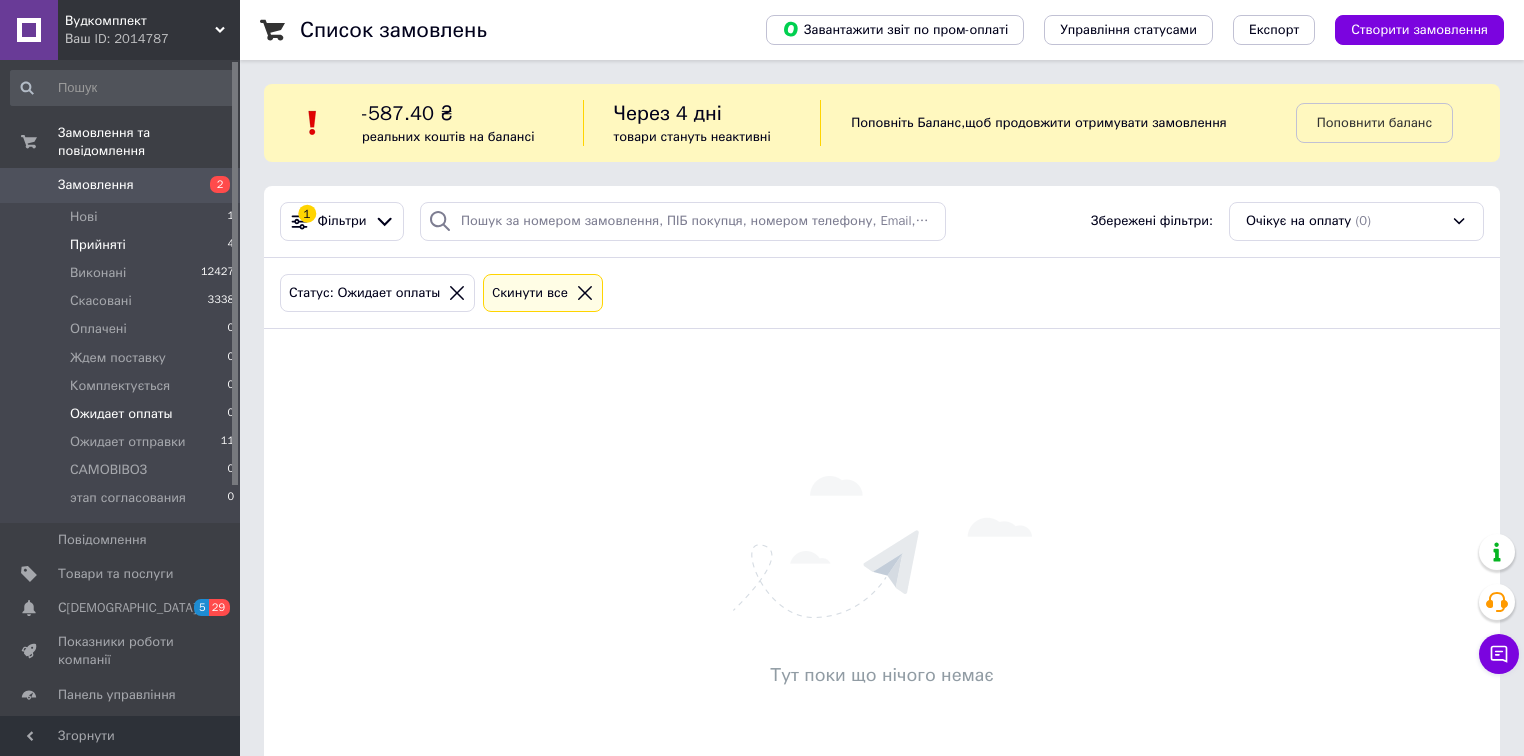 click on "Прийняті" at bounding box center [98, 245] 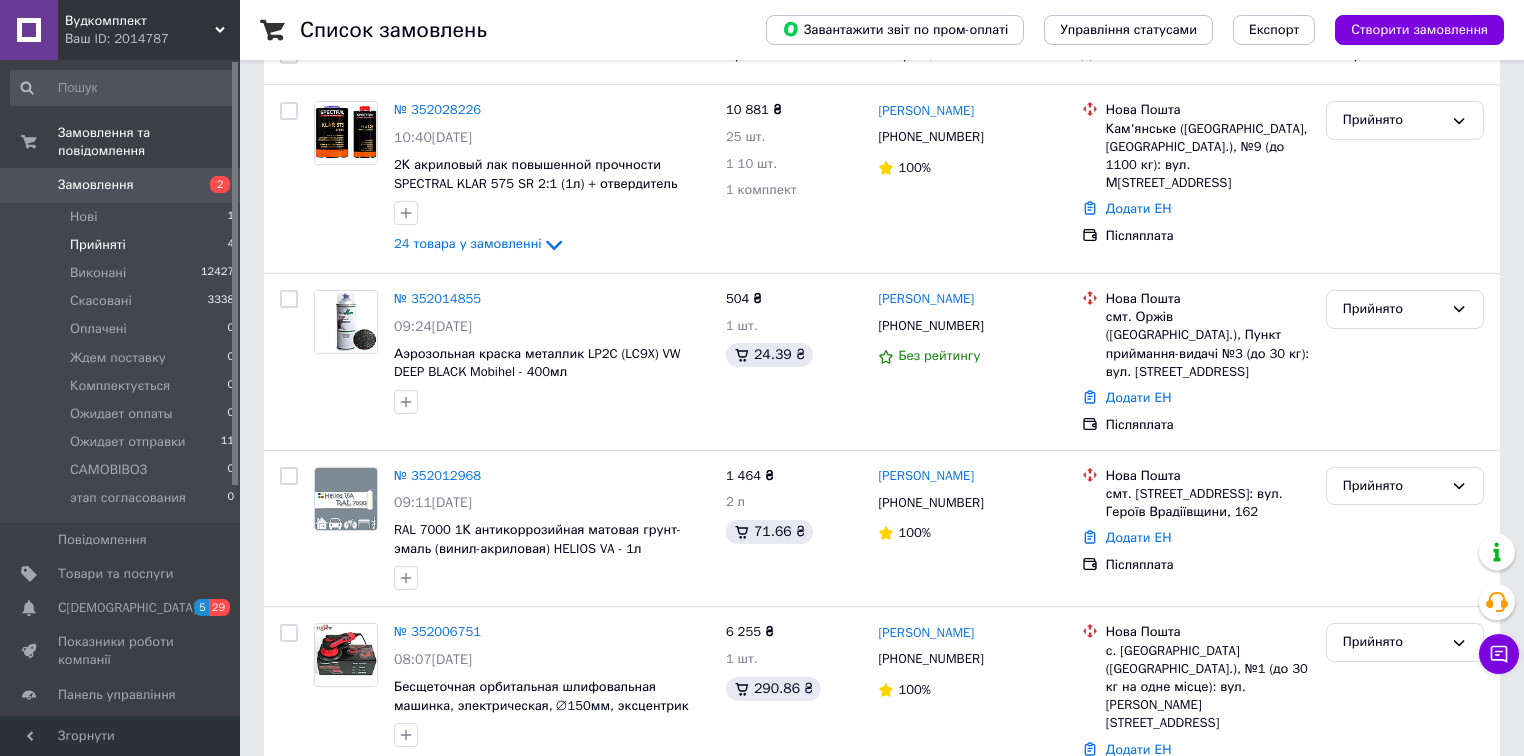 scroll, scrollTop: 316, scrollLeft: 0, axis: vertical 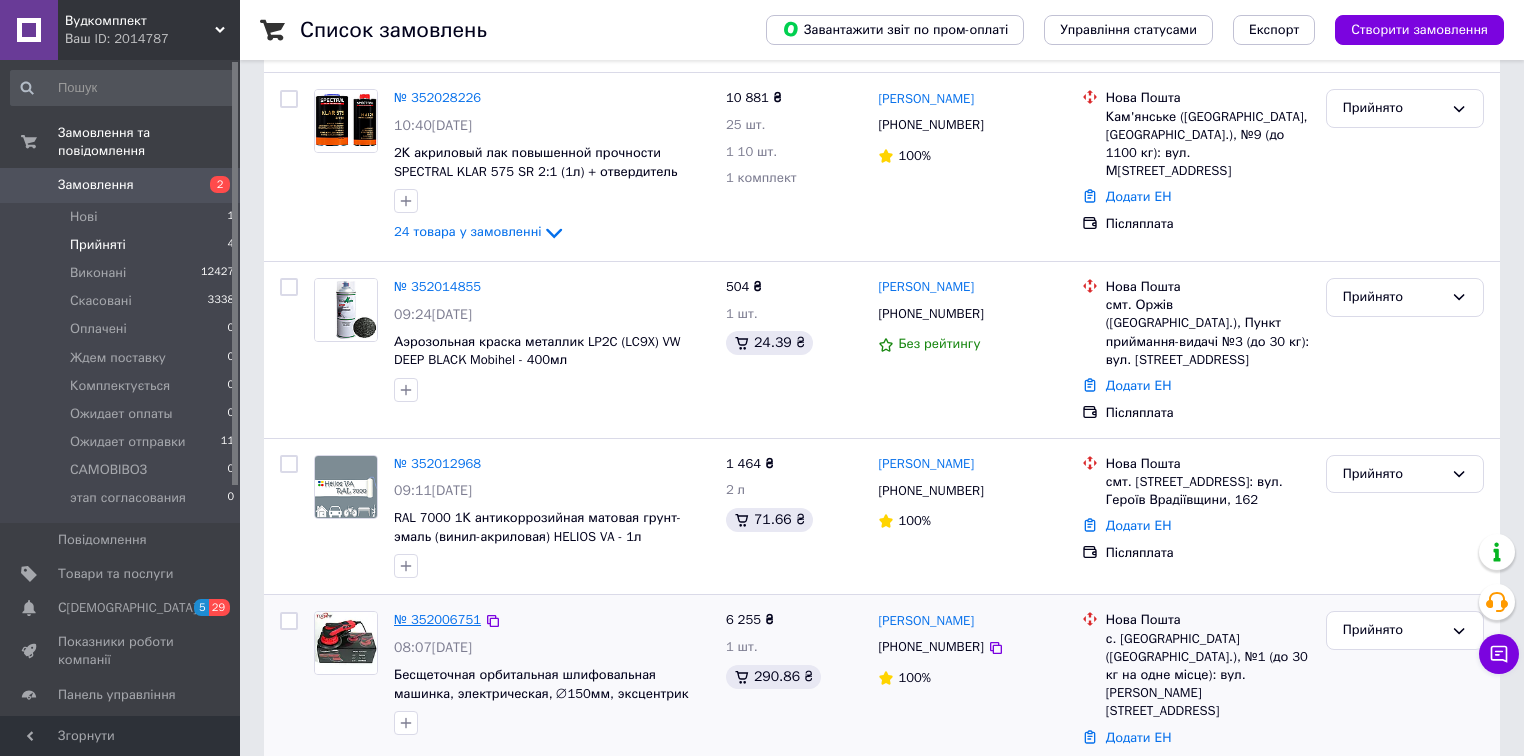 click on "№ 352006751" at bounding box center [437, 619] 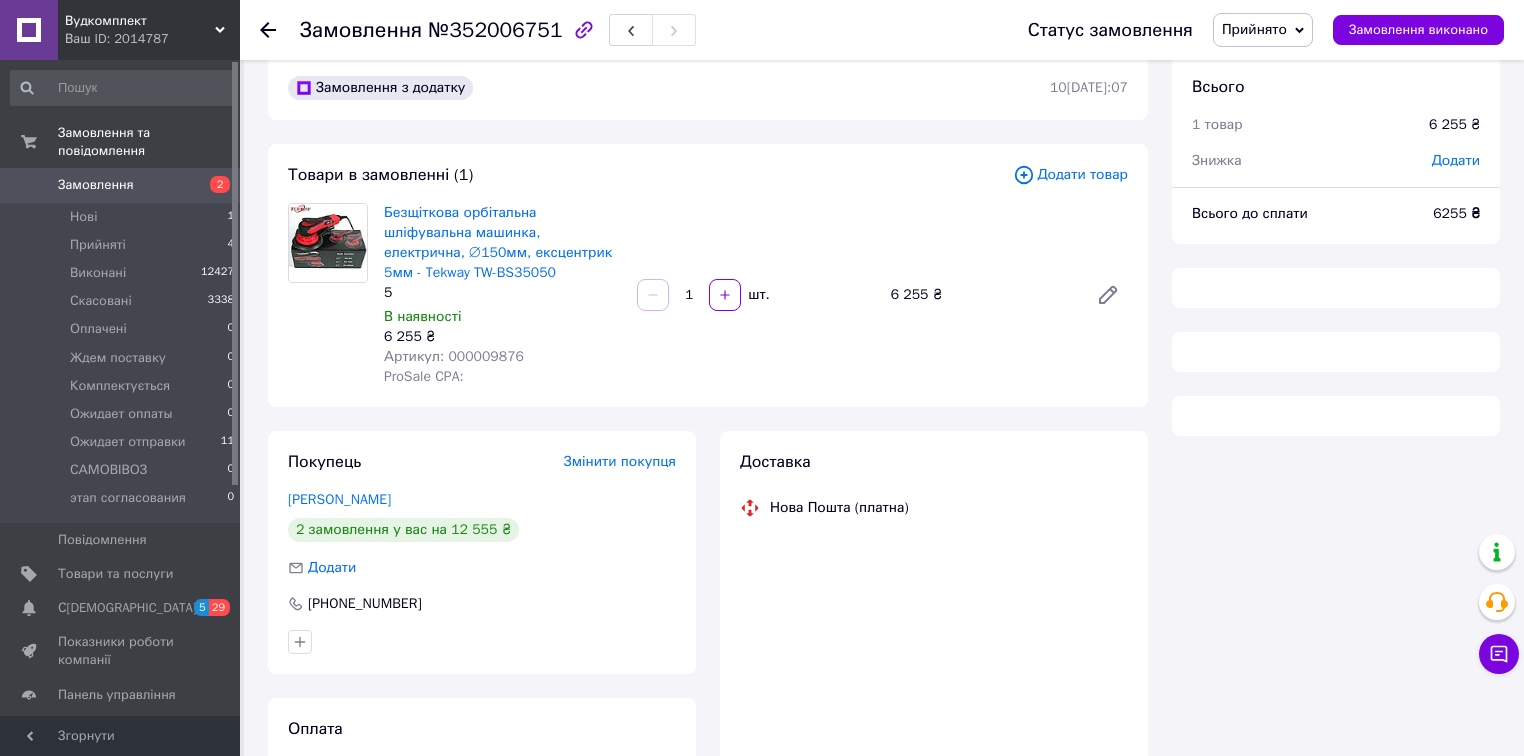 scroll, scrollTop: 0, scrollLeft: 0, axis: both 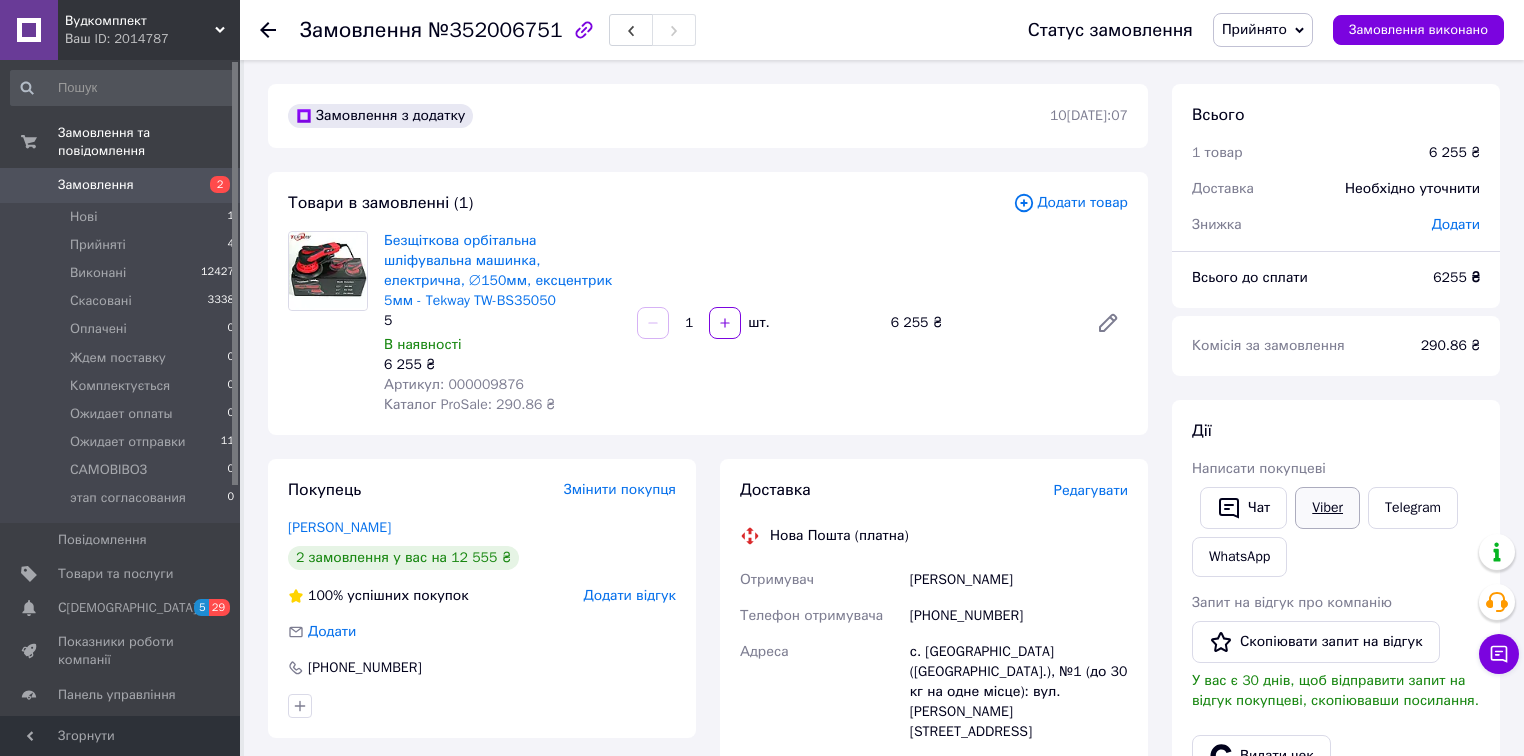 click on "Viber" at bounding box center (1327, 508) 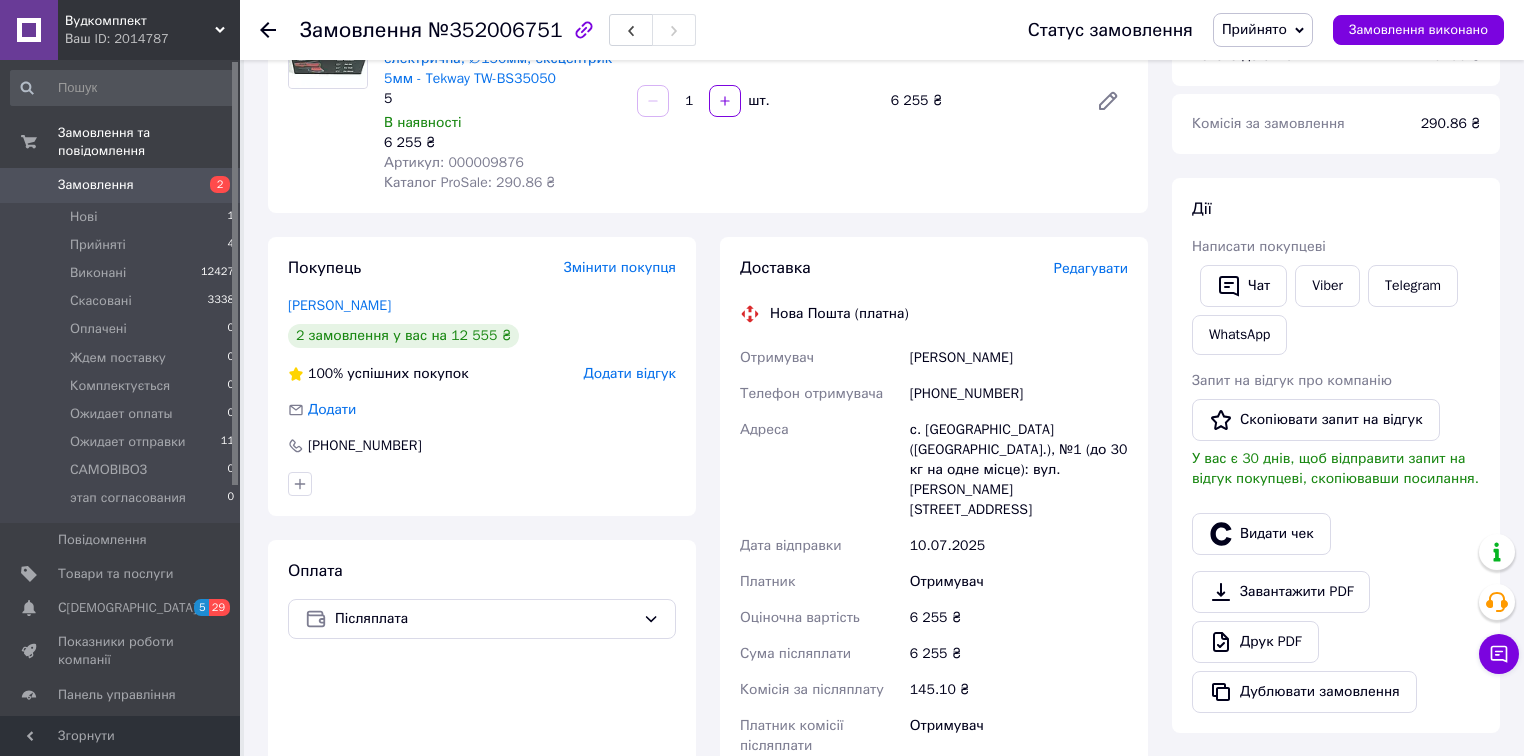 scroll, scrollTop: 240, scrollLeft: 0, axis: vertical 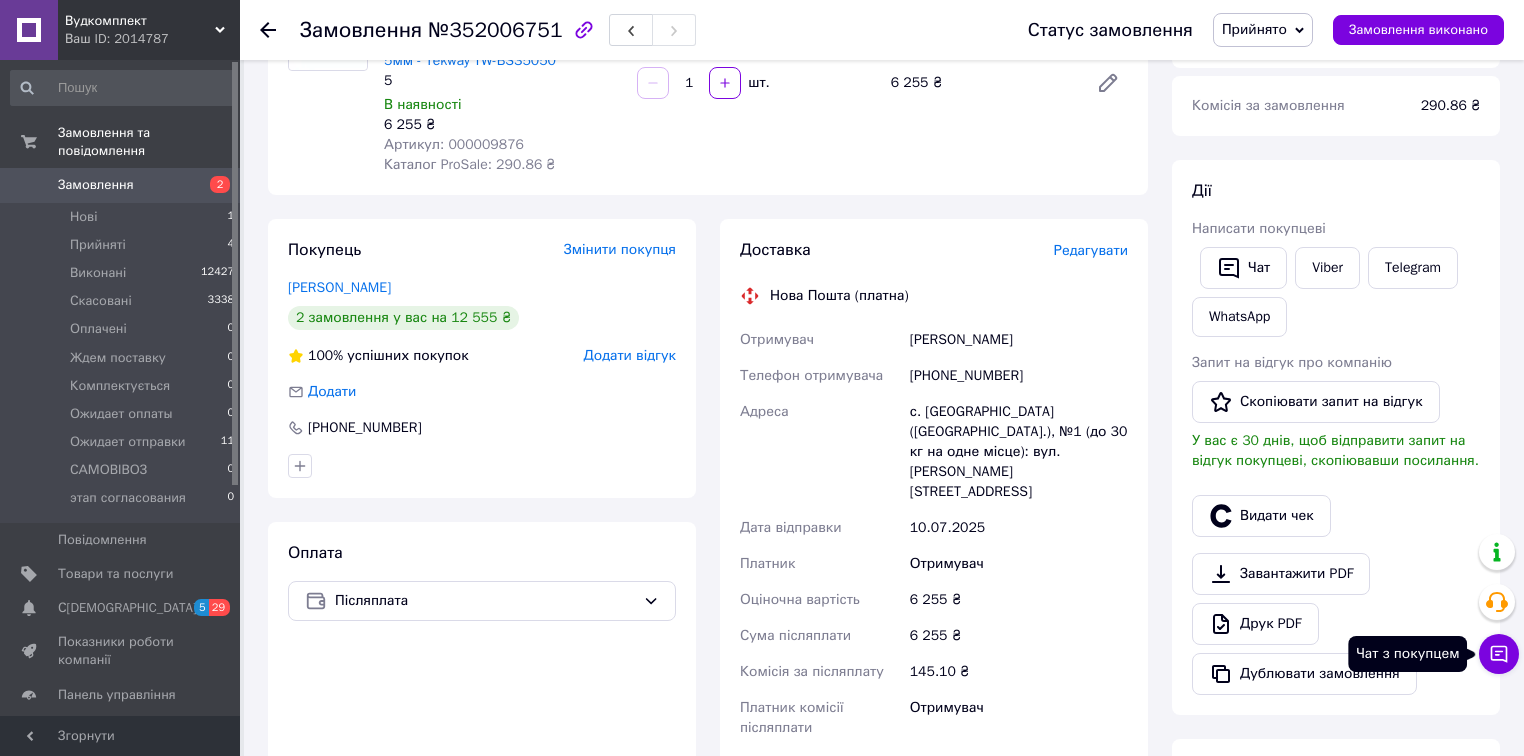 click on "Чат з покупцем" at bounding box center [1499, 654] 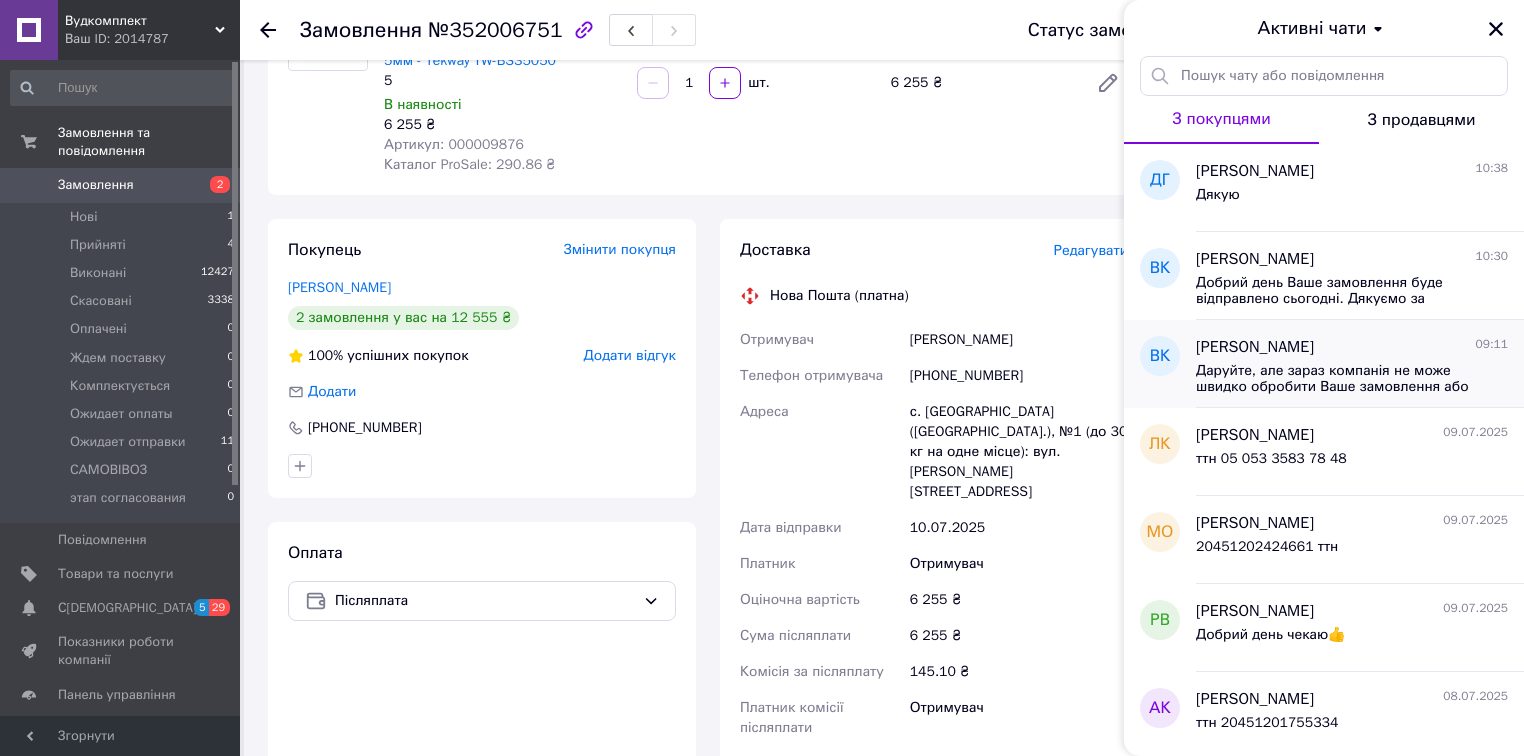 click on "Даруйте, але зараз компанія не може швидко обробити Ваше замовлення або повідомлення, так як за графіком сьогодні вихідний, або свято.
Ваша заявка буде оброблена в найближчий робочій день
Sorry, but now the company cannot process your order or message quickly, as the schedule is closed to[DATE]Your application will be processed in the next business day" at bounding box center [1338, 379] 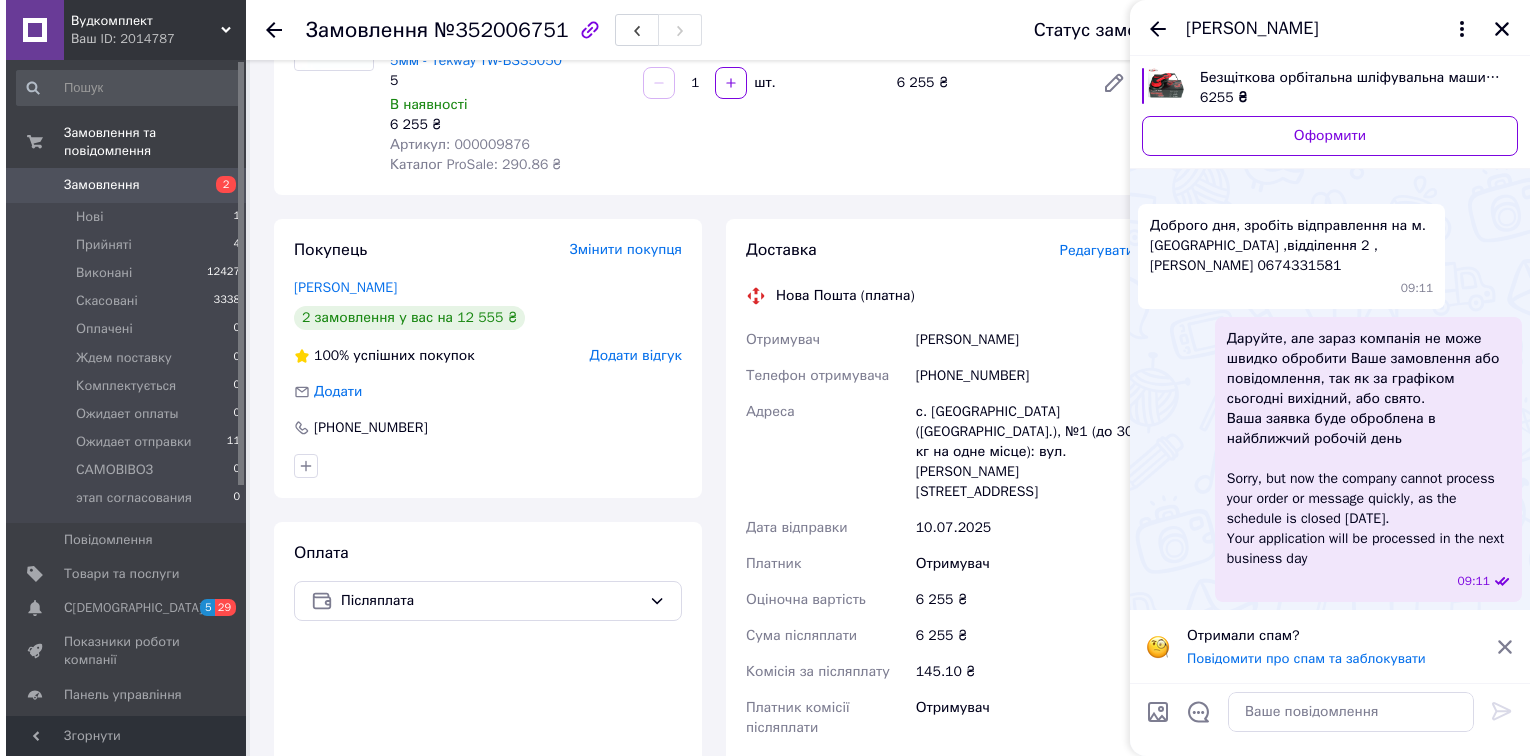 scroll, scrollTop: 0, scrollLeft: 0, axis: both 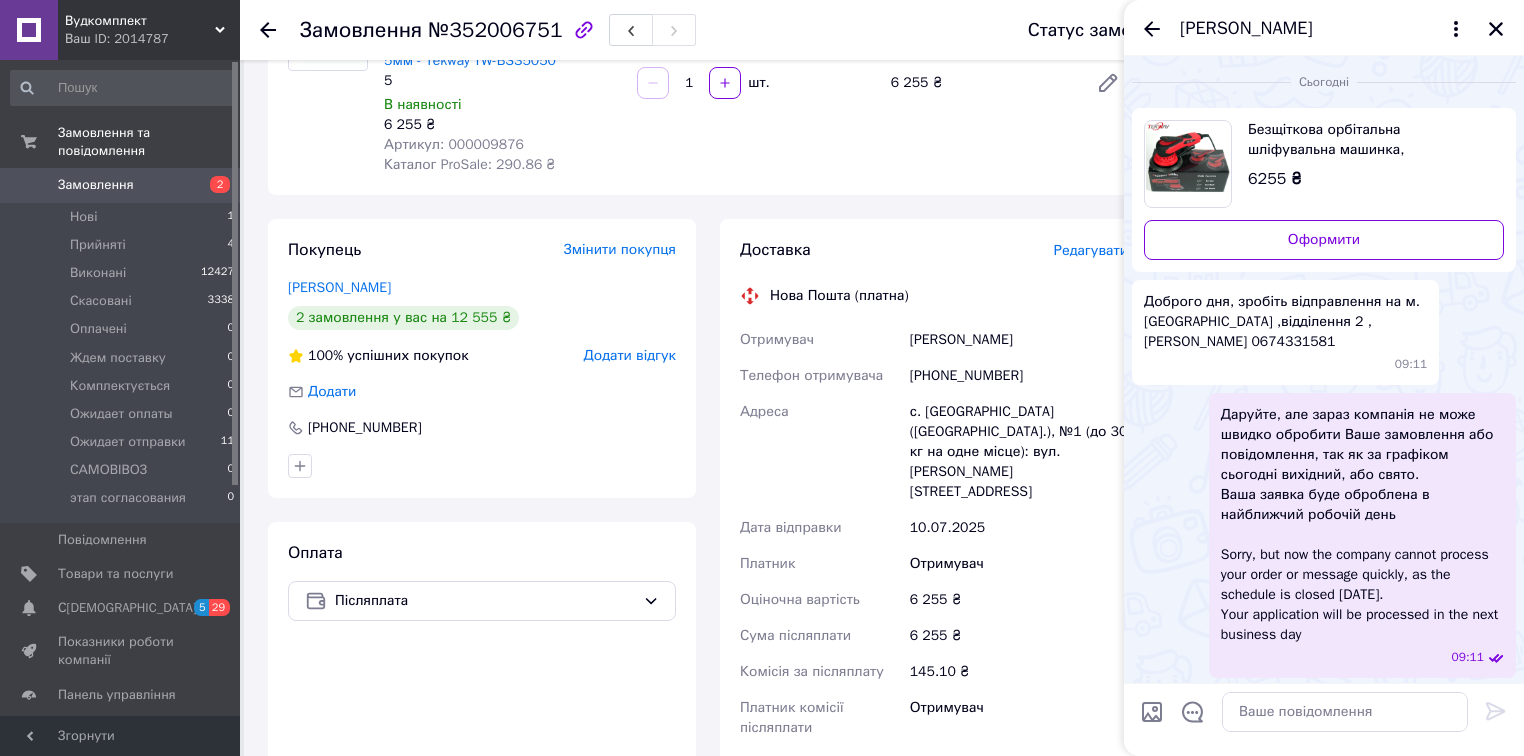 click on "Редагувати" at bounding box center (1091, 250) 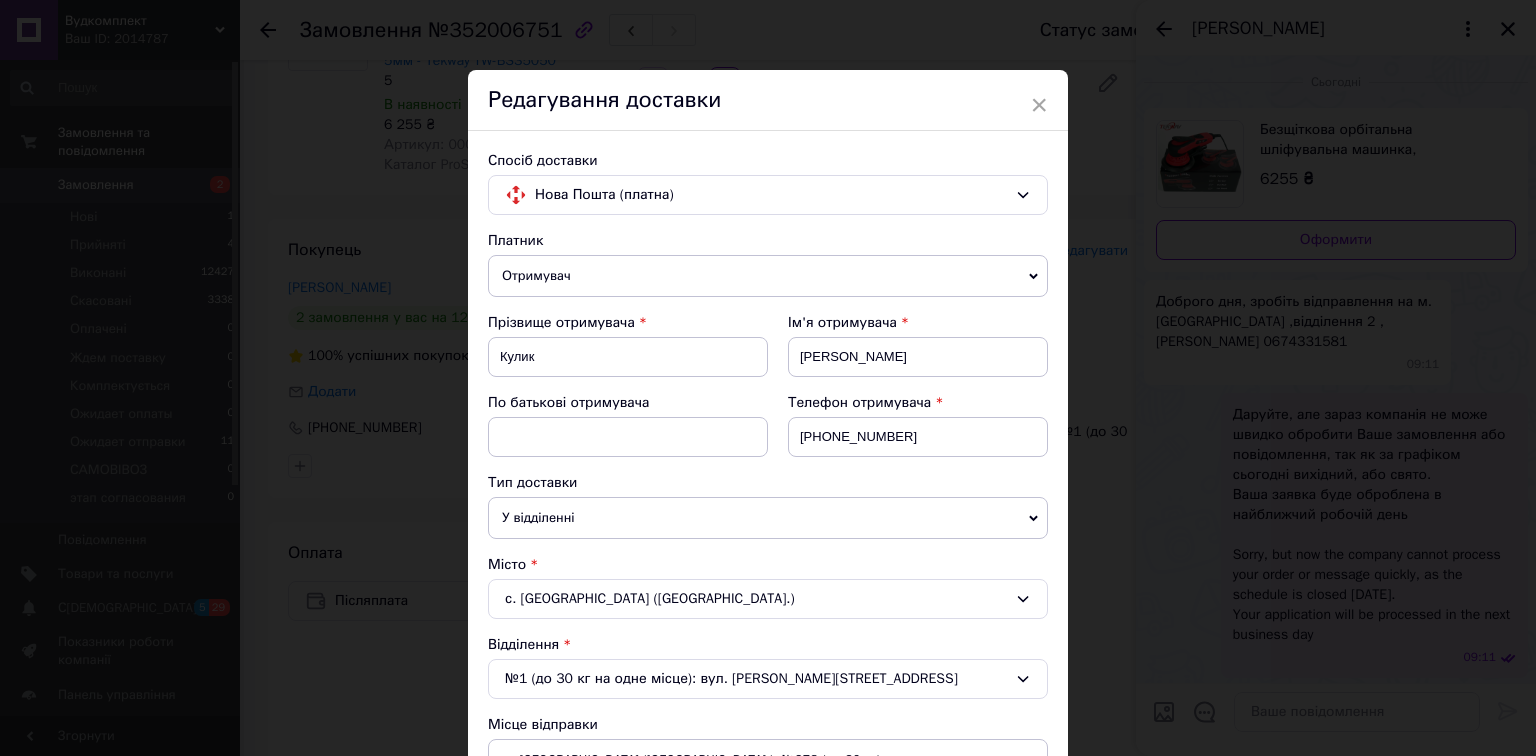 click on "с. [GEOGRAPHIC_DATA] ([GEOGRAPHIC_DATA].)" at bounding box center [768, 599] 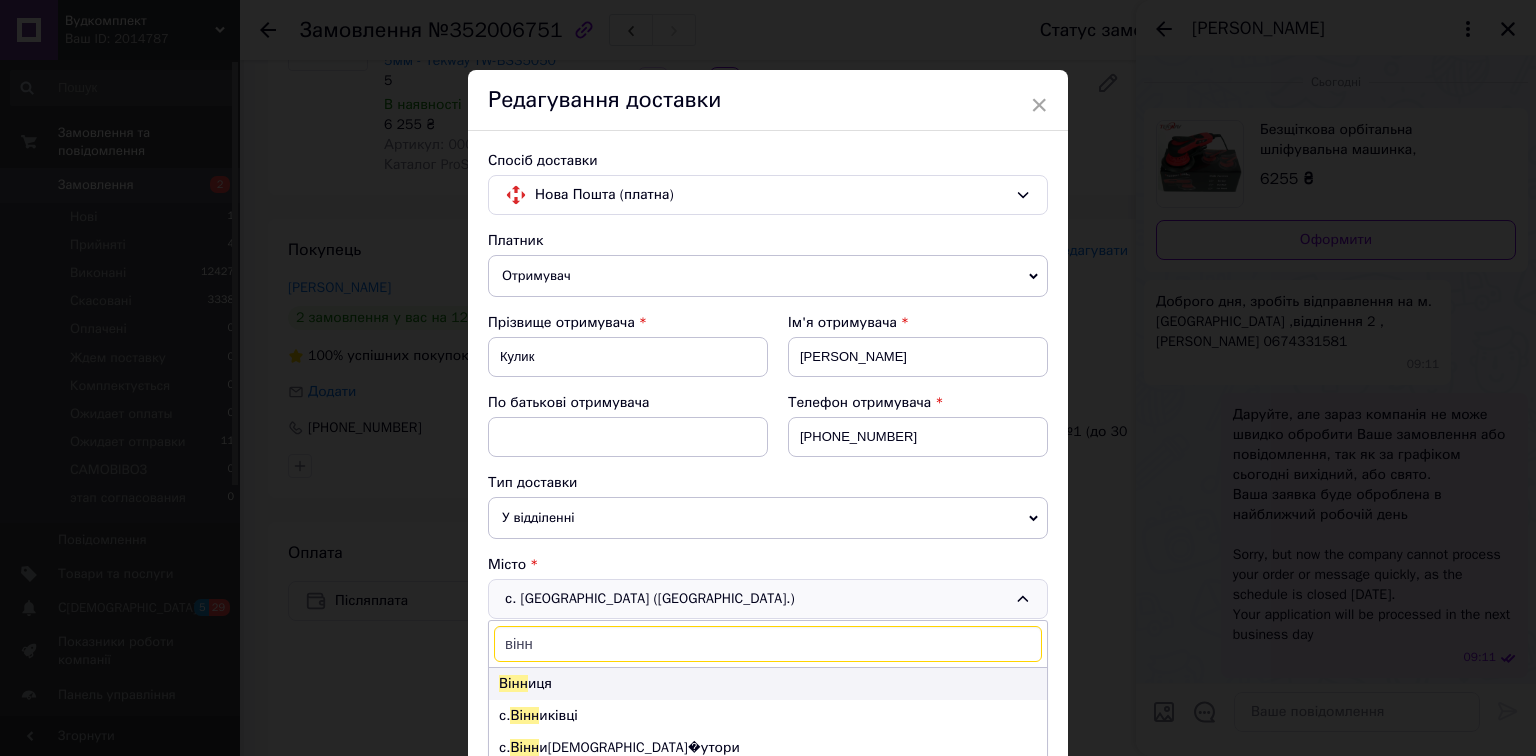 type on "вінн" 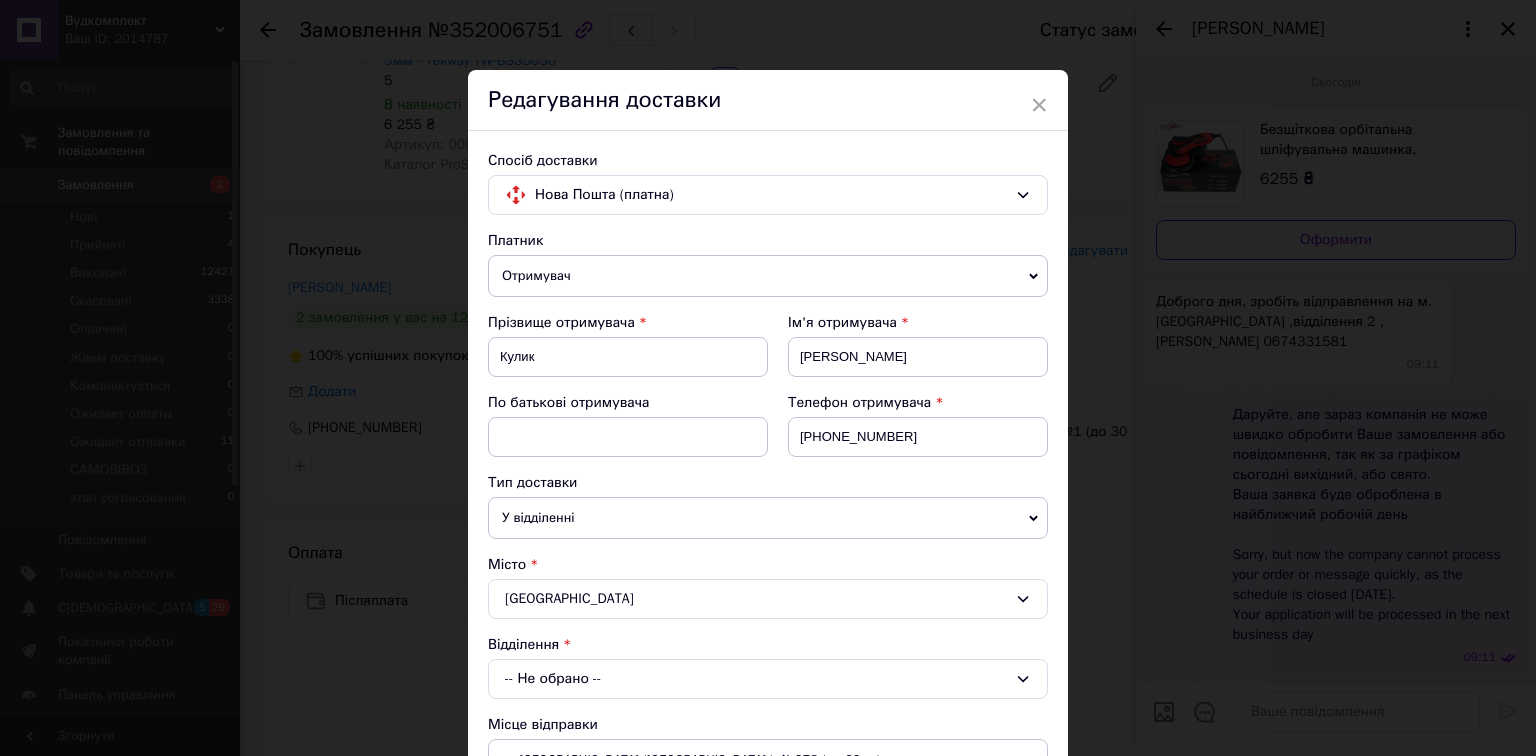 click on "-- Не обрано --" at bounding box center [768, 679] 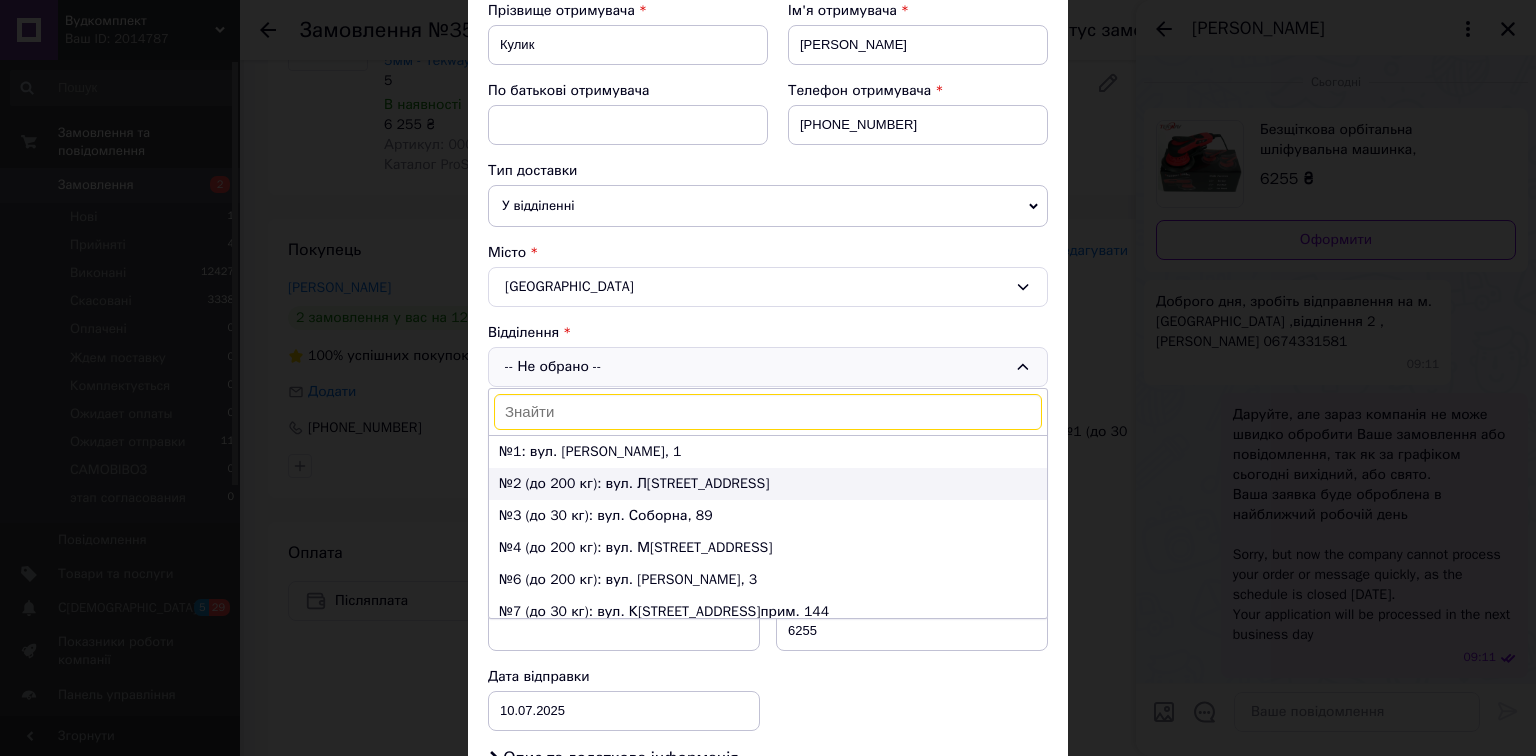 scroll, scrollTop: 320, scrollLeft: 0, axis: vertical 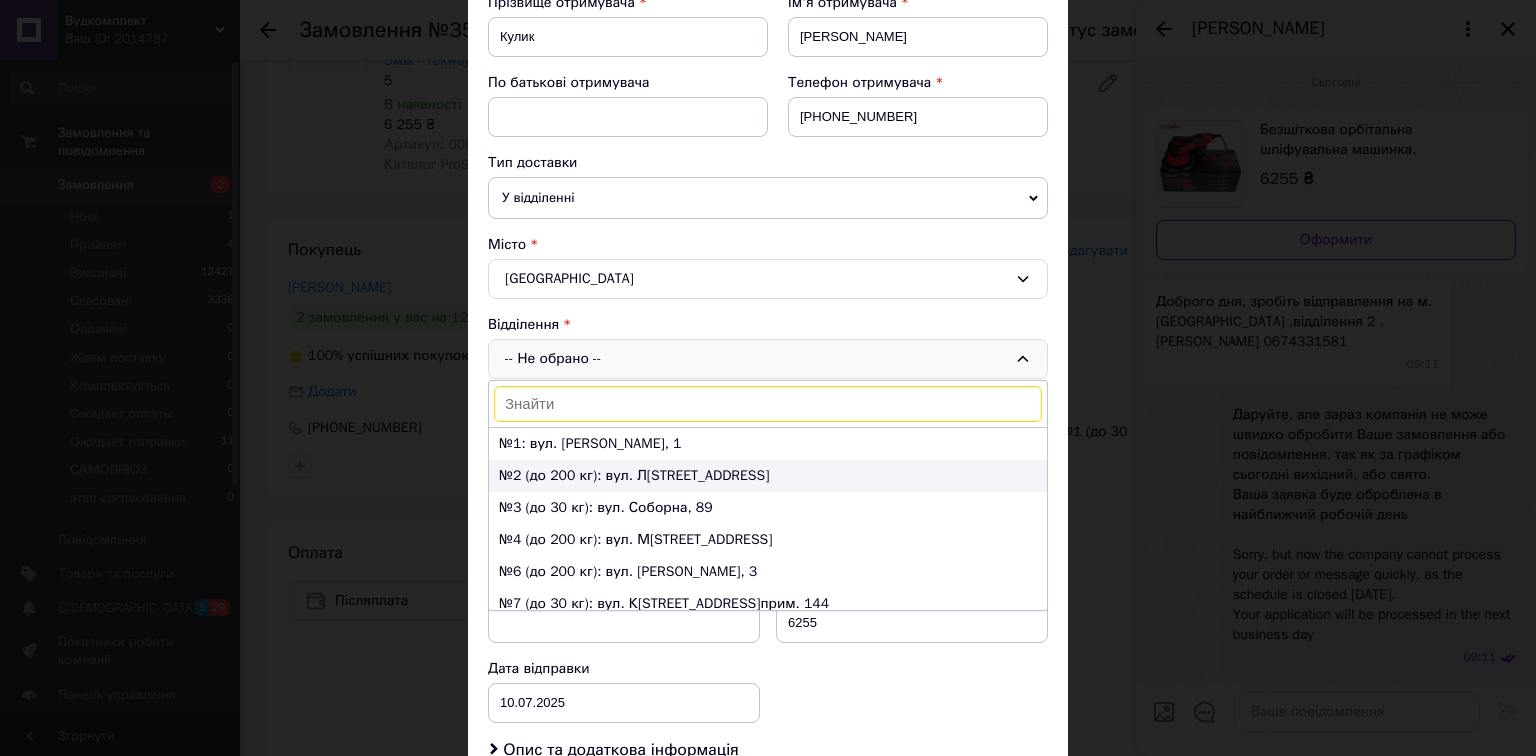 click on "№2 (до 200 кг): вул. Л[STREET_ADDRESS]" at bounding box center (768, 476) 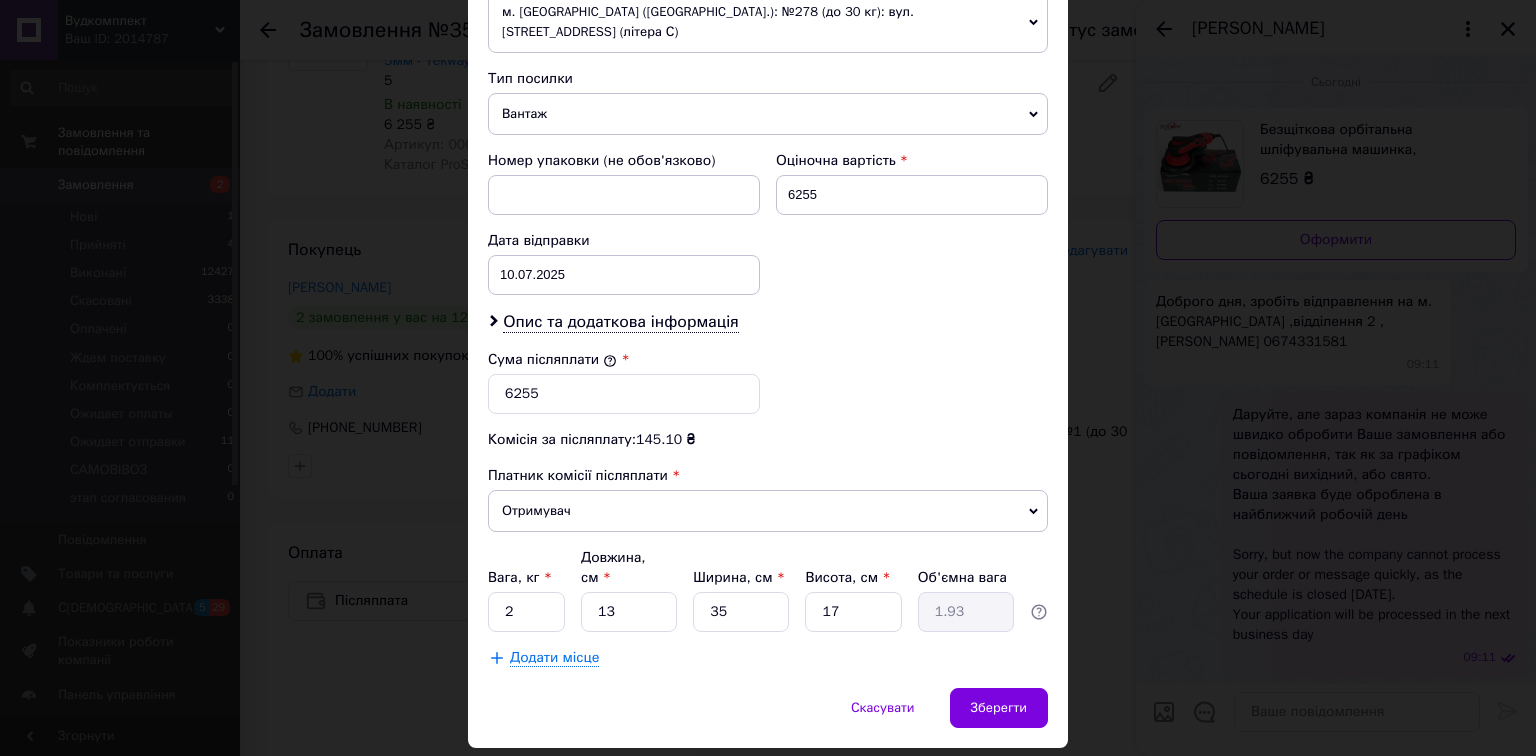 scroll, scrollTop: 764, scrollLeft: 0, axis: vertical 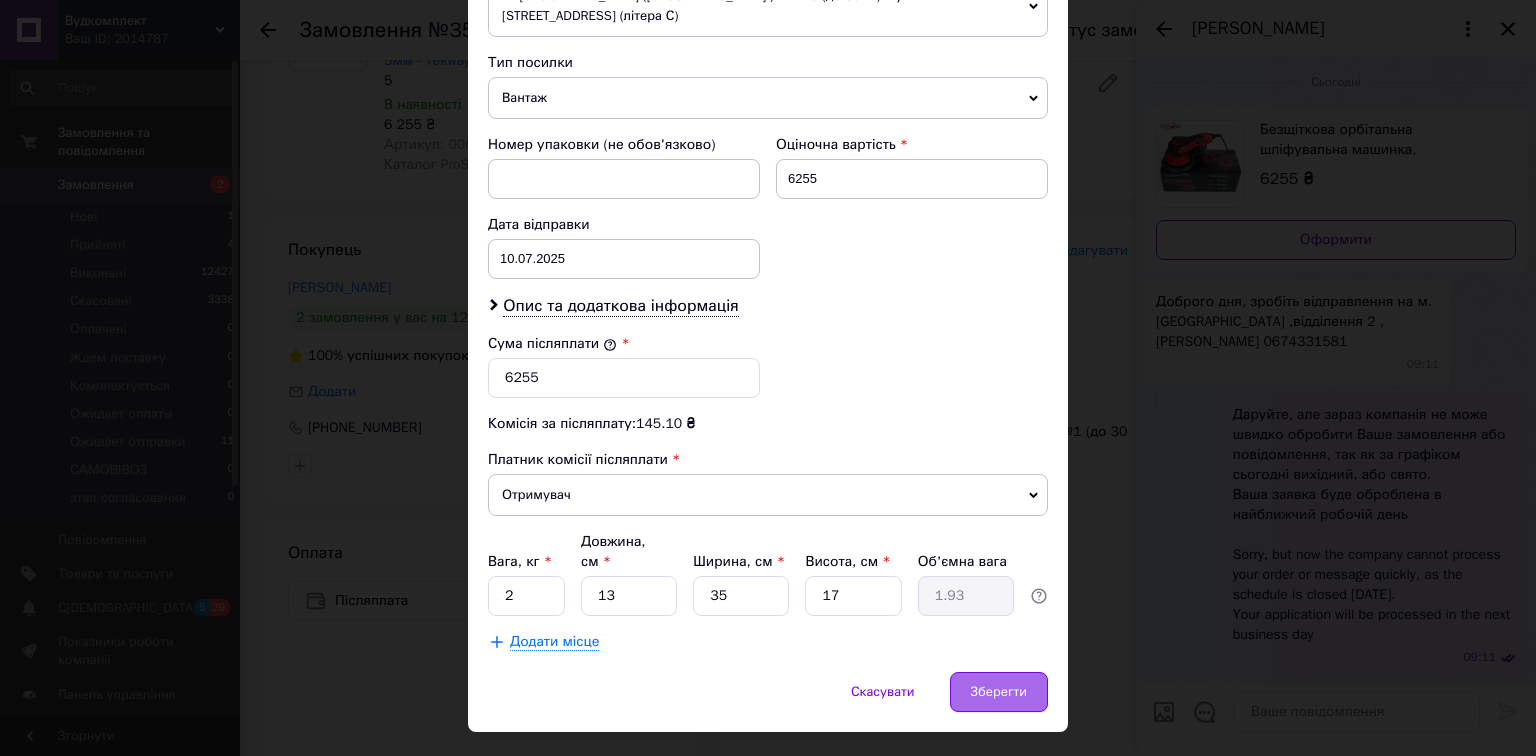 click on "Зберегти" at bounding box center [999, 692] 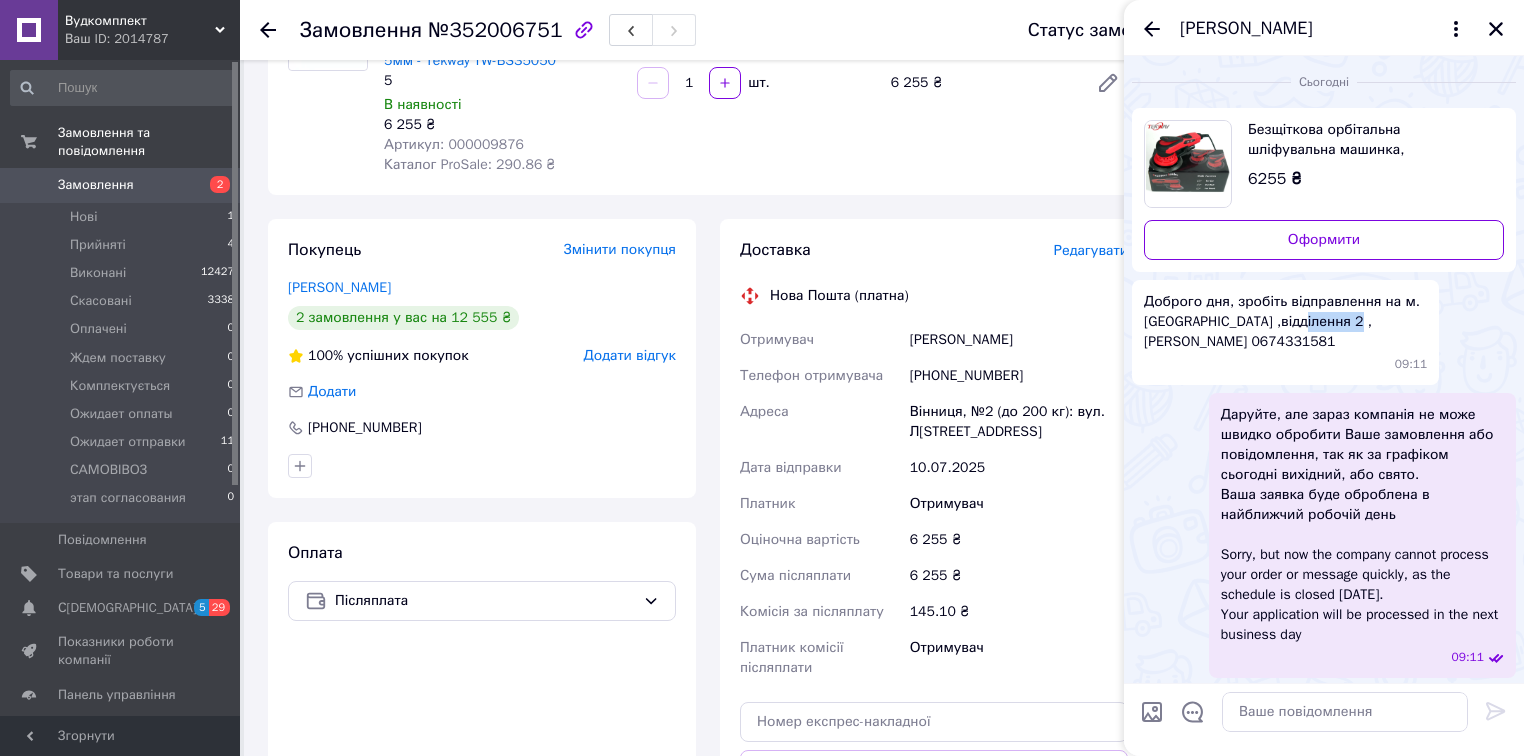 drag, startPoint x: 1303, startPoint y: 322, endPoint x: 1362, endPoint y: 322, distance: 59 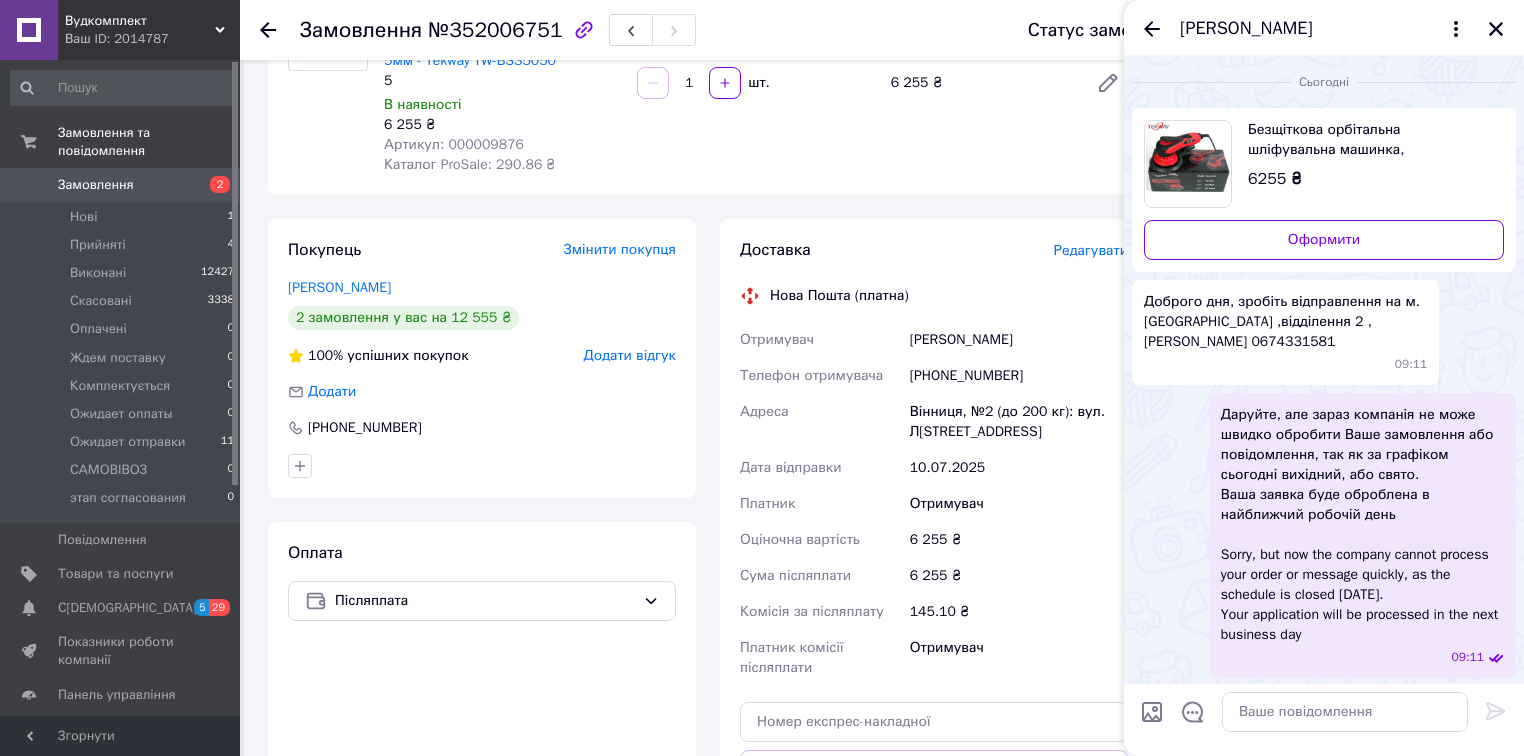click on "Редагувати" at bounding box center [1091, 250] 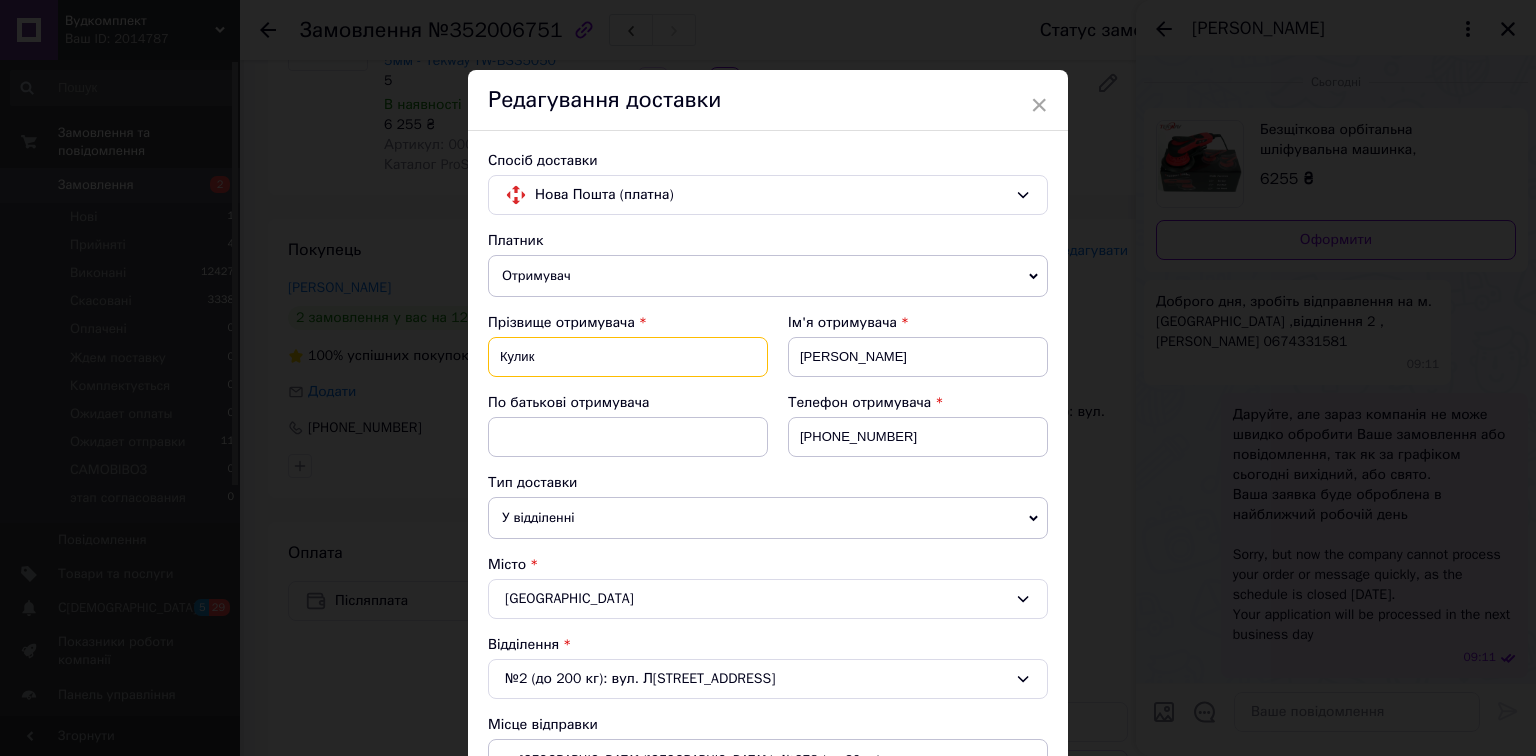 click on "Кулик" at bounding box center (628, 357) 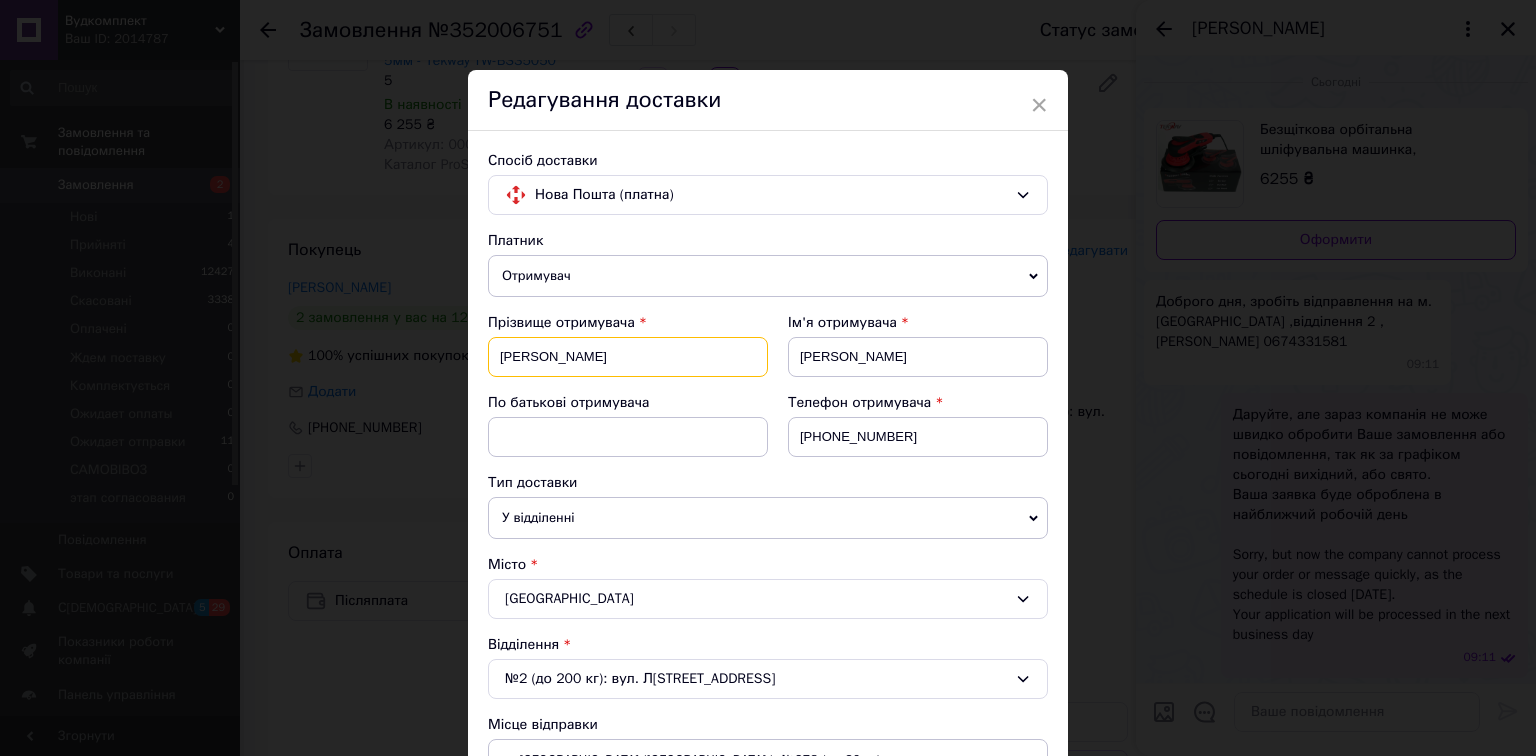type on "[PERSON_NAME]" 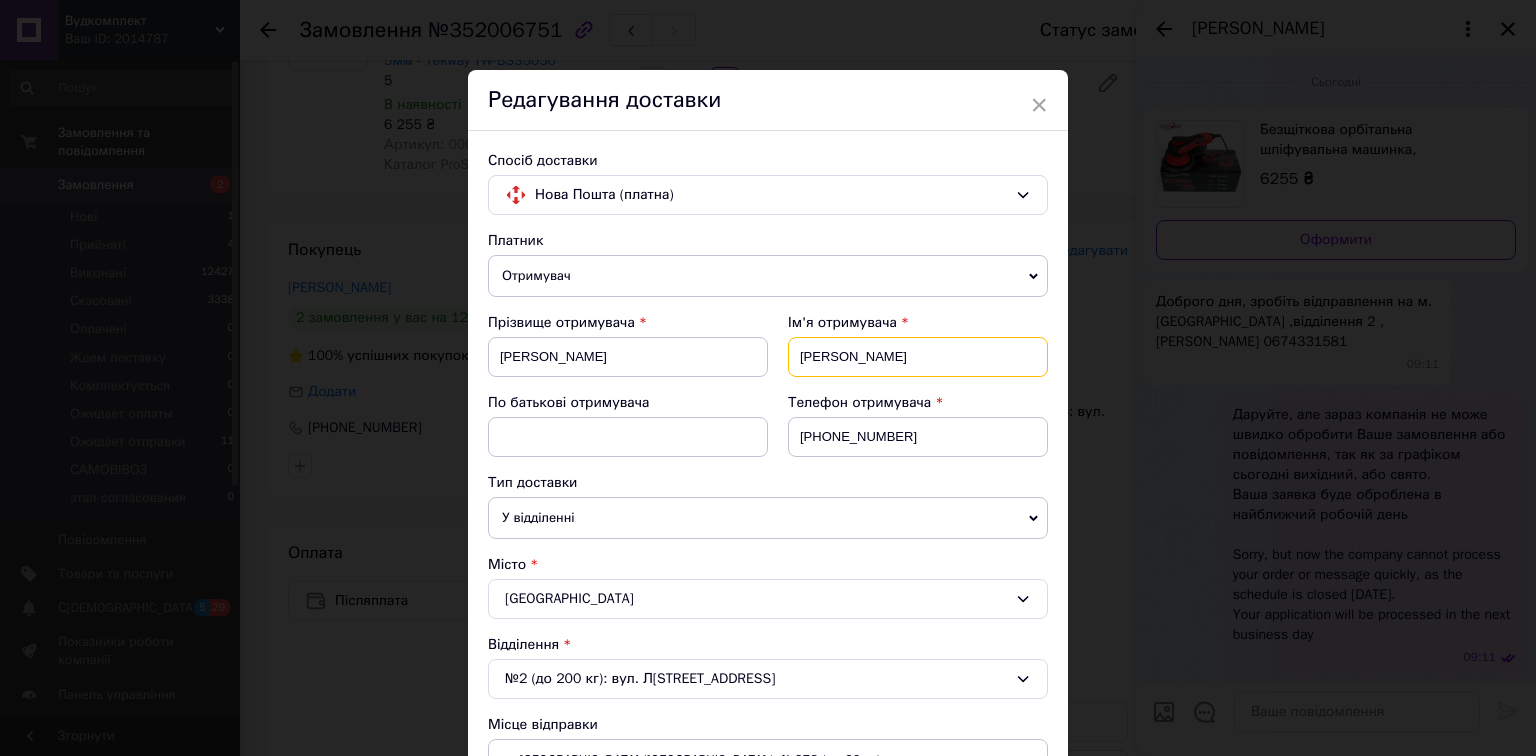 drag, startPoint x: 884, startPoint y: 355, endPoint x: 770, endPoint y: 355, distance: 114 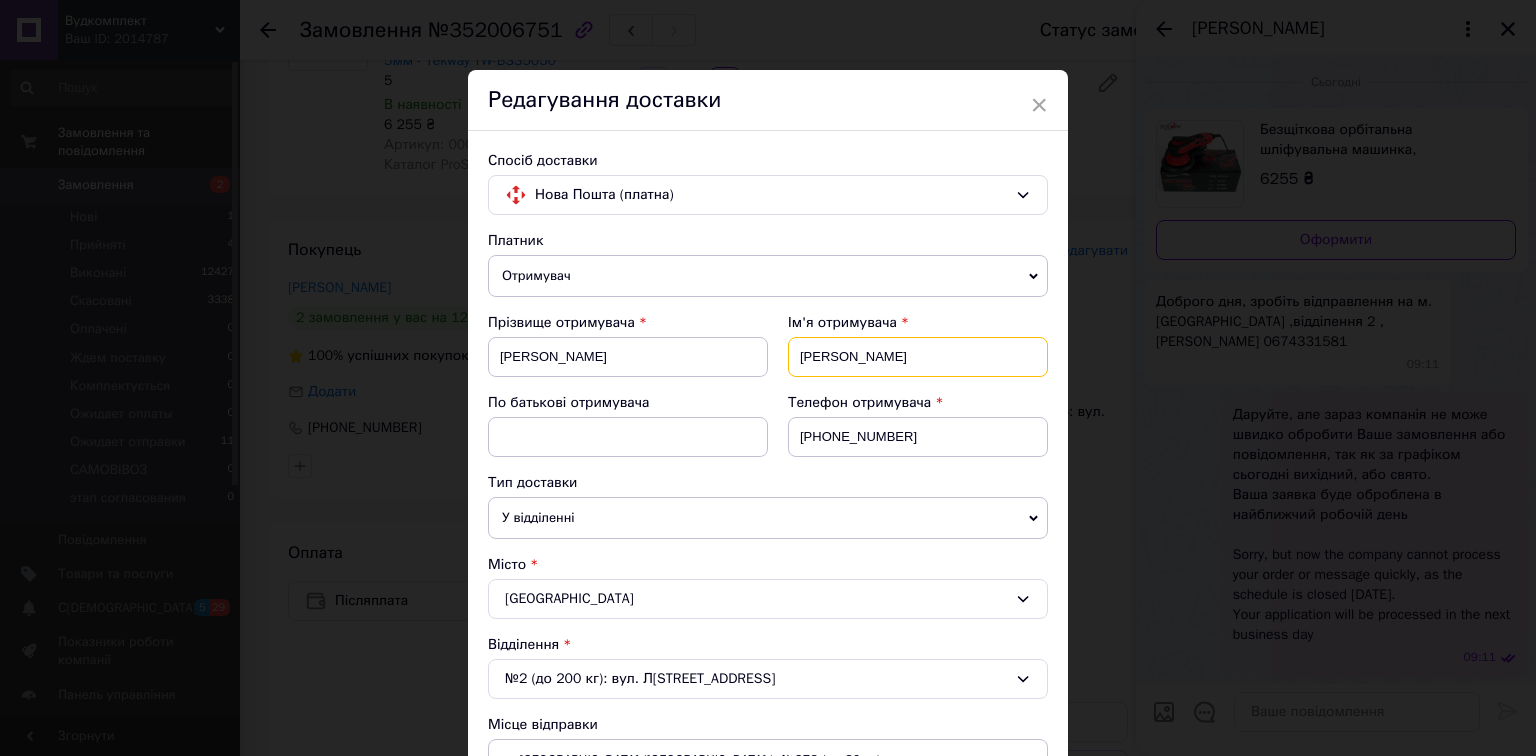 type on "[PERSON_NAME]" 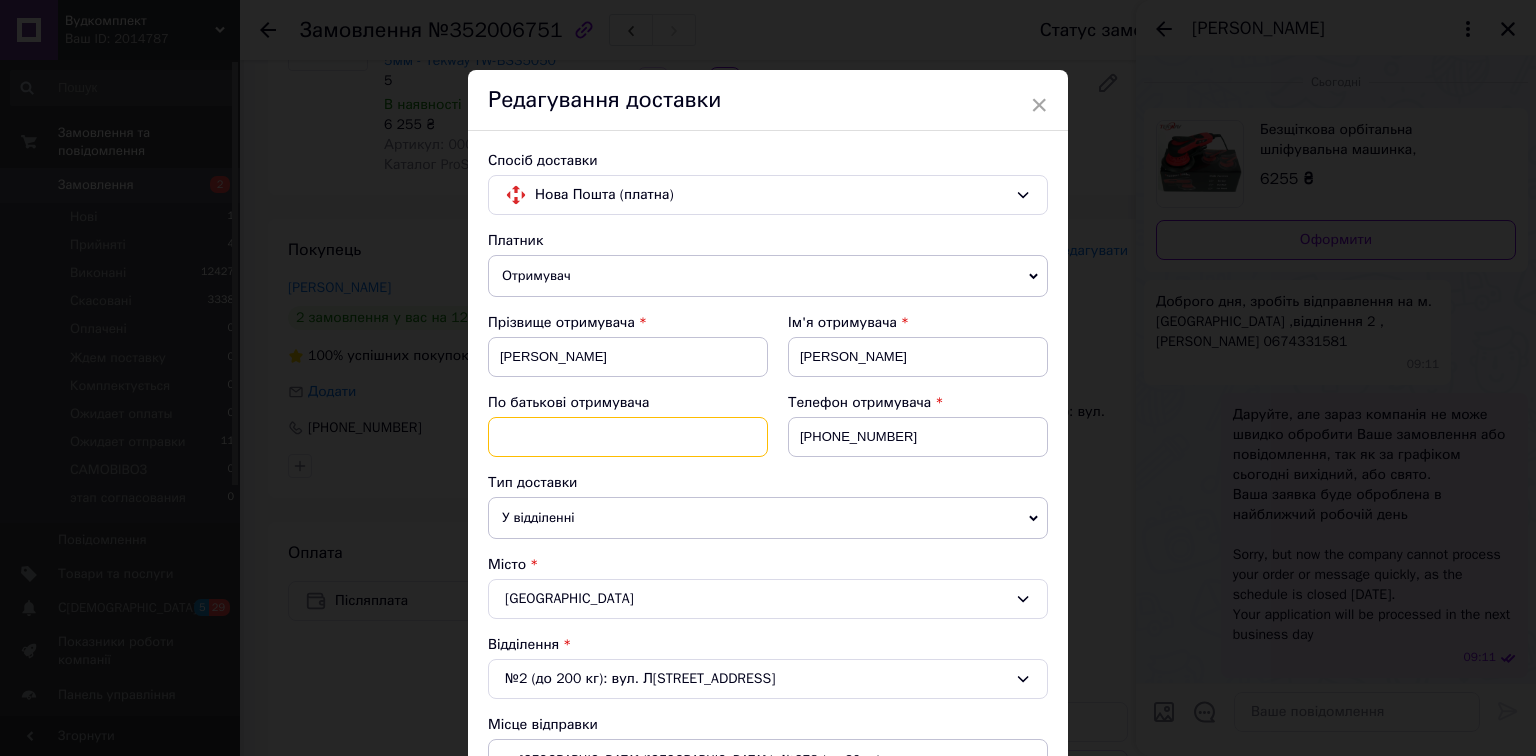 click at bounding box center (628, 437) 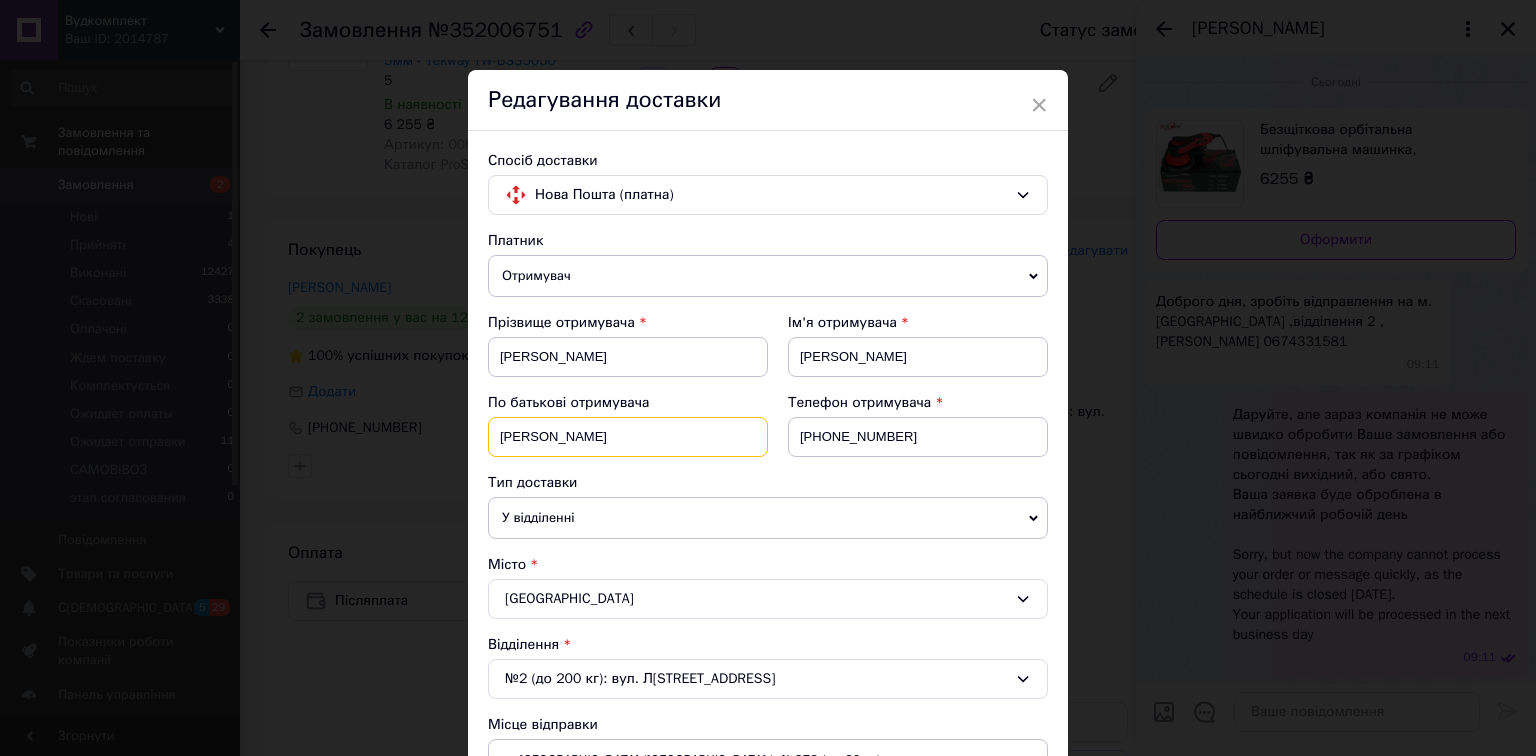 type on "[PERSON_NAME]" 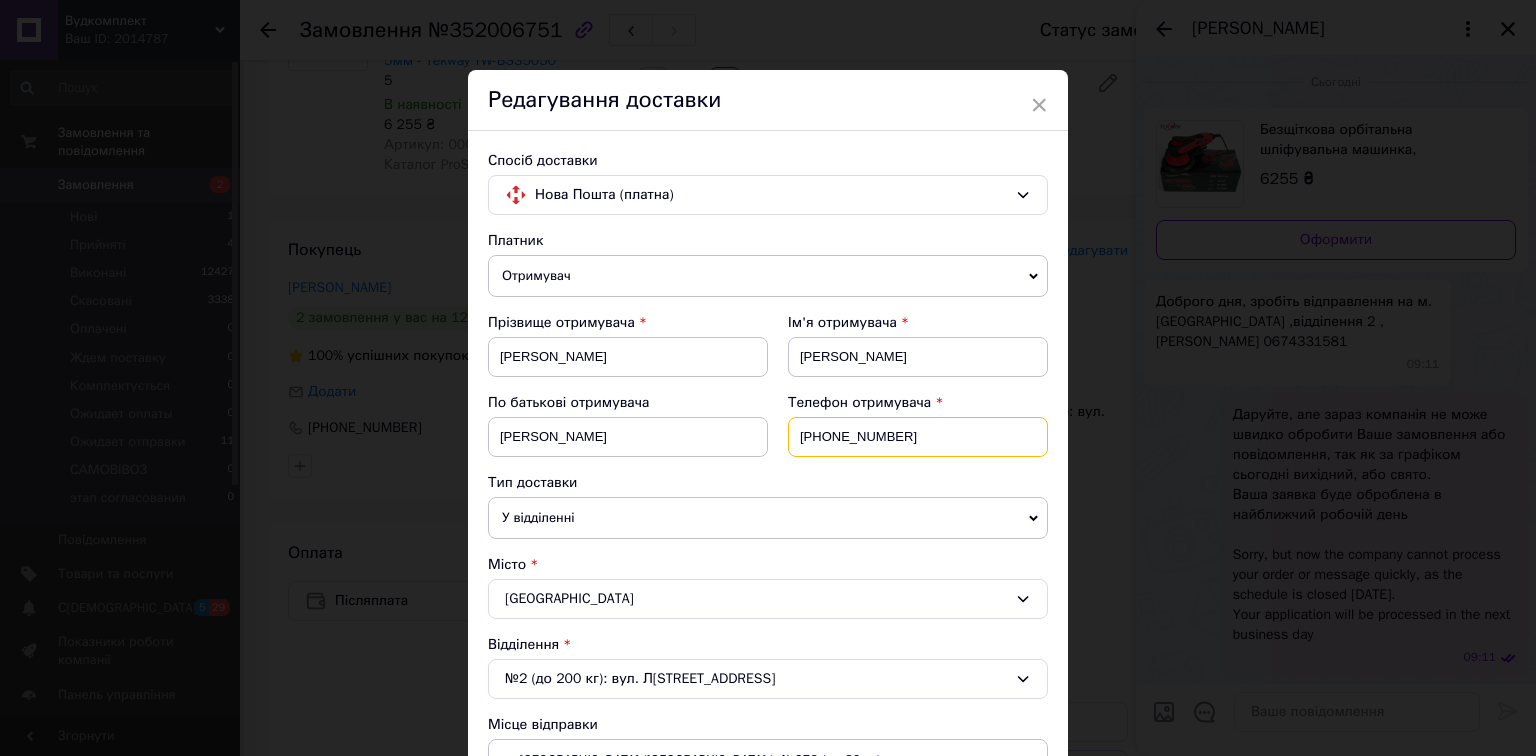 drag, startPoint x: 941, startPoint y: 452, endPoint x: 827, endPoint y: 436, distance: 115.11733 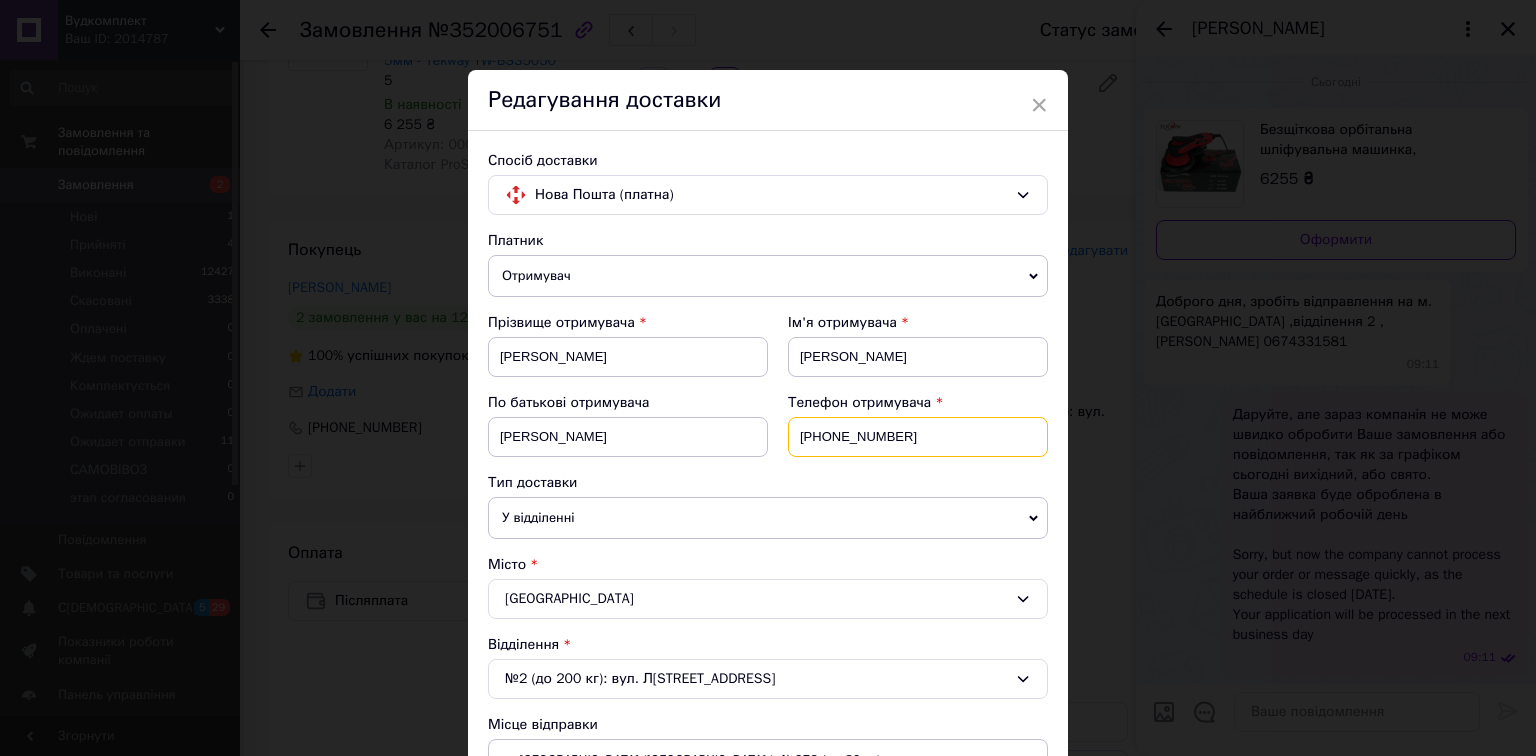 type on "[PHONE_NUMBER]" 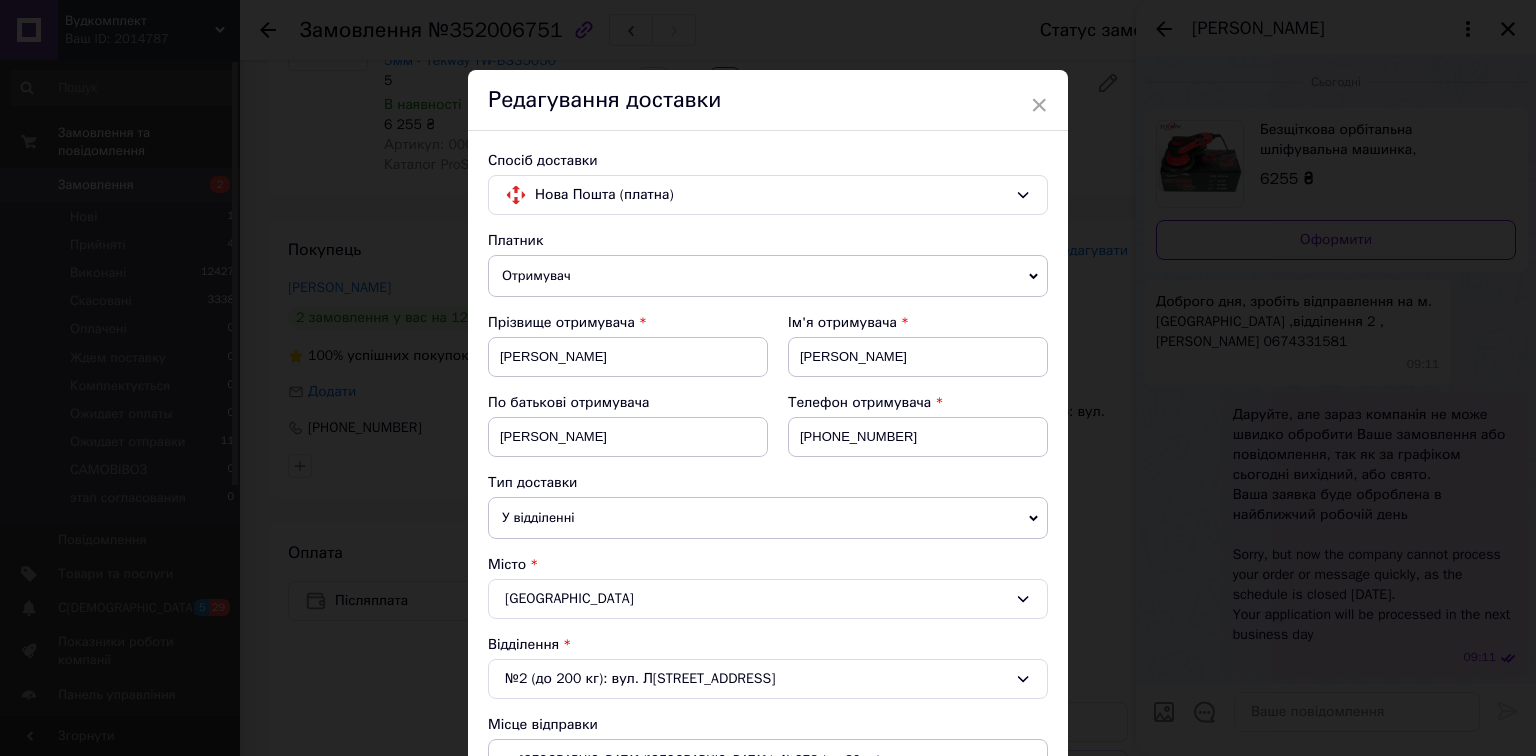 click on "У відділенні" at bounding box center [768, 518] 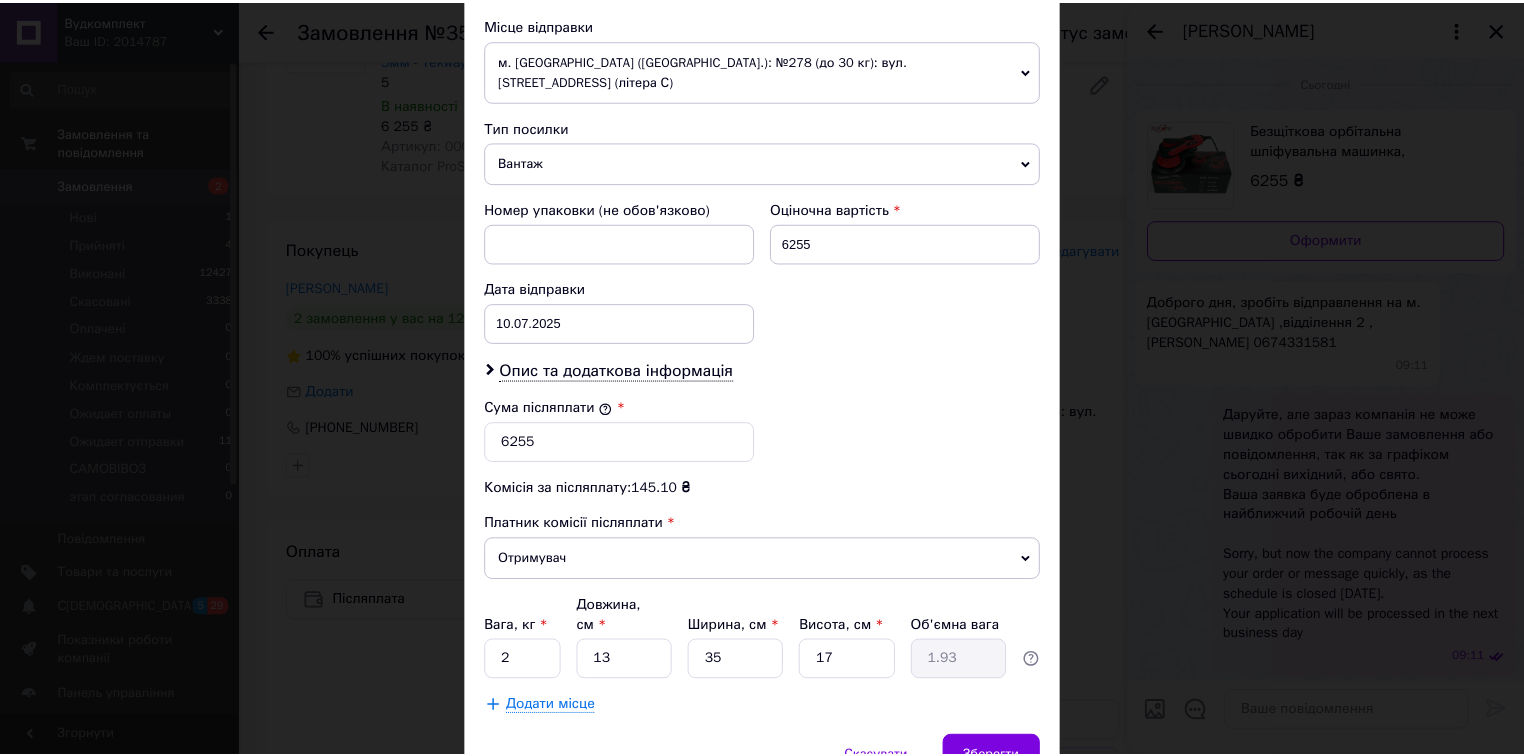 scroll, scrollTop: 720, scrollLeft: 0, axis: vertical 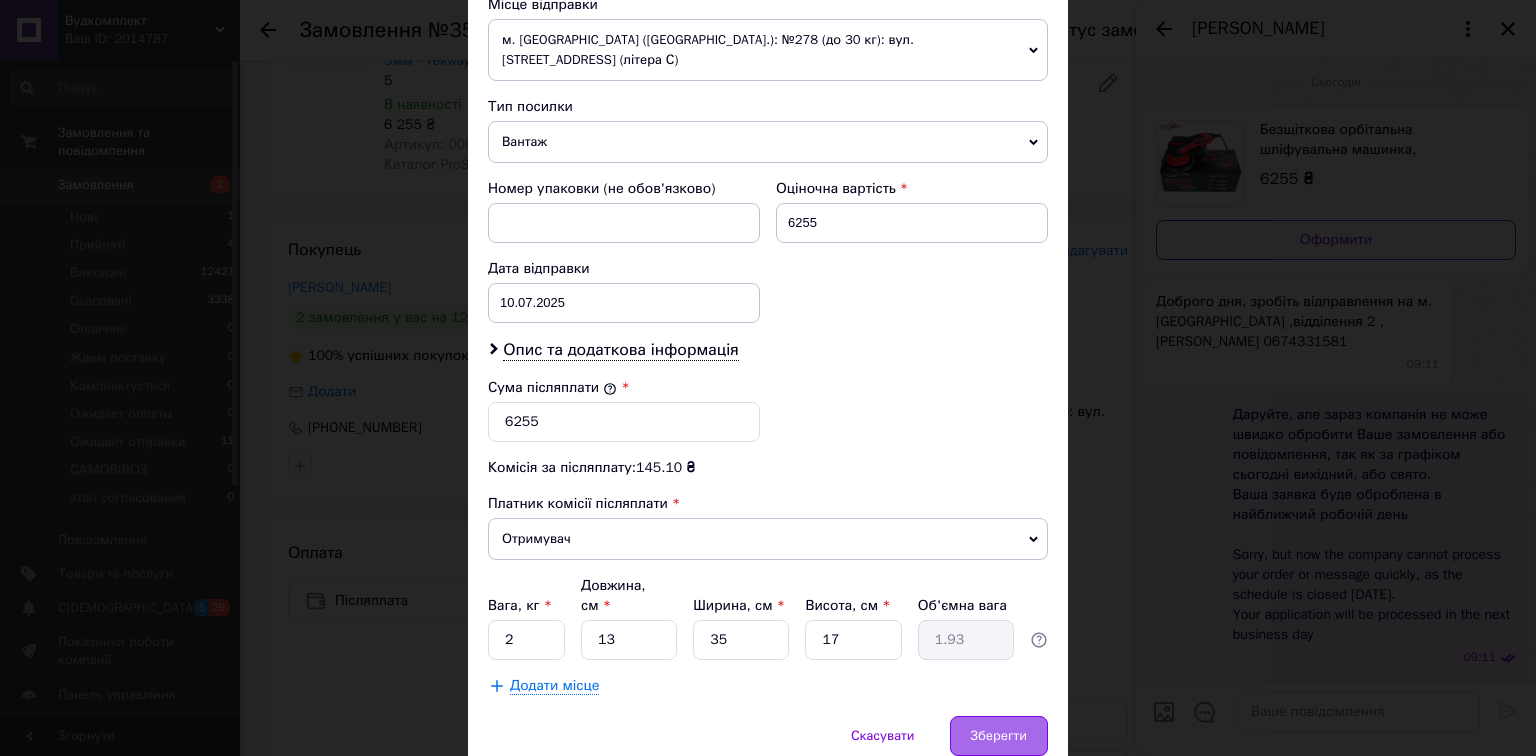 click on "Зберегти" at bounding box center (999, 736) 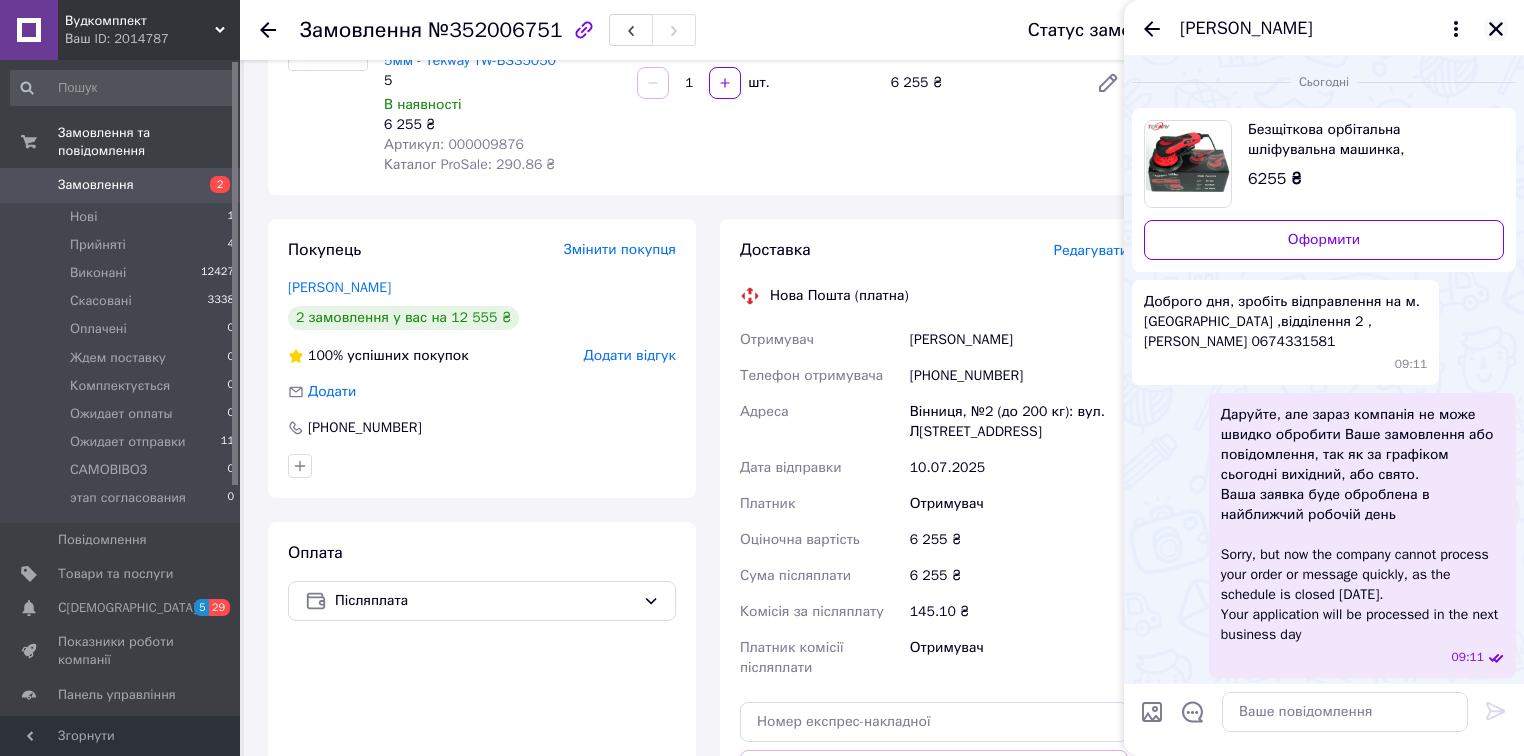 click 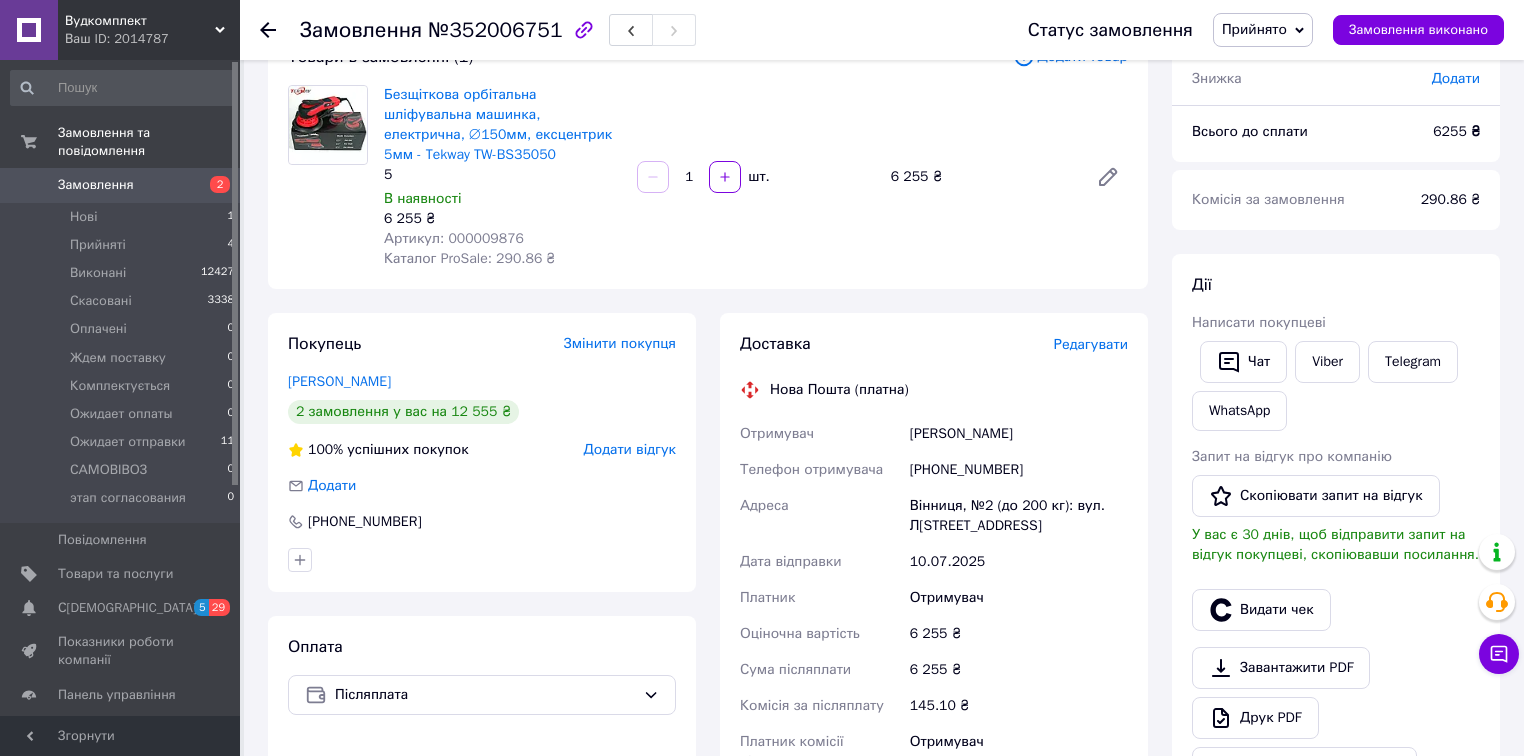 scroll, scrollTop: 0, scrollLeft: 0, axis: both 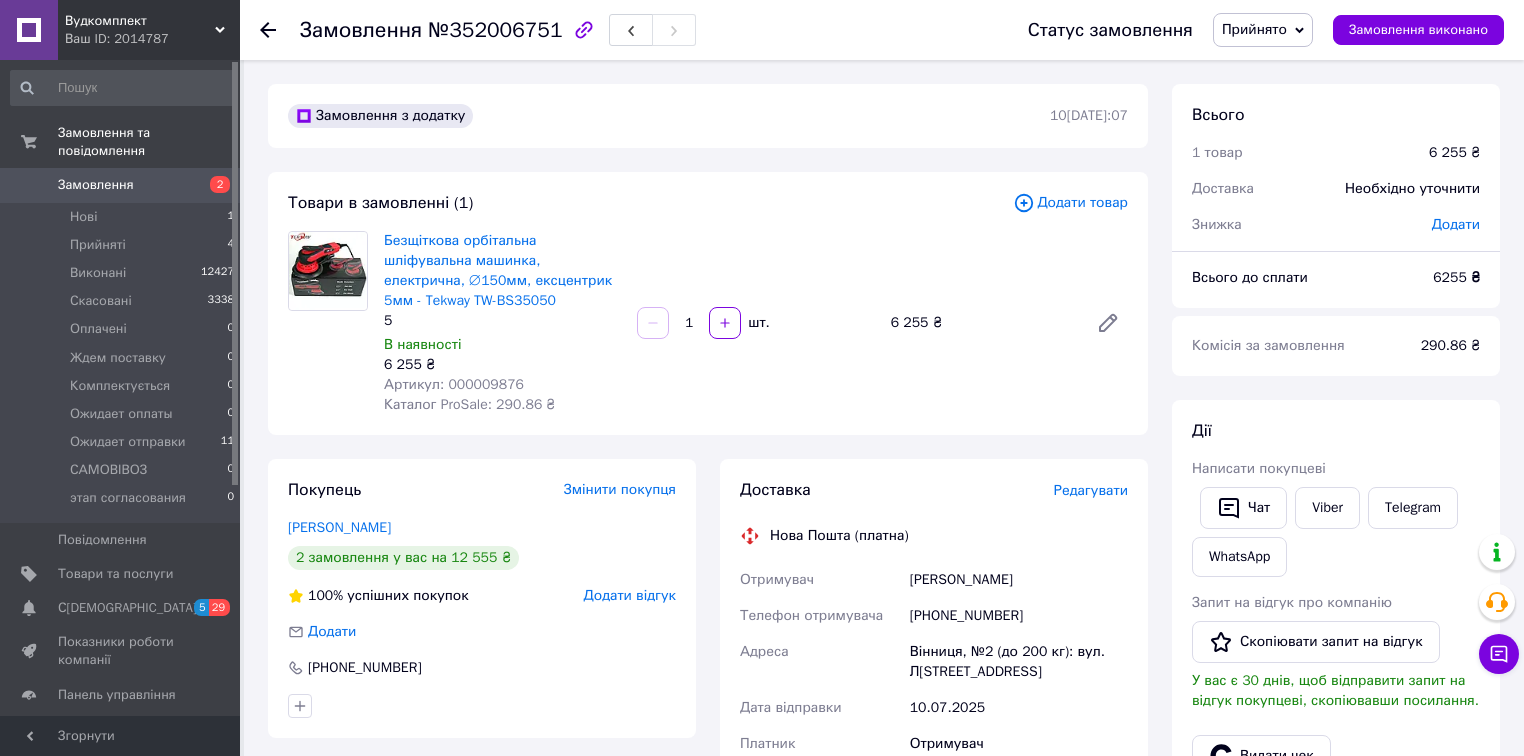 click on "Прийнято" at bounding box center [1254, 29] 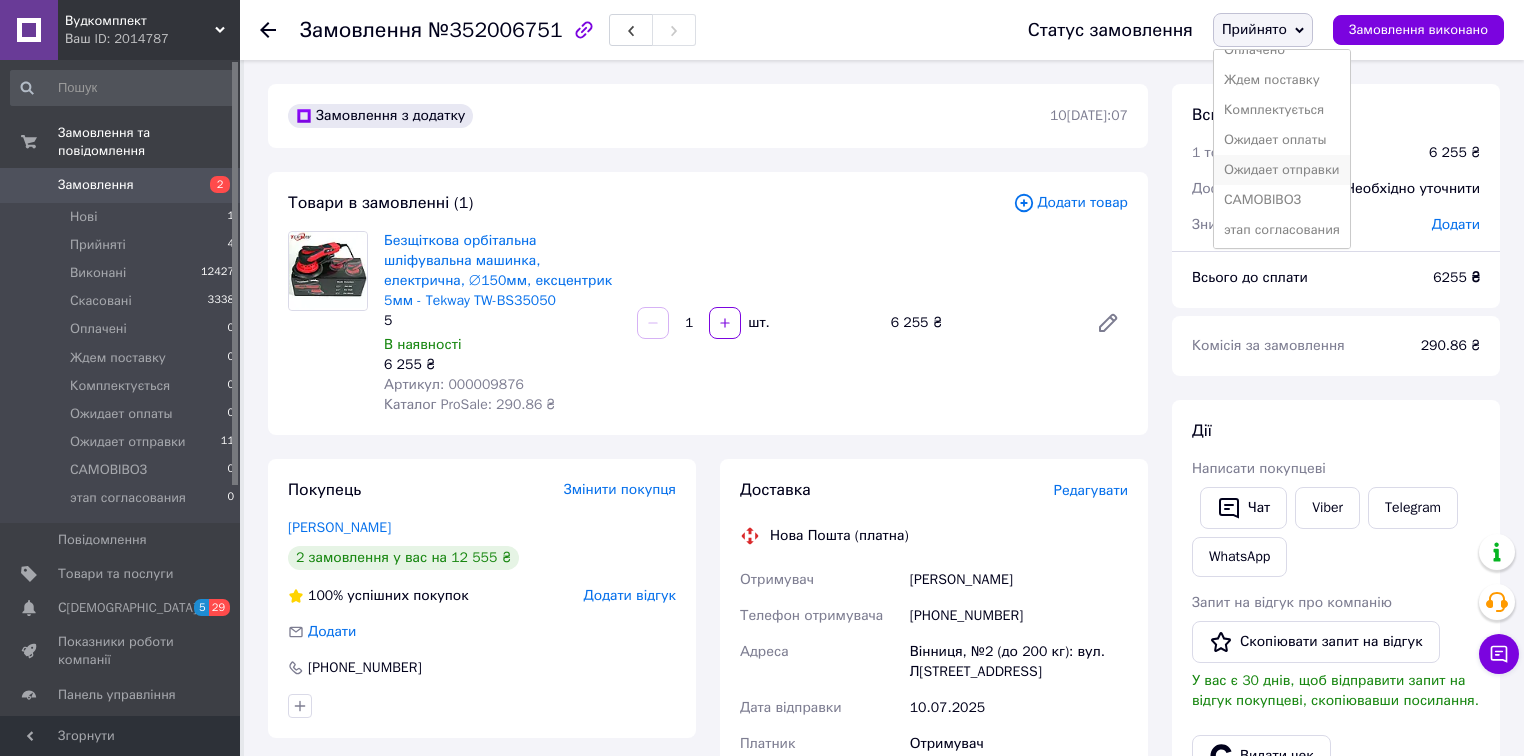 scroll, scrollTop: 81, scrollLeft: 0, axis: vertical 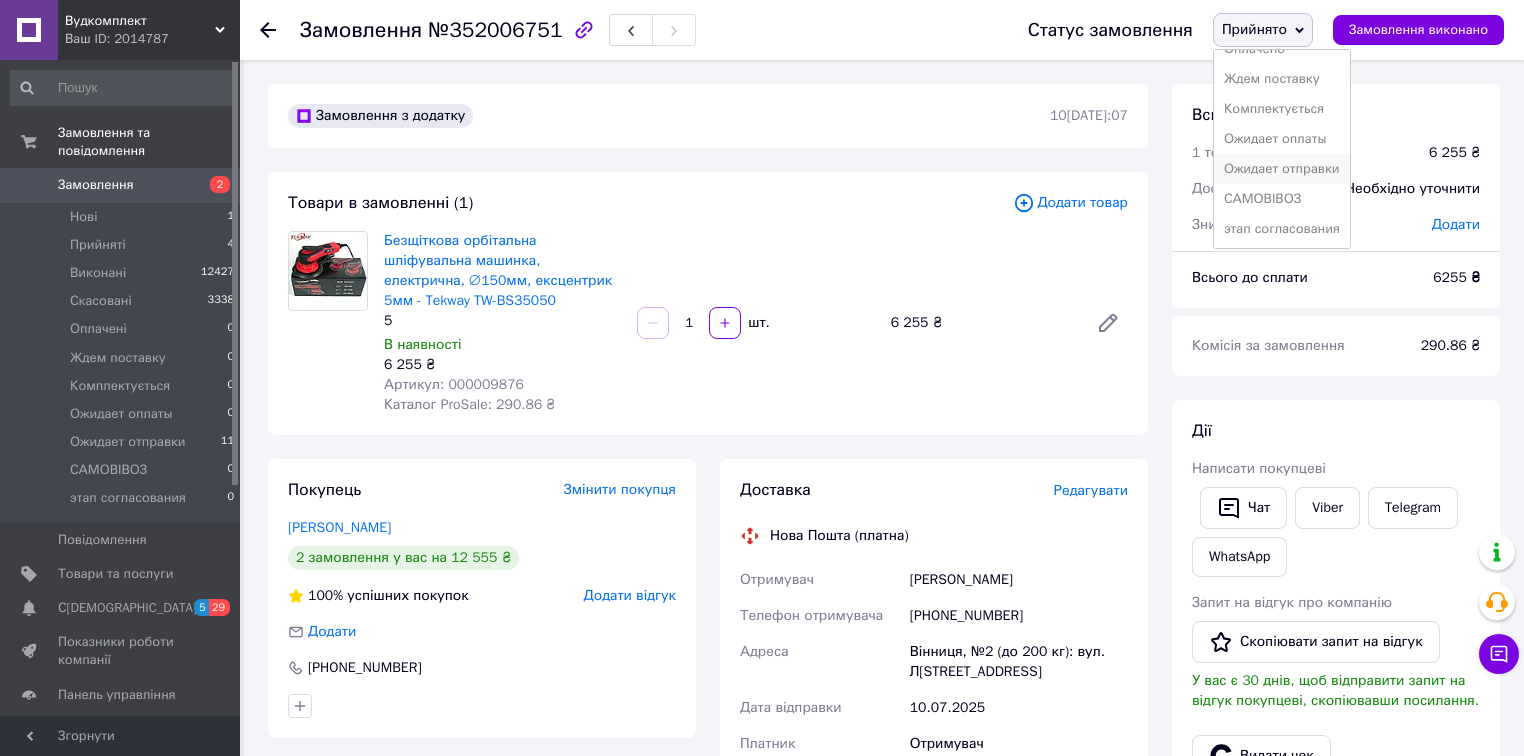 click on "Ожидает отправки" at bounding box center (1282, 169) 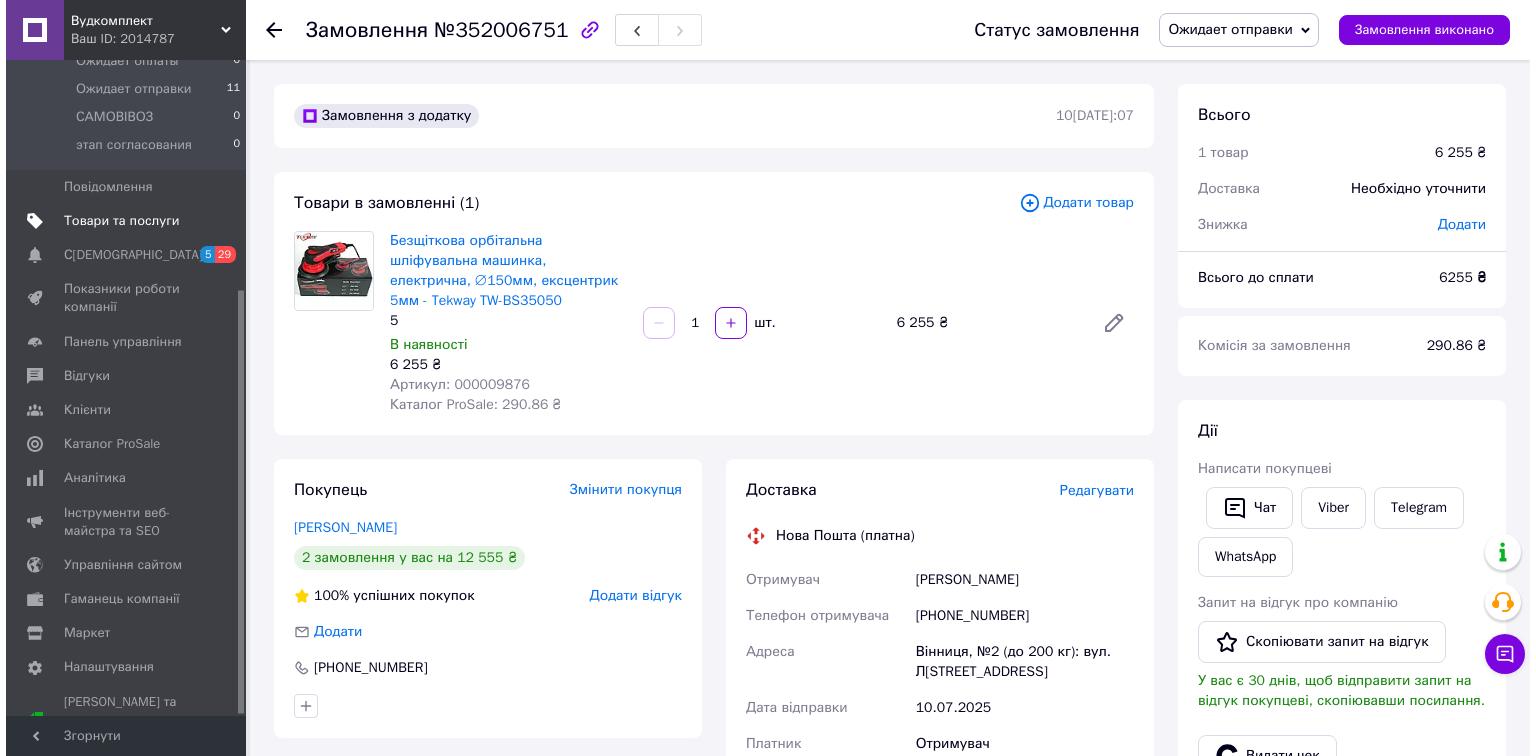 scroll, scrollTop: 355, scrollLeft: 0, axis: vertical 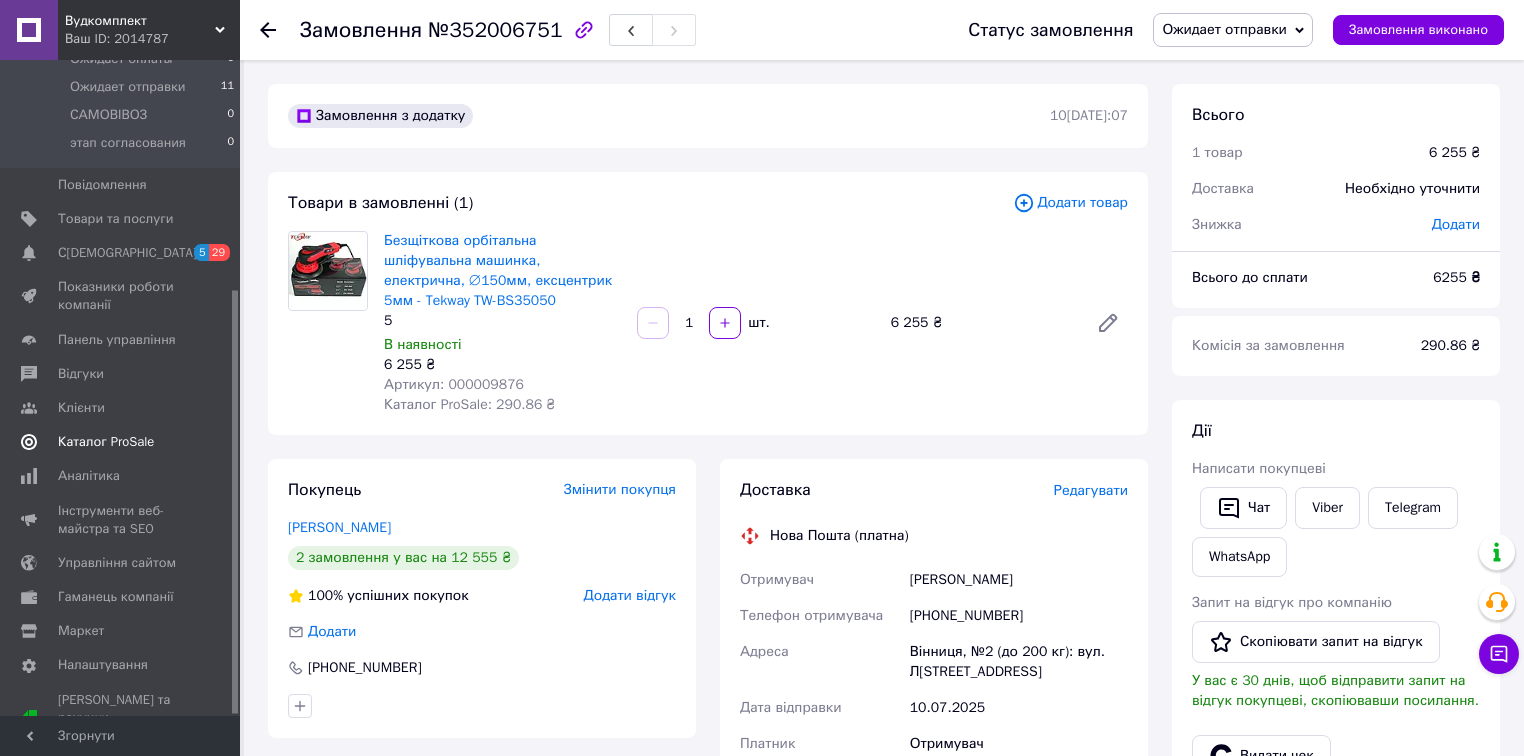 click on "Каталог ProSale" at bounding box center [106, 442] 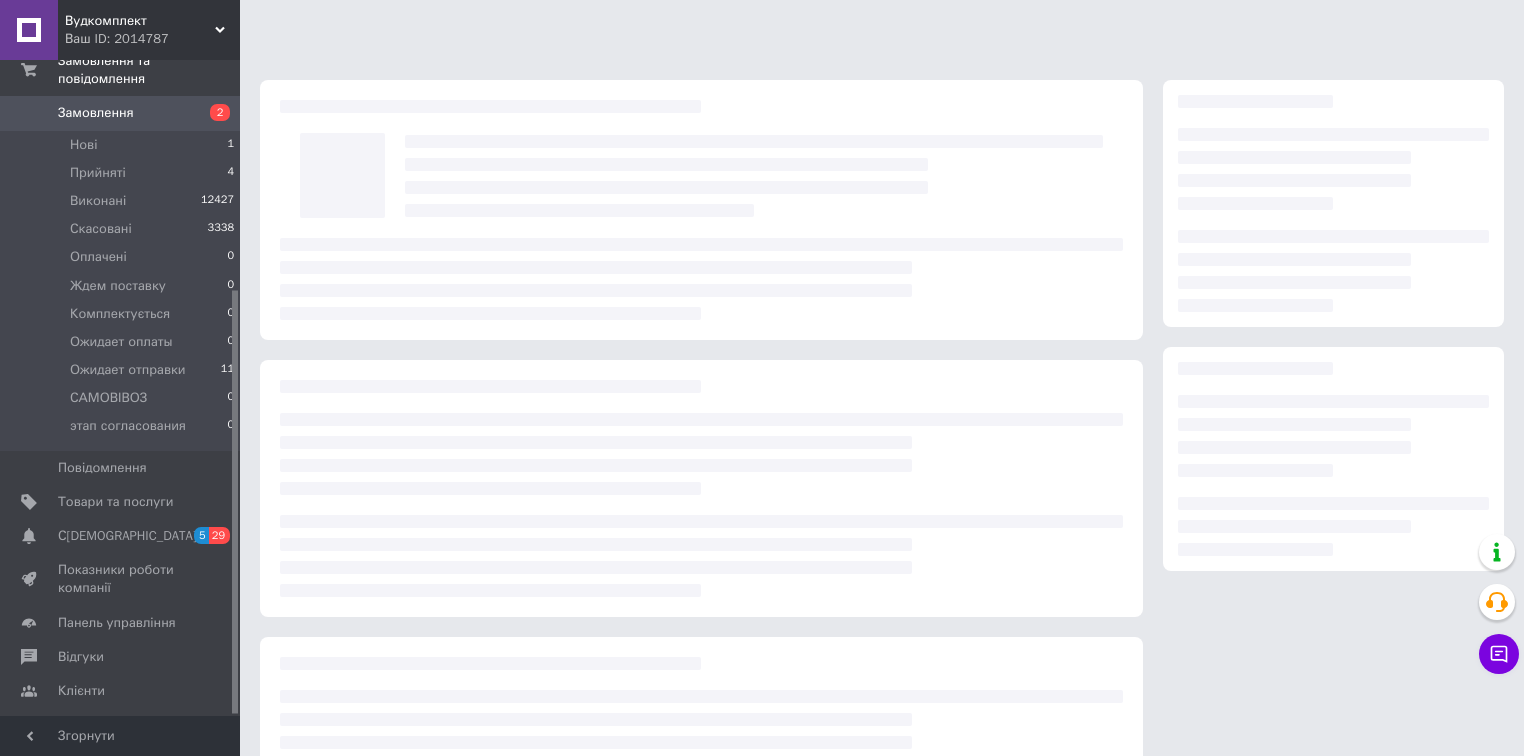 scroll, scrollTop: 355, scrollLeft: 0, axis: vertical 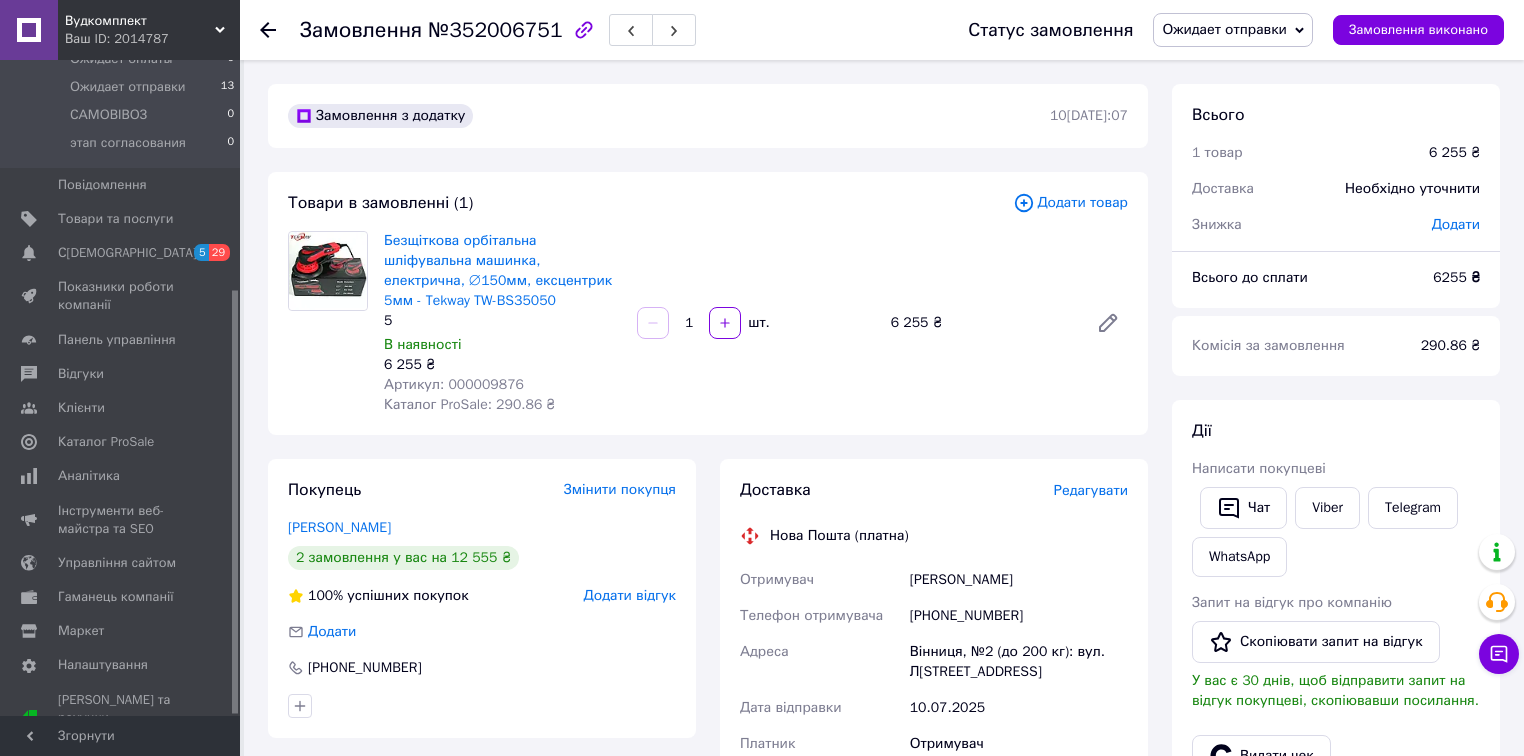 click on "Додати товар" at bounding box center (1070, 203) 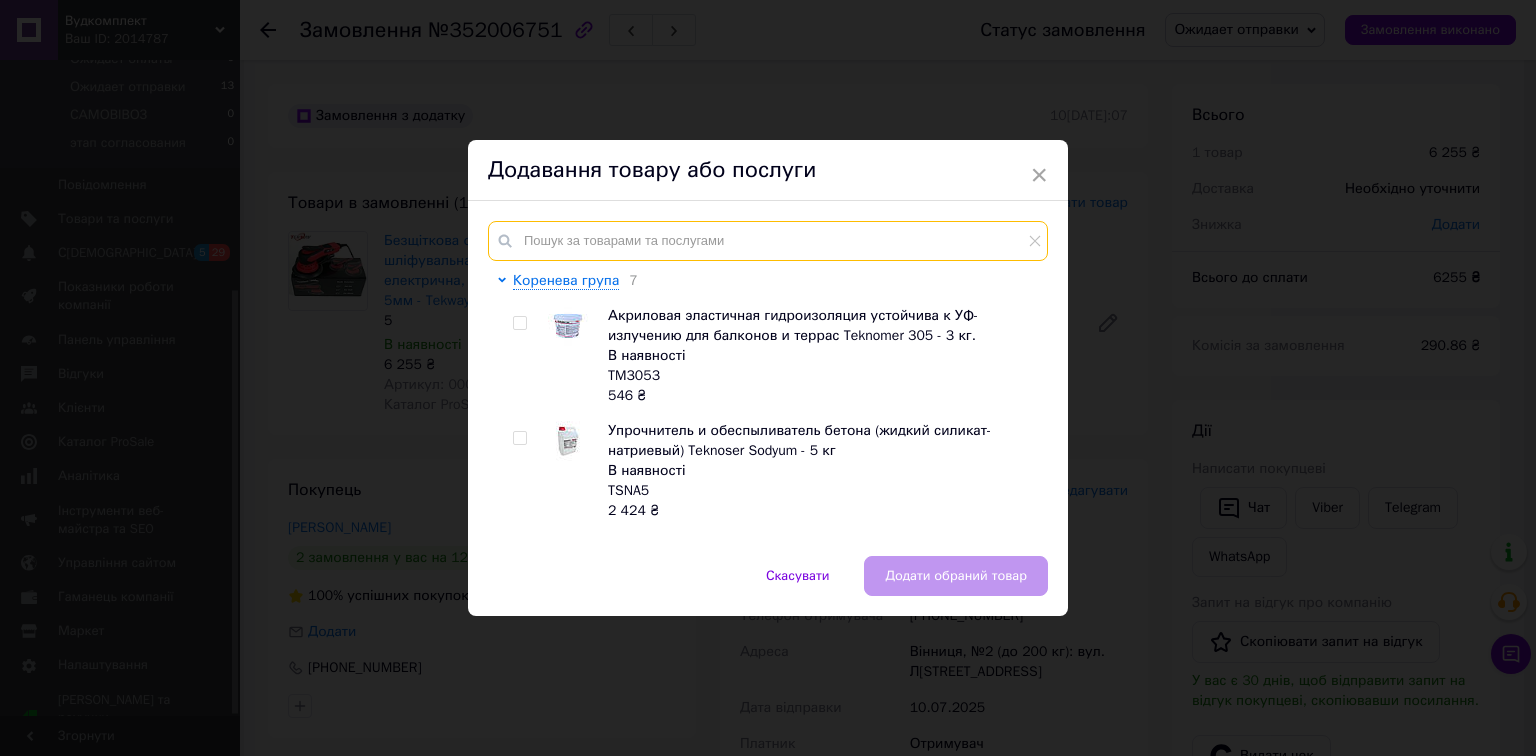 click at bounding box center (768, 241) 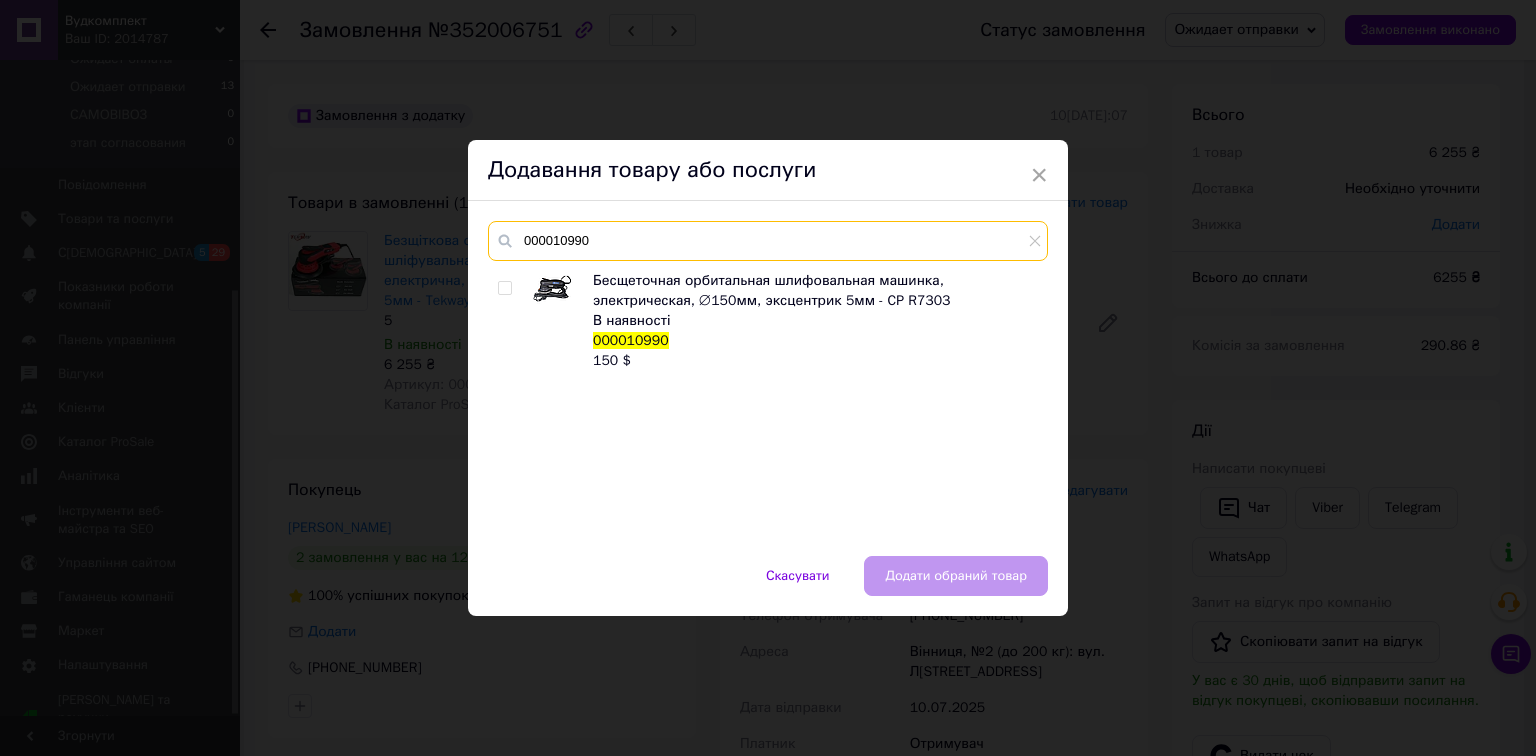 type on "000010990" 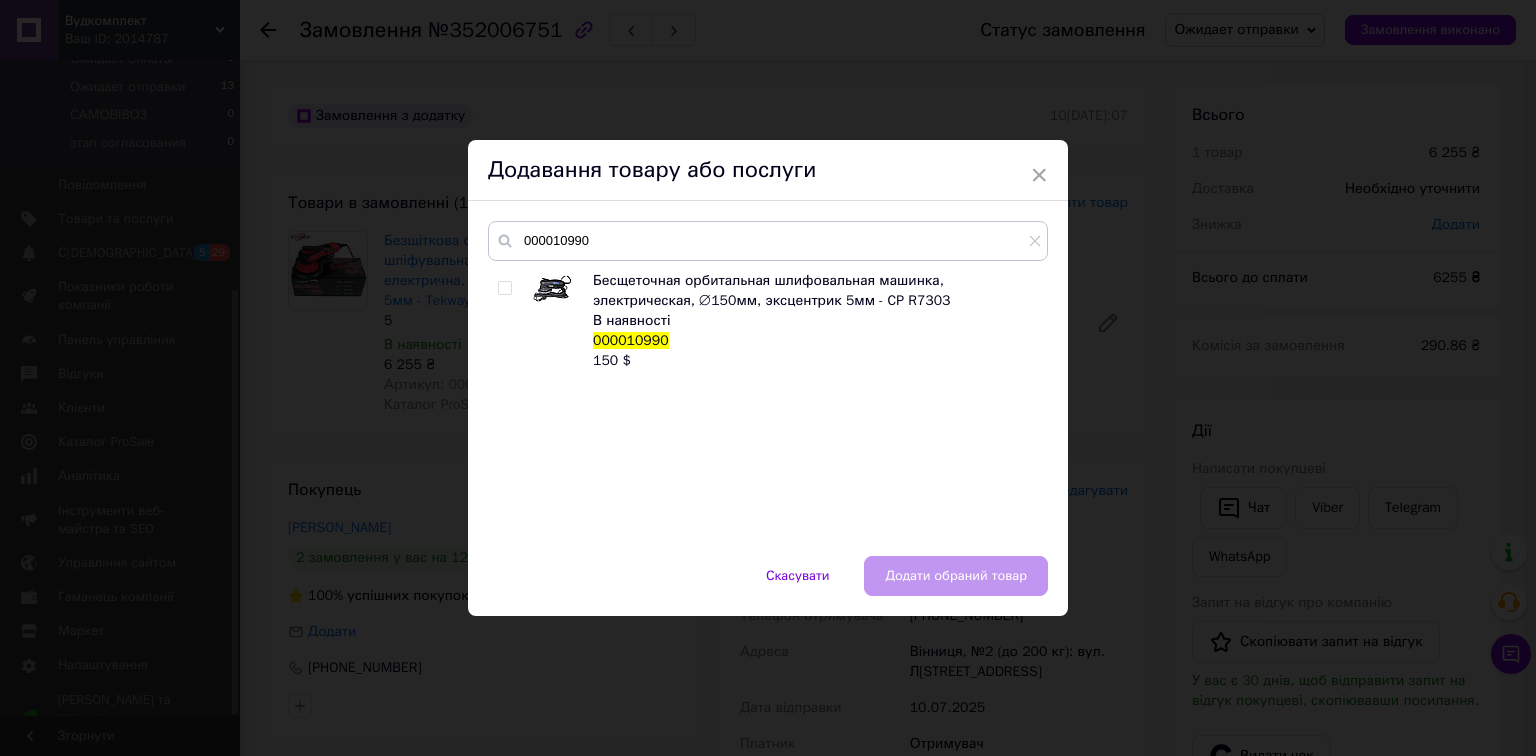 click at bounding box center (504, 288) 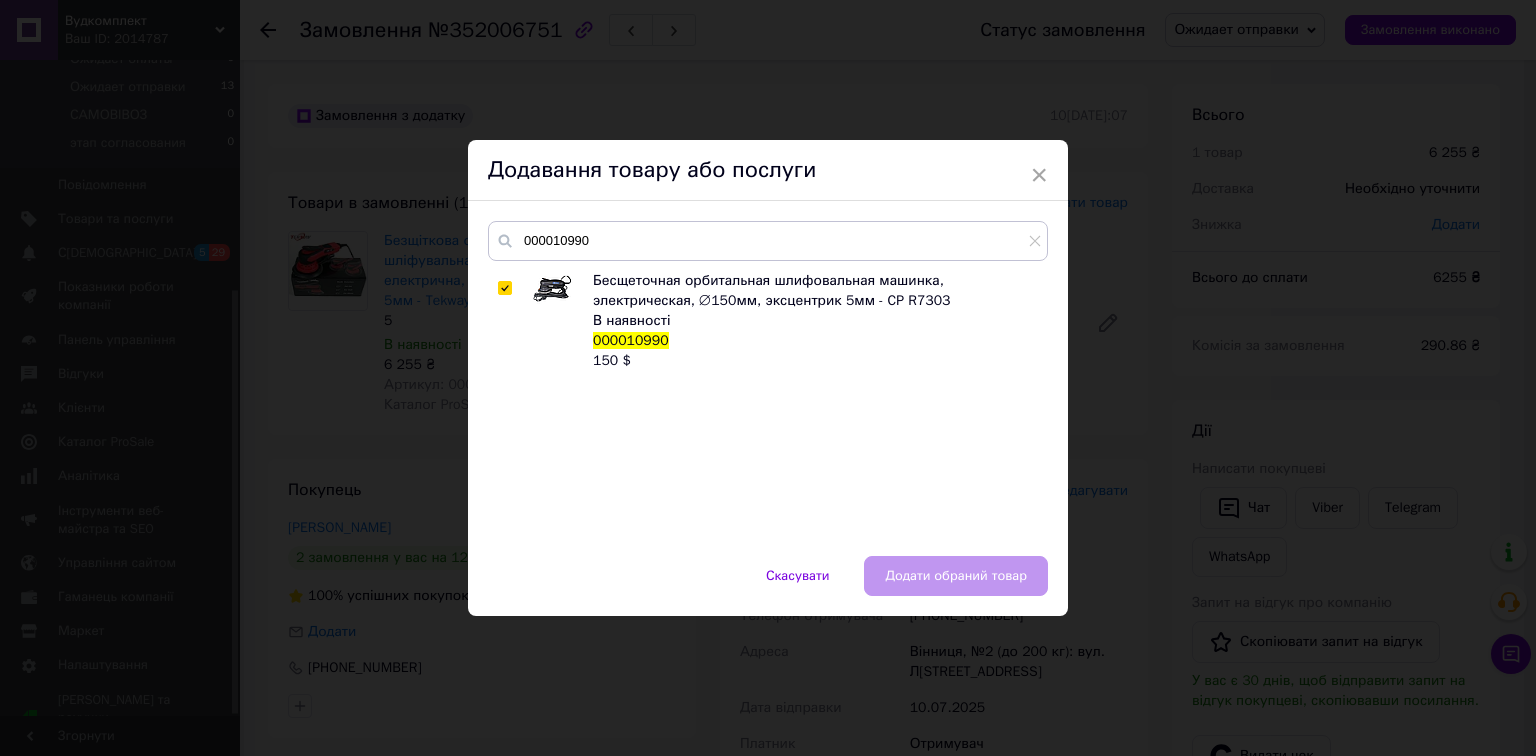 checkbox on "true" 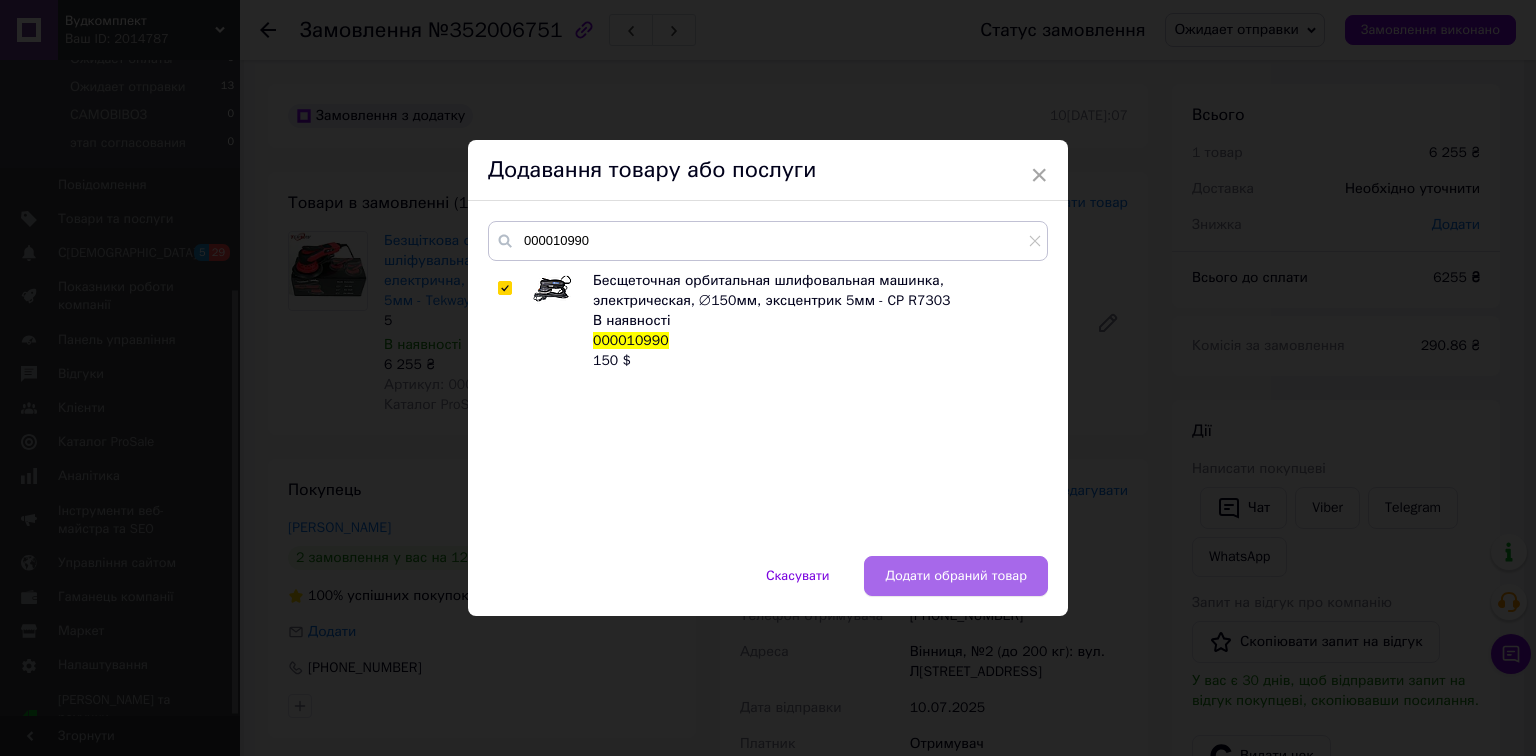 click on "Додати обраний товар" at bounding box center [956, 576] 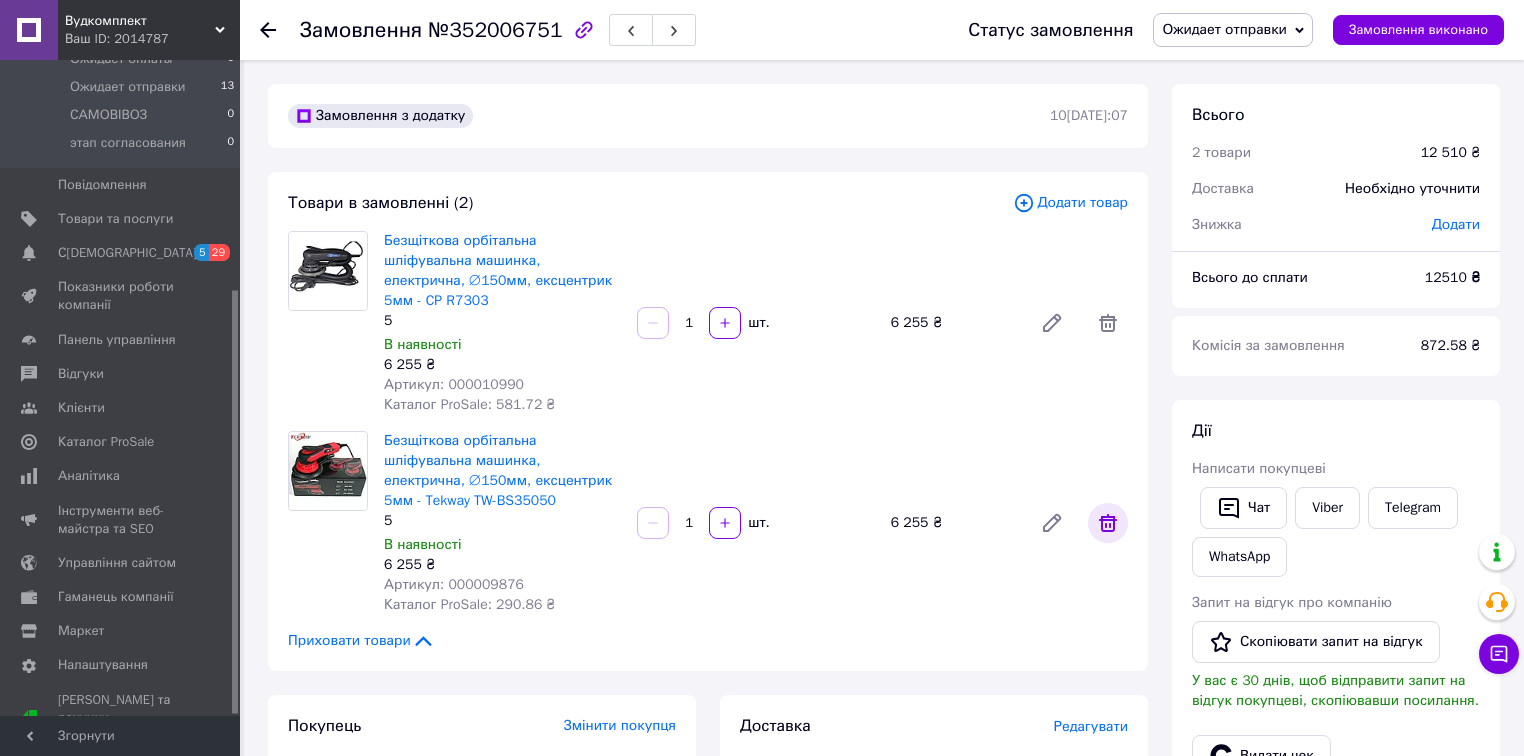 click 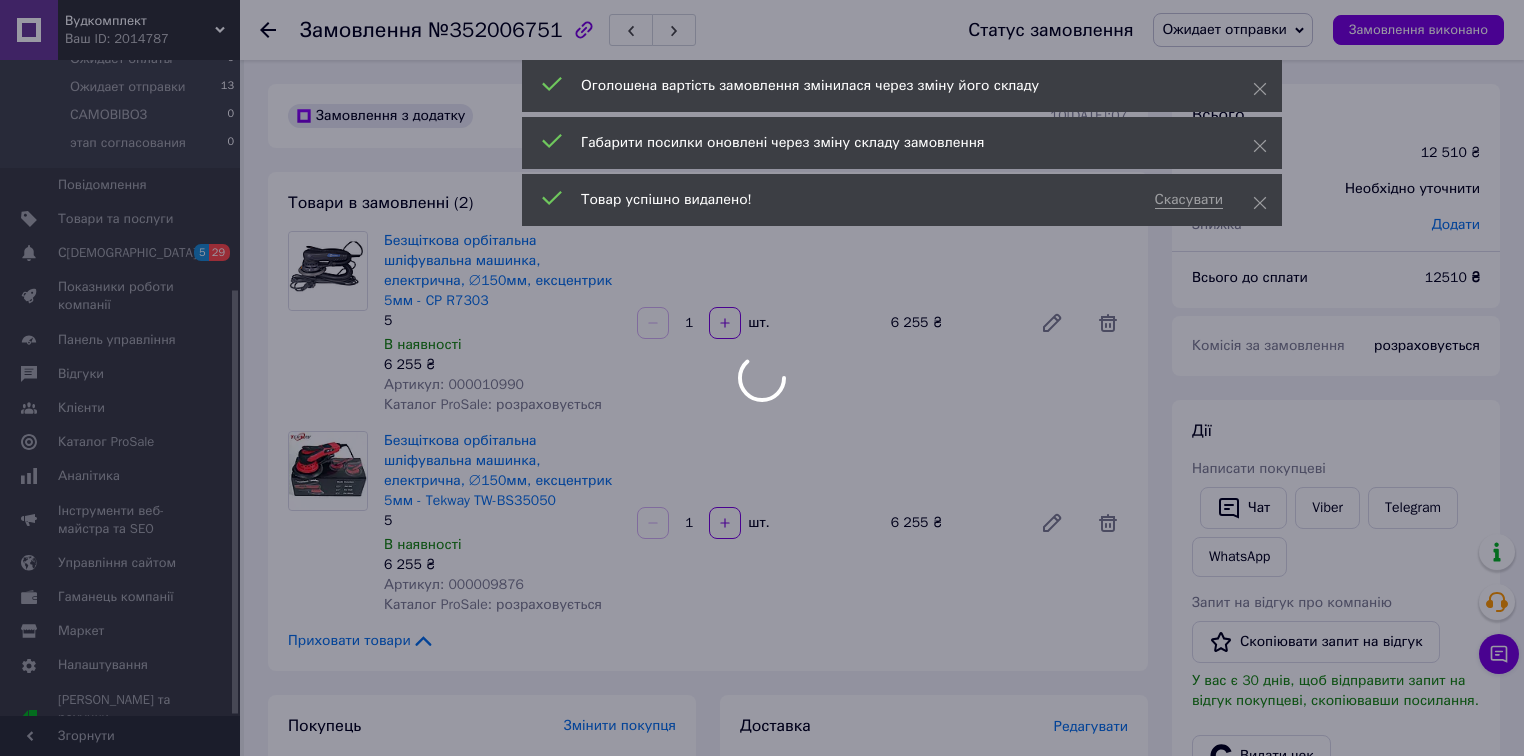scroll, scrollTop: 35, scrollLeft: 0, axis: vertical 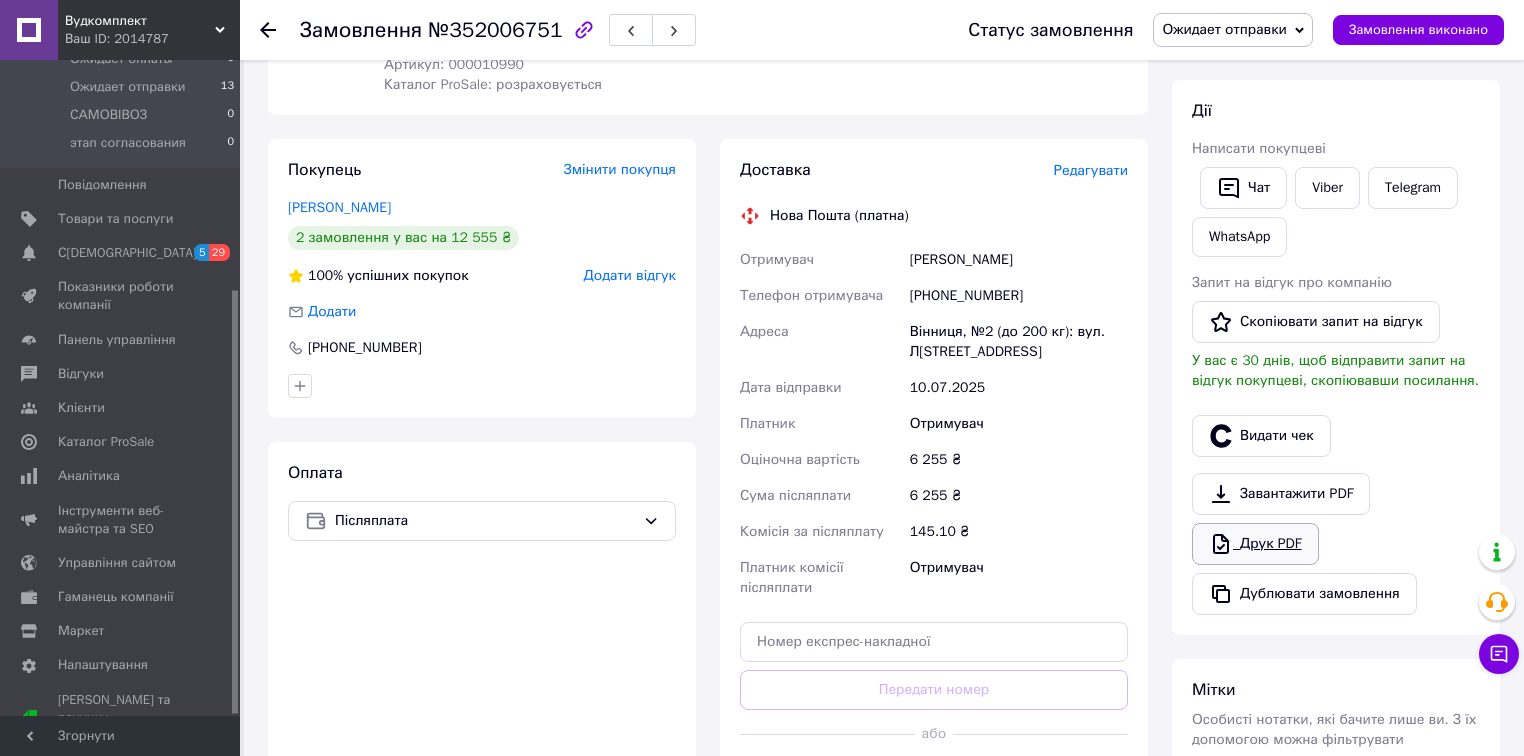 click on "Друк PDF" at bounding box center (1255, 544) 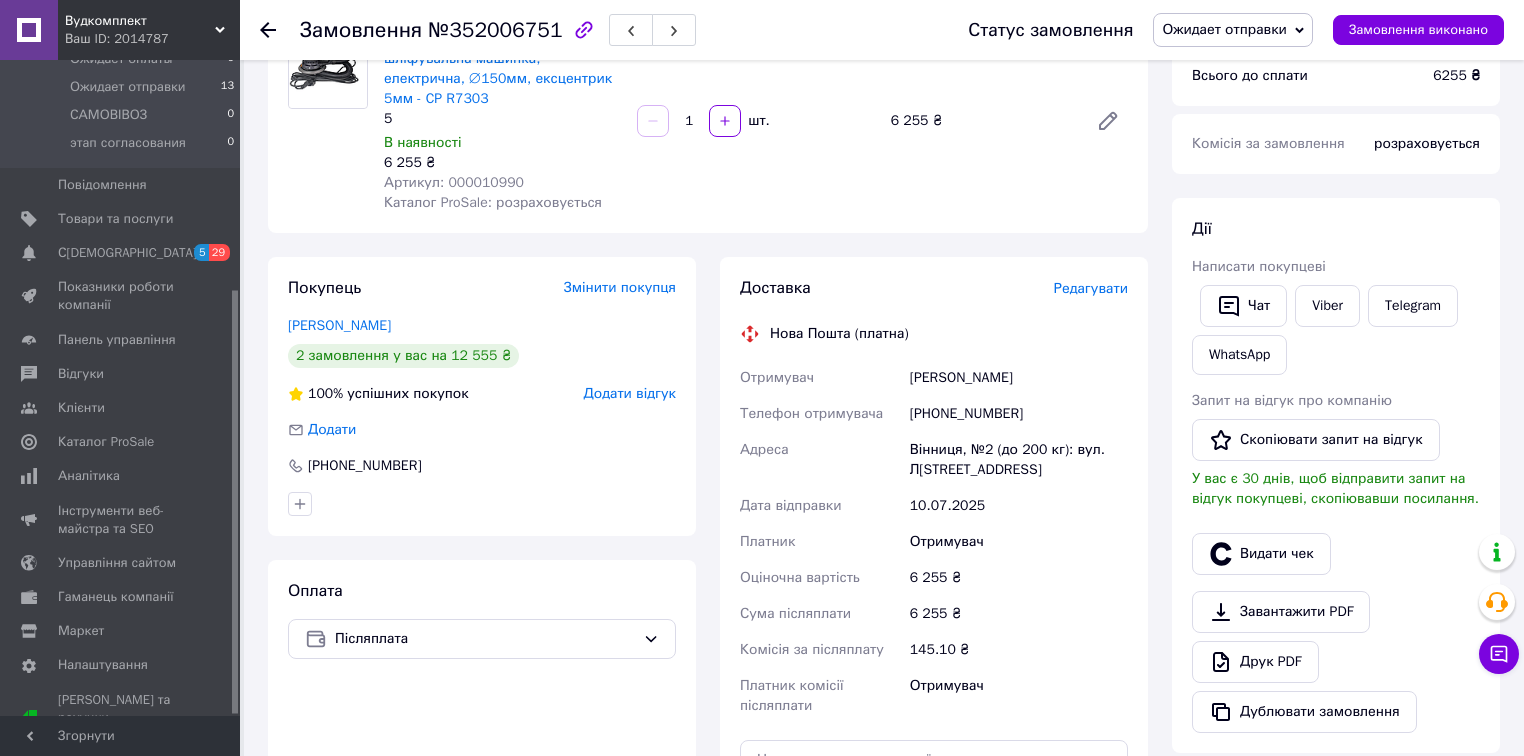scroll, scrollTop: 0, scrollLeft: 0, axis: both 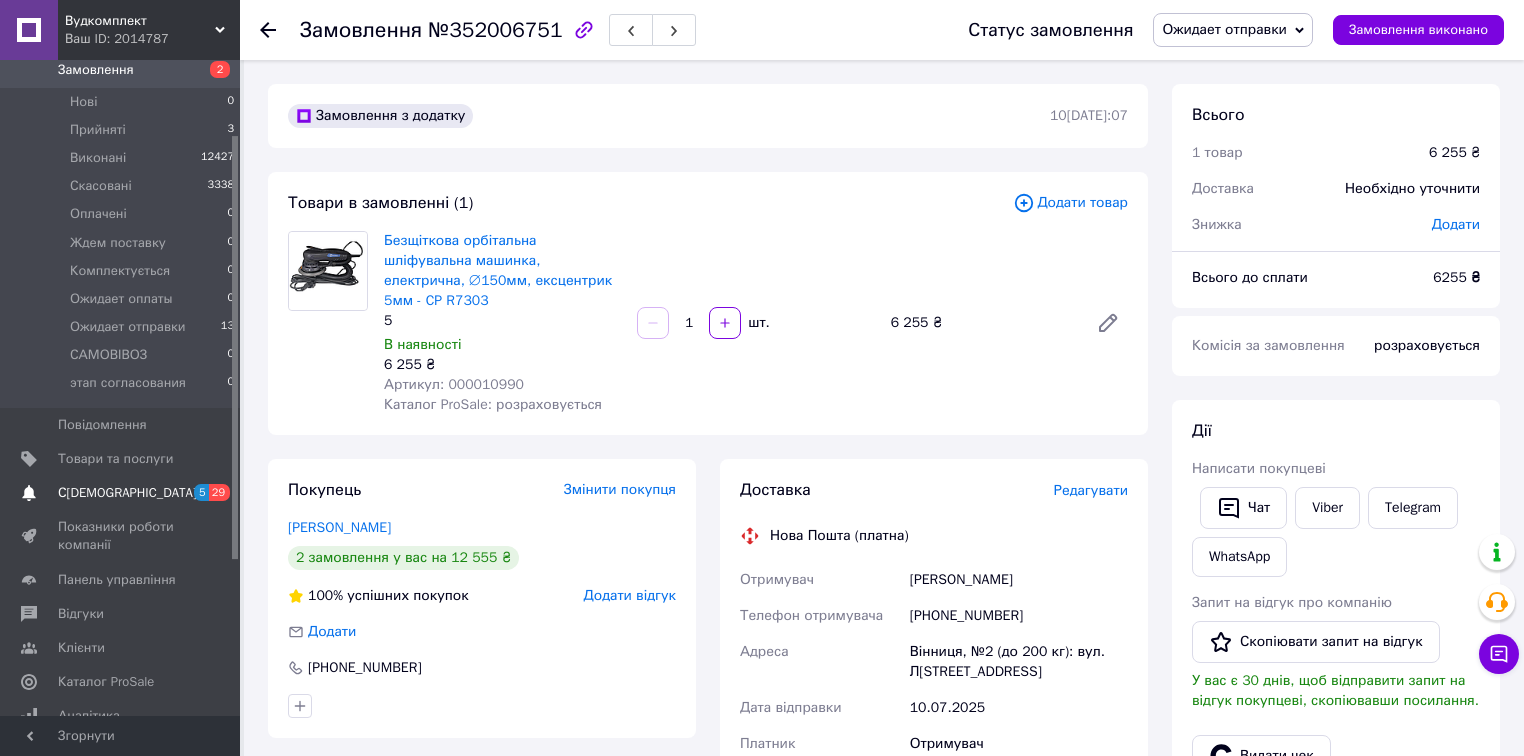 click on "С[DEMOGRAPHIC_DATA] 29" at bounding box center [123, 493] 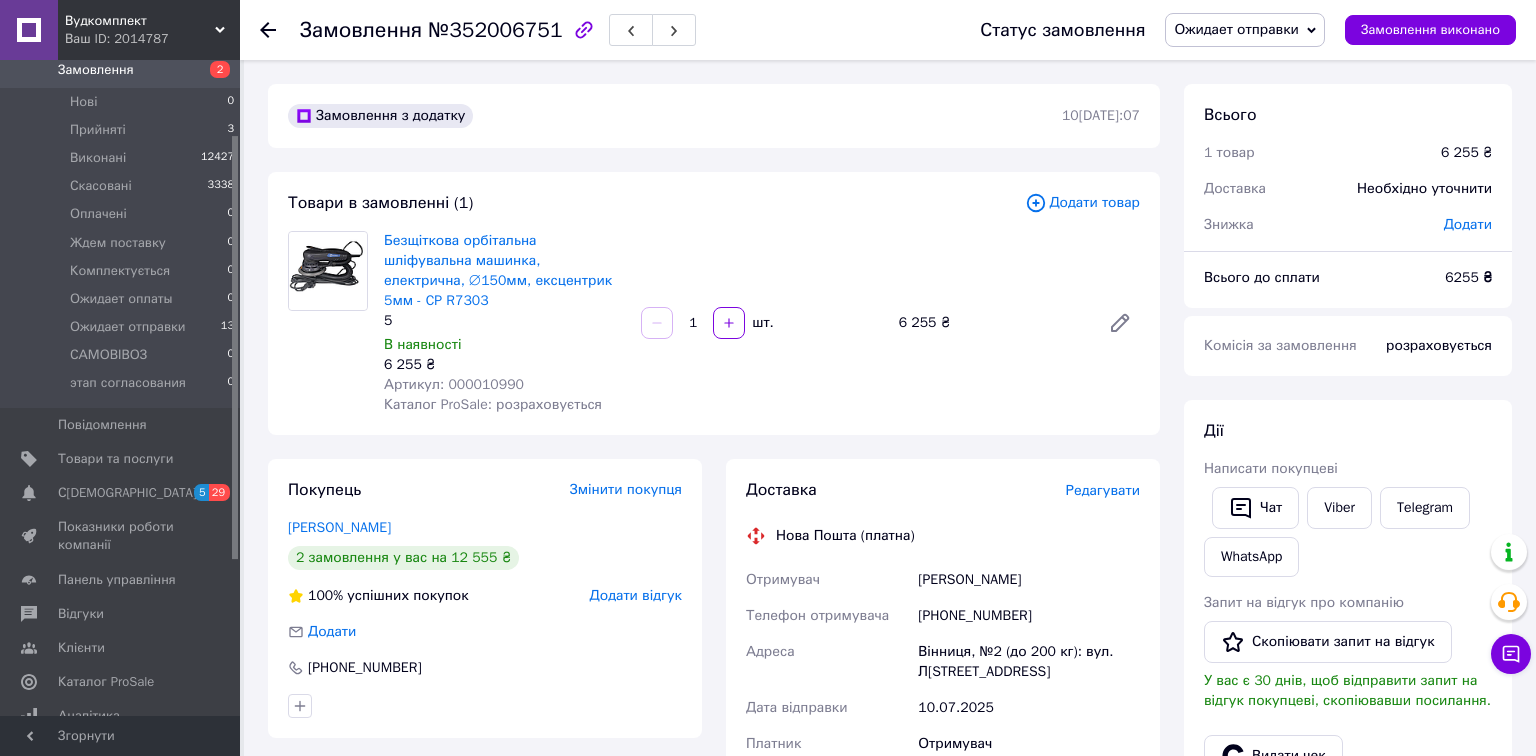 scroll, scrollTop: 0, scrollLeft: 0, axis: both 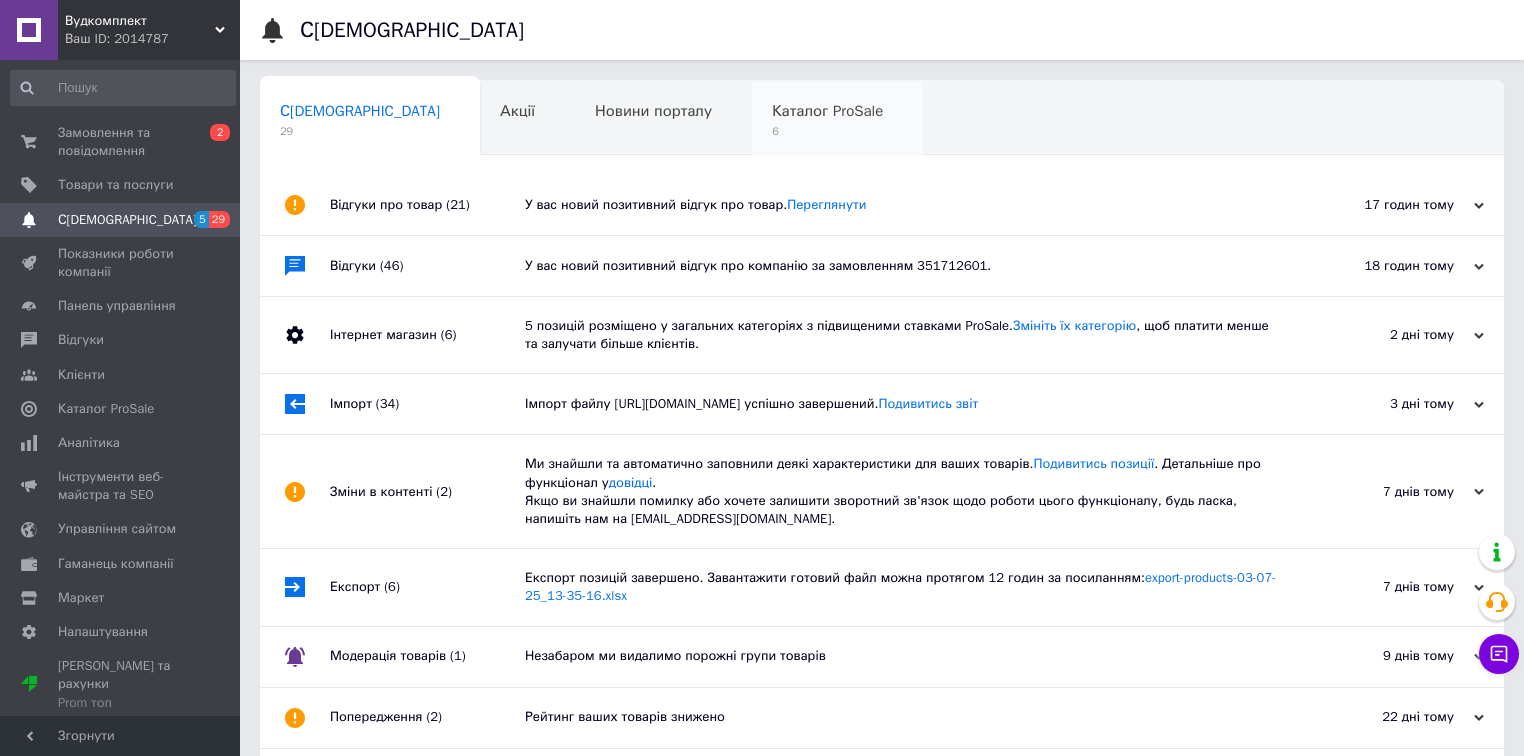 click on "Каталог ProSale" at bounding box center [827, 111] 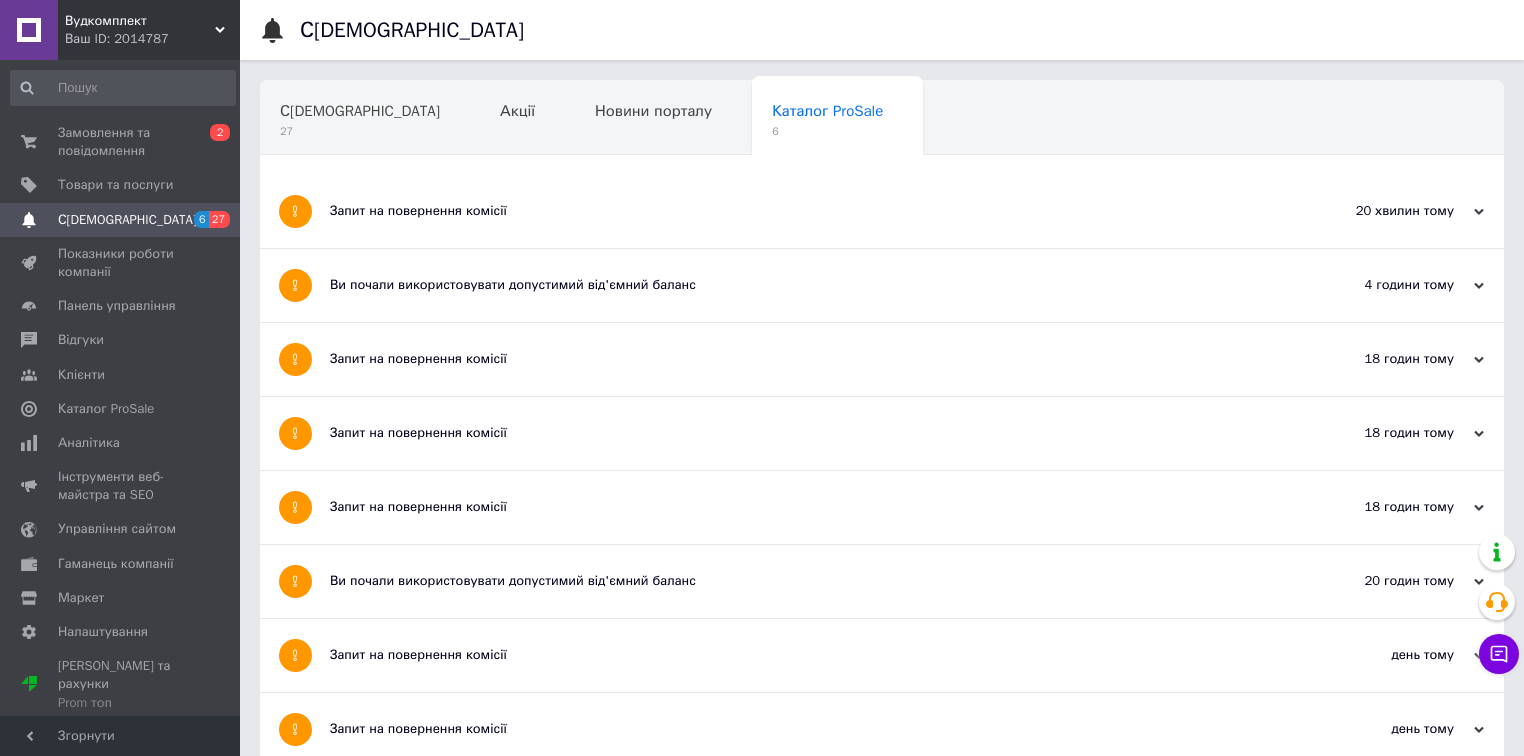 click on "Ви почали використовувати допустимий від'ємний баланс" at bounding box center (807, 581) 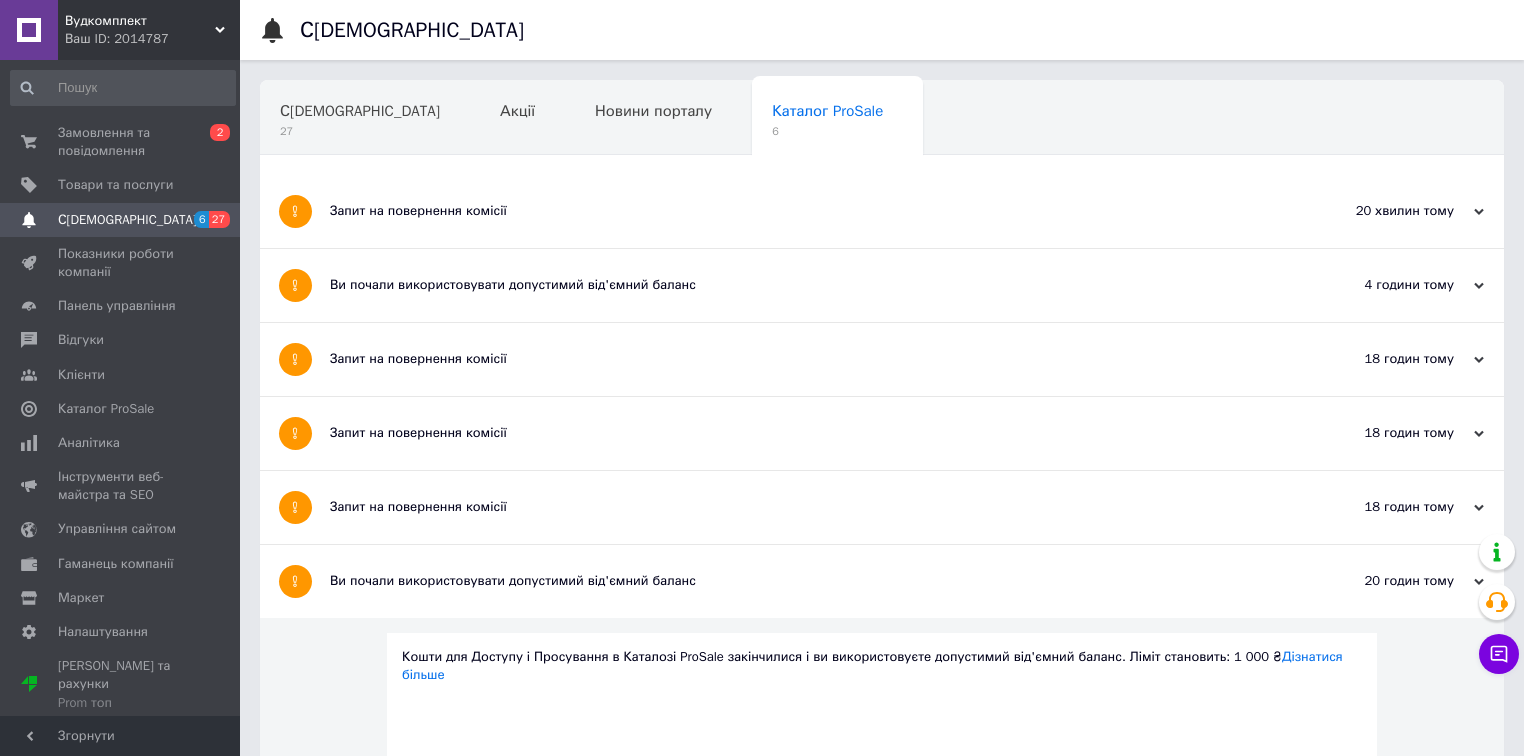 click on "Запит на повернення комісії" at bounding box center [807, 507] 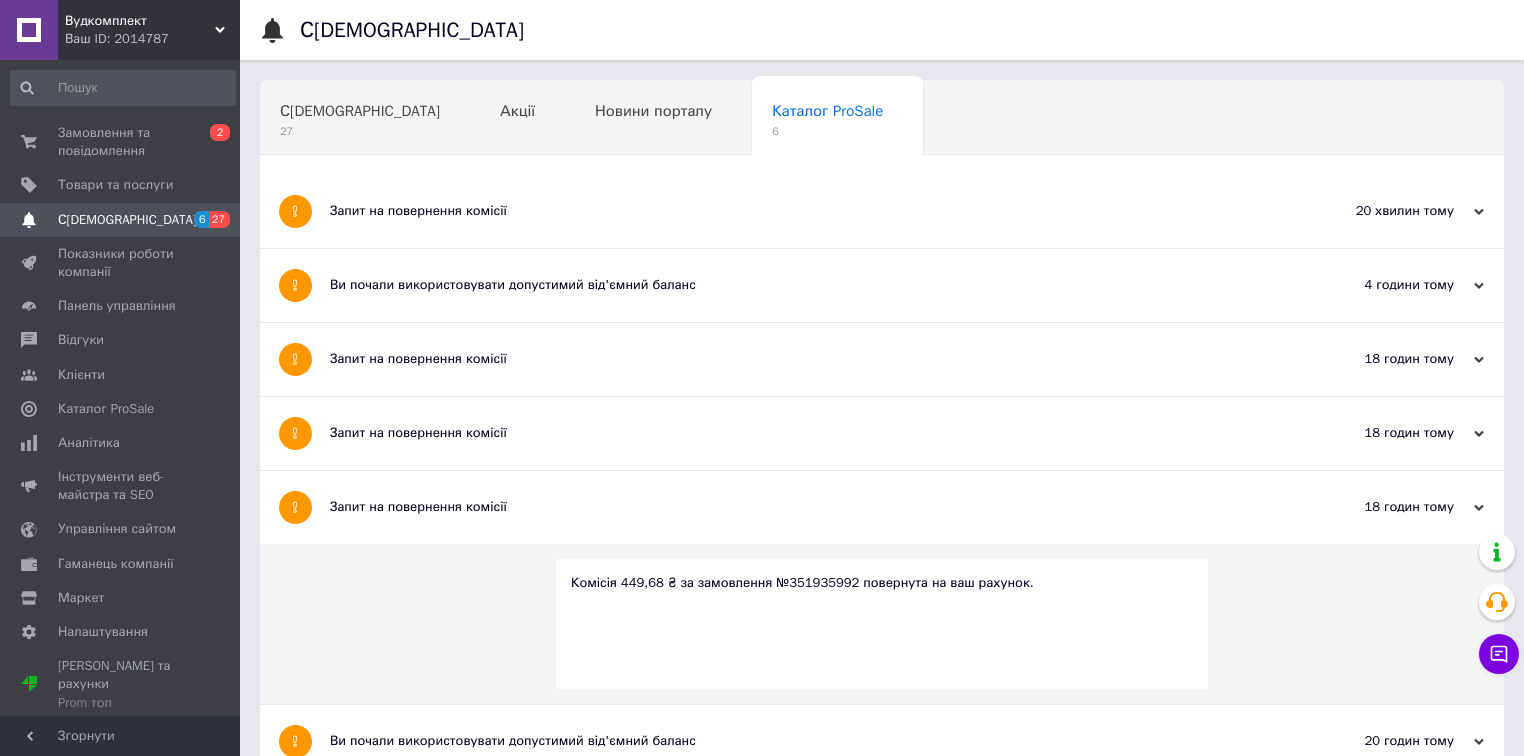 click on "Запит на повернення комісії" at bounding box center (807, 433) 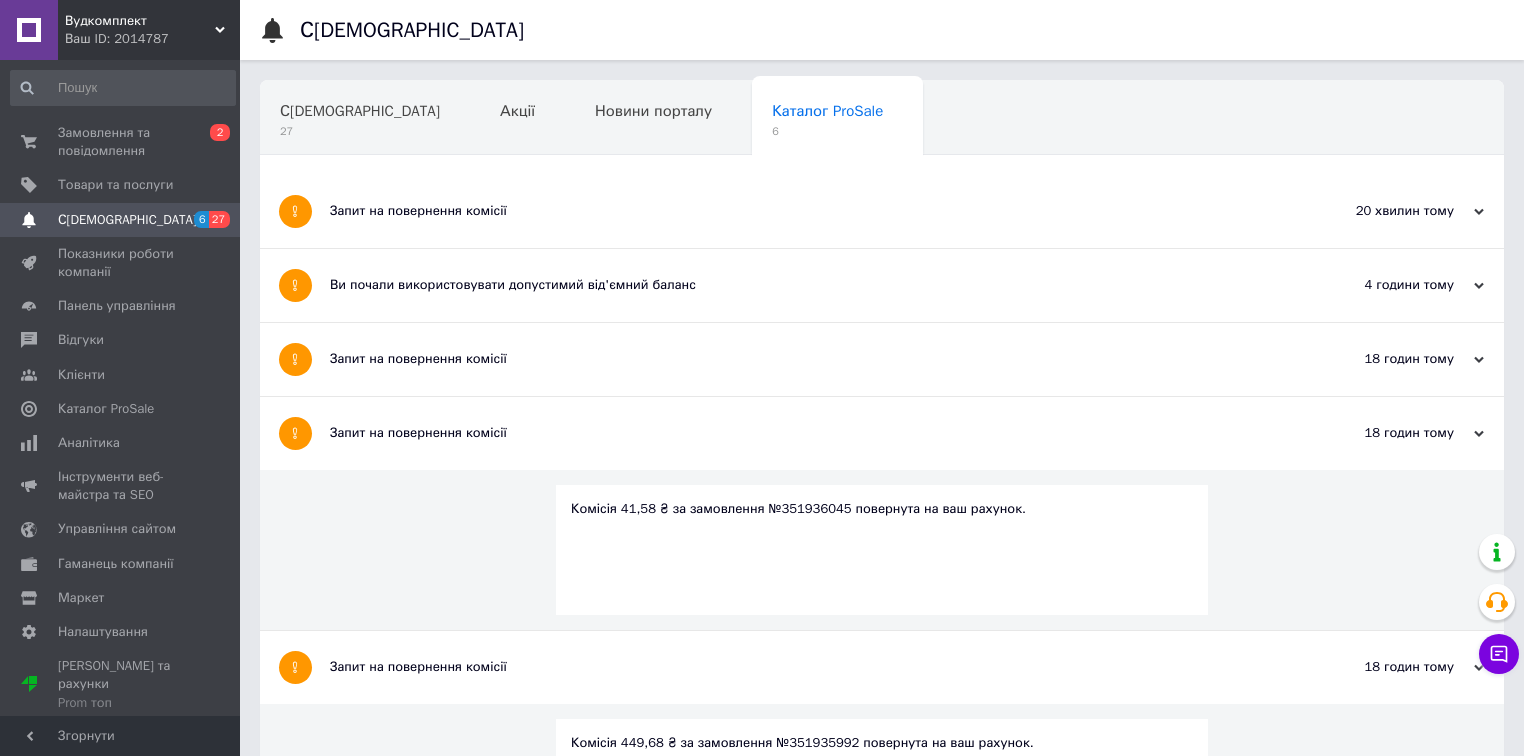 click on "Запит на повернення комісії" at bounding box center [807, 359] 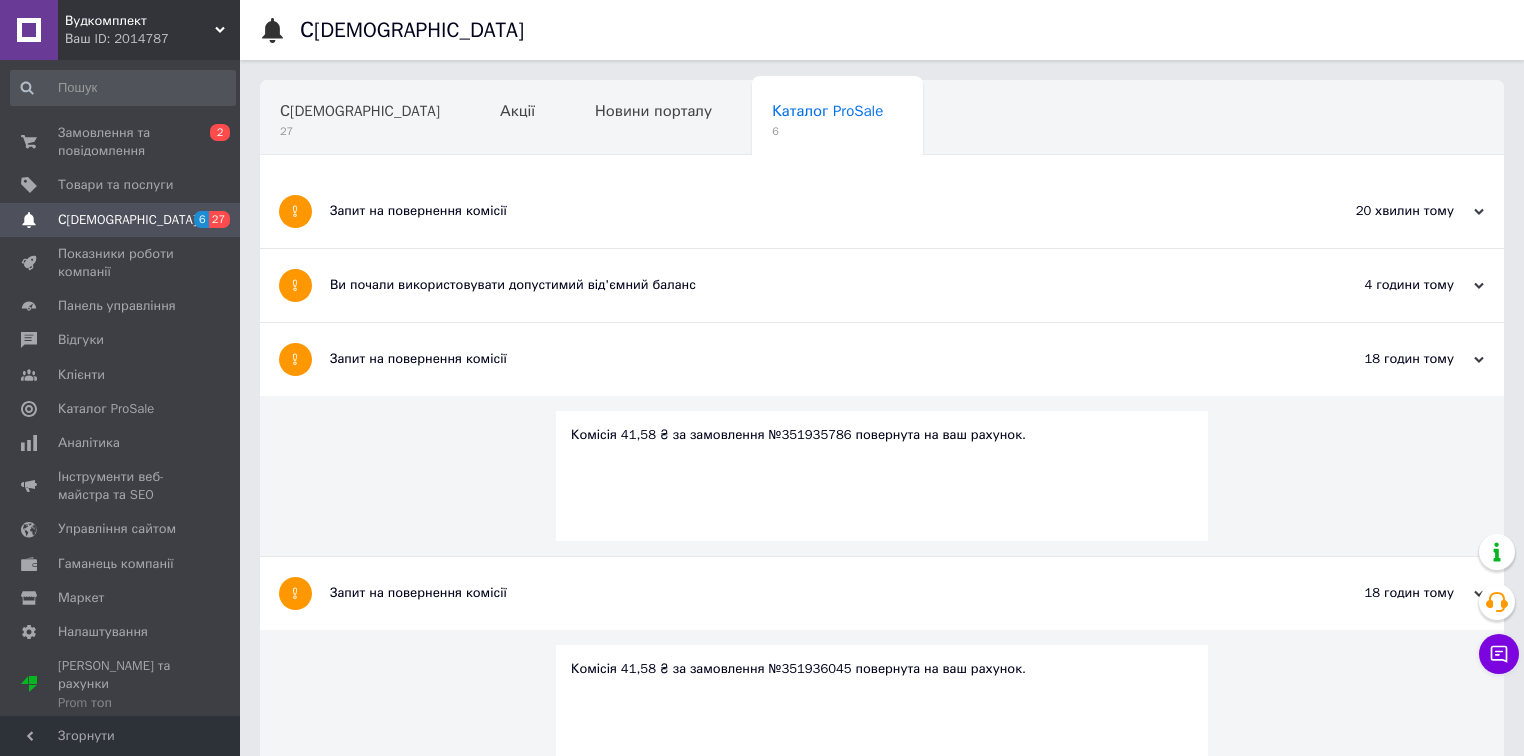 click on "Ви почали використовувати допустимий від'ємний баланс" at bounding box center (807, 285) 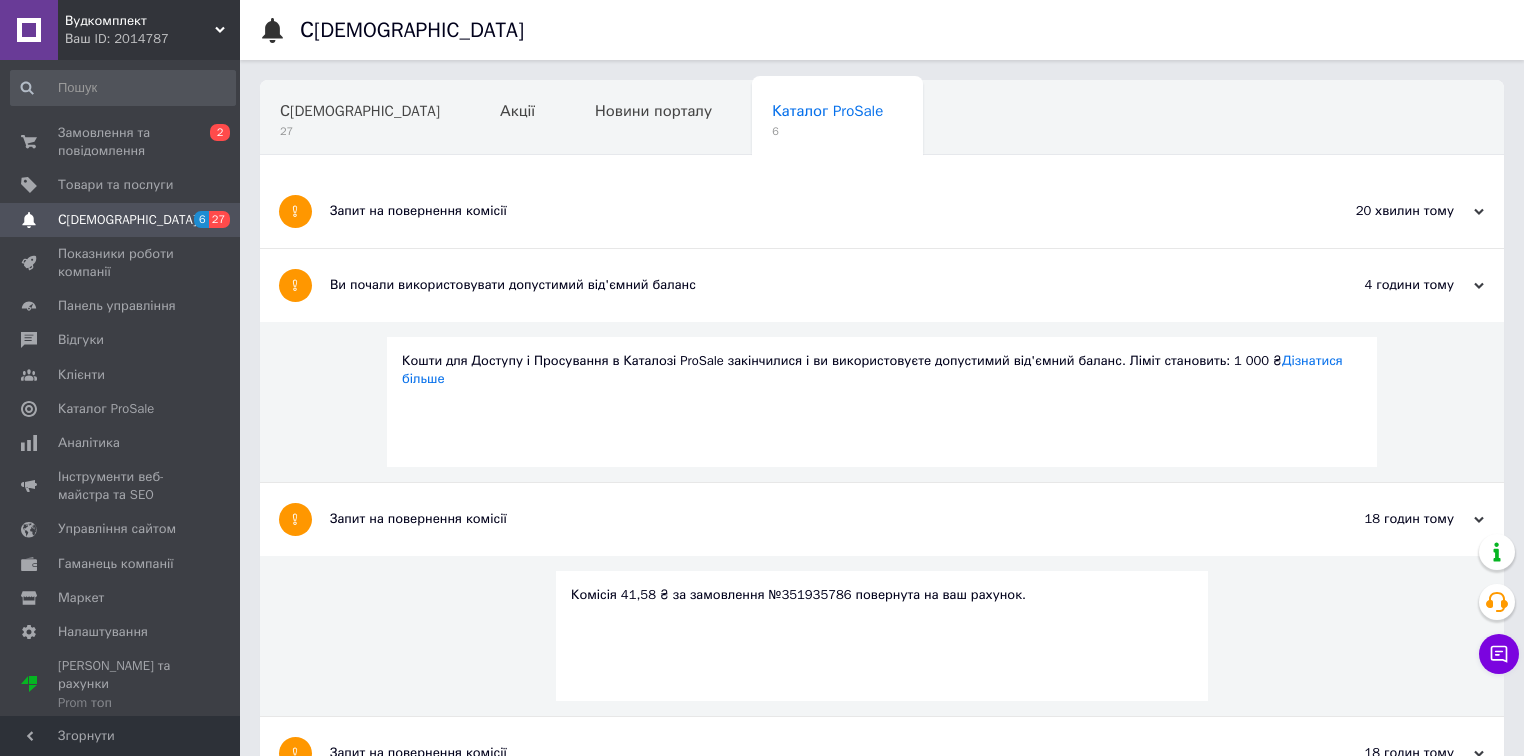 click on "Запит на повернення комісії" at bounding box center (807, 211) 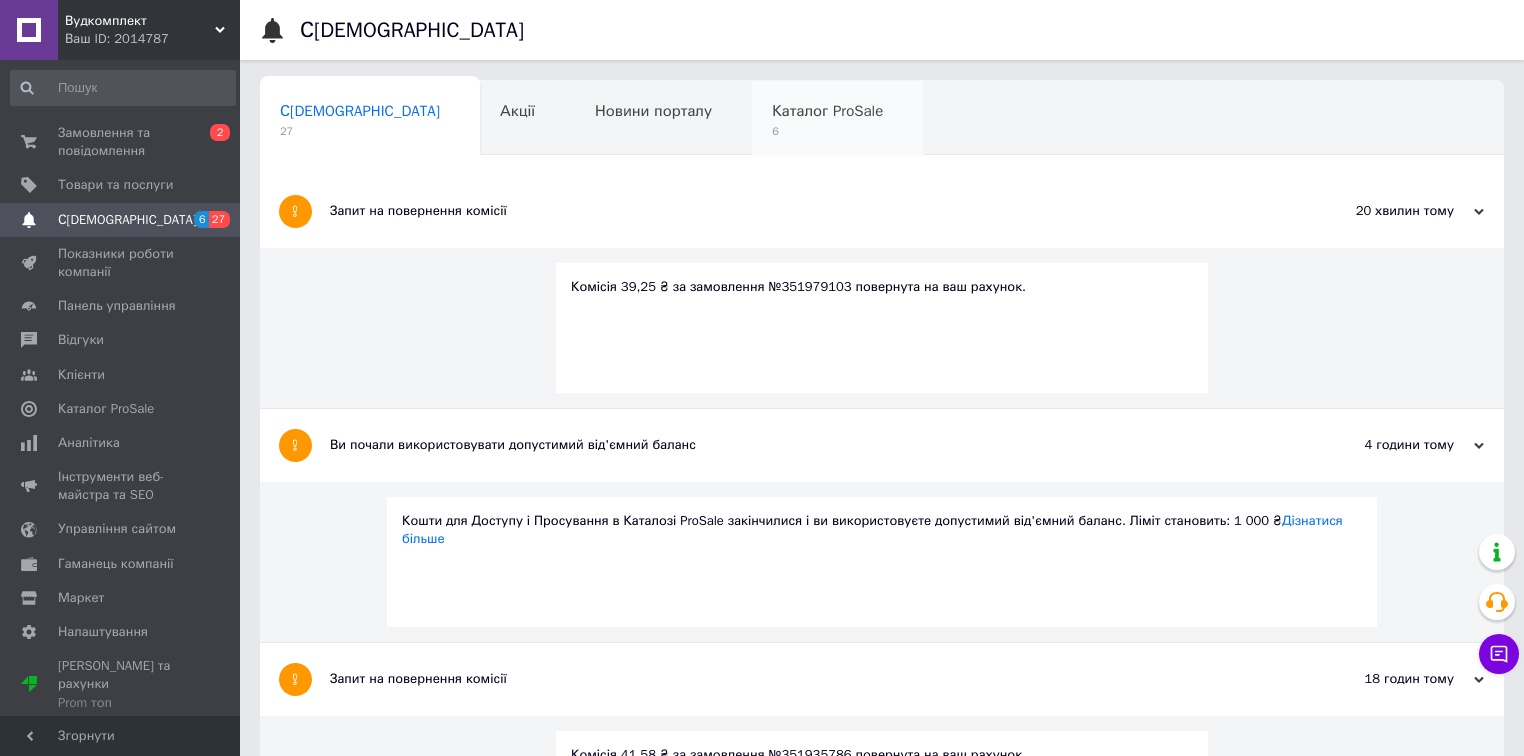click on "Каталог ProSale" at bounding box center (827, 111) 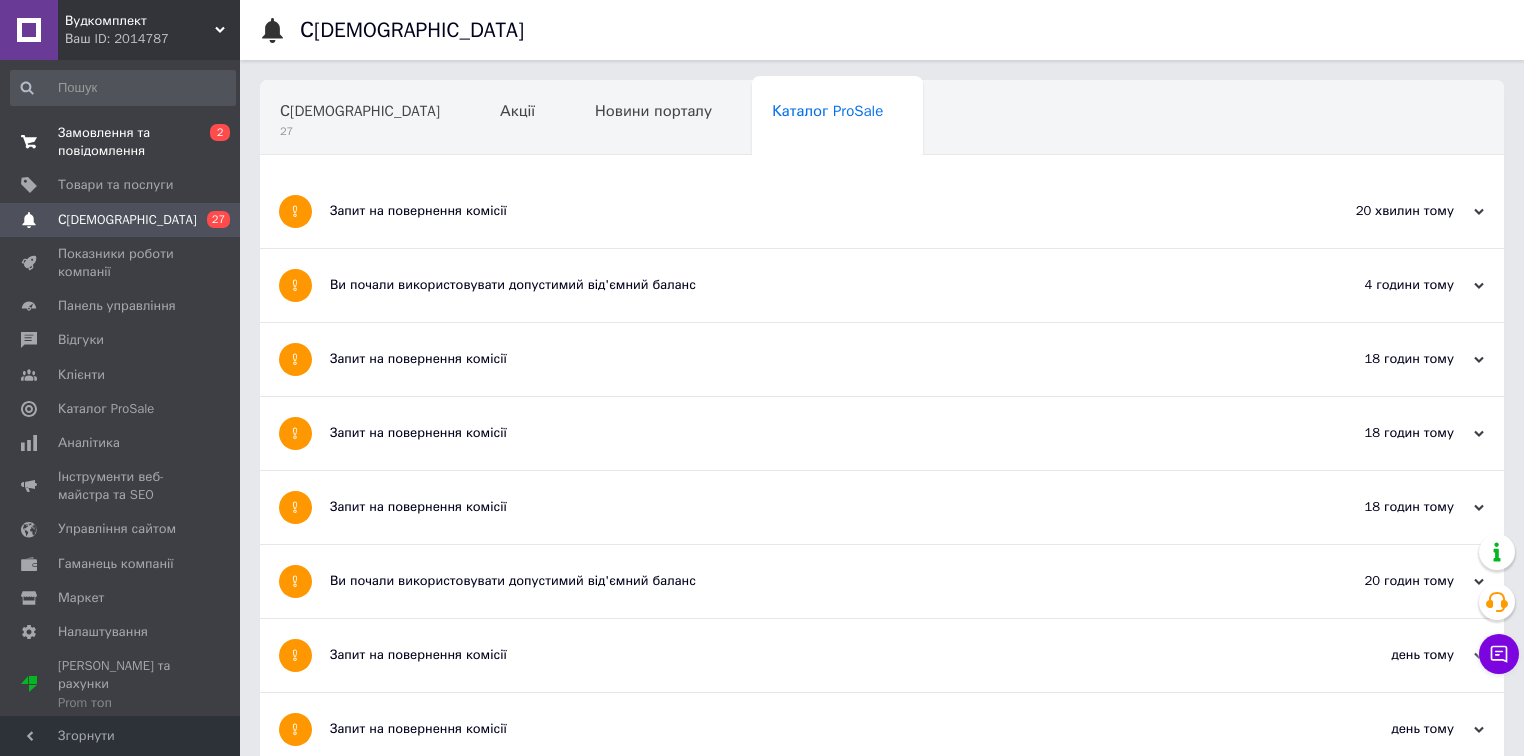 click on "Замовлення та повідомлення" at bounding box center (121, 142) 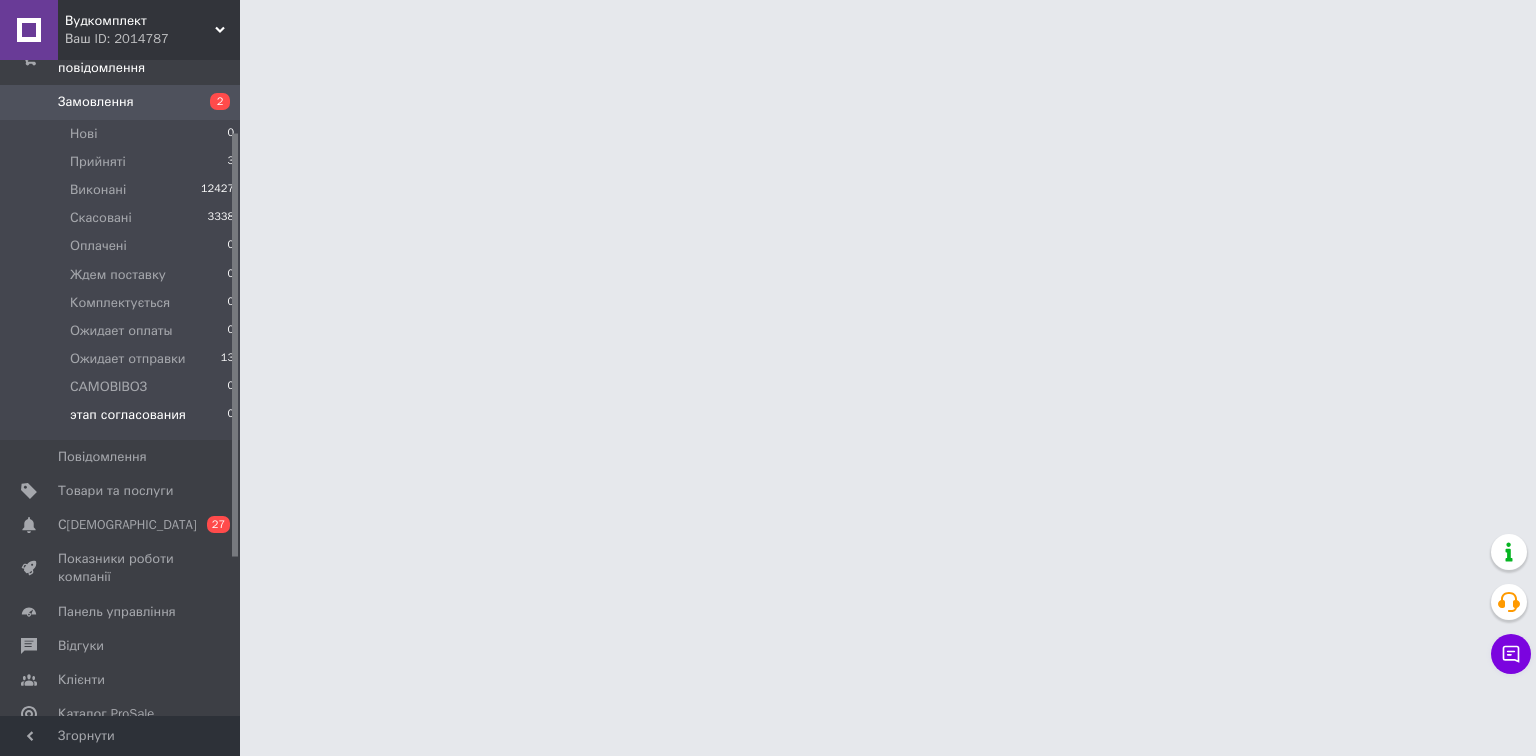 scroll, scrollTop: 355, scrollLeft: 0, axis: vertical 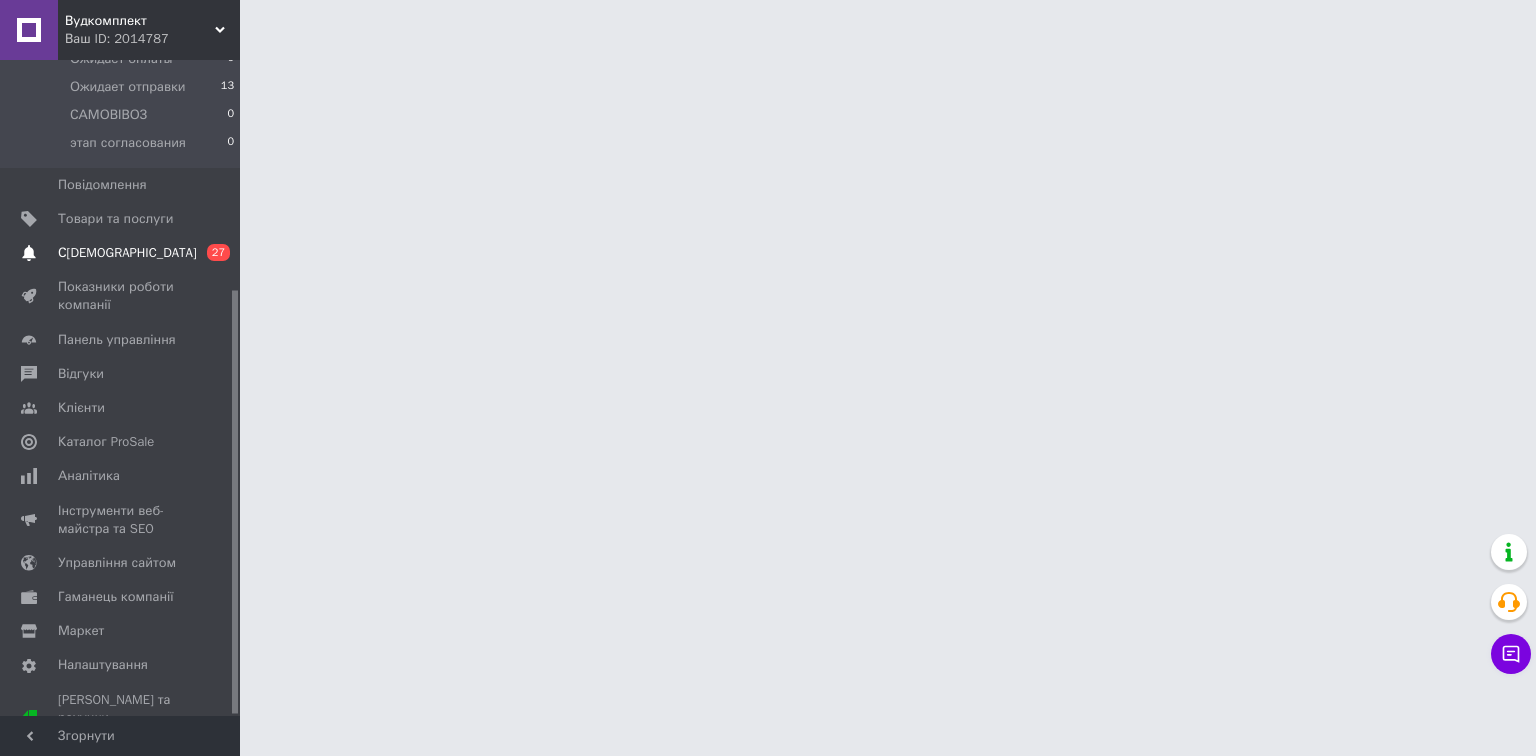 click on "С[DEMOGRAPHIC_DATA]" at bounding box center [127, 253] 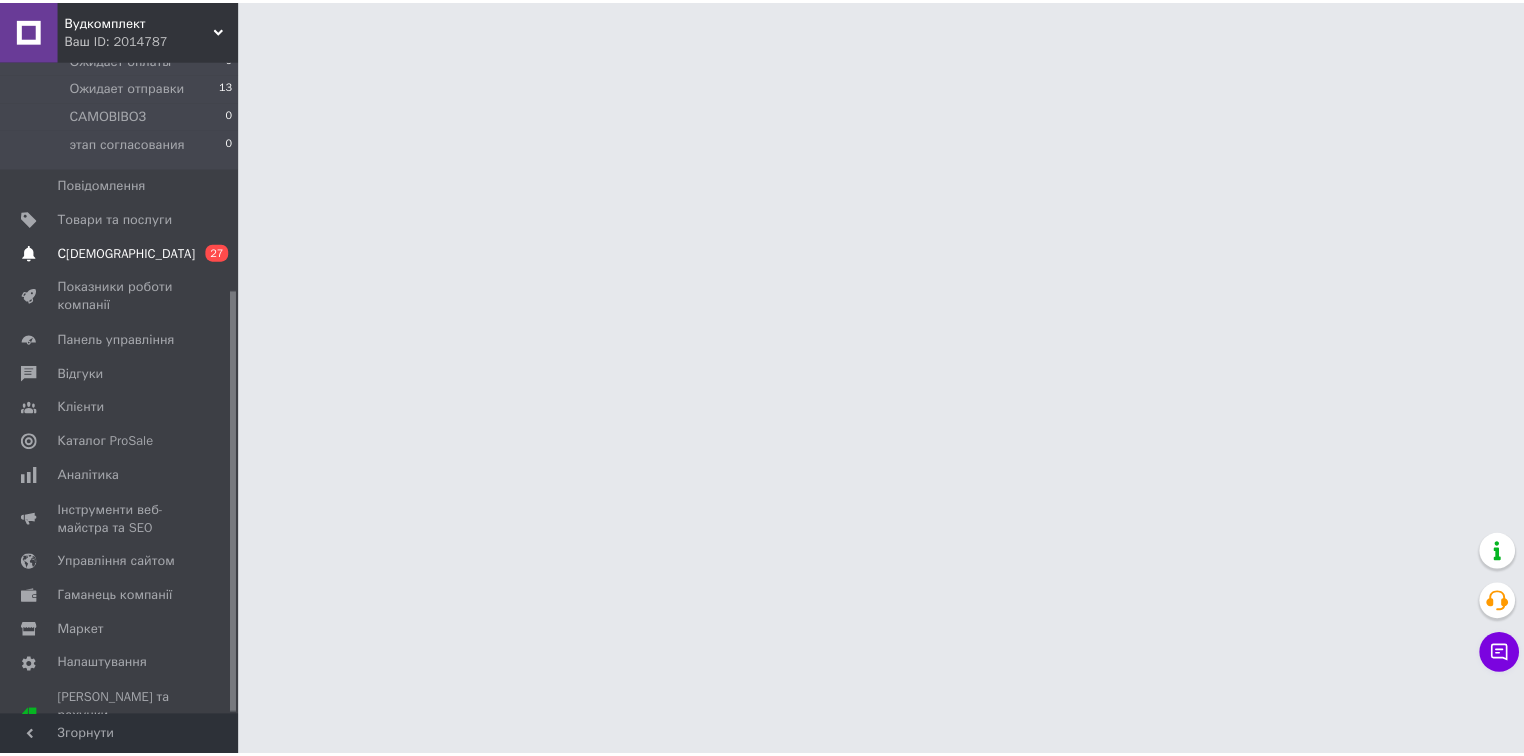 scroll, scrollTop: 0, scrollLeft: 0, axis: both 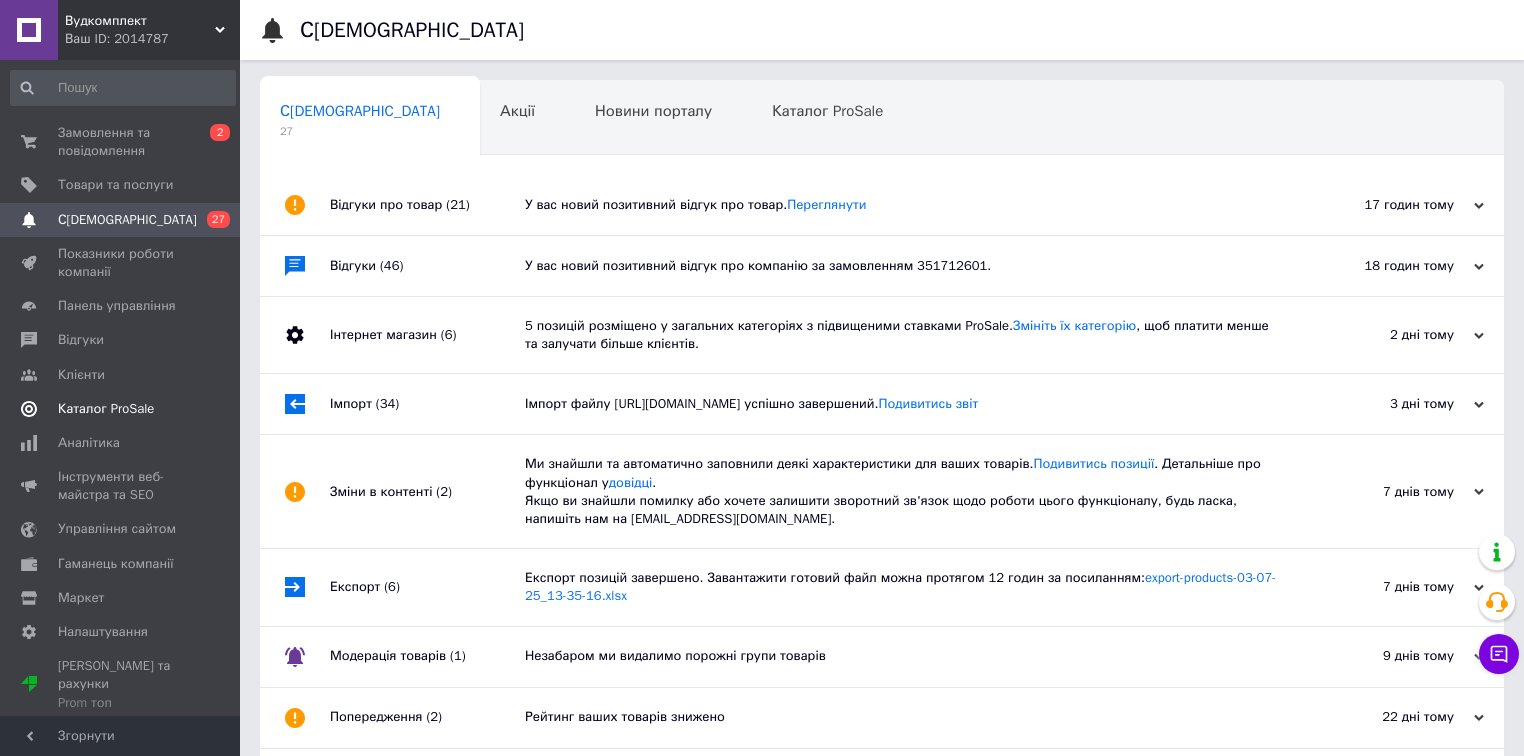 click on "Каталог ProSale" at bounding box center (106, 409) 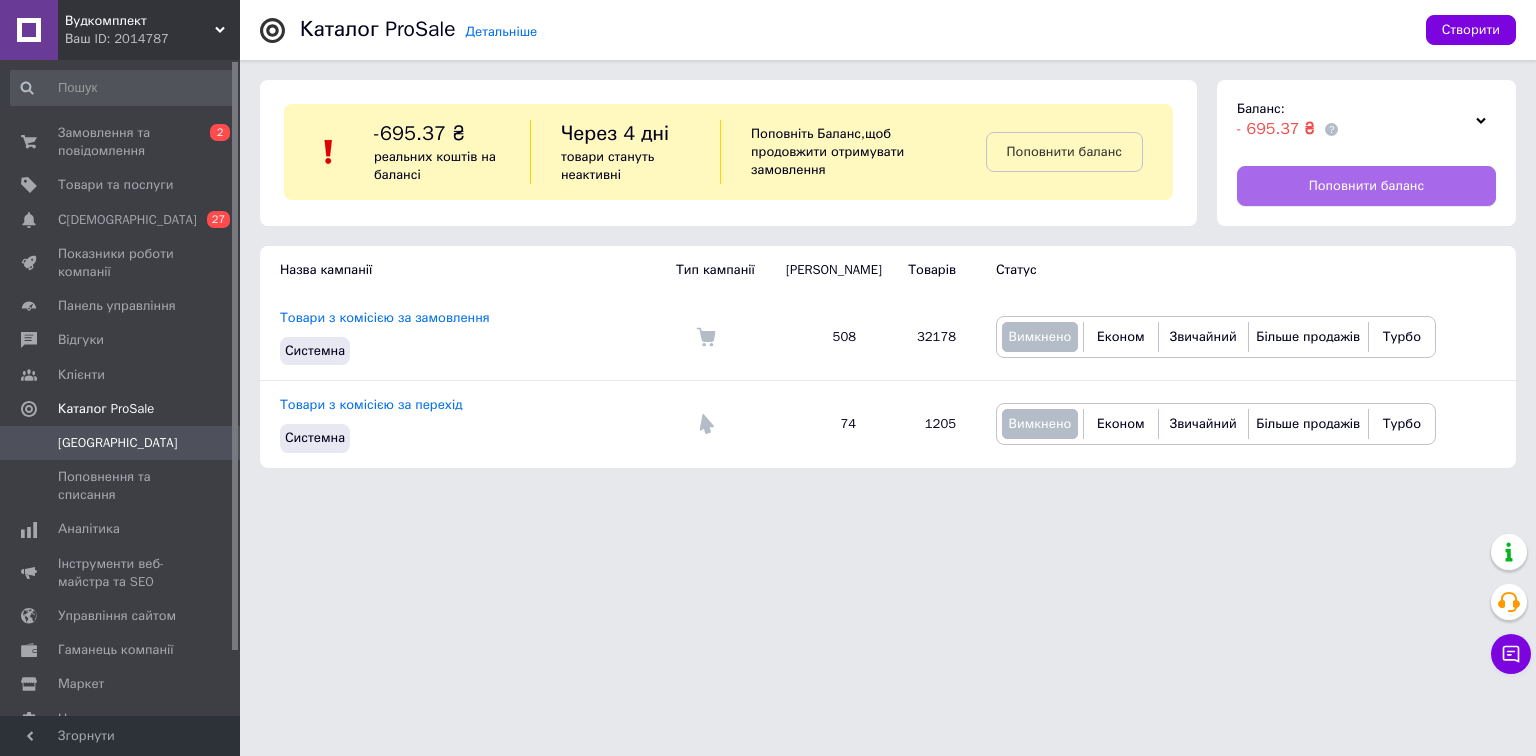 click on "Поповнити баланс" at bounding box center [1366, 186] 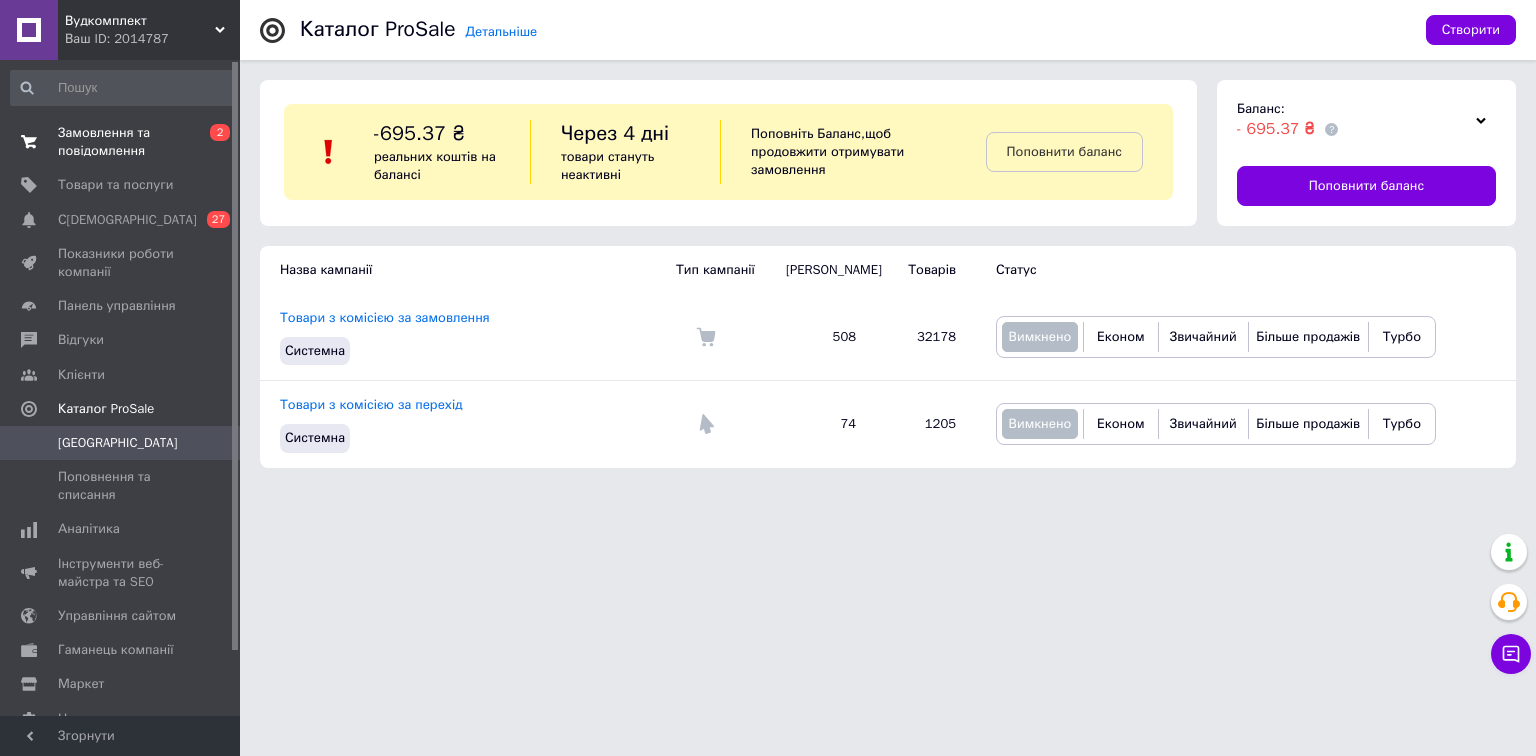 click on "Замовлення та повідомлення" at bounding box center [121, 142] 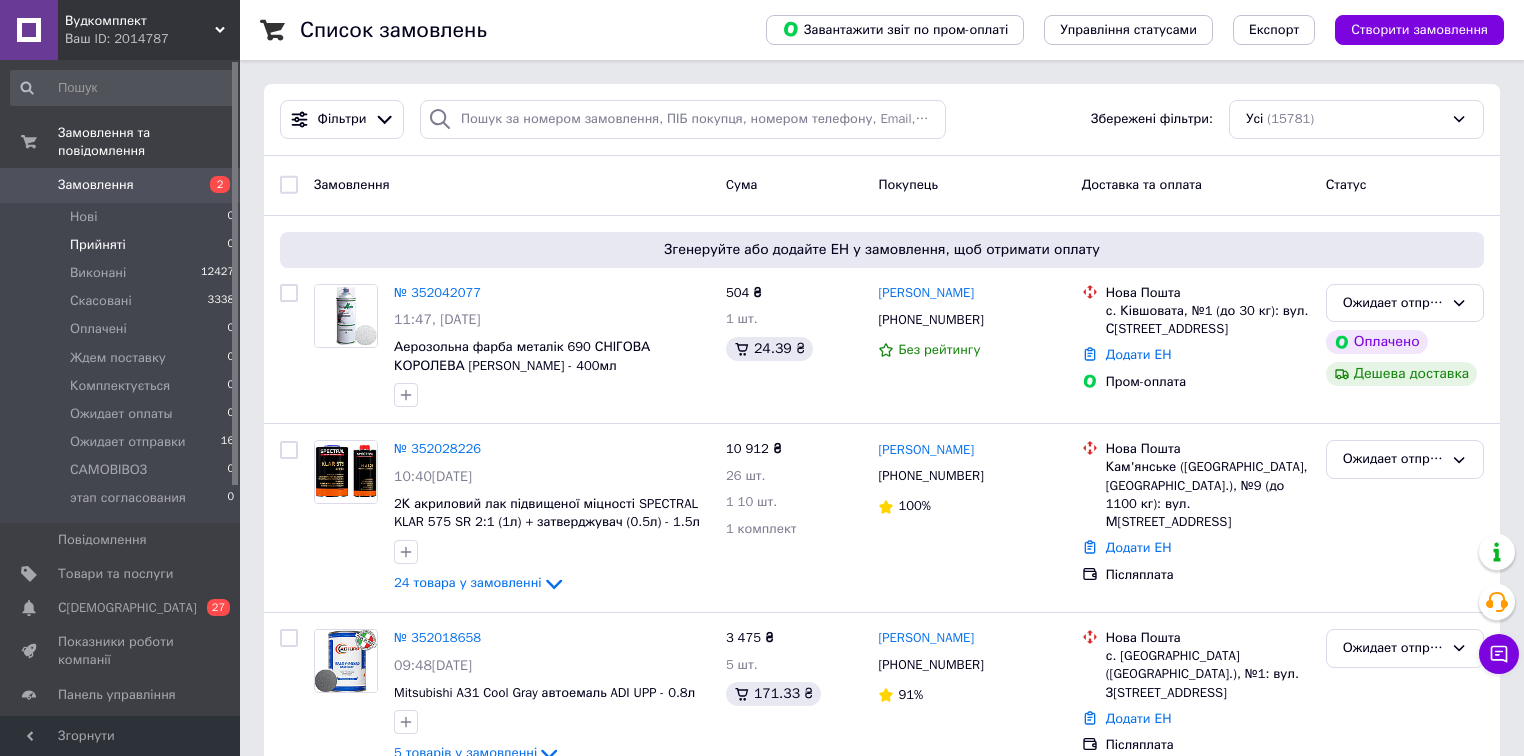 click on "Прийняті" at bounding box center (98, 245) 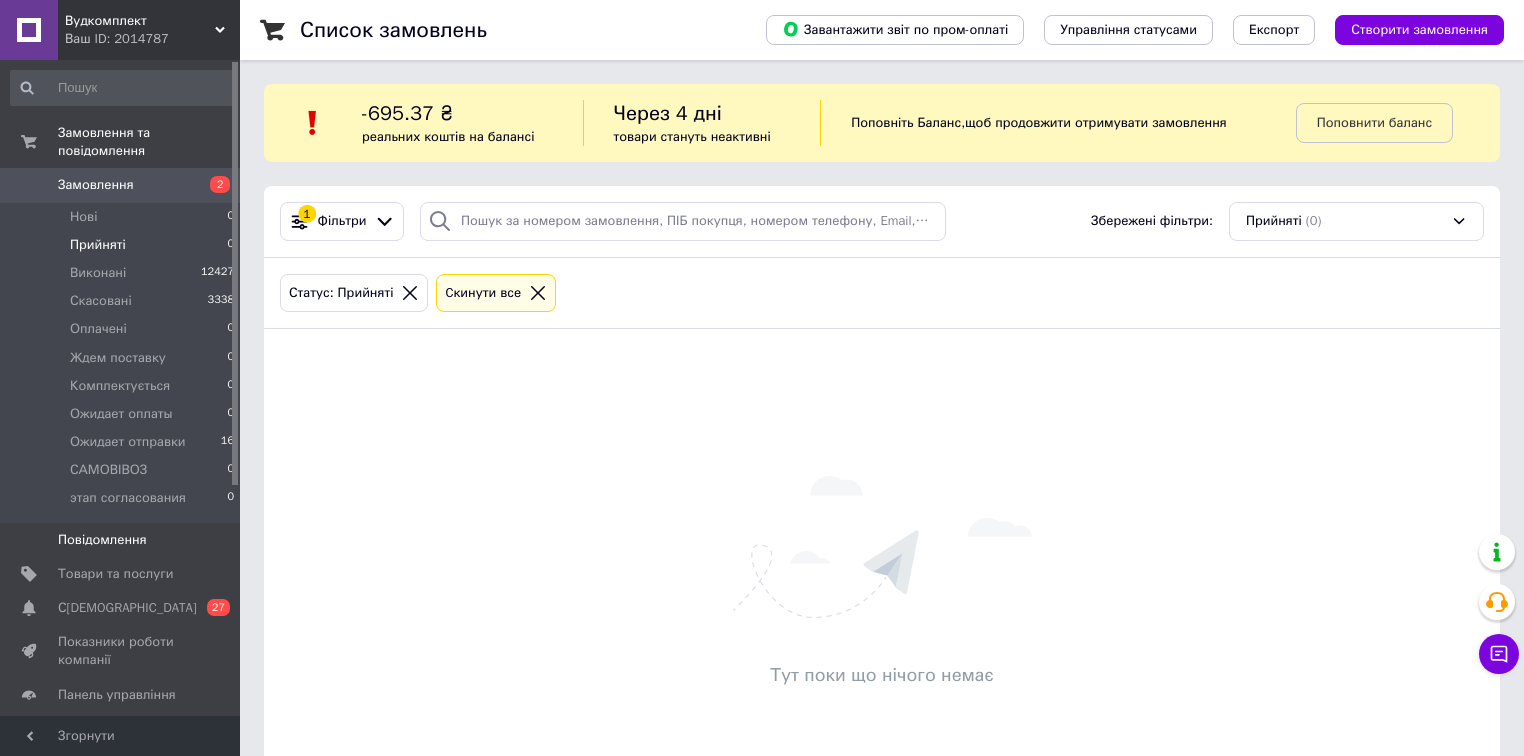 click on "Повідомлення" at bounding box center (121, 540) 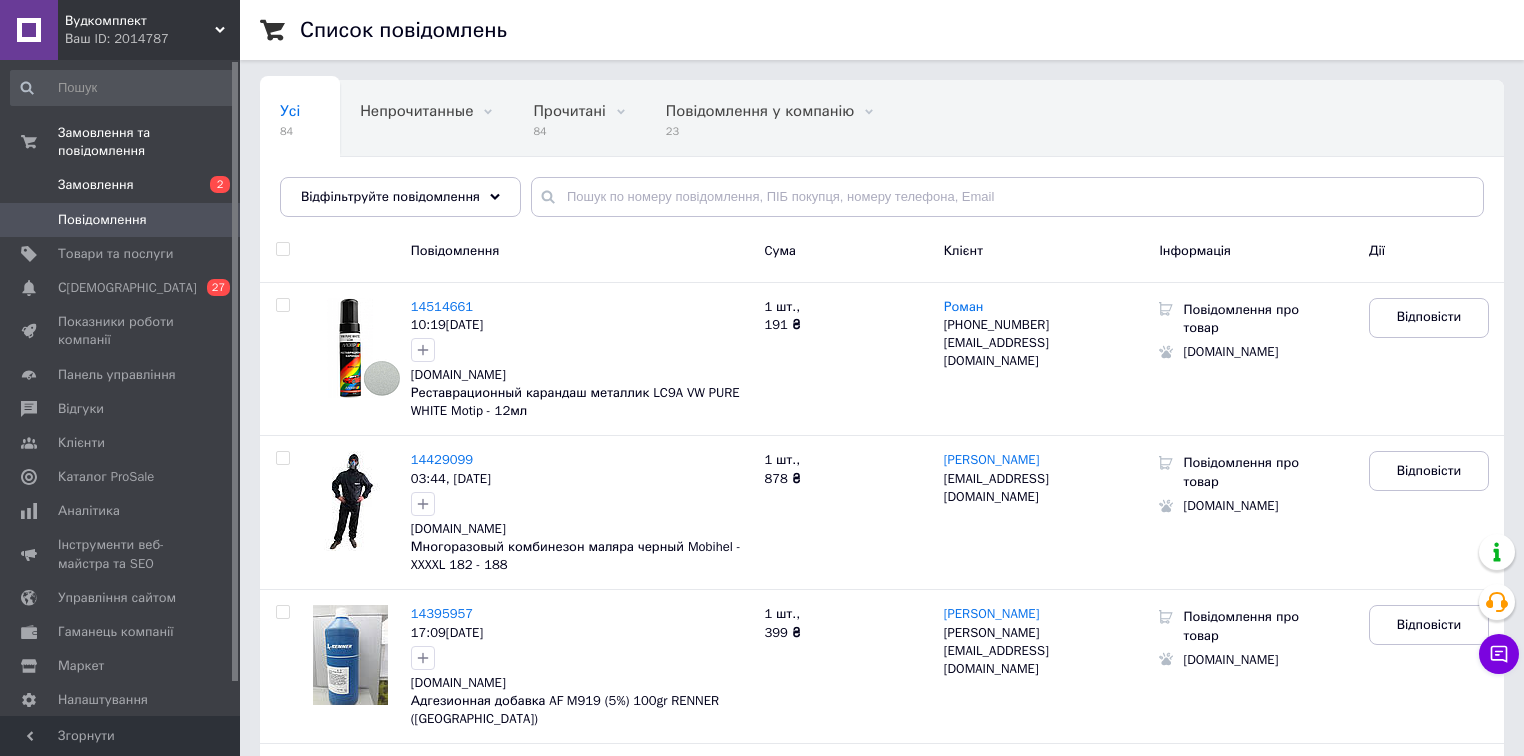 click on "Замовлення" at bounding box center [96, 185] 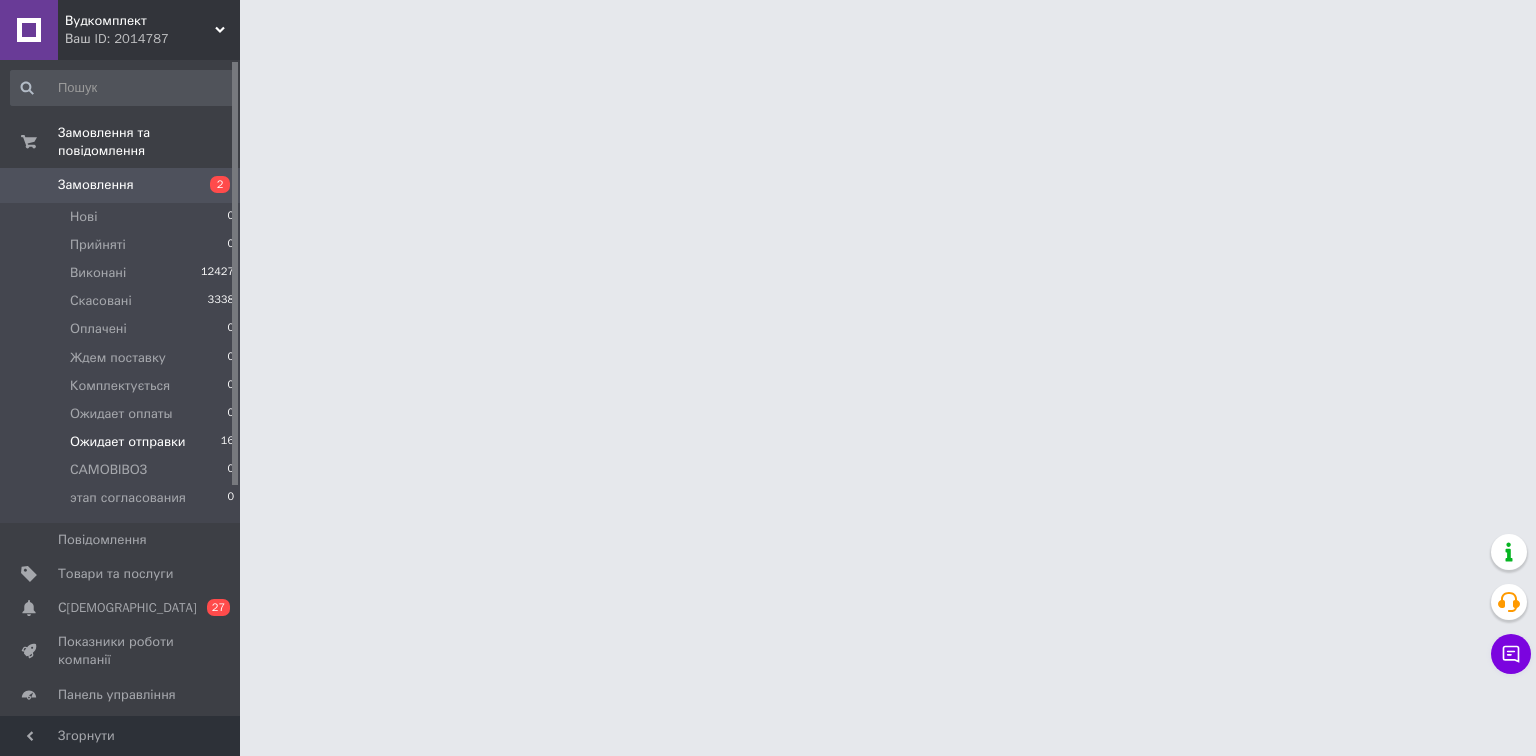 click on "Ожидает отправки" at bounding box center [128, 442] 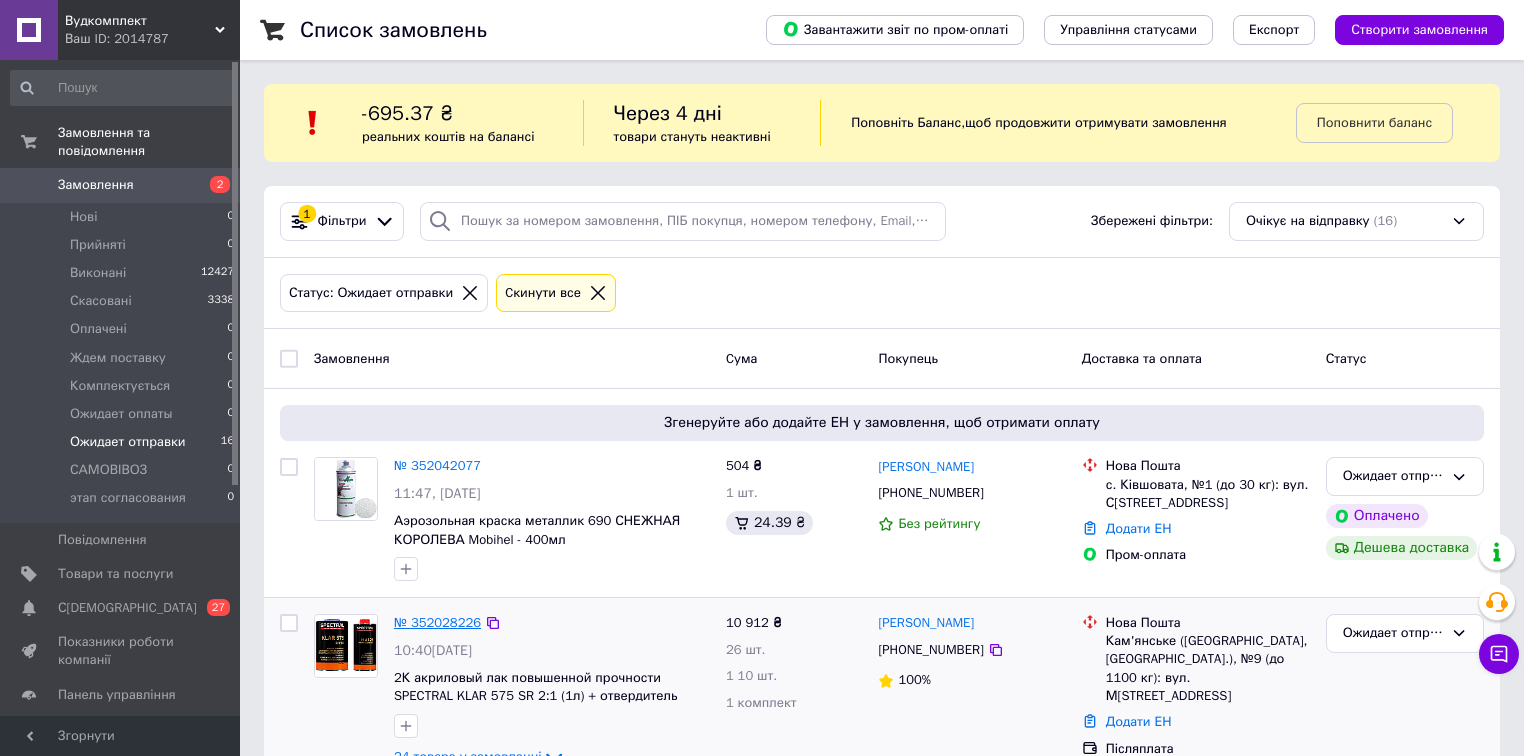 click on "№ 352028226" at bounding box center [437, 622] 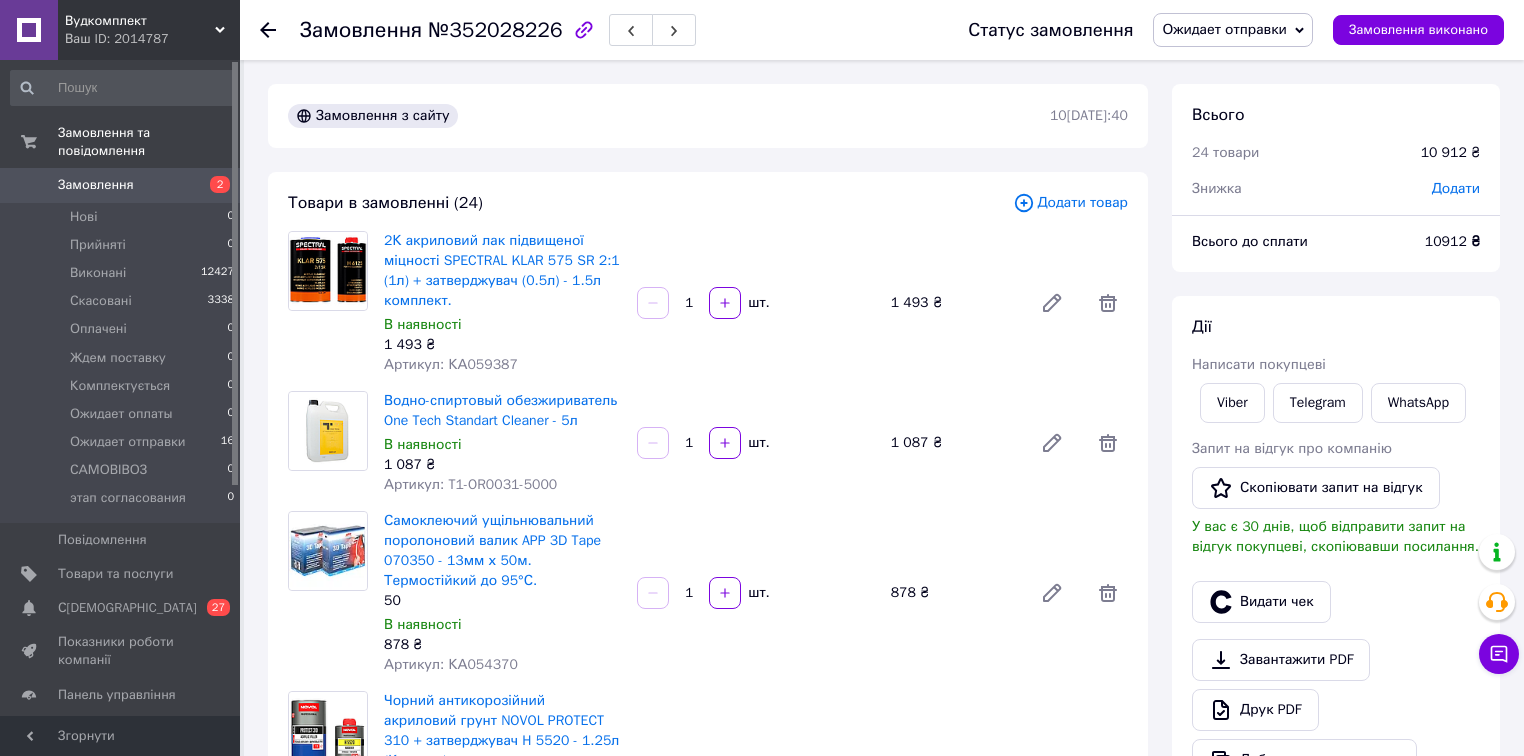 scroll, scrollTop: 40, scrollLeft: 0, axis: vertical 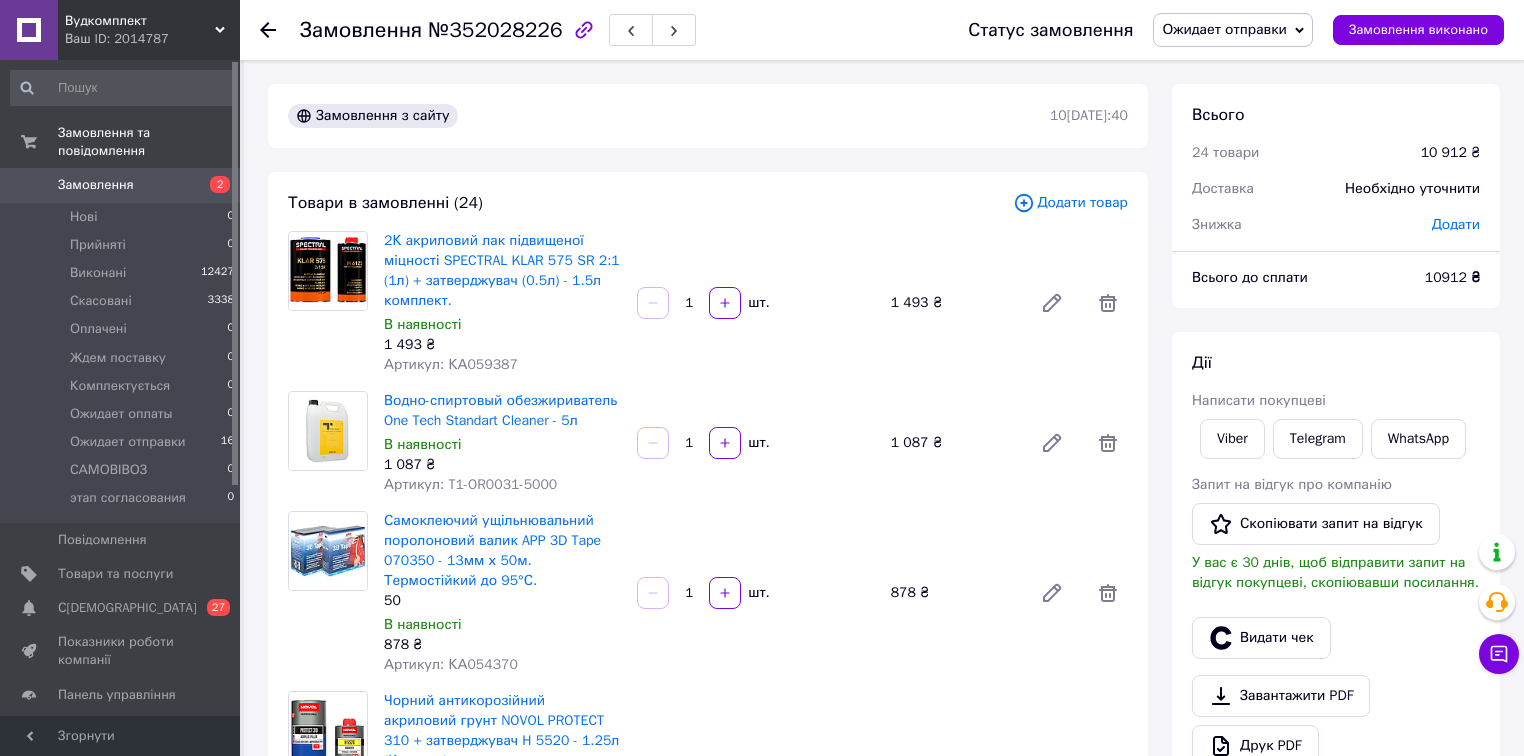 click on "Додати товар" at bounding box center (1070, 203) 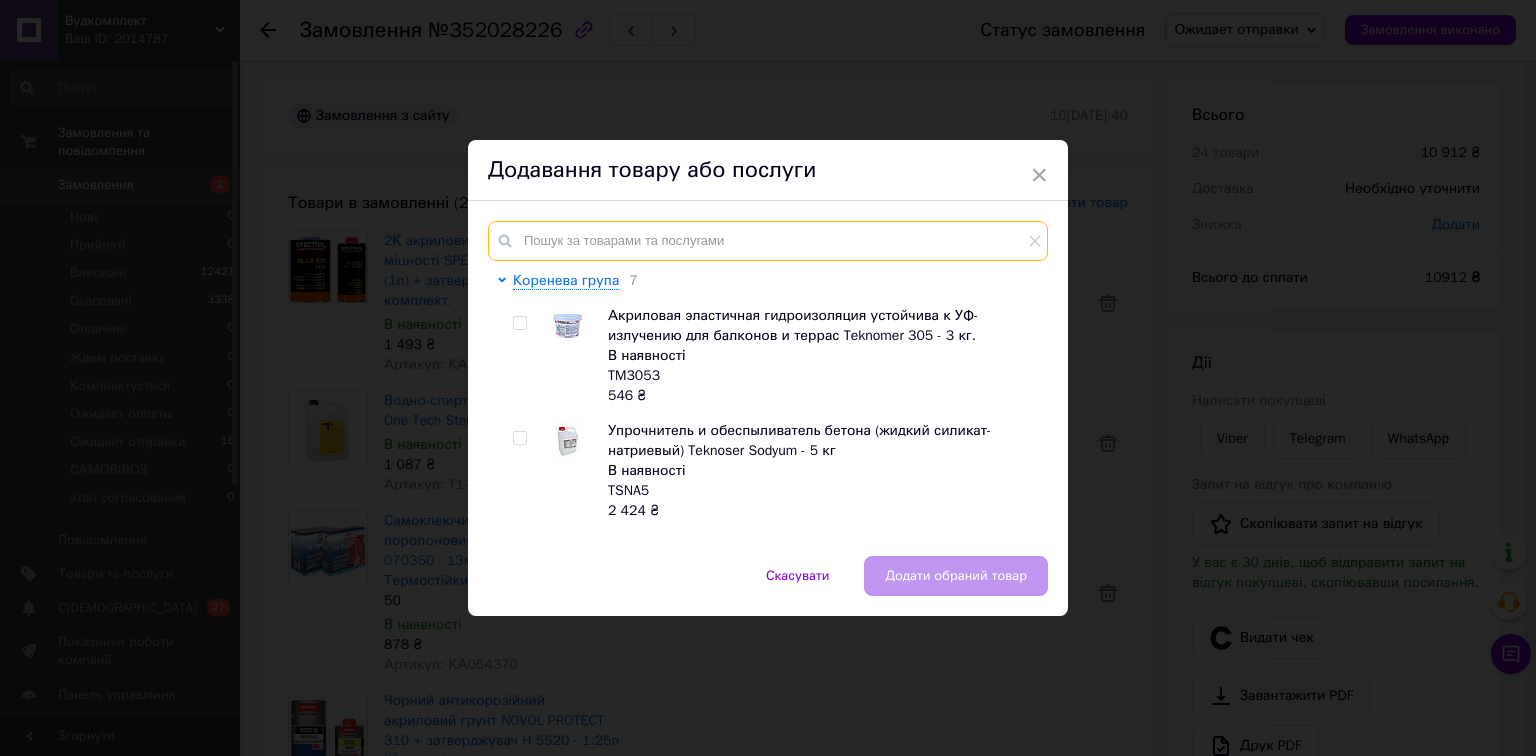 paste on "51413" 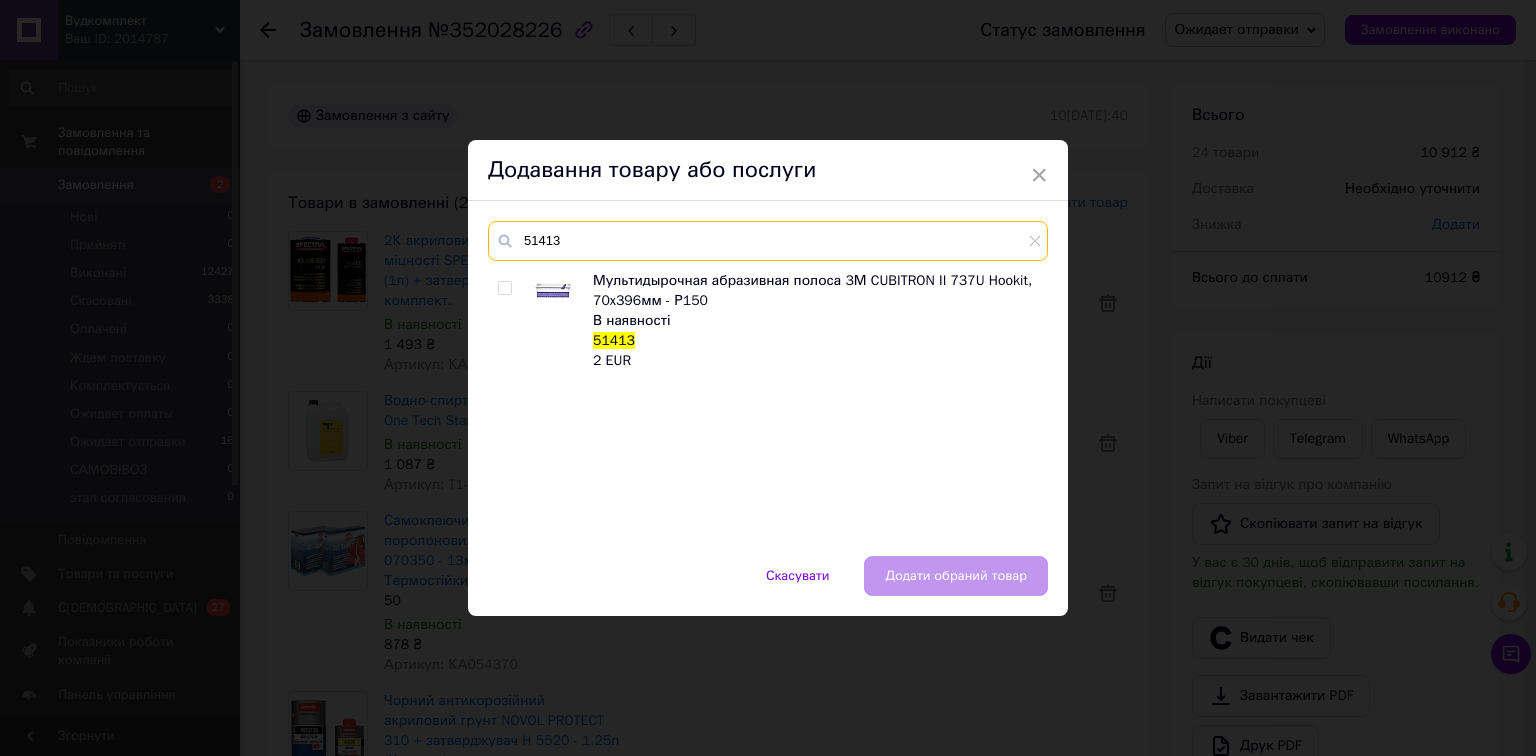 type on "51413" 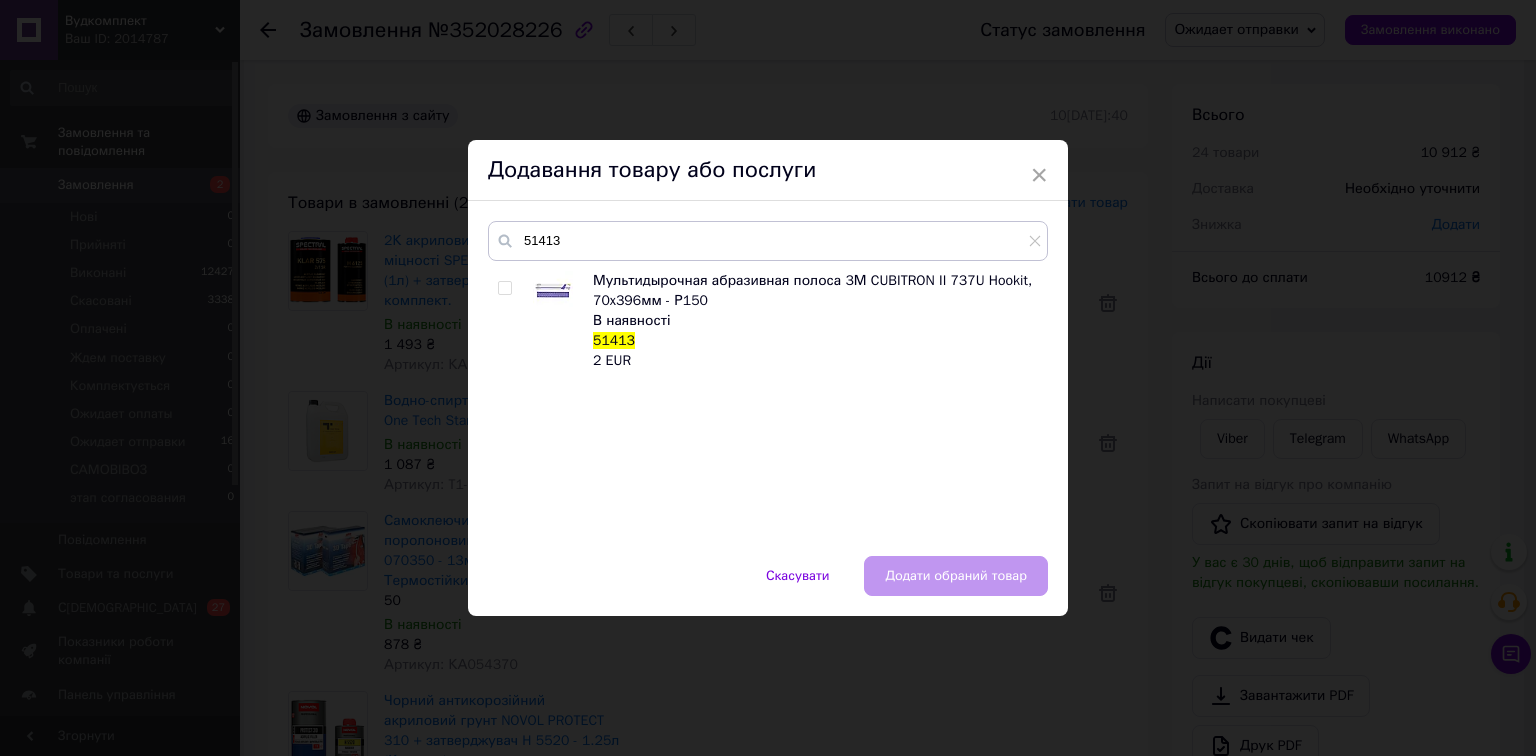 click at bounding box center [504, 288] 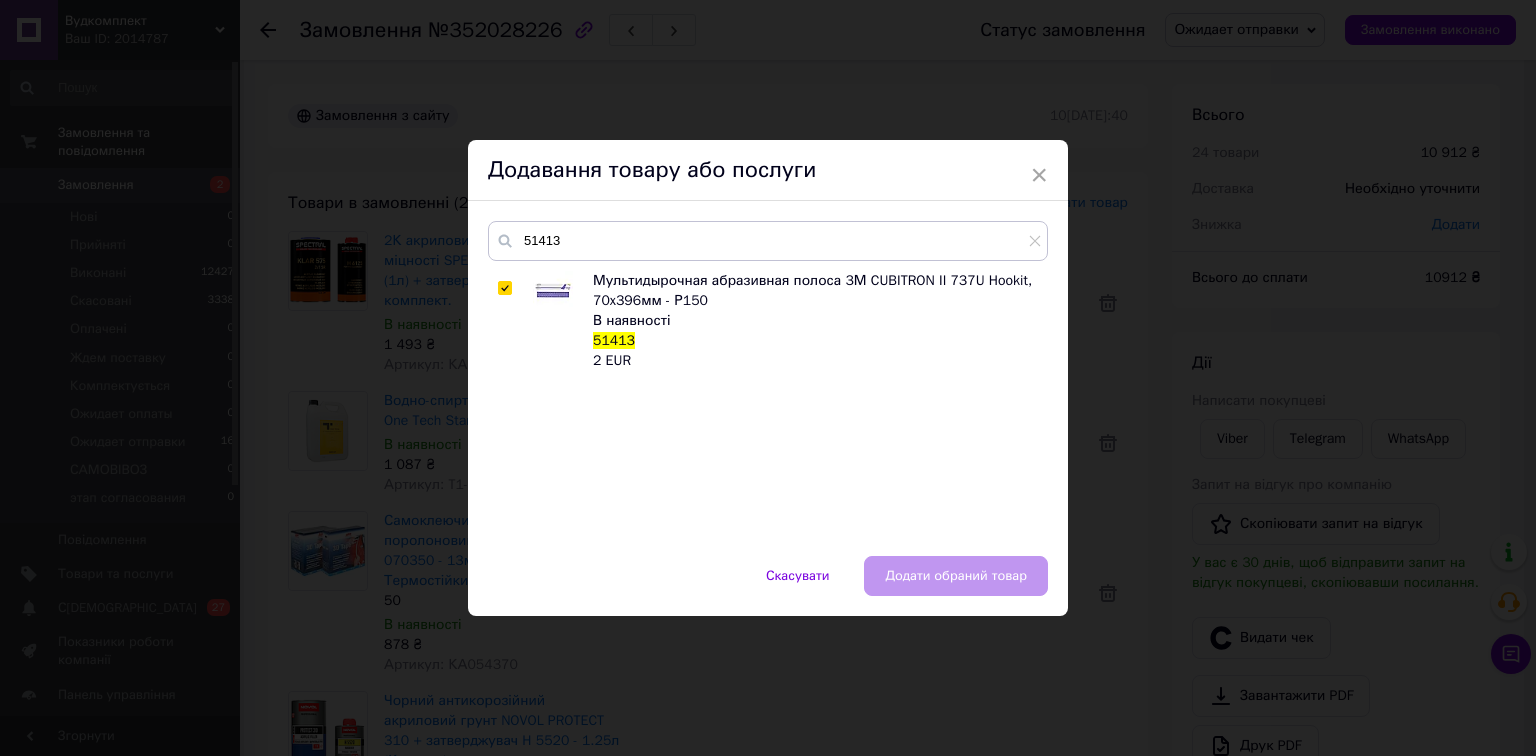 checkbox on "true" 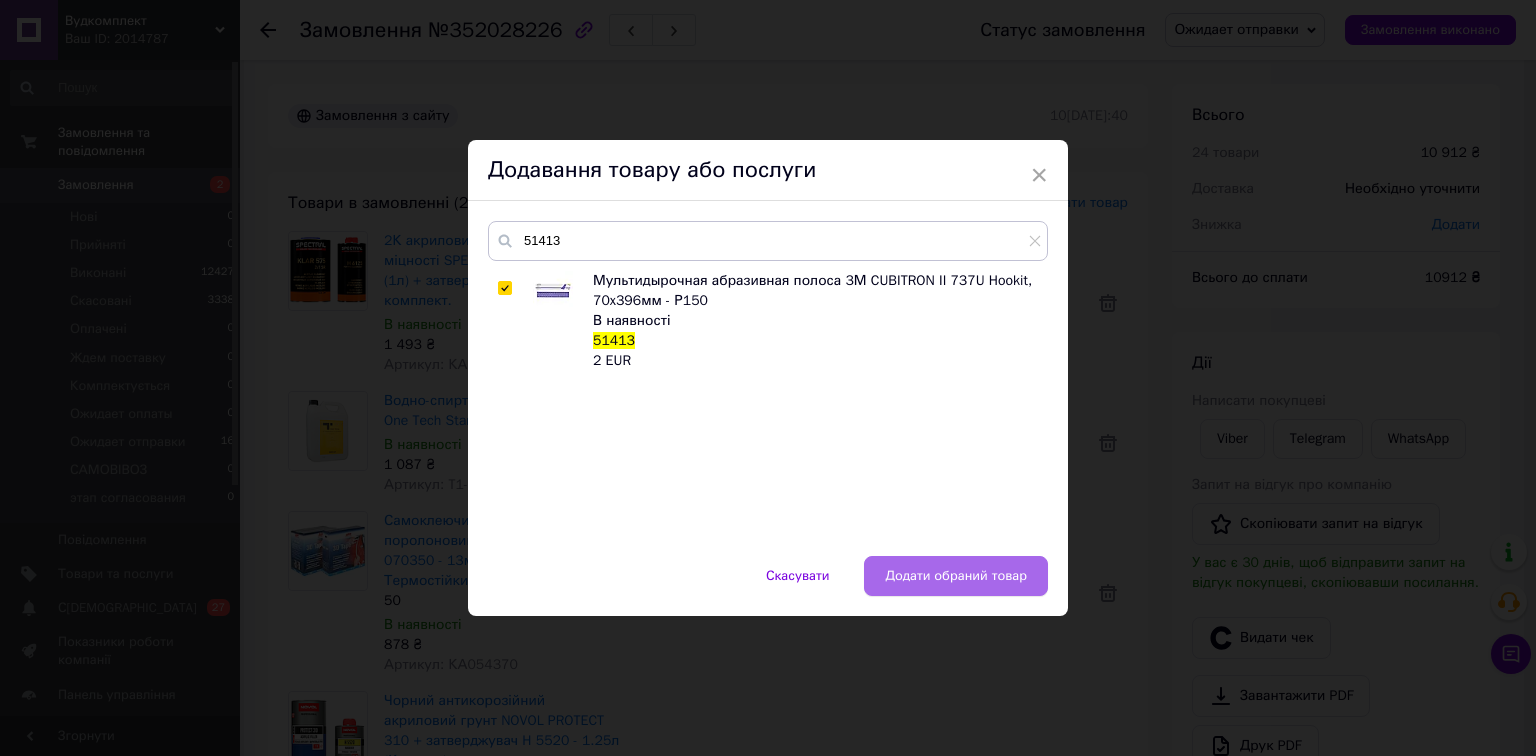 click on "Додати обраний товар" at bounding box center [956, 576] 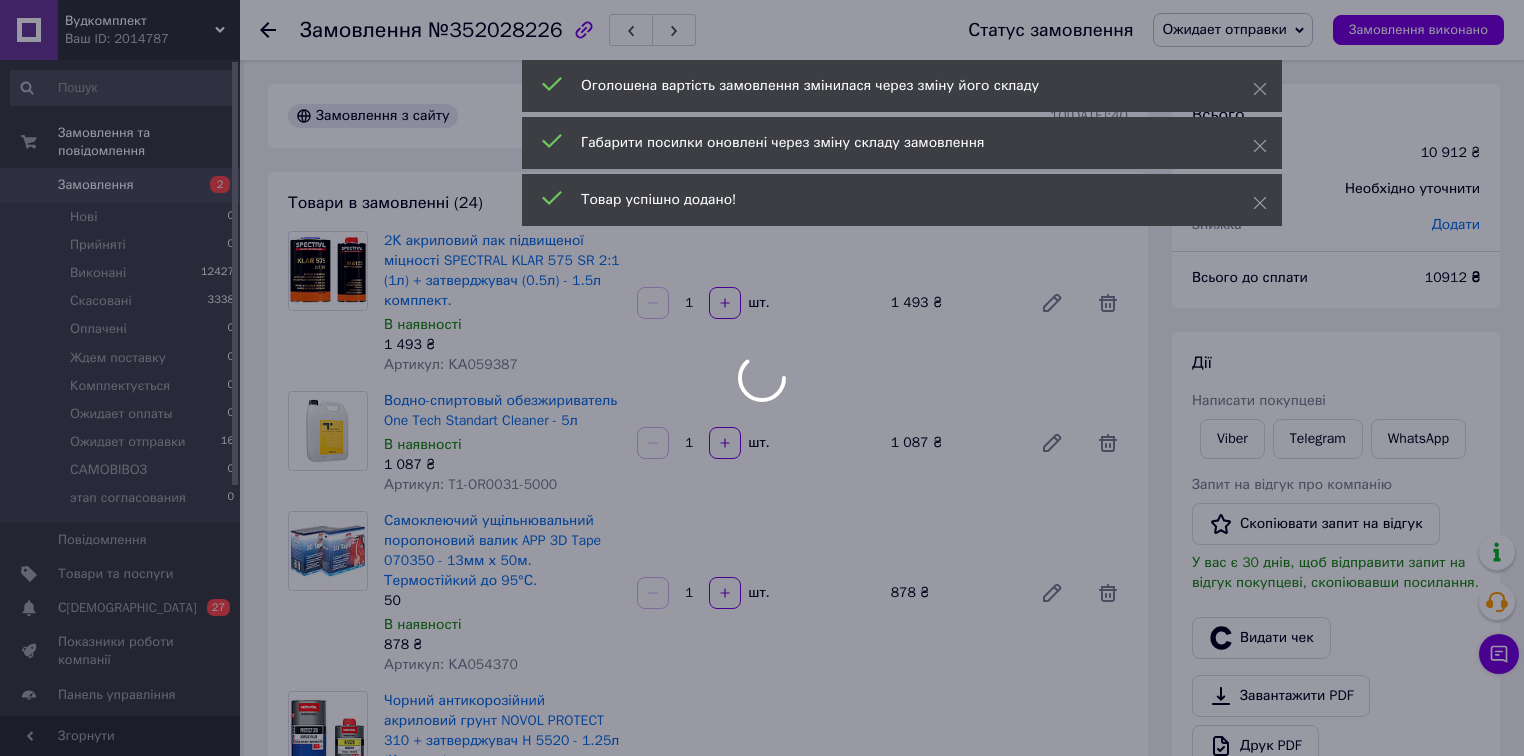 scroll, scrollTop: 137, scrollLeft: 0, axis: vertical 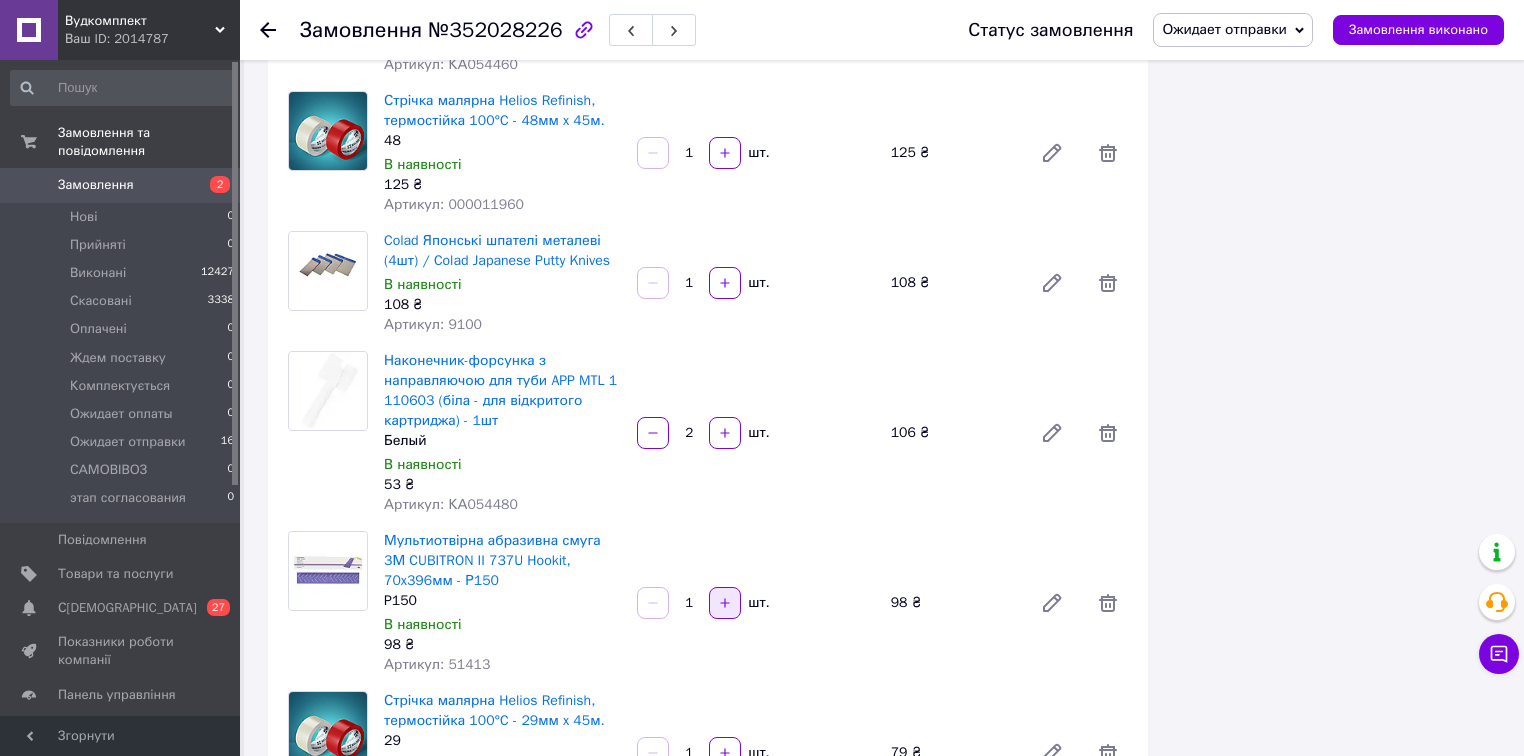 click 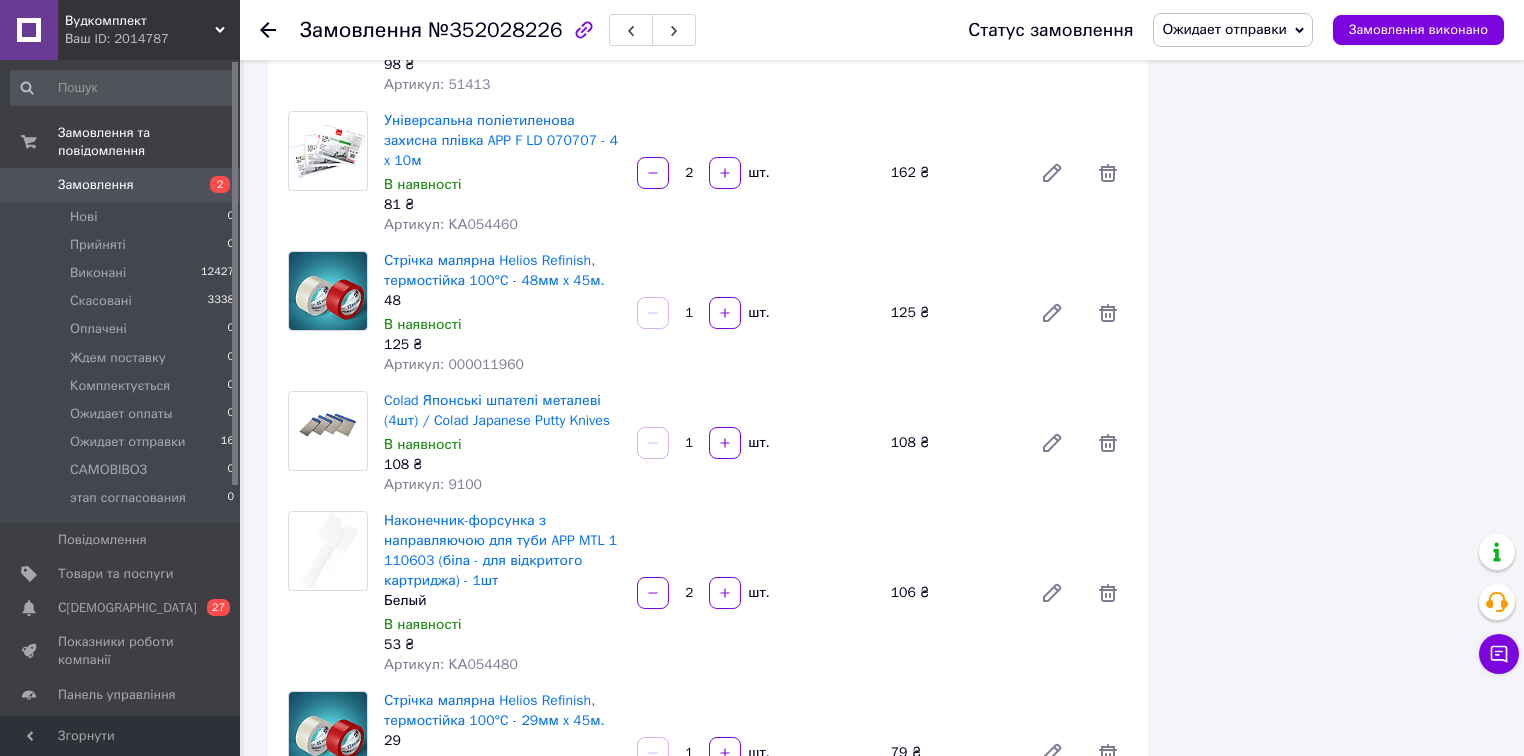 scroll, scrollTop: 2400, scrollLeft: 0, axis: vertical 